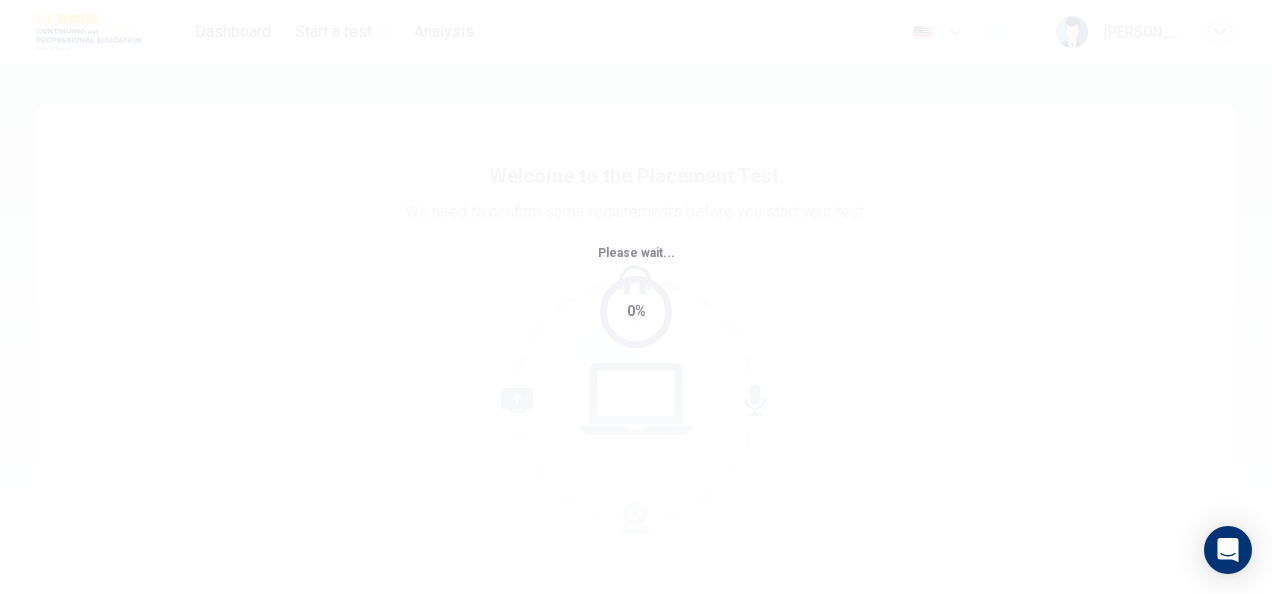 scroll, scrollTop: 0, scrollLeft: 0, axis: both 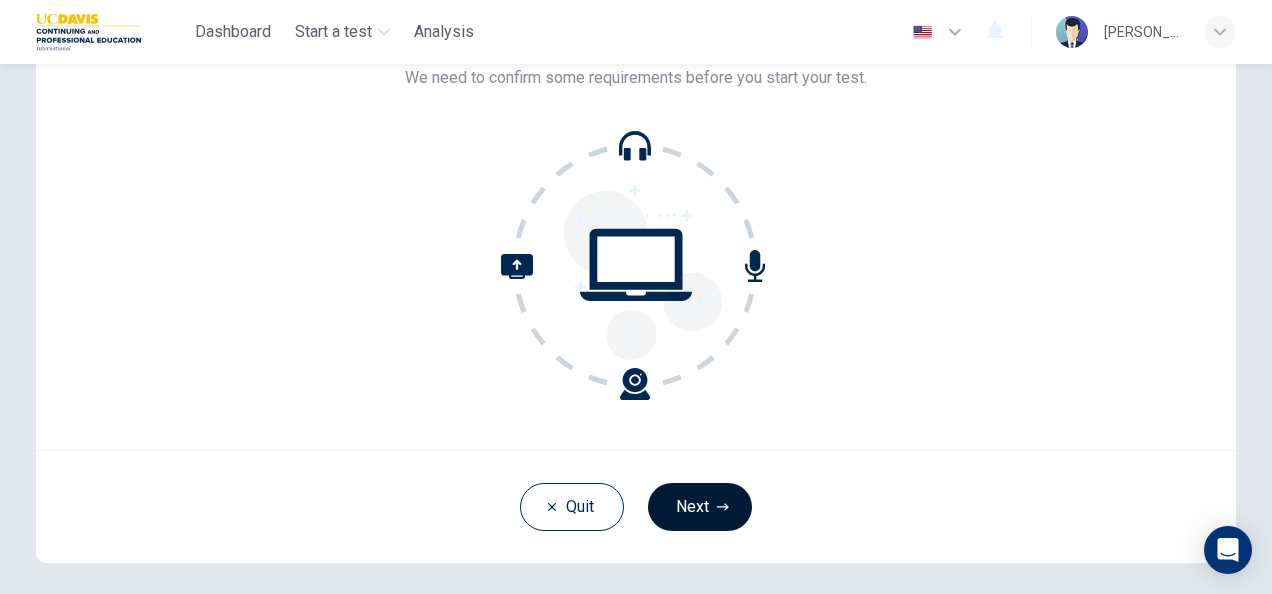 click on "Next" at bounding box center [700, 507] 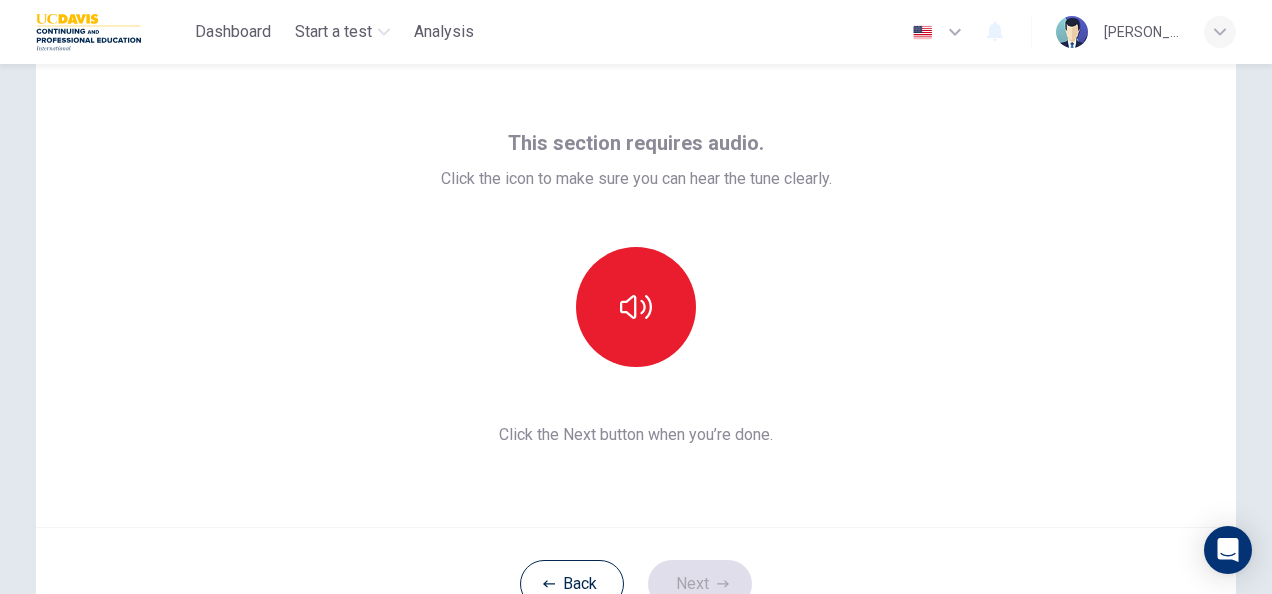scroll, scrollTop: 56, scrollLeft: 0, axis: vertical 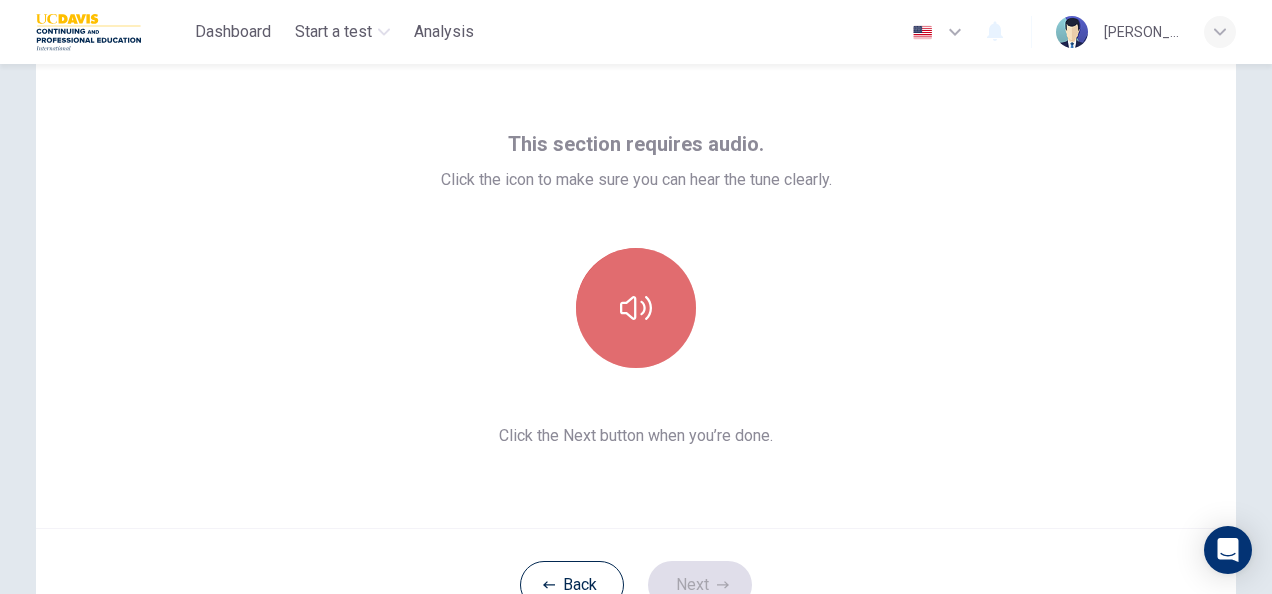 click 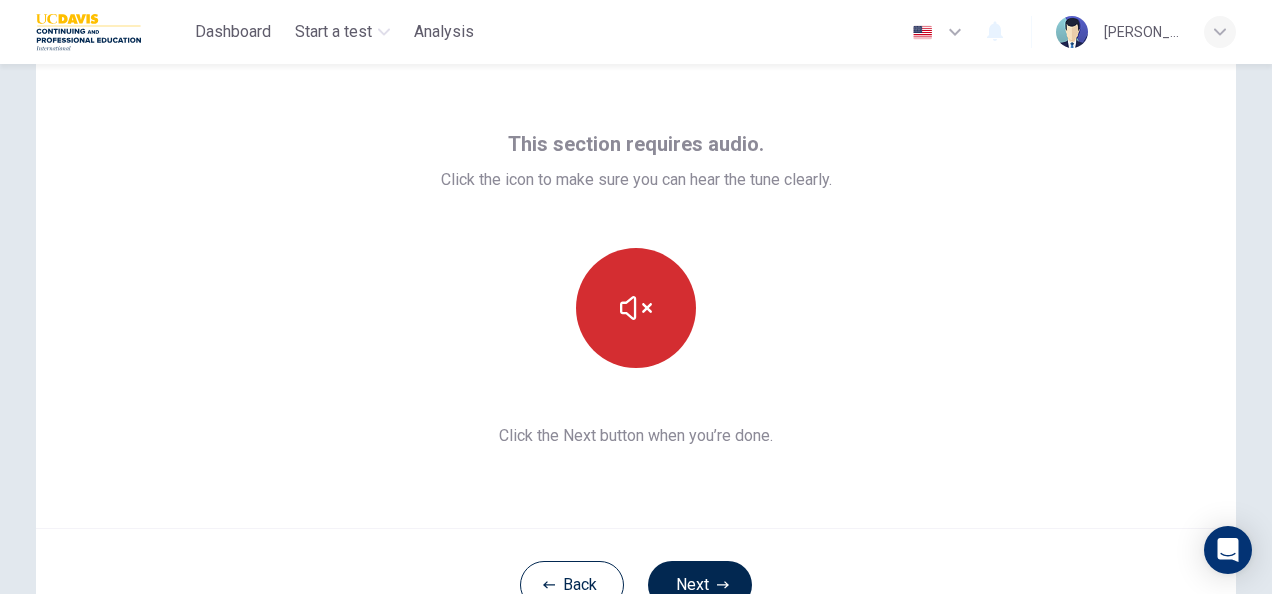 click at bounding box center (636, 308) 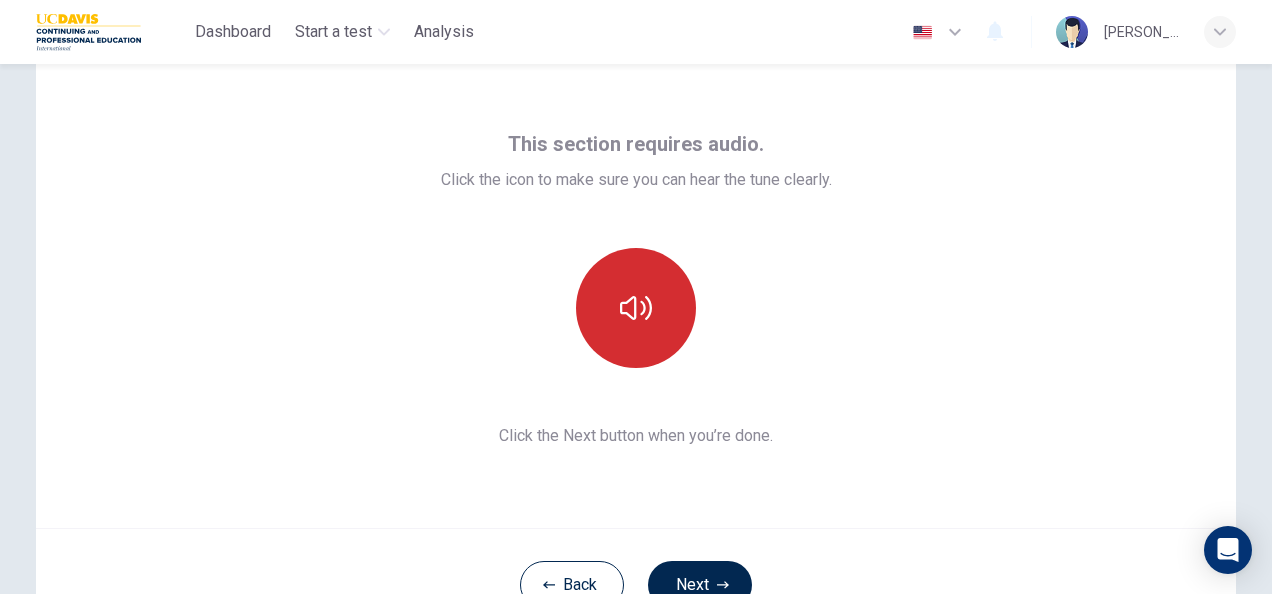 click at bounding box center [636, 308] 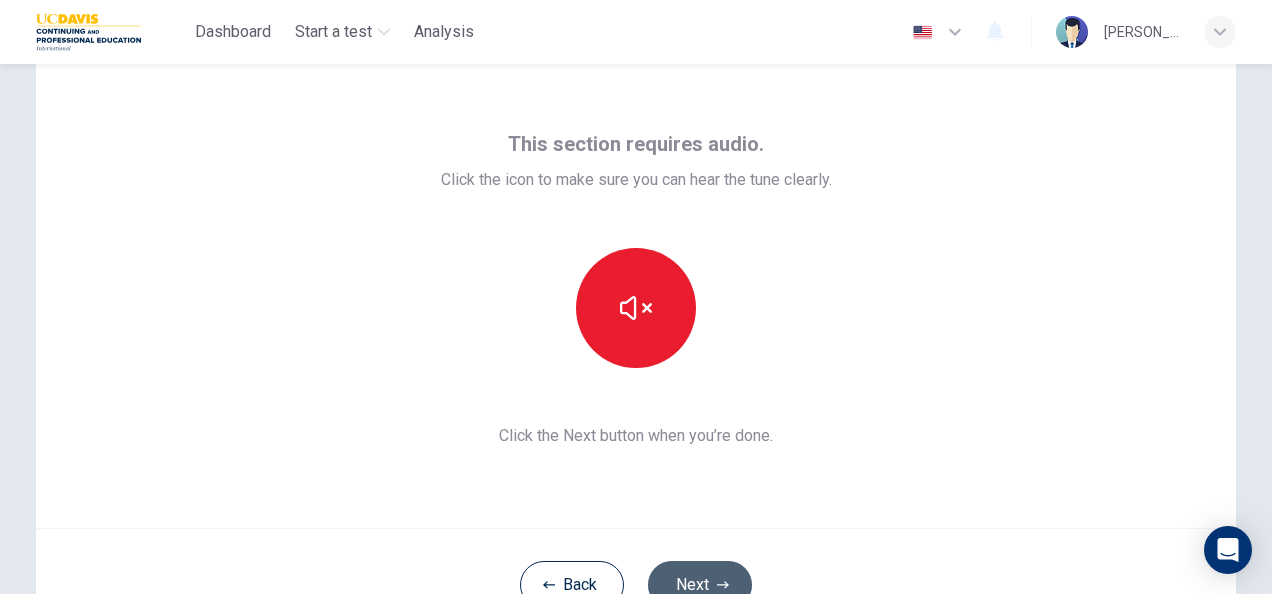 click on "Next" at bounding box center (700, 585) 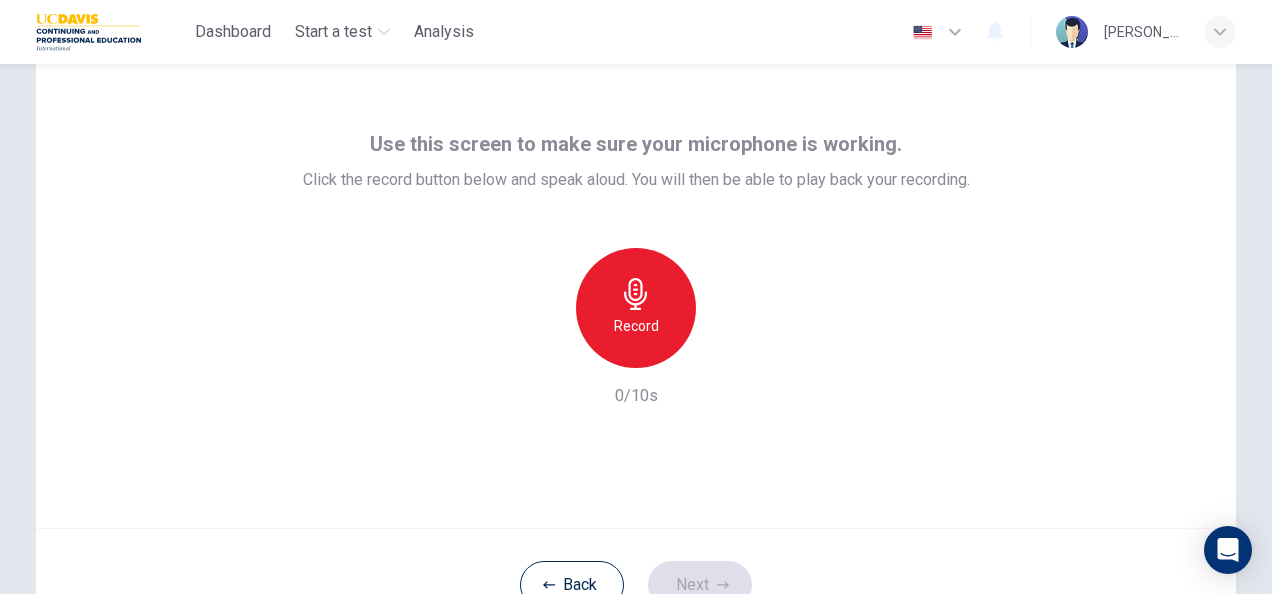 click 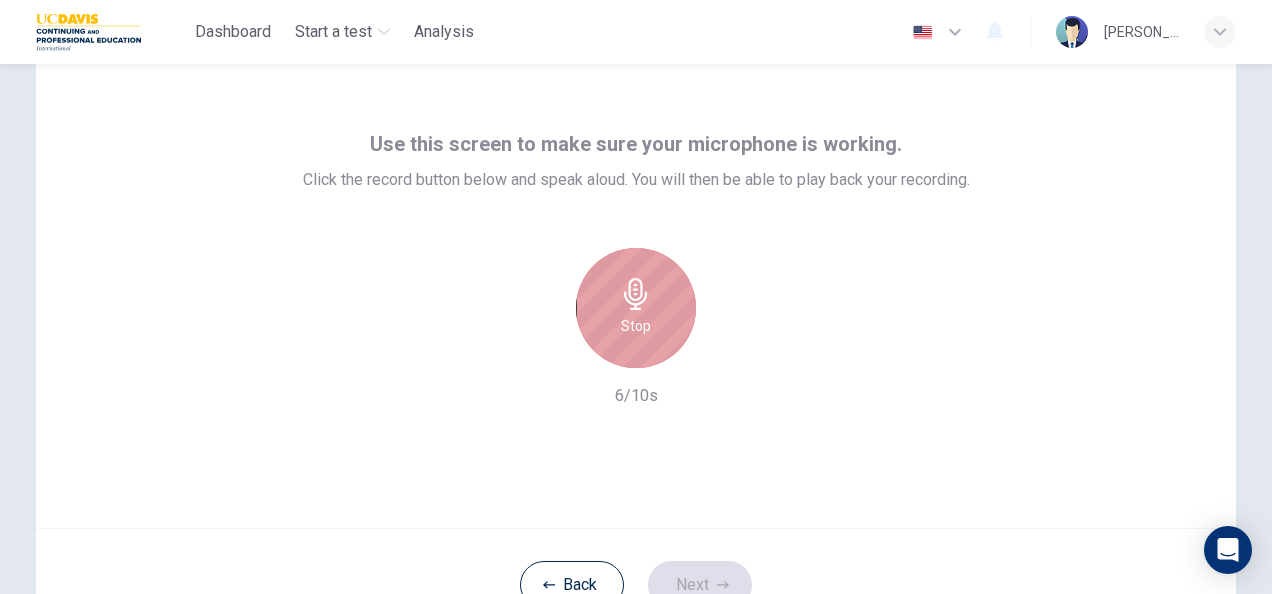click 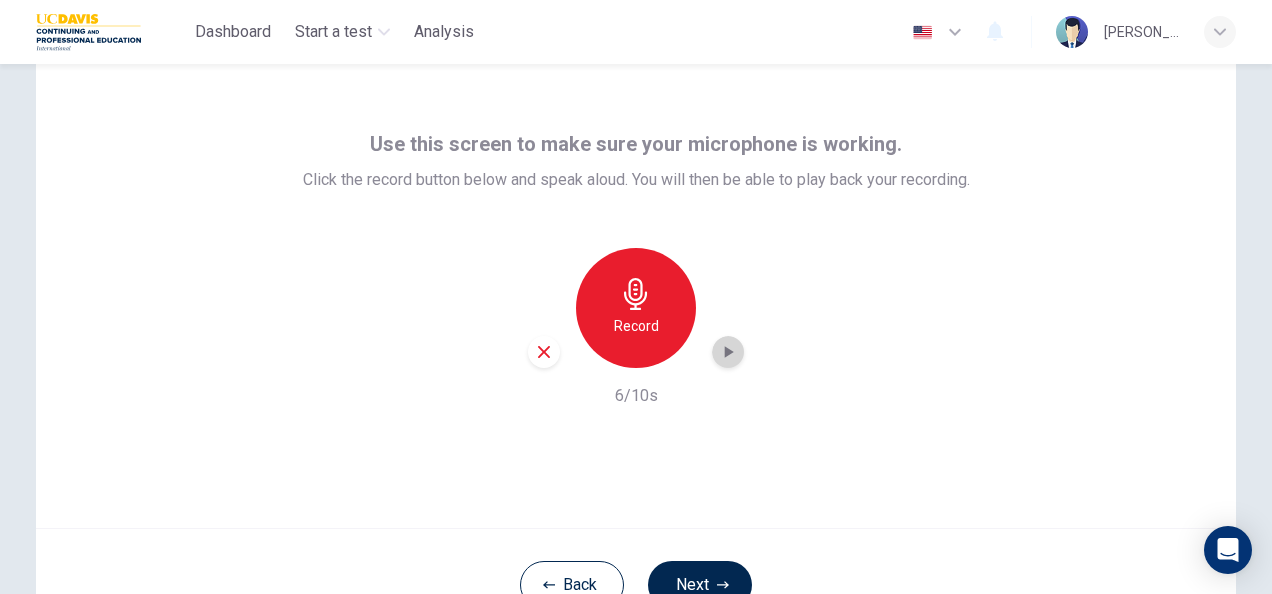 click 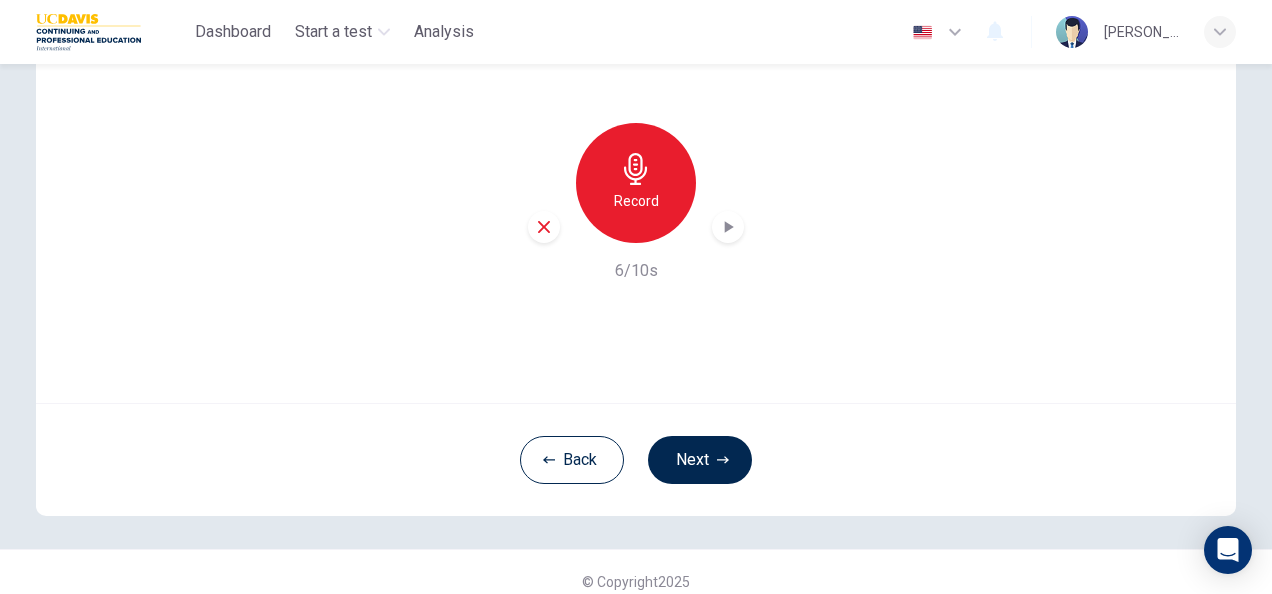 scroll, scrollTop: 200, scrollLeft: 0, axis: vertical 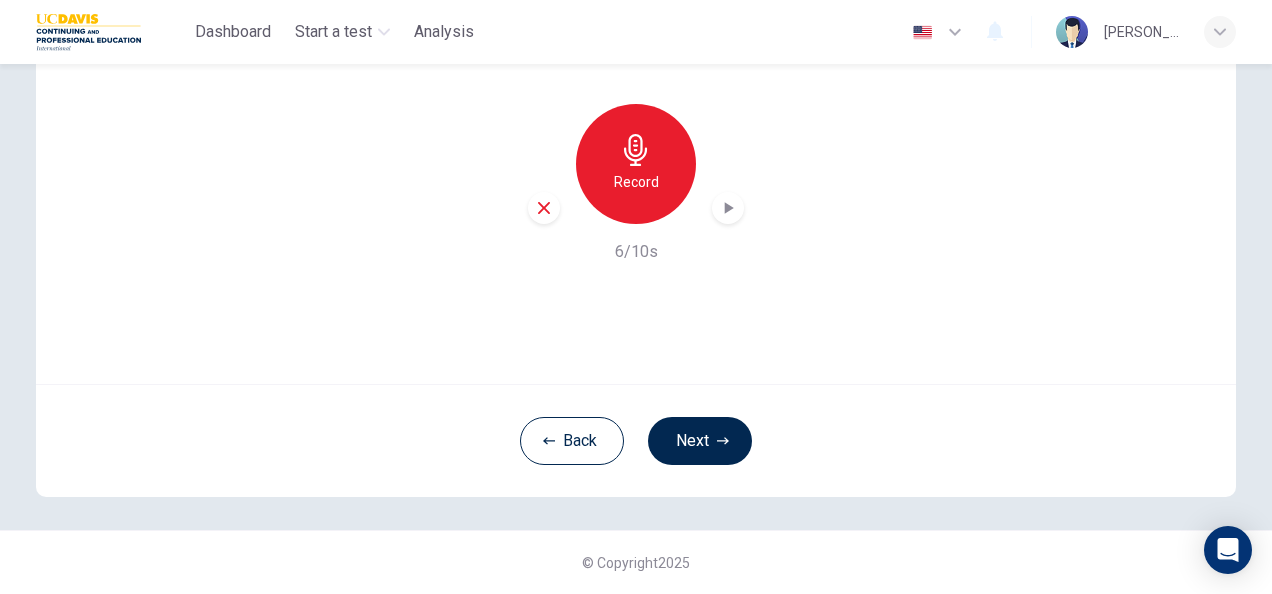 click on "Record" at bounding box center (636, 182) 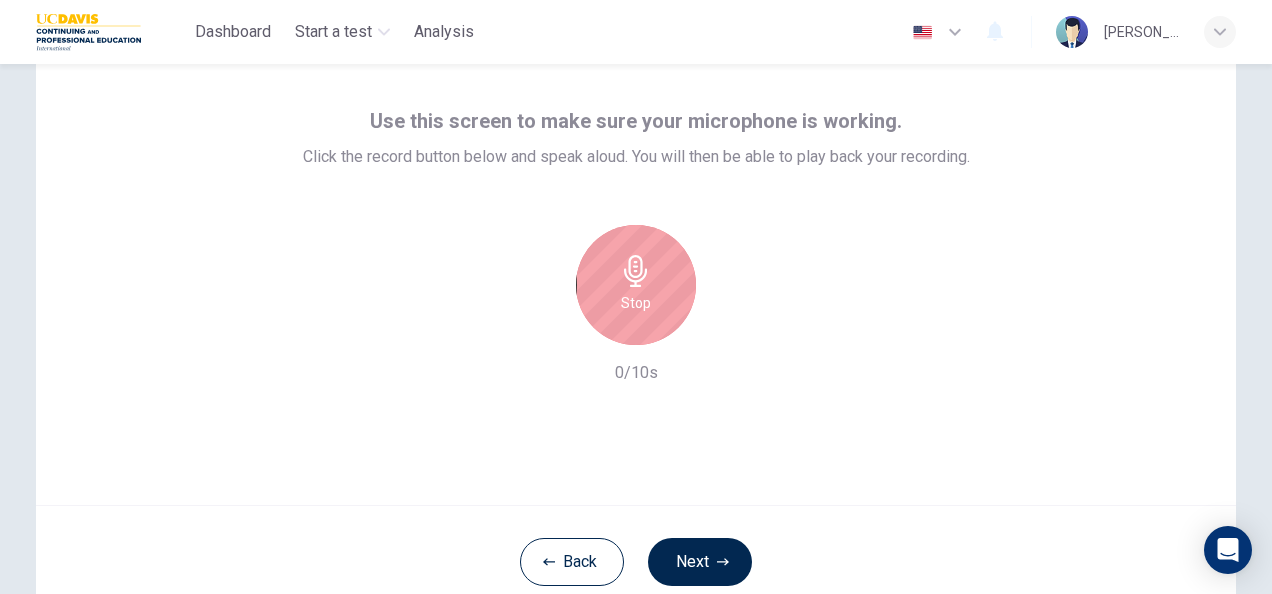 scroll, scrollTop: 78, scrollLeft: 0, axis: vertical 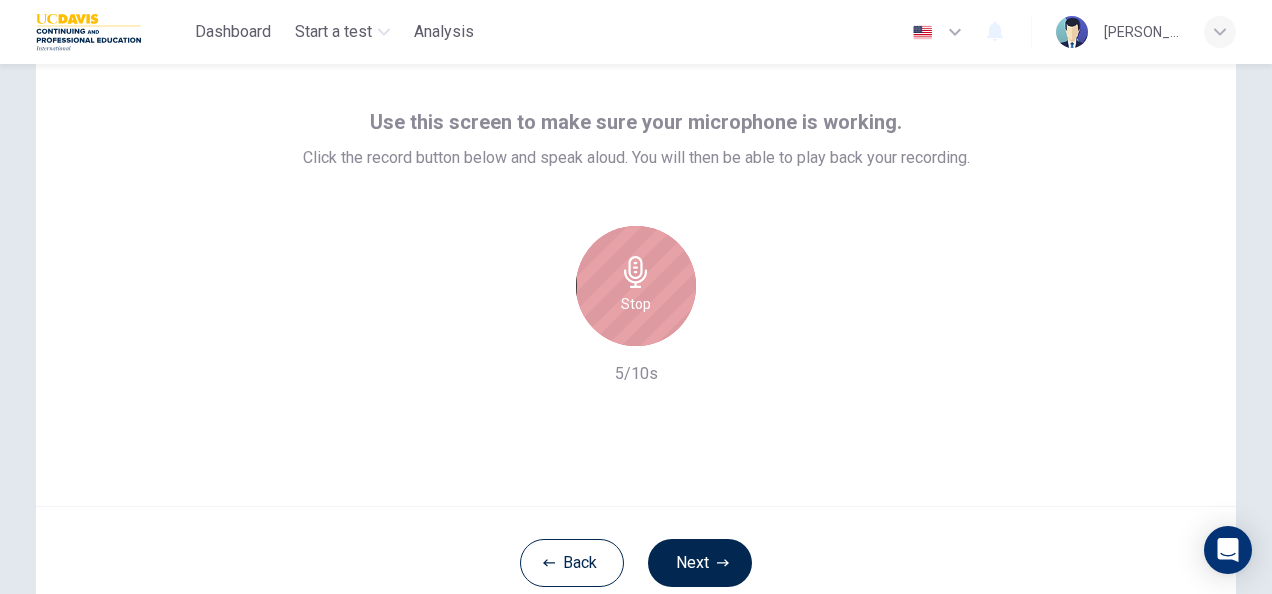 click 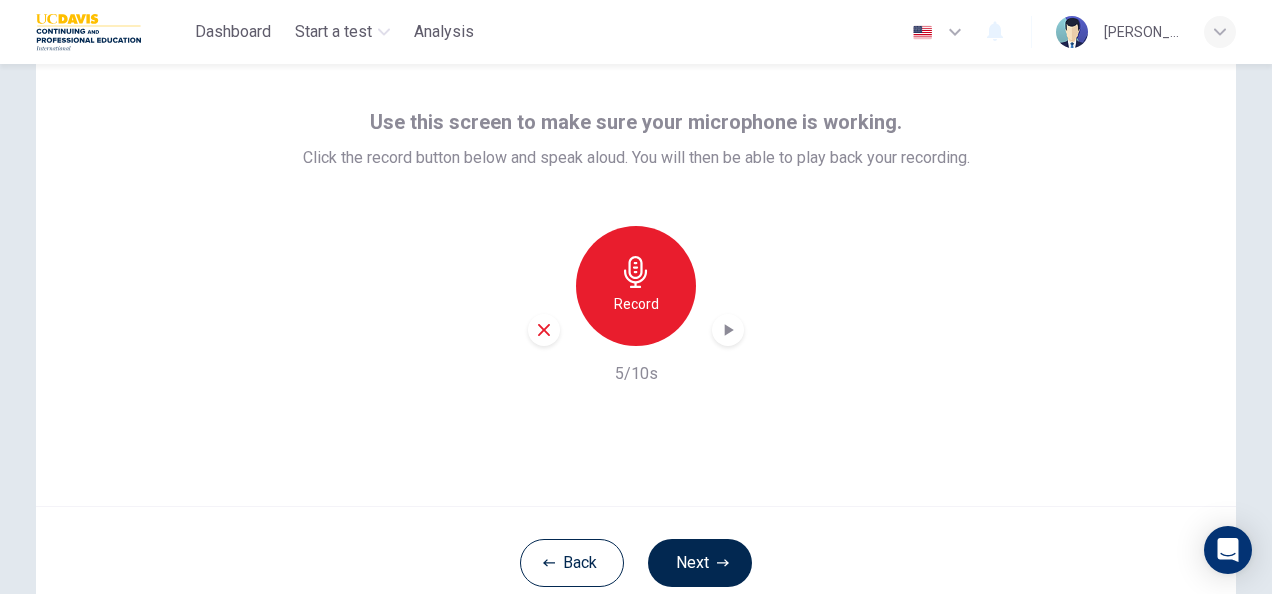 click 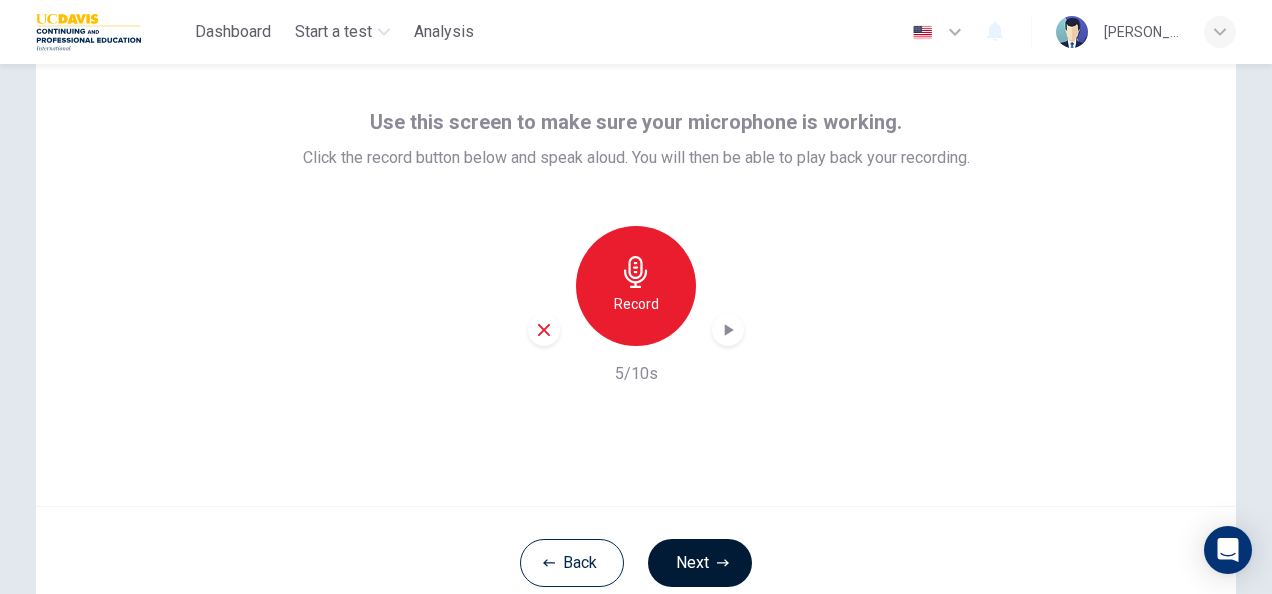 click on "Next" at bounding box center (700, 563) 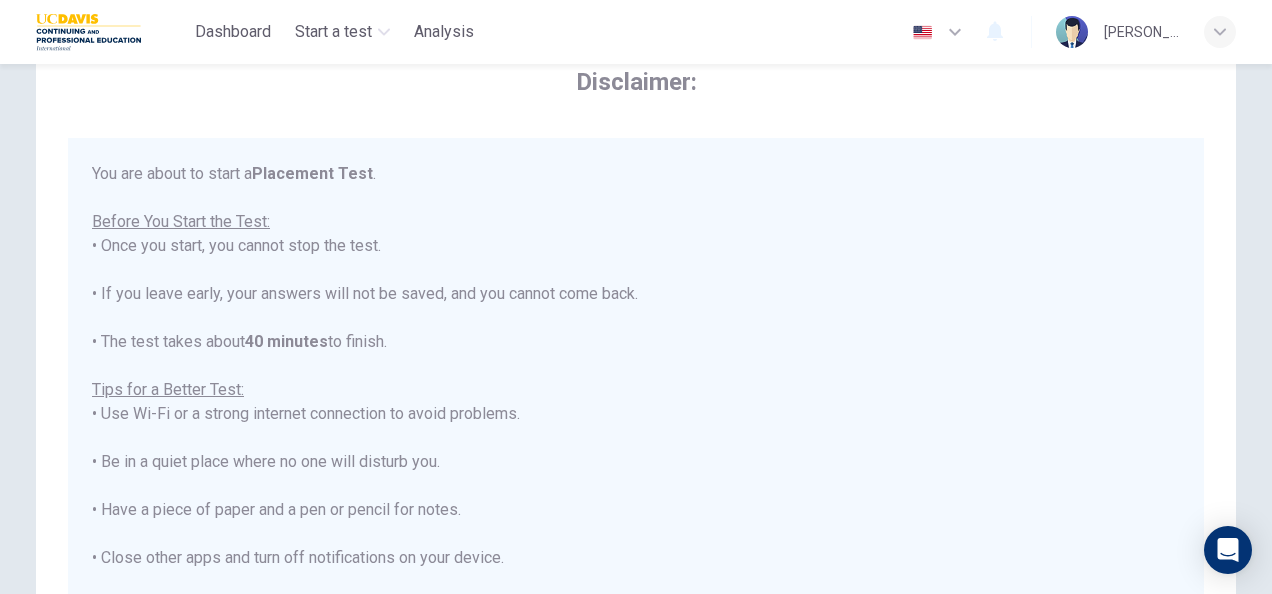 scroll, scrollTop: 22, scrollLeft: 0, axis: vertical 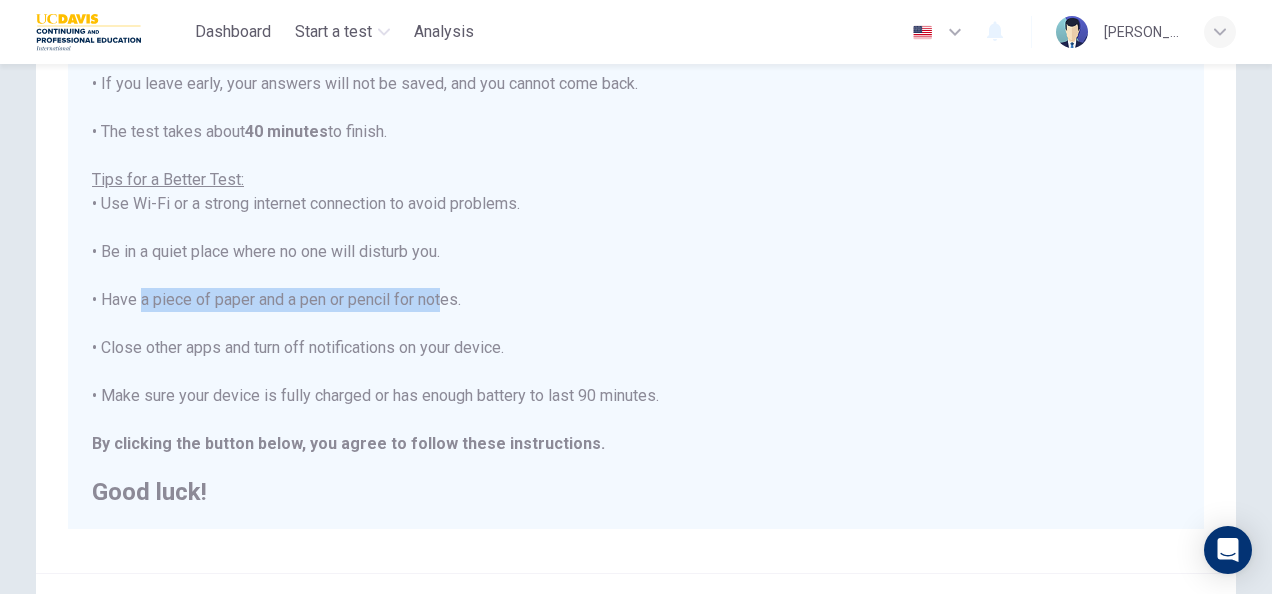 drag, startPoint x: 131, startPoint y: 307, endPoint x: 432, endPoint y: 300, distance: 301.0814 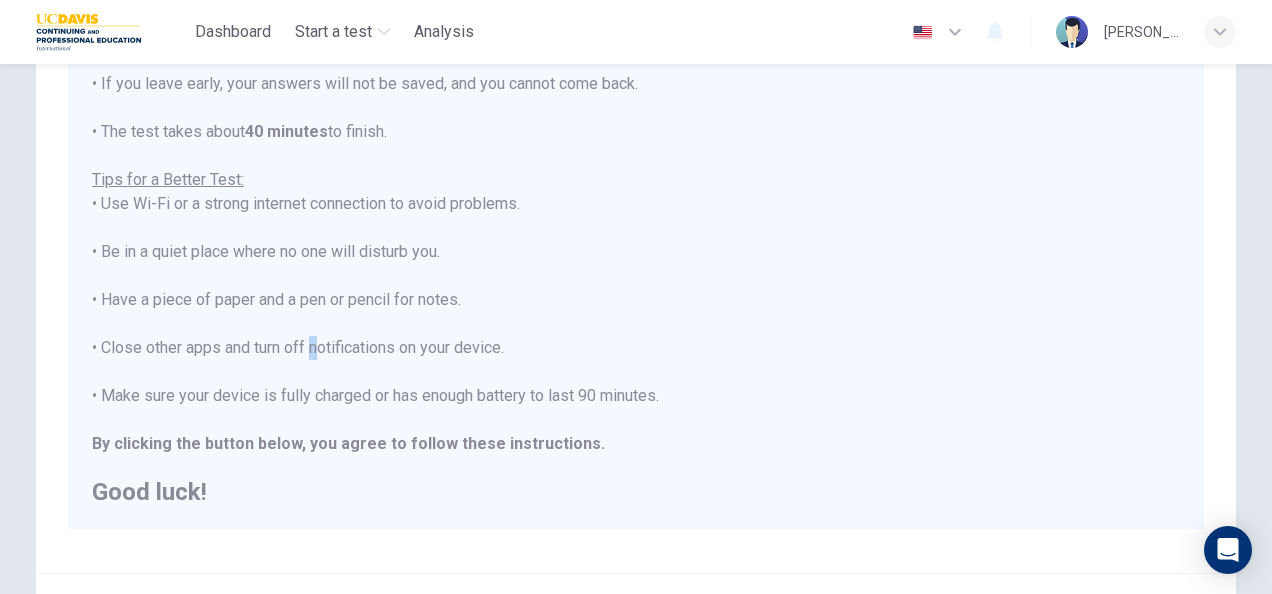 drag, startPoint x: 432, startPoint y: 300, endPoint x: 306, endPoint y: 336, distance: 131.04198 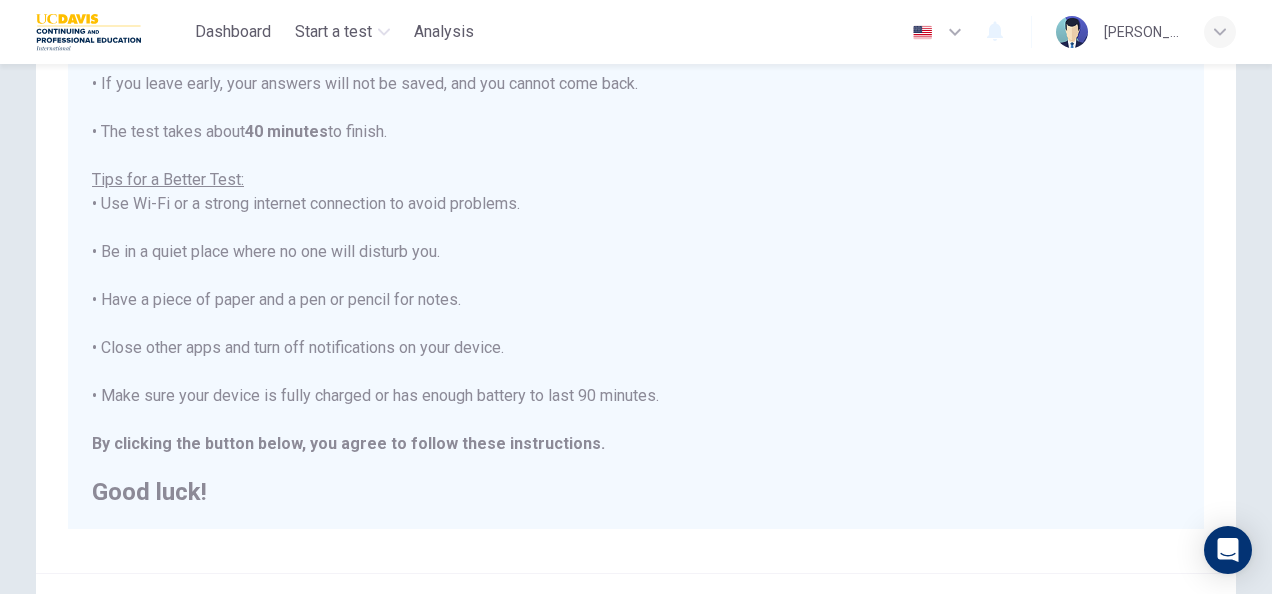 click on "You are about to start a  Placement Test .
Before You Start the Test:
• Once you start, you cannot stop the test.
• If you leave early, your answers will not be saved, and you cannot come back.
• The test takes about  40 minutes  to finish.
Tips for a Better Test:
• Use Wi-Fi or a strong internet connection to avoid problems.
• Be in a quiet place where no one will disturb you.
• Have a piece of paper and a pen or pencil for notes.
• Close other apps and turn off notifications on your device.
• Make sure your device is fully charged or has enough battery to last 90 minutes.
By clicking the button below, you agree to follow these instructions.
Good luck!" at bounding box center [636, 228] 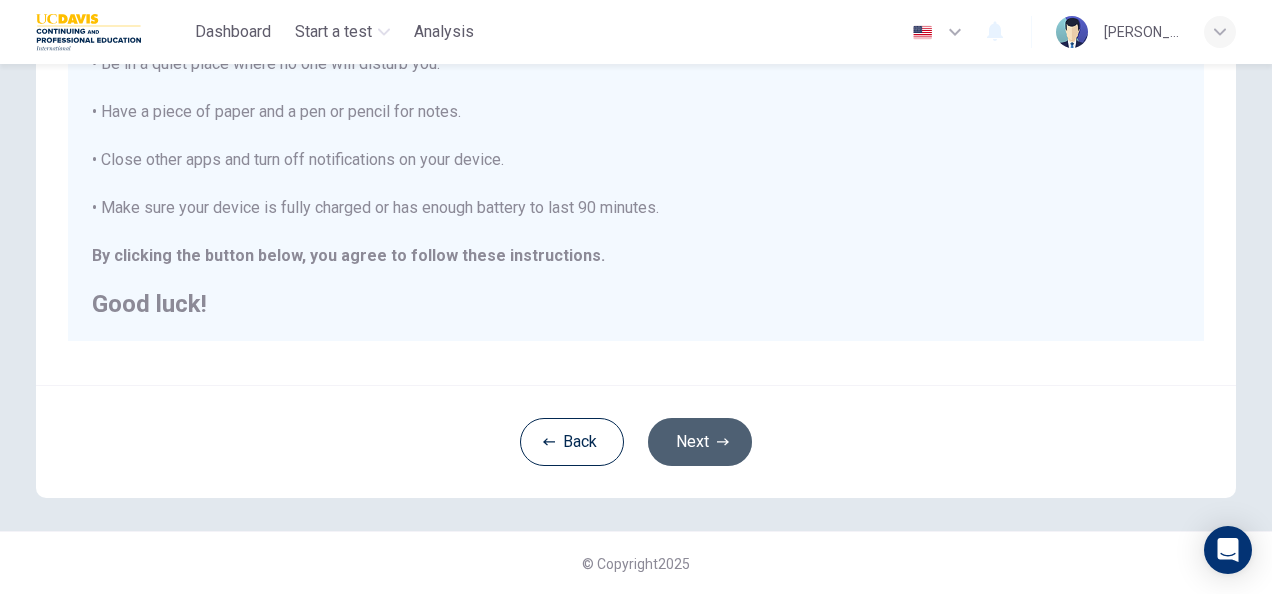 click on "Next" at bounding box center (700, 442) 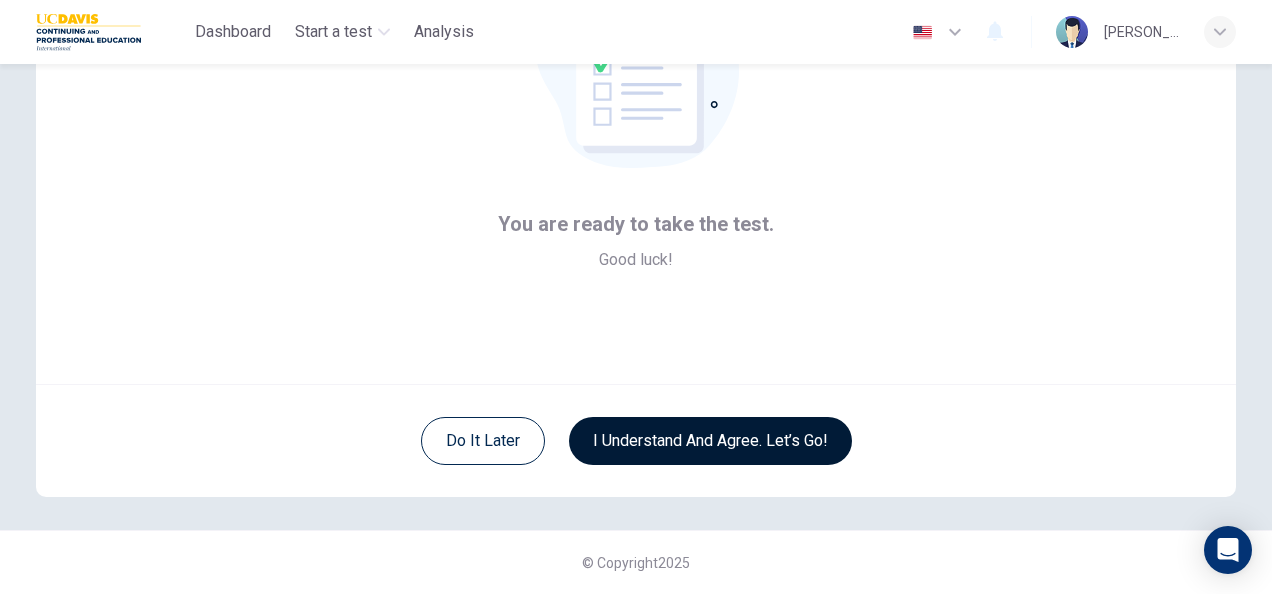 click on "I understand and agree. Let’s go!" at bounding box center [710, 441] 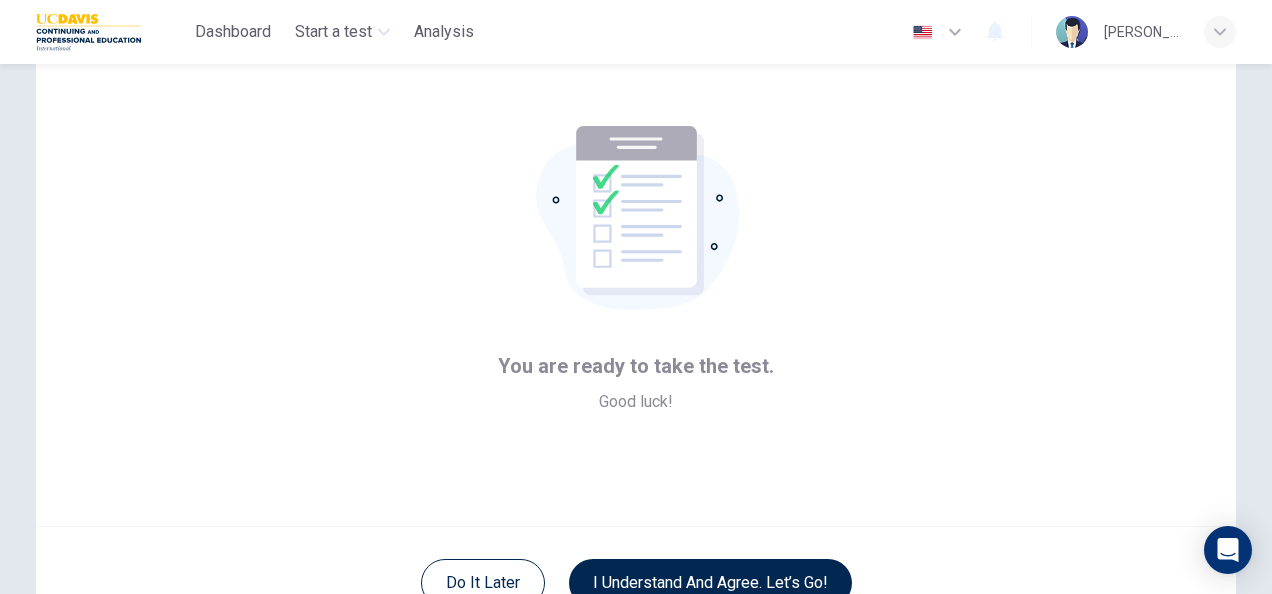 scroll, scrollTop: 62, scrollLeft: 0, axis: vertical 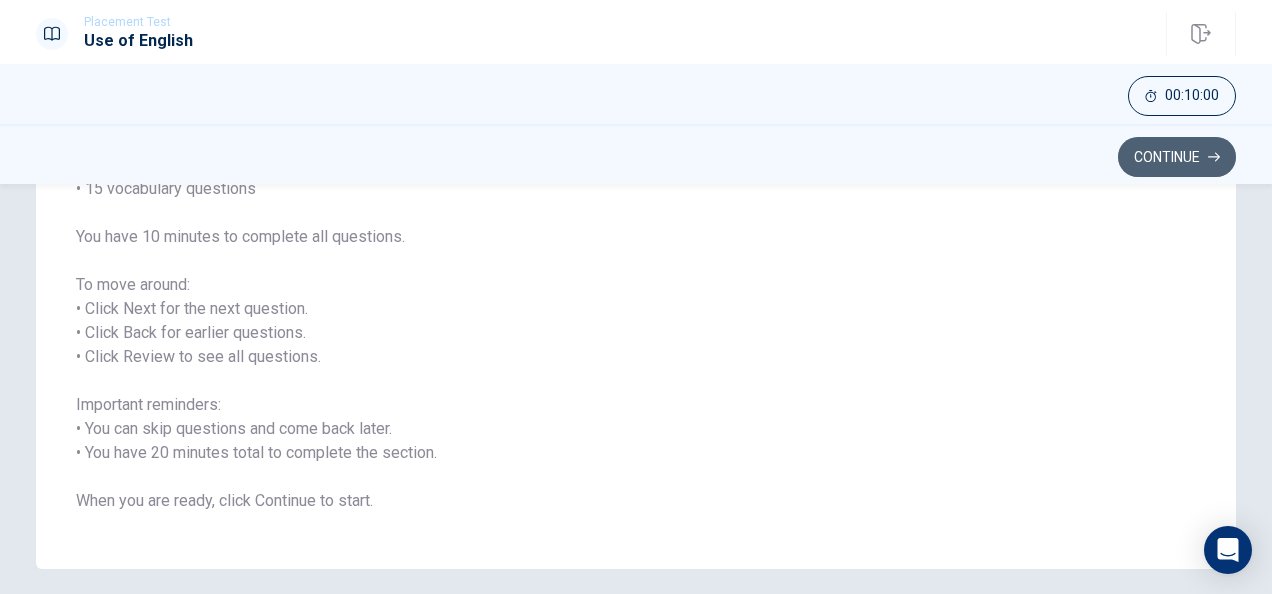 click on "Continue" at bounding box center [1177, 157] 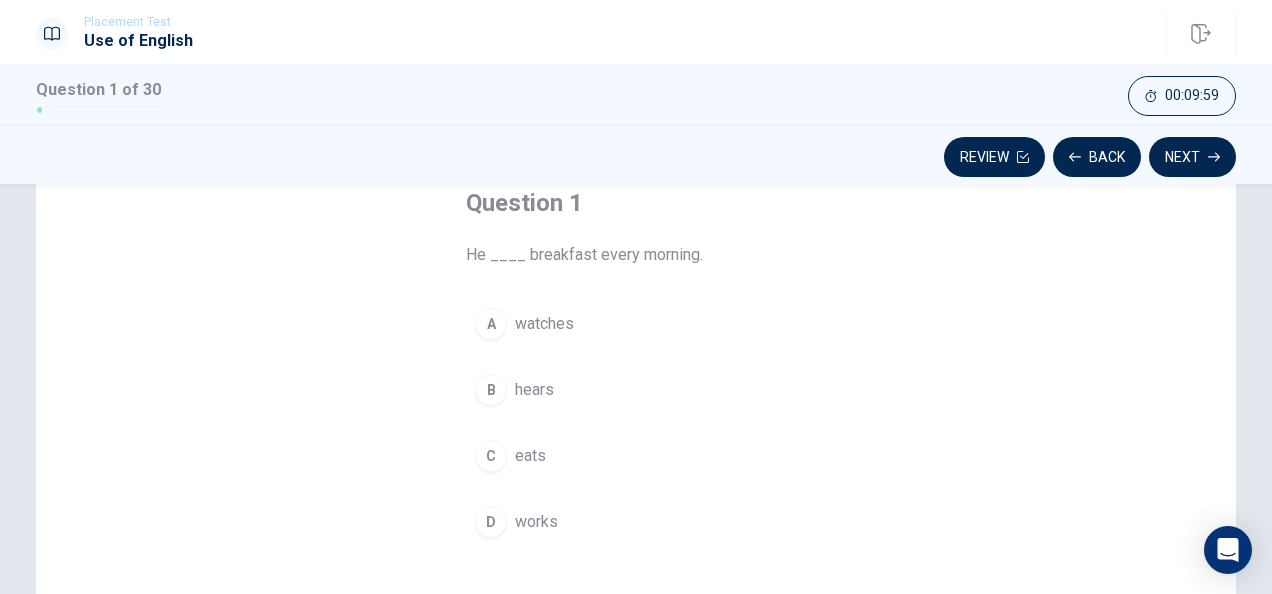 scroll, scrollTop: 126, scrollLeft: 0, axis: vertical 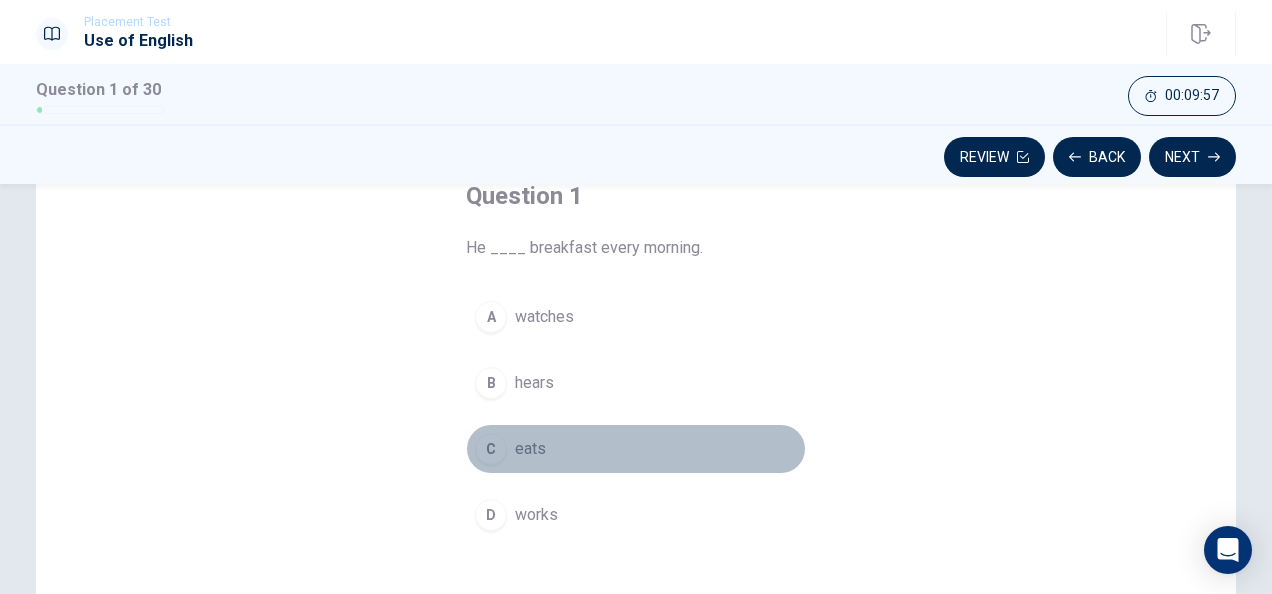 click on "C" at bounding box center (491, 449) 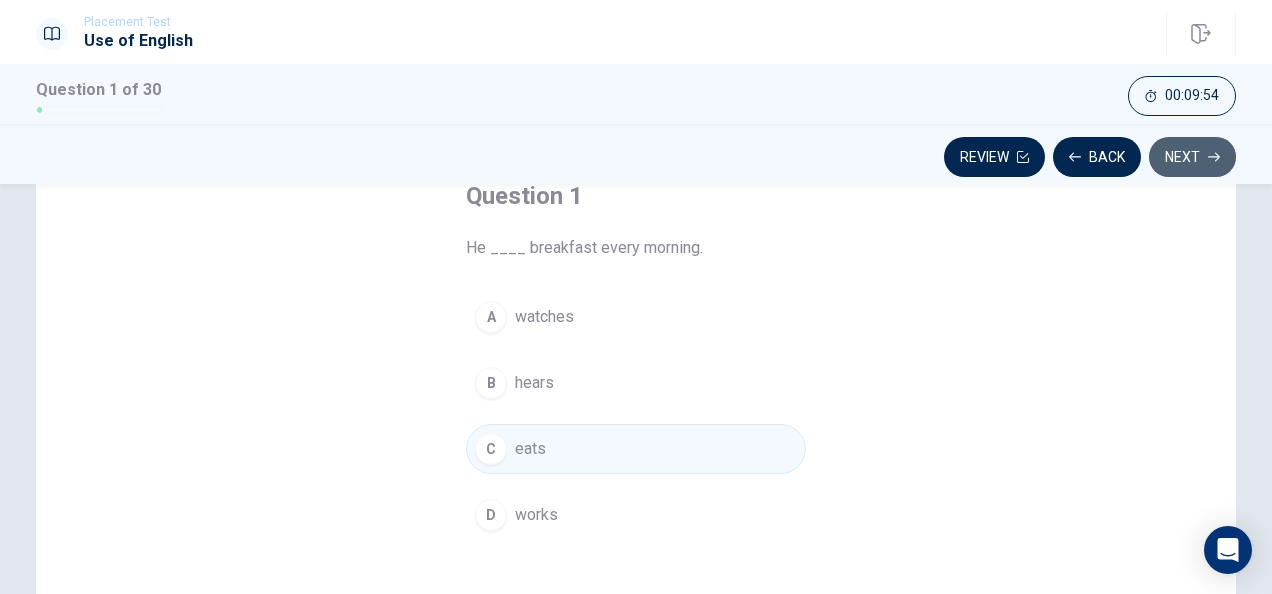 click on "Next" at bounding box center [1192, 157] 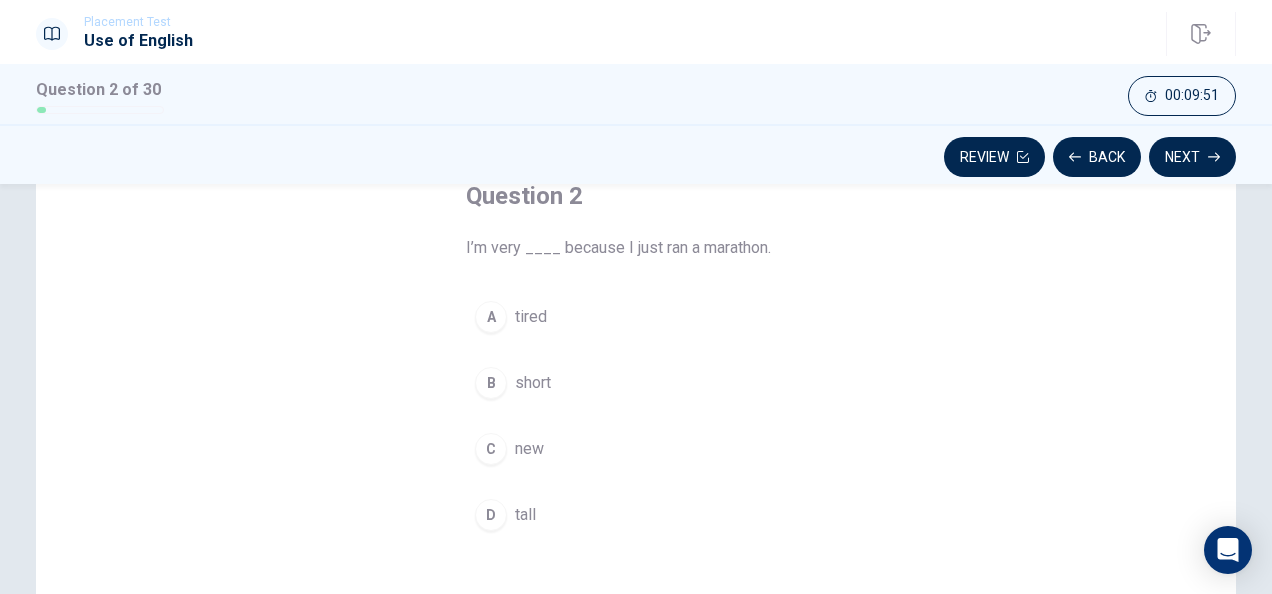 click on "A" at bounding box center [491, 317] 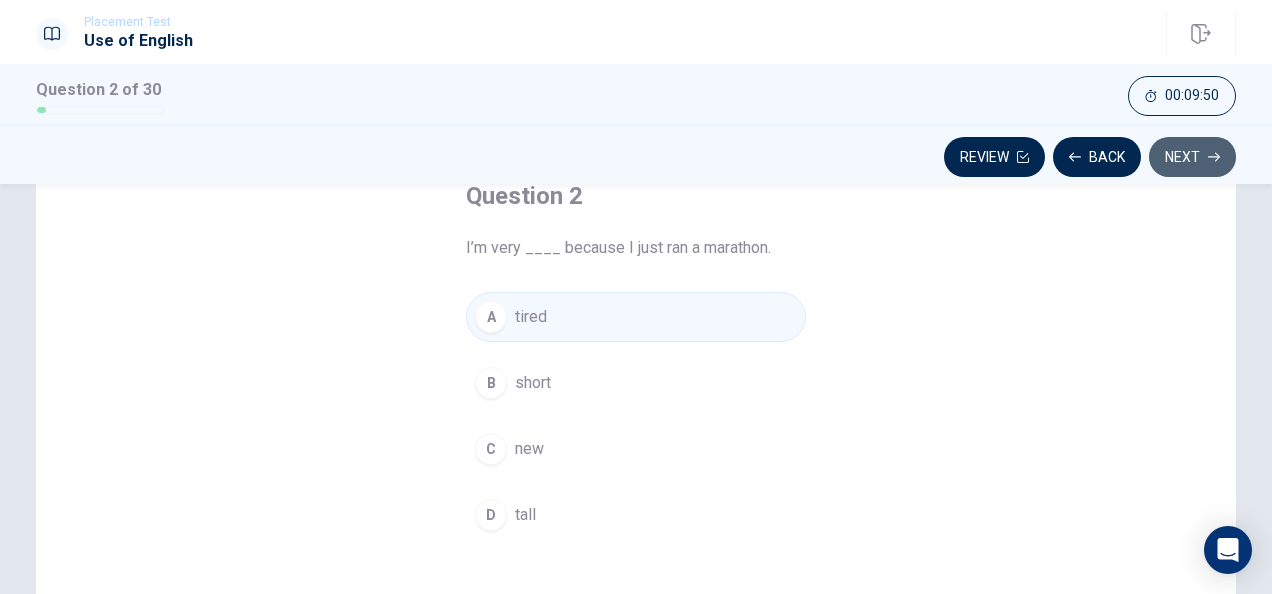click on "Next" at bounding box center (1192, 157) 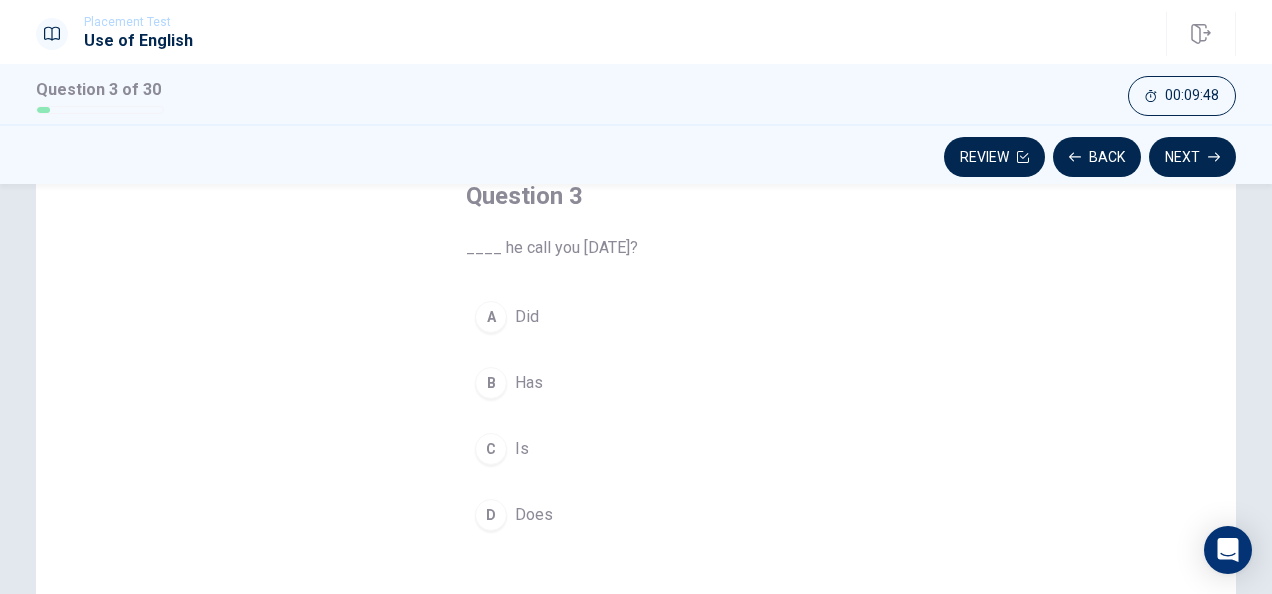 click on "A" at bounding box center (491, 317) 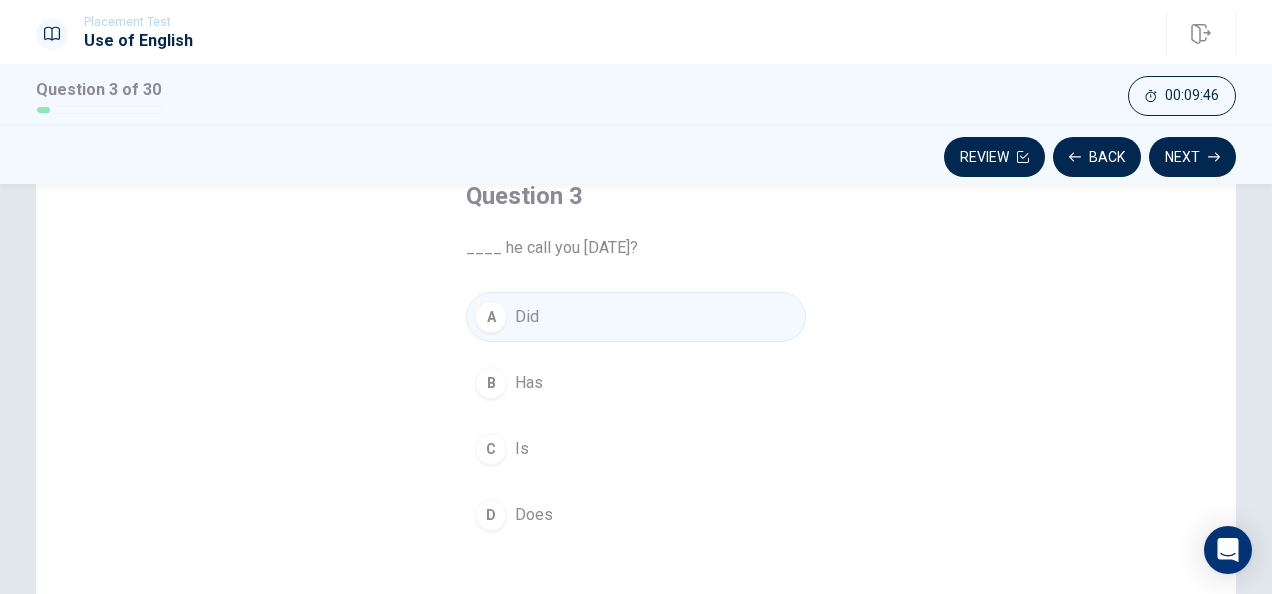click on "D" at bounding box center (491, 515) 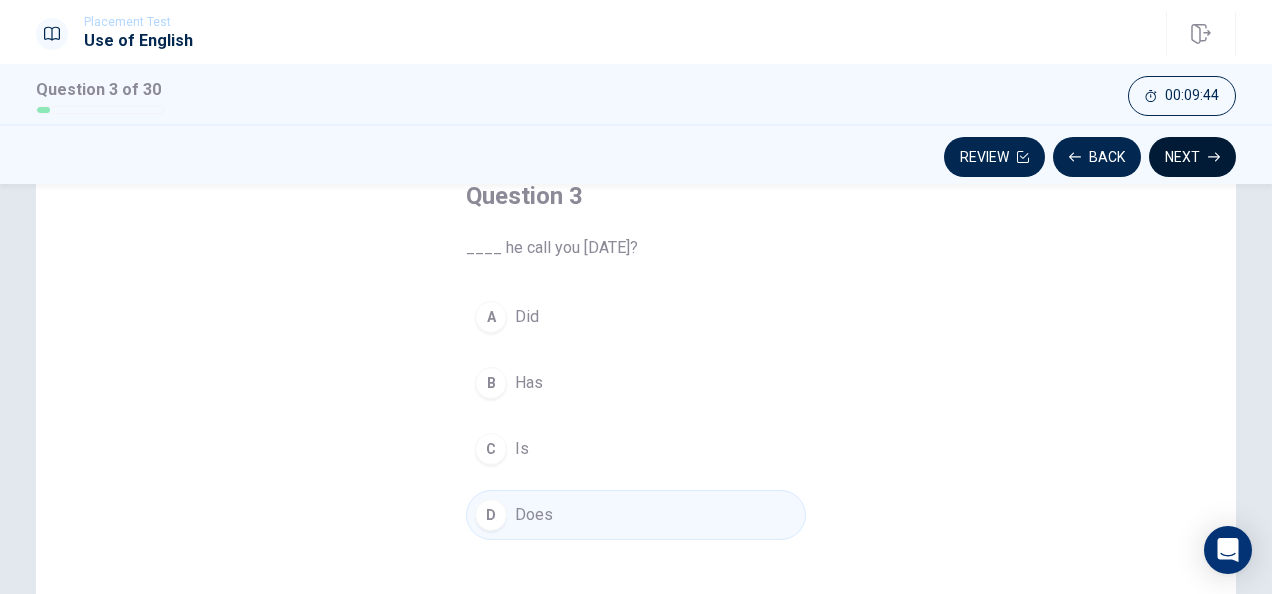 click on "Next" at bounding box center [1192, 157] 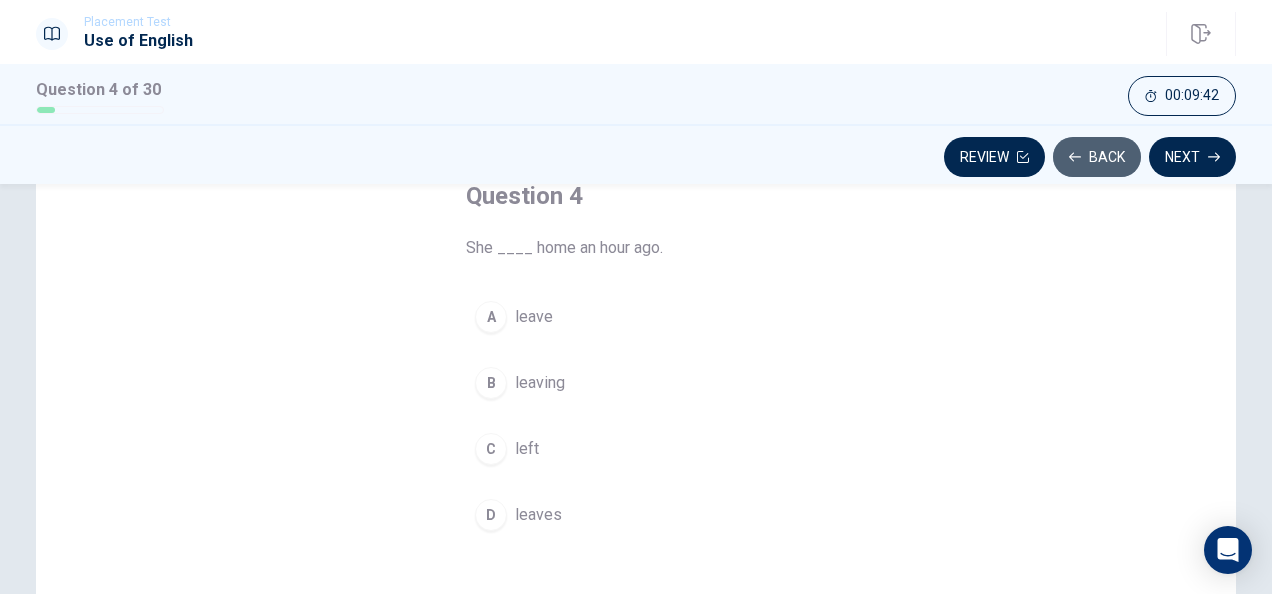 click 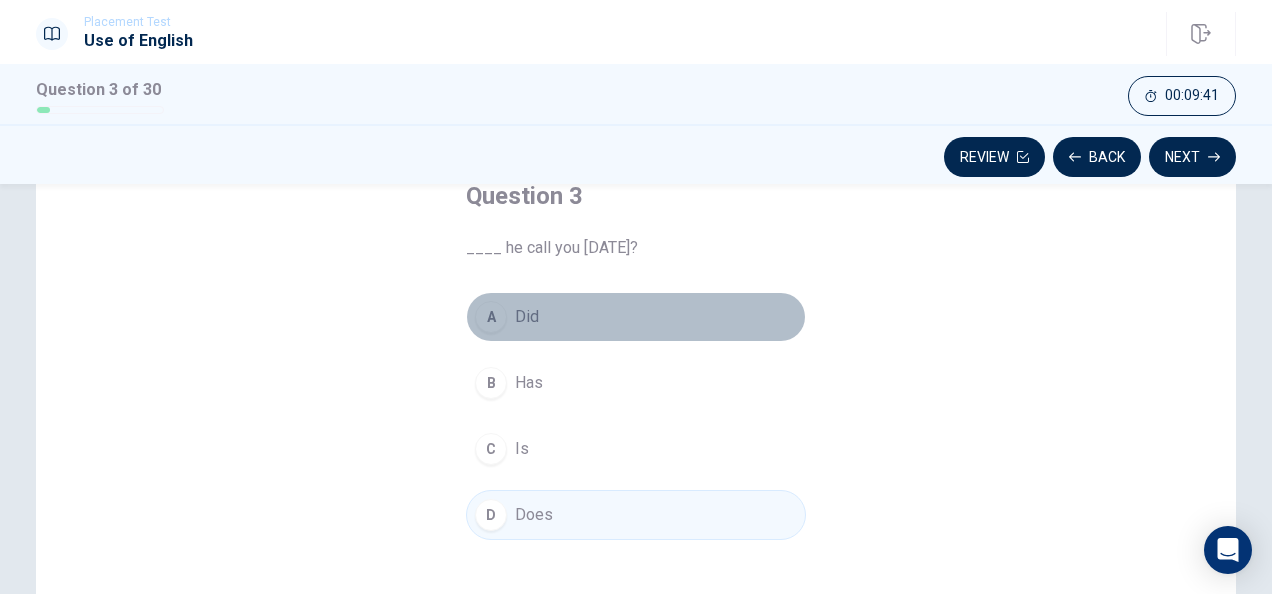 click on "Did" at bounding box center (527, 317) 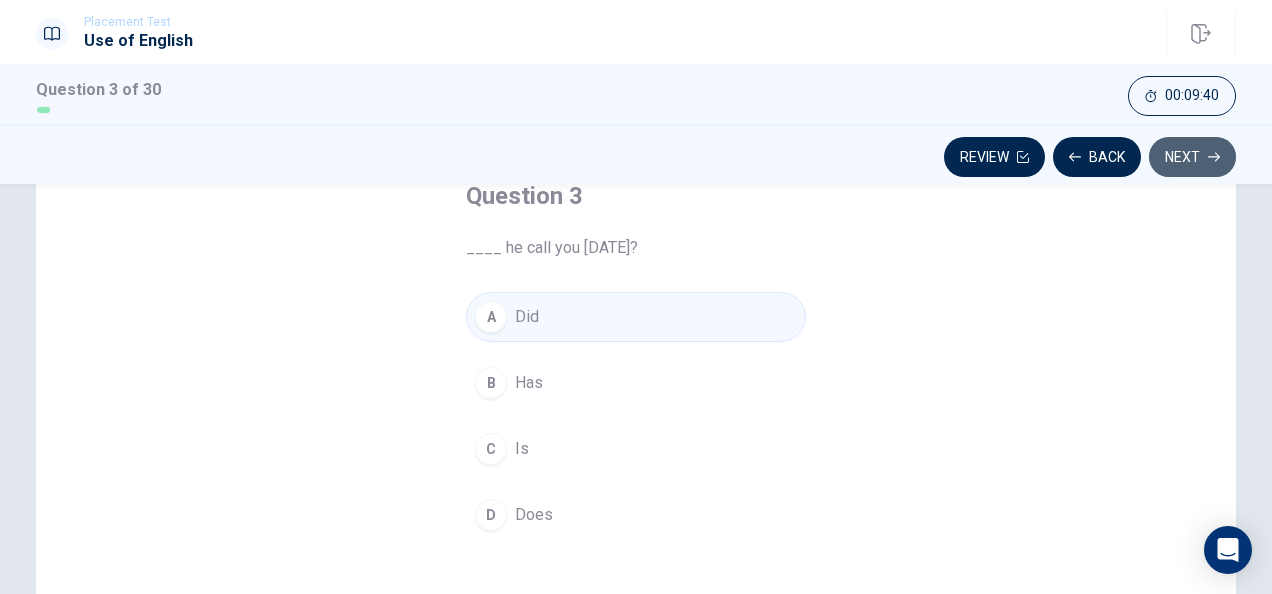 click on "Next" at bounding box center [1192, 157] 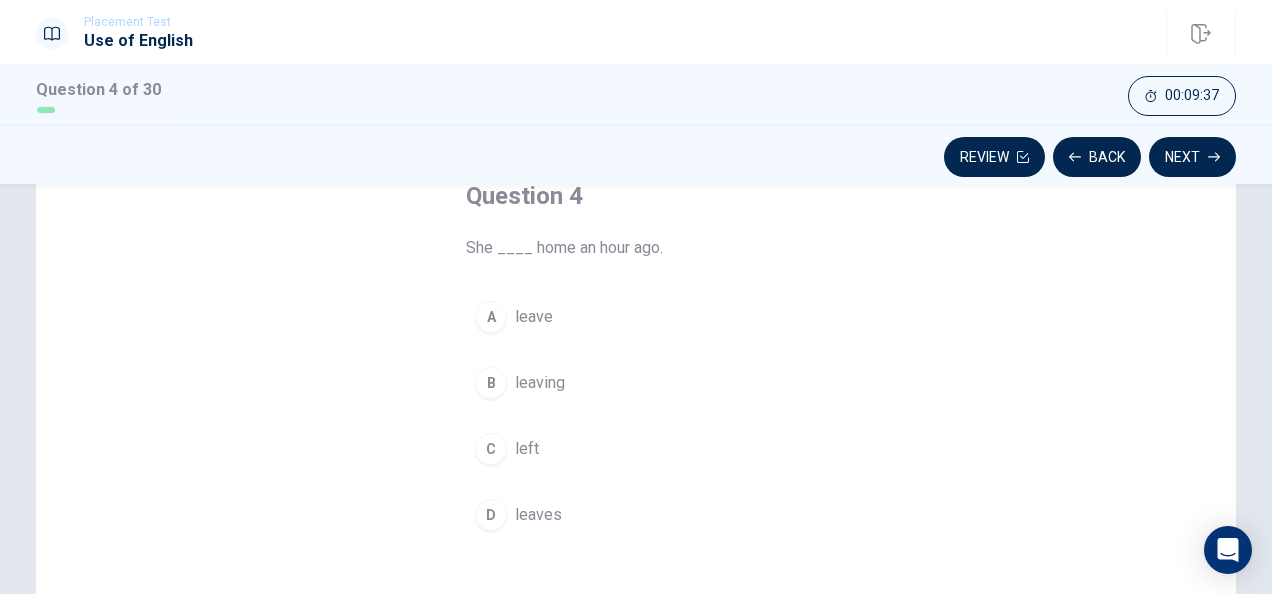 click on "C" at bounding box center [491, 449] 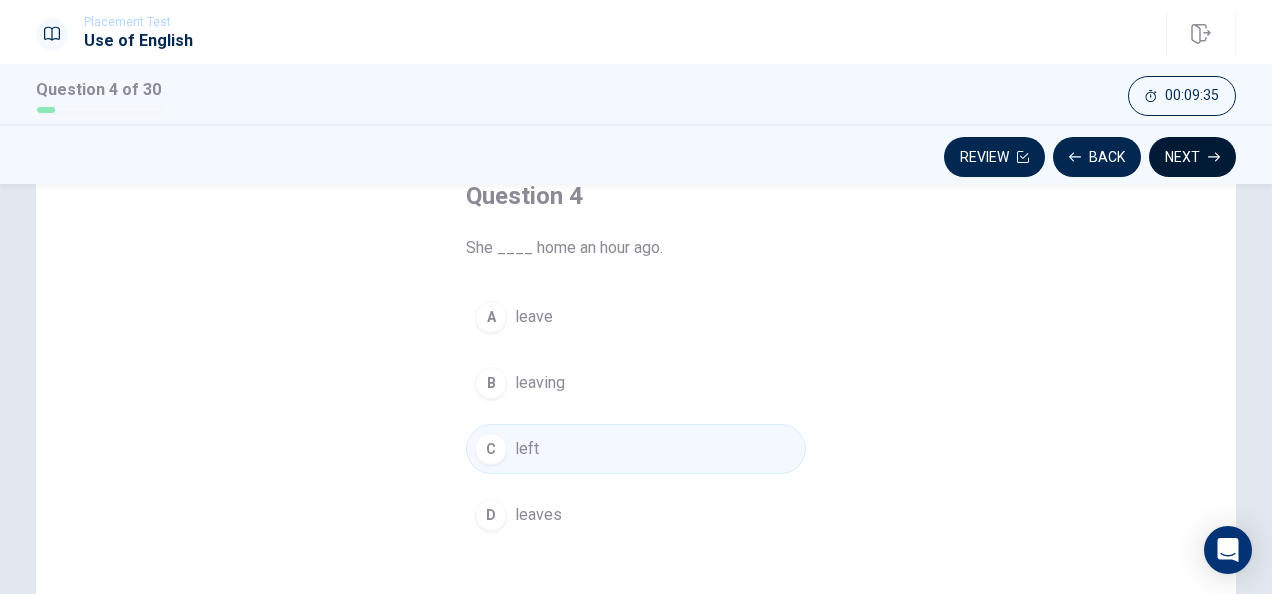click on "Next" at bounding box center [1192, 157] 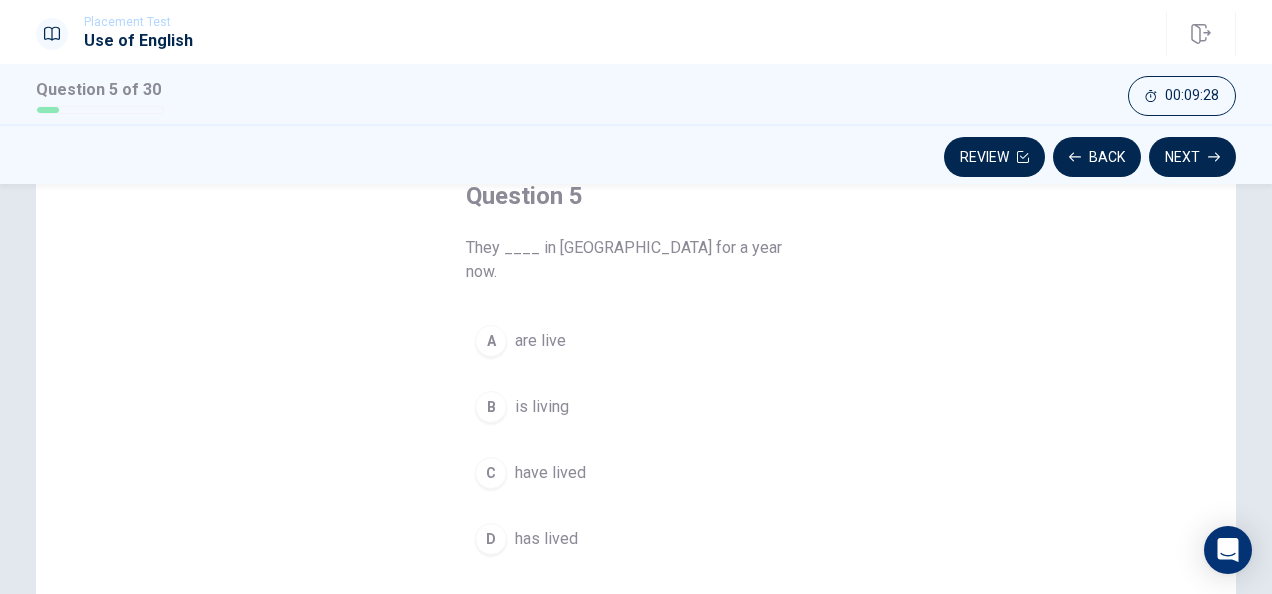 click on "B" at bounding box center [491, 407] 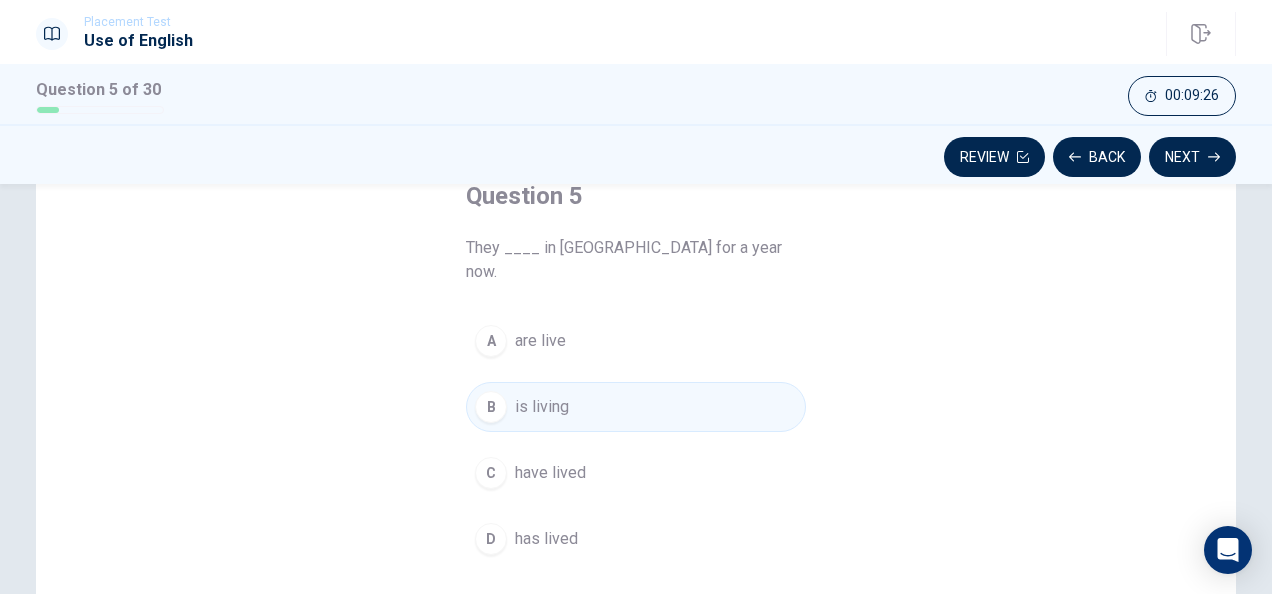 click on "A are live" at bounding box center [636, 341] 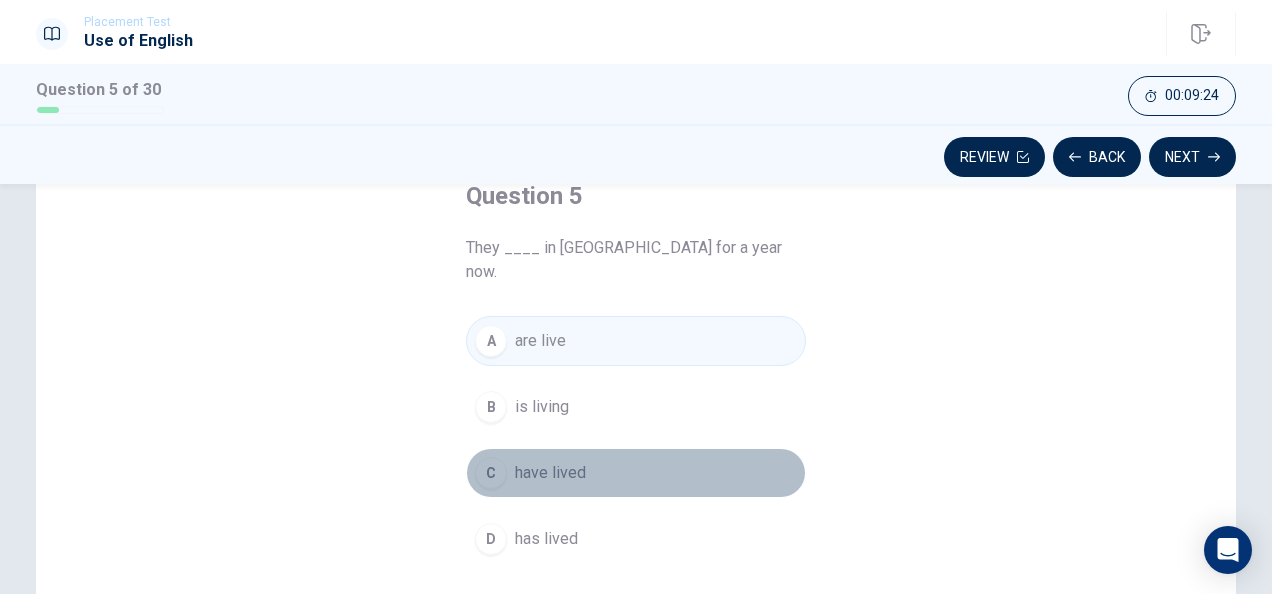 click on "C" at bounding box center [491, 473] 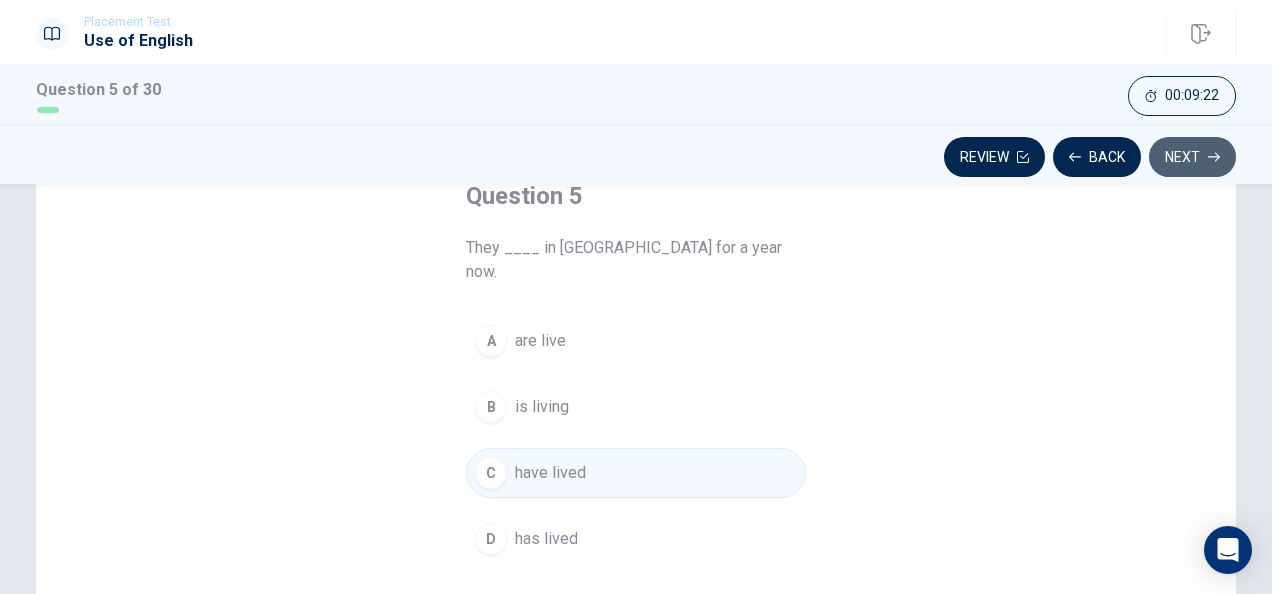click on "Next" at bounding box center (1192, 157) 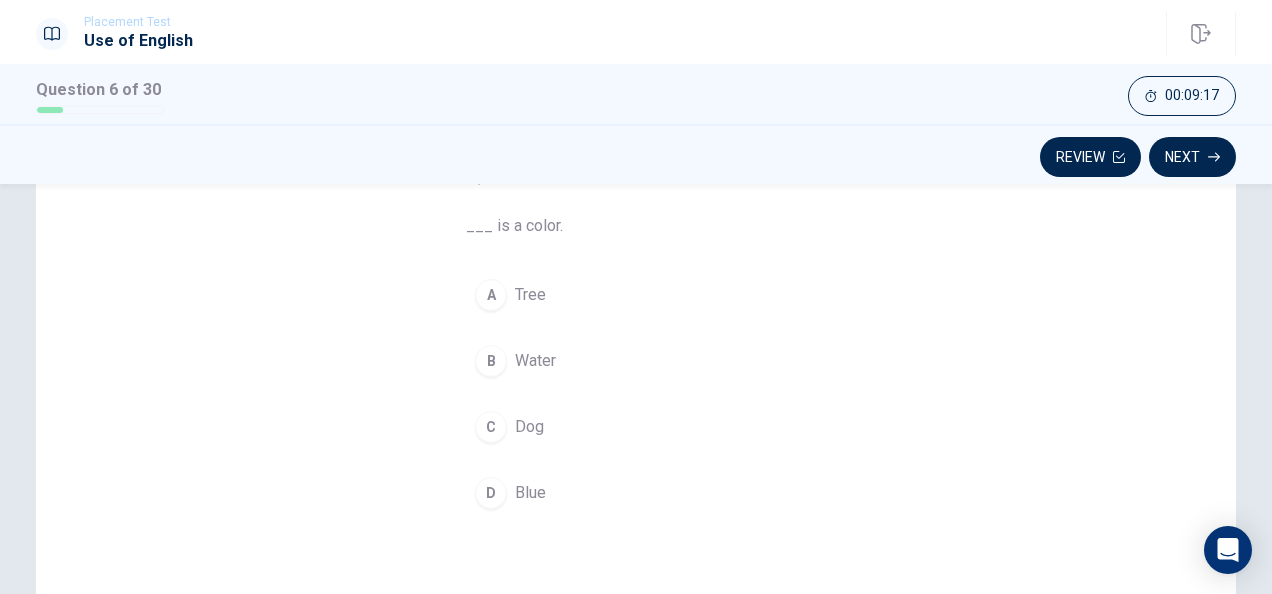 scroll, scrollTop: 132, scrollLeft: 0, axis: vertical 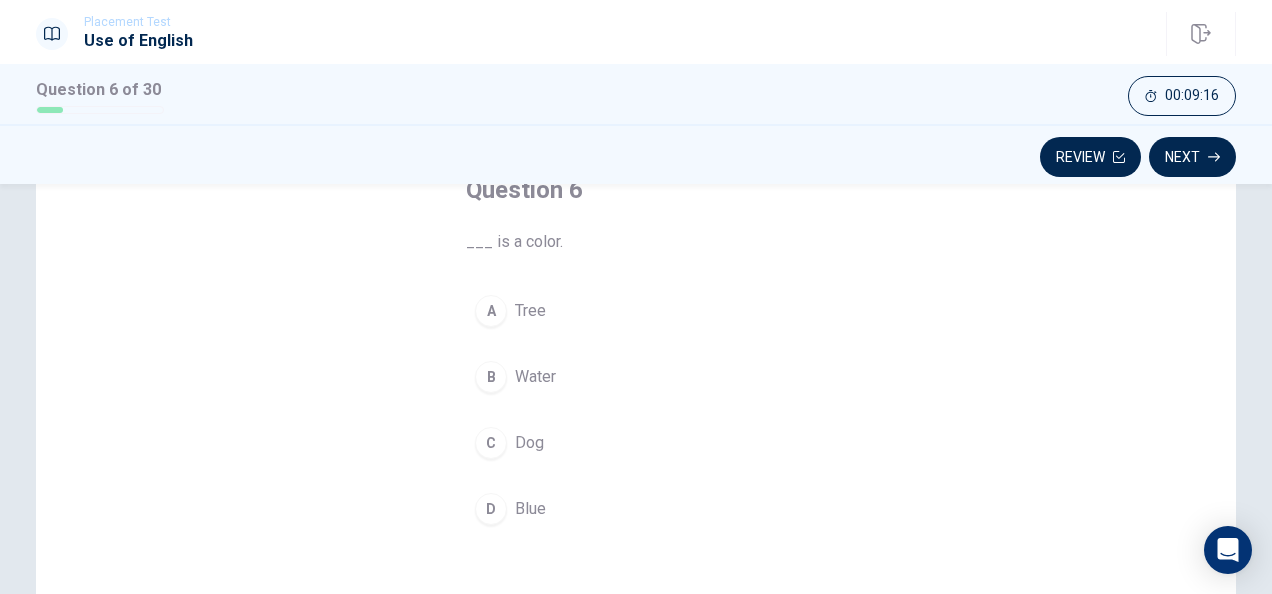 click on "D" at bounding box center (491, 509) 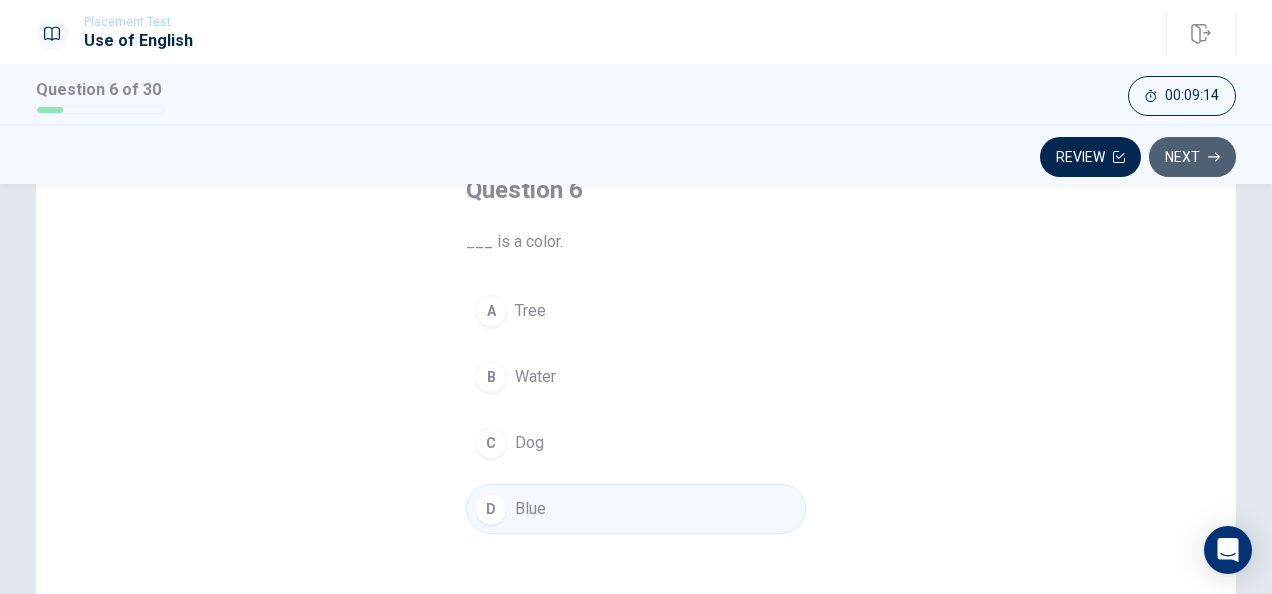 click 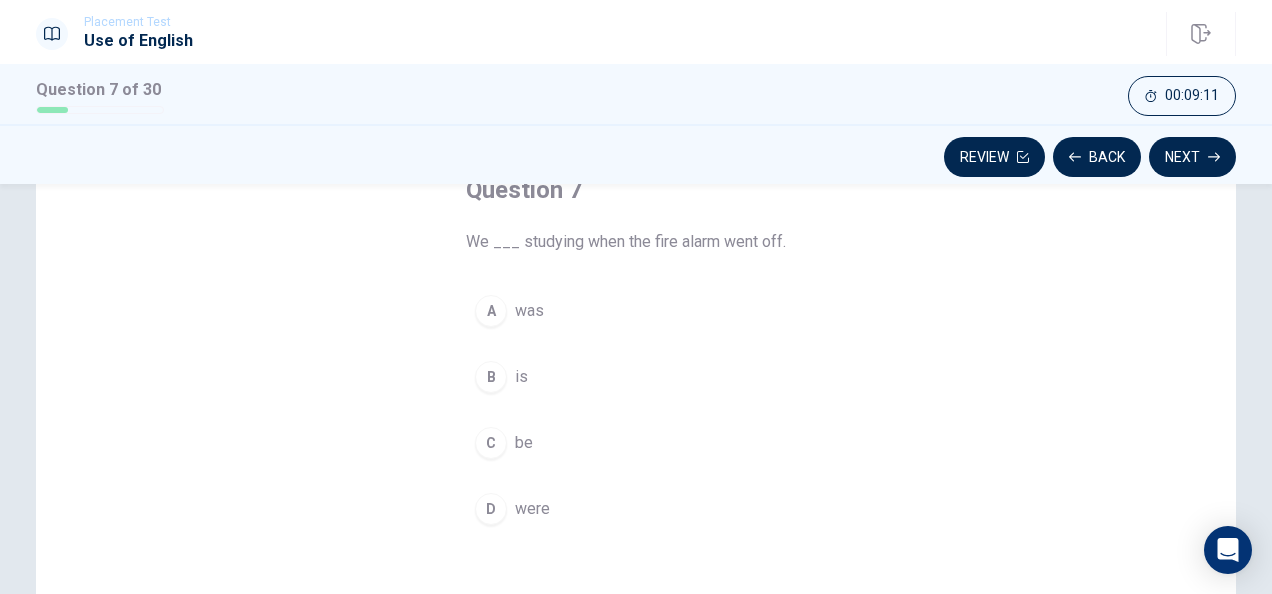 click on "D" at bounding box center [491, 509] 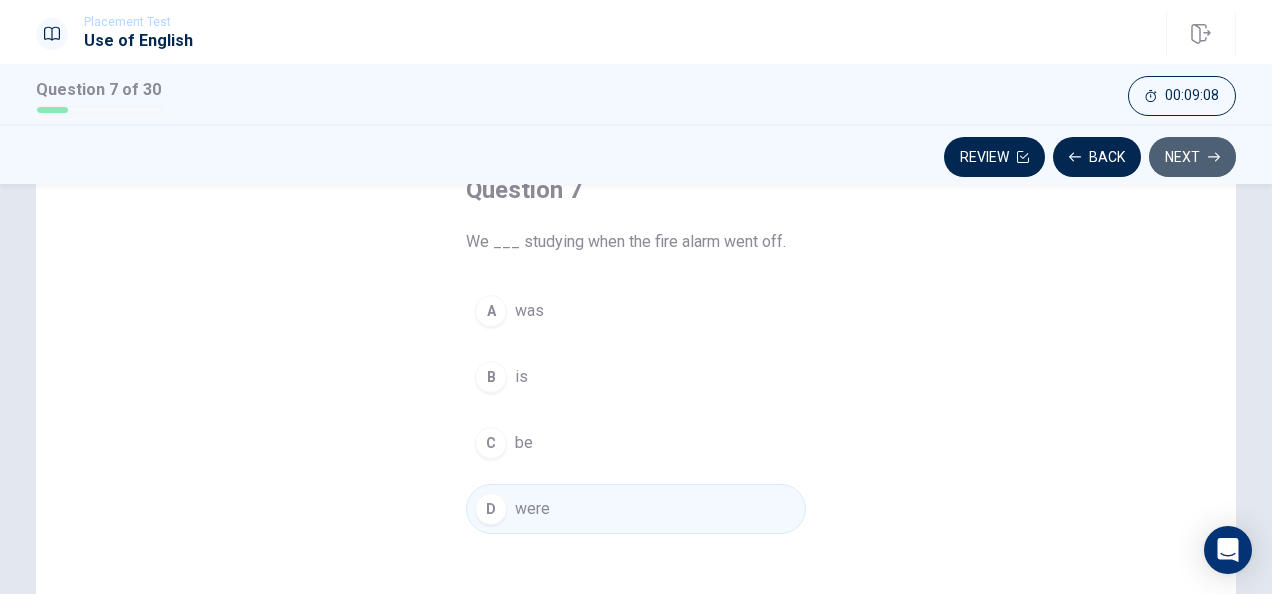 click on "Next" at bounding box center (1192, 157) 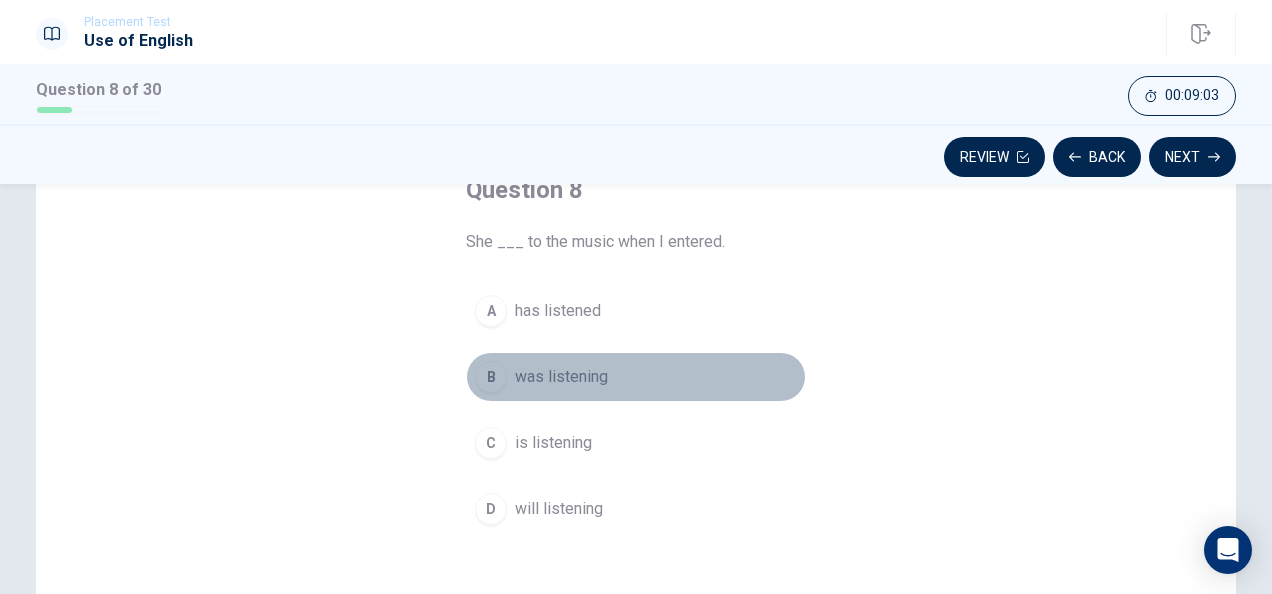 click on "B" at bounding box center (491, 377) 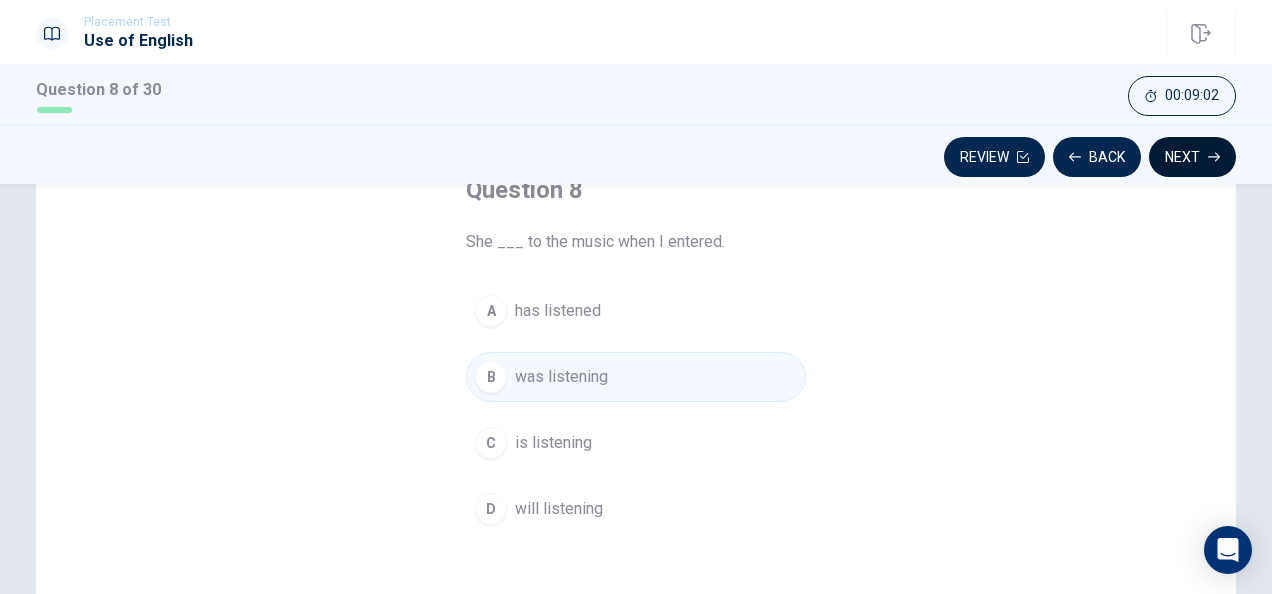 click on "Next" at bounding box center (1192, 157) 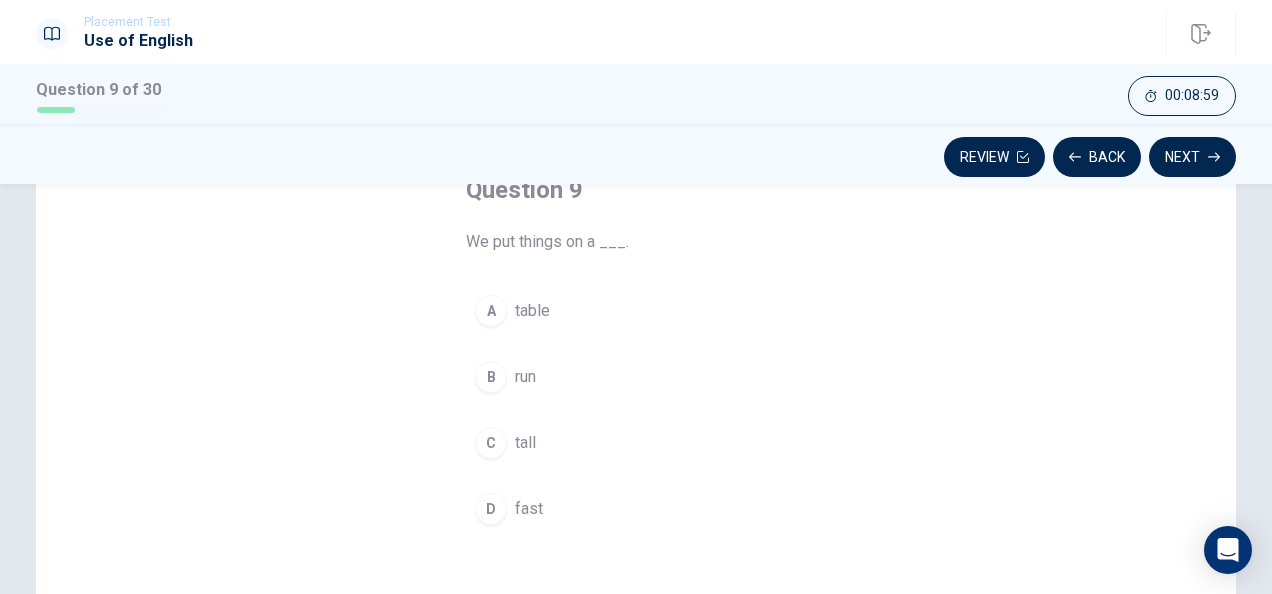 click on "A" at bounding box center (491, 311) 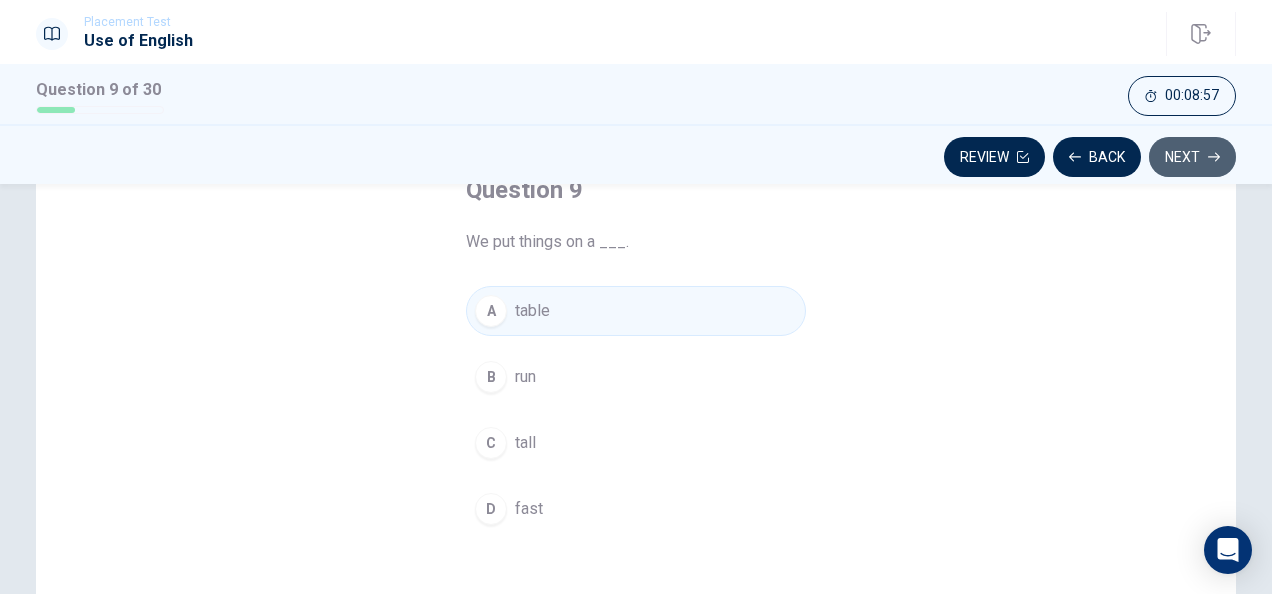 click on "Next" at bounding box center [1192, 157] 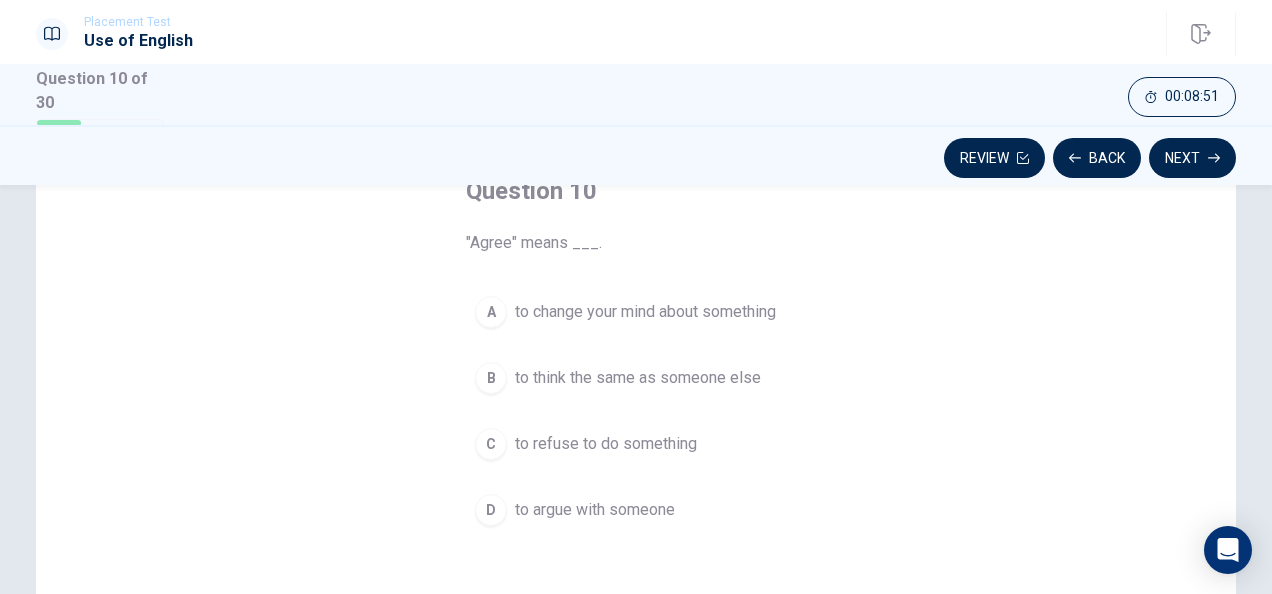 click on "B" at bounding box center (491, 378) 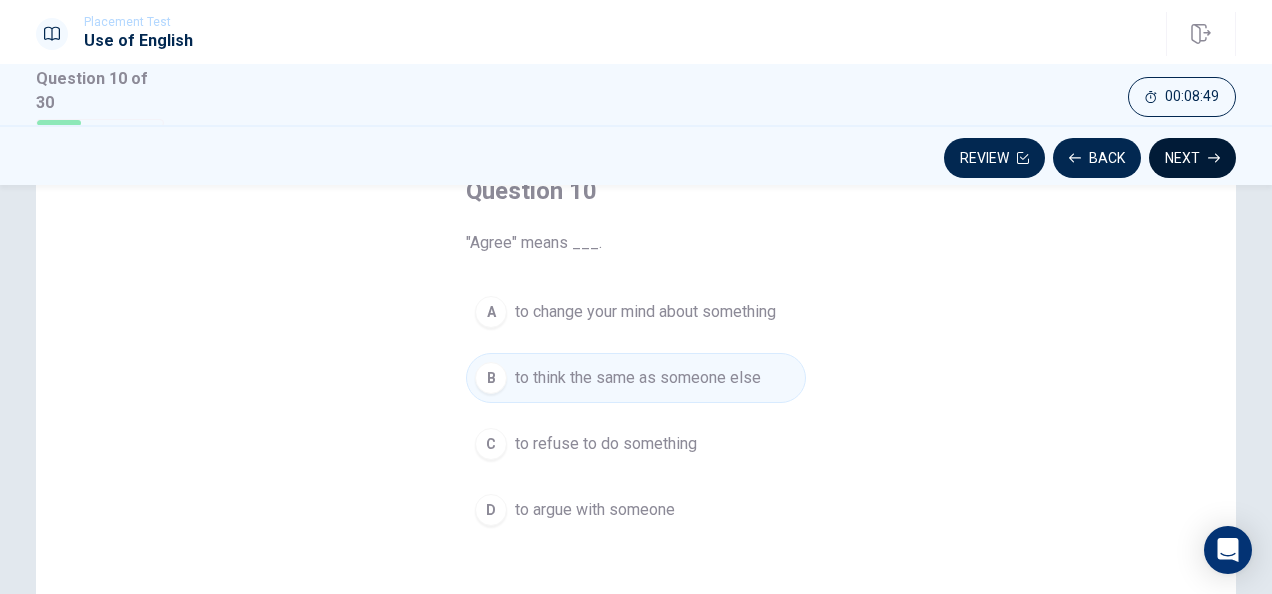 click on "Next" at bounding box center (1192, 158) 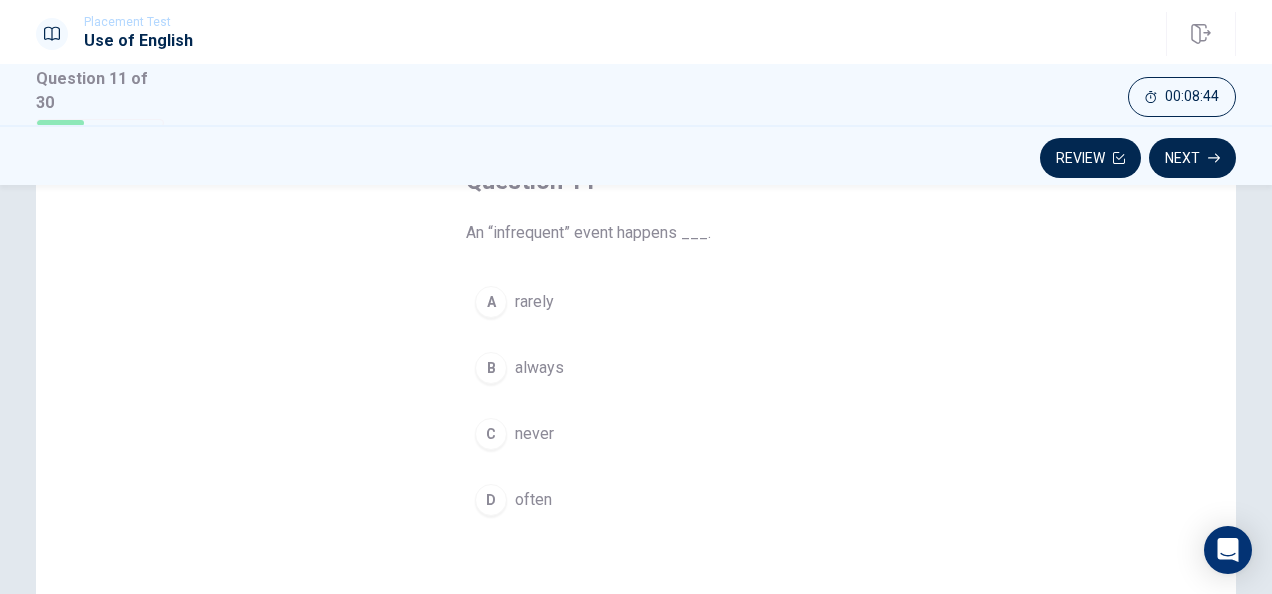 scroll, scrollTop: 143, scrollLeft: 0, axis: vertical 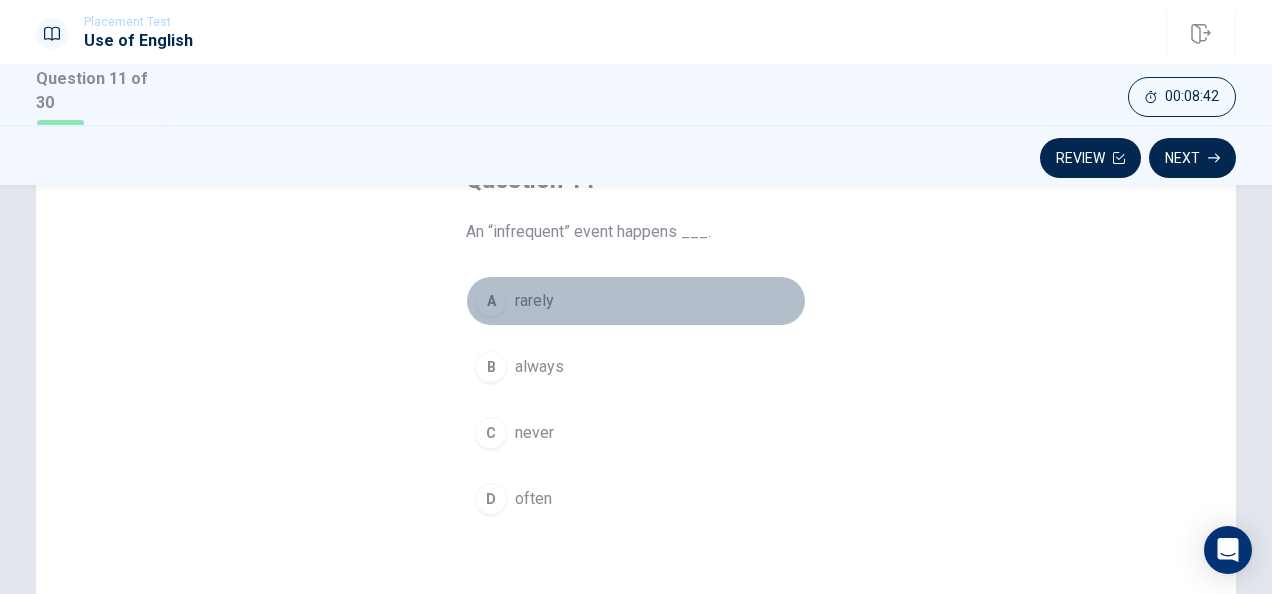 click on "A" at bounding box center (491, 301) 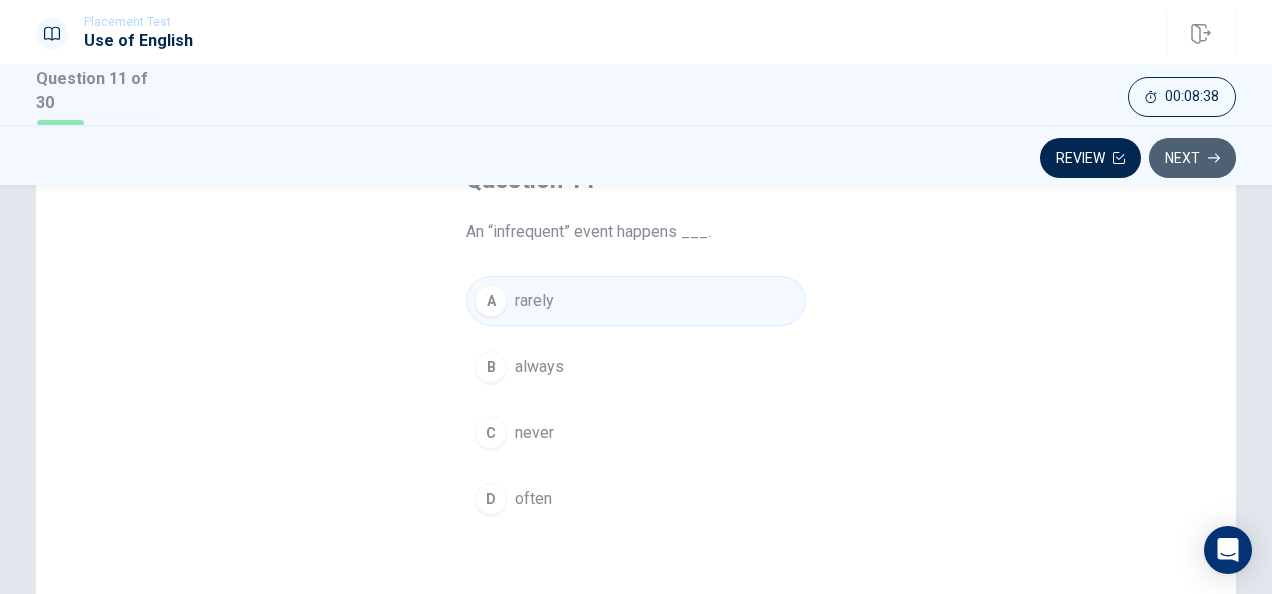 click on "Next" at bounding box center (1192, 158) 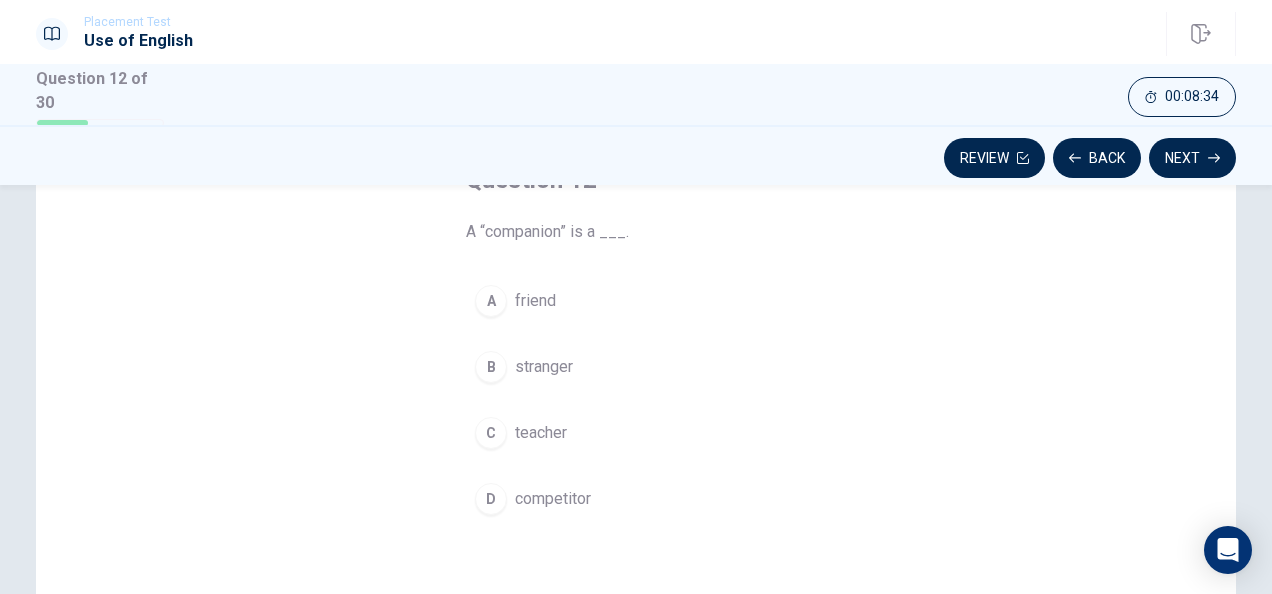 click on "A" at bounding box center [491, 301] 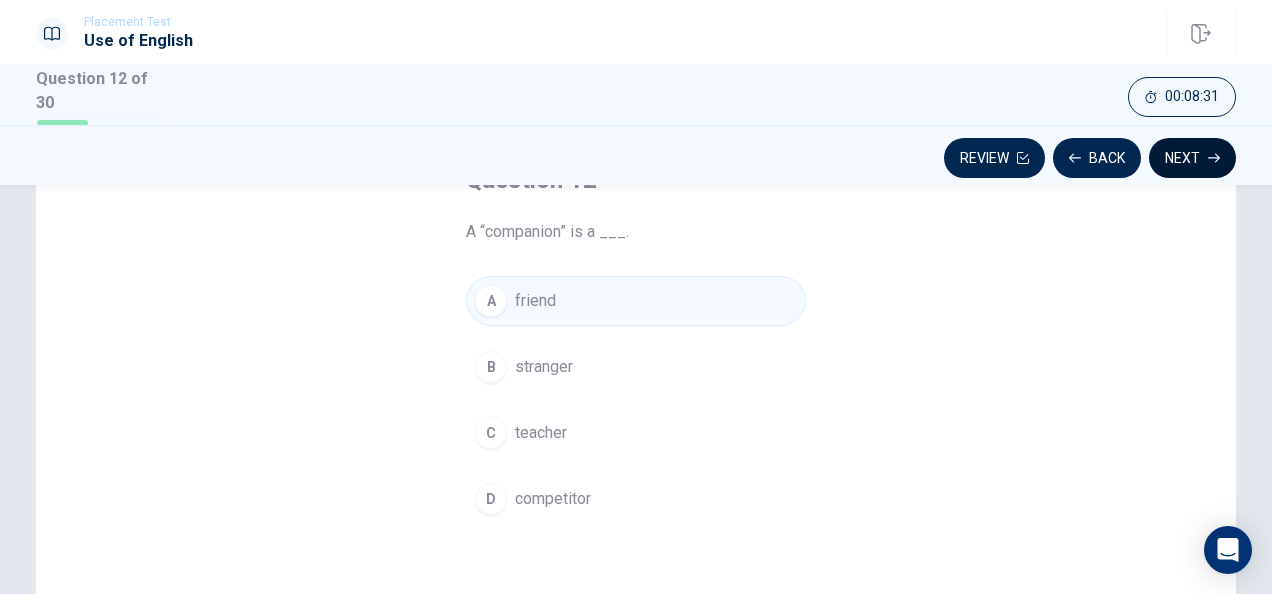 click on "Next" at bounding box center [1192, 158] 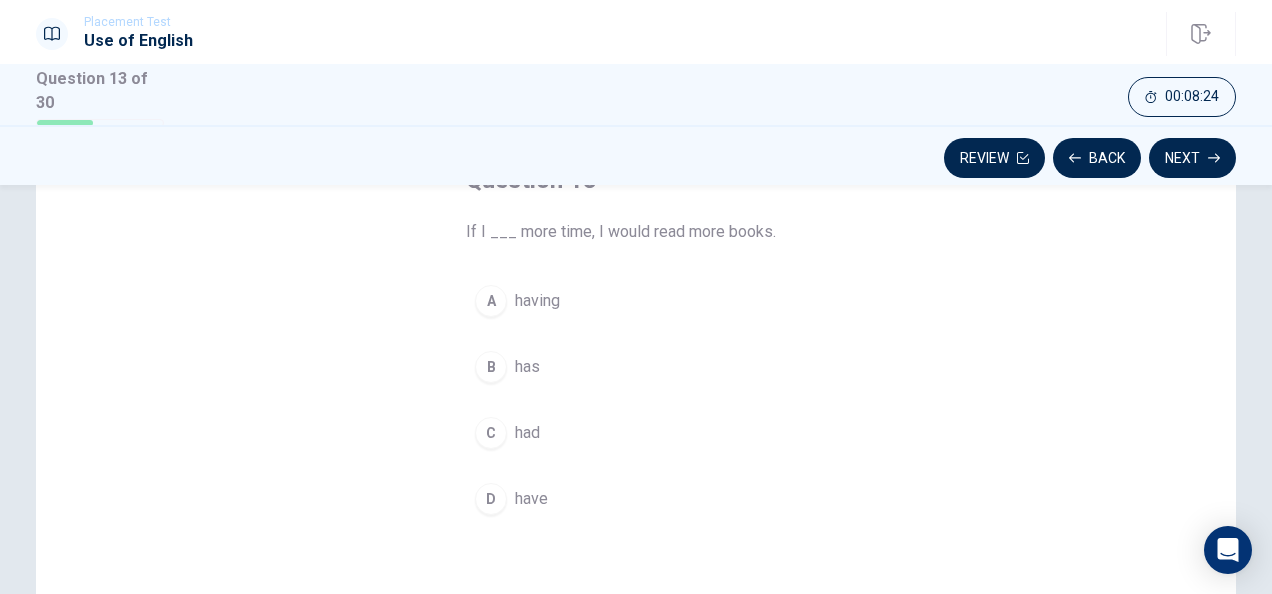 click on "C" at bounding box center (491, 433) 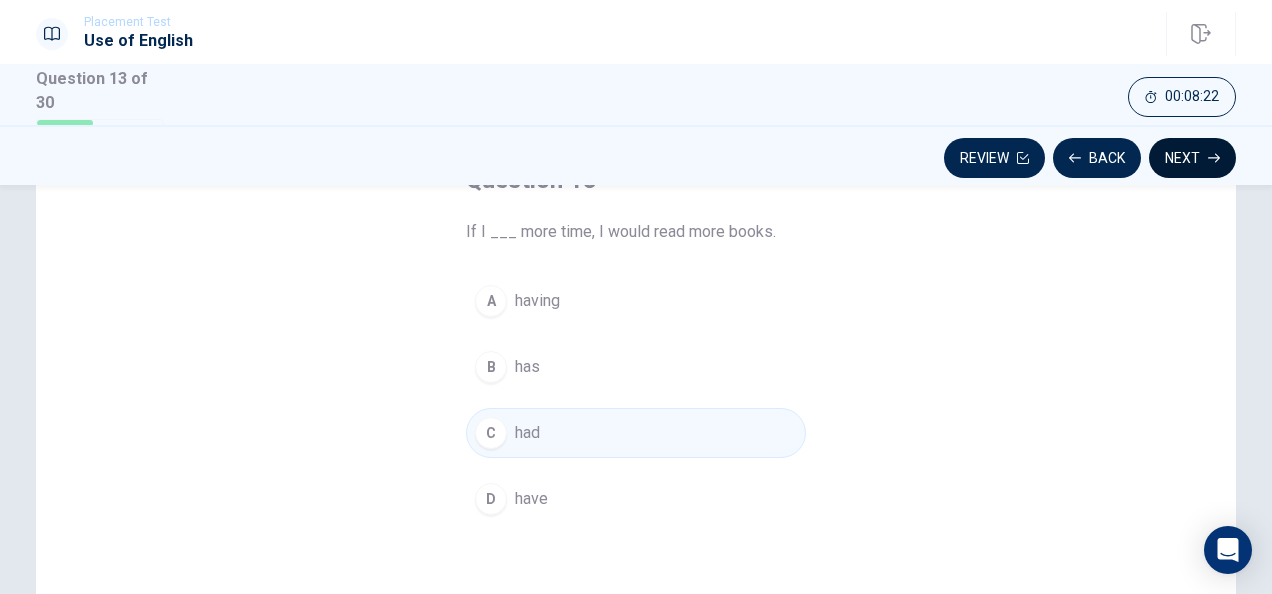 click on "Next" at bounding box center (1192, 158) 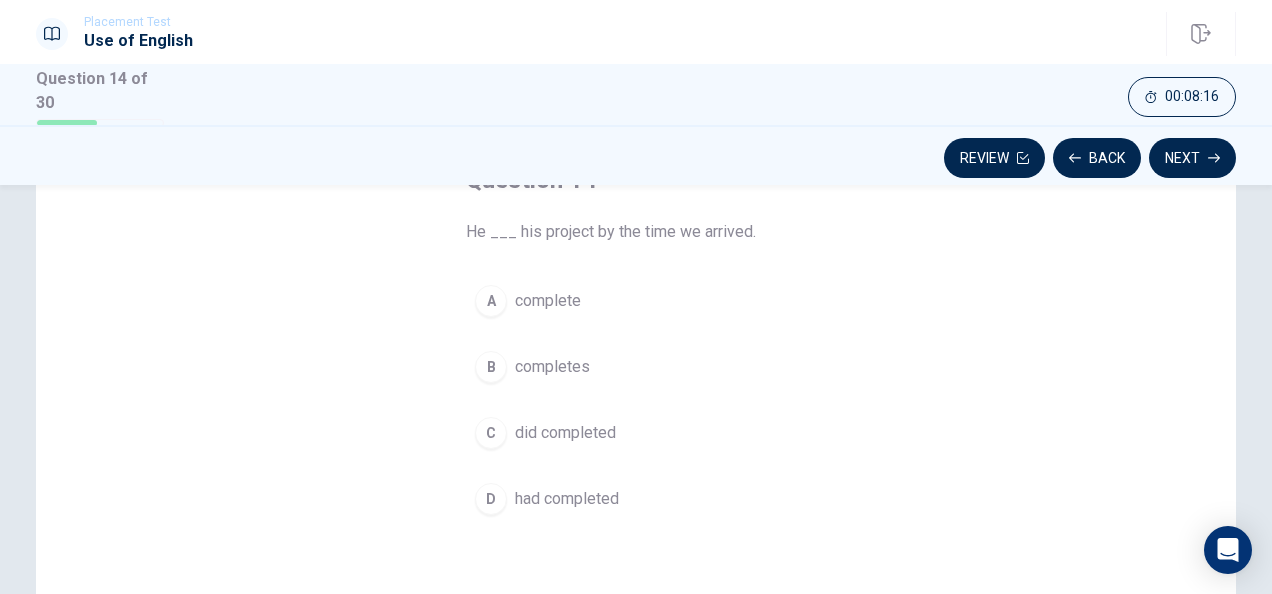 click on "D" at bounding box center (491, 499) 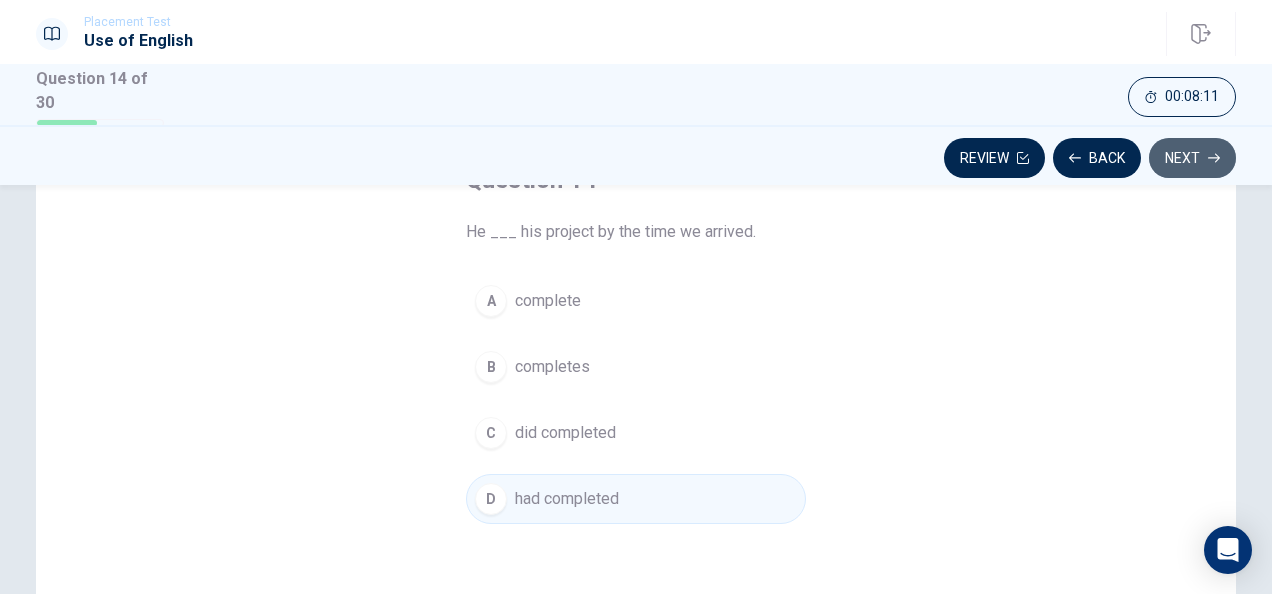 click on "Next" at bounding box center (1192, 158) 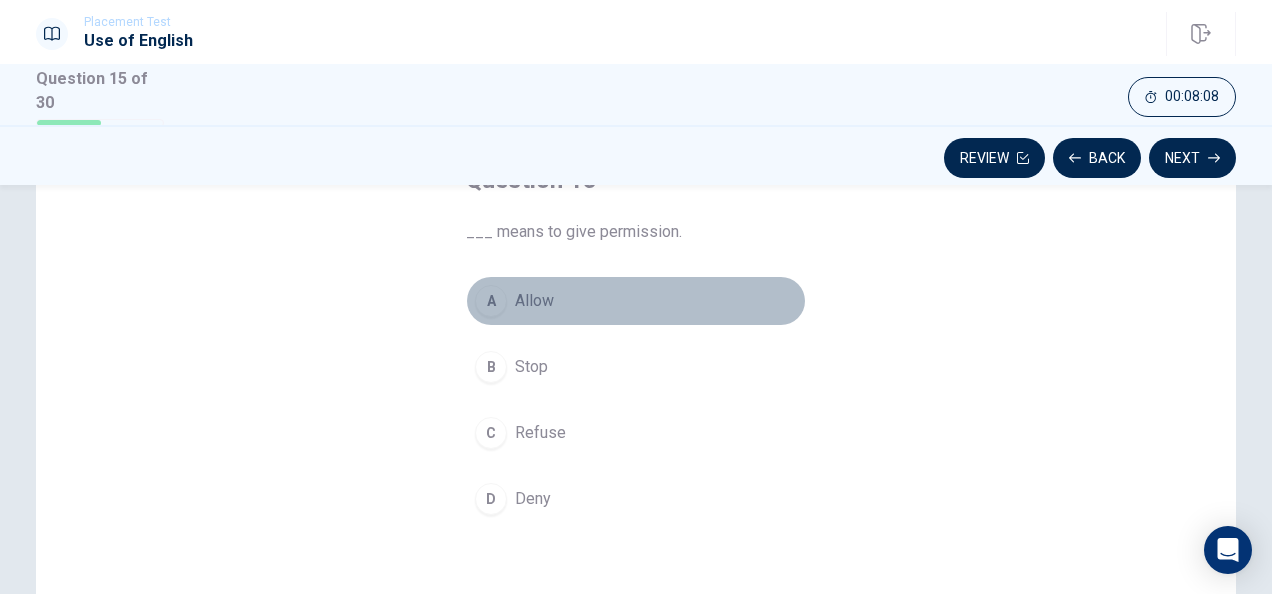 click on "A" at bounding box center [491, 301] 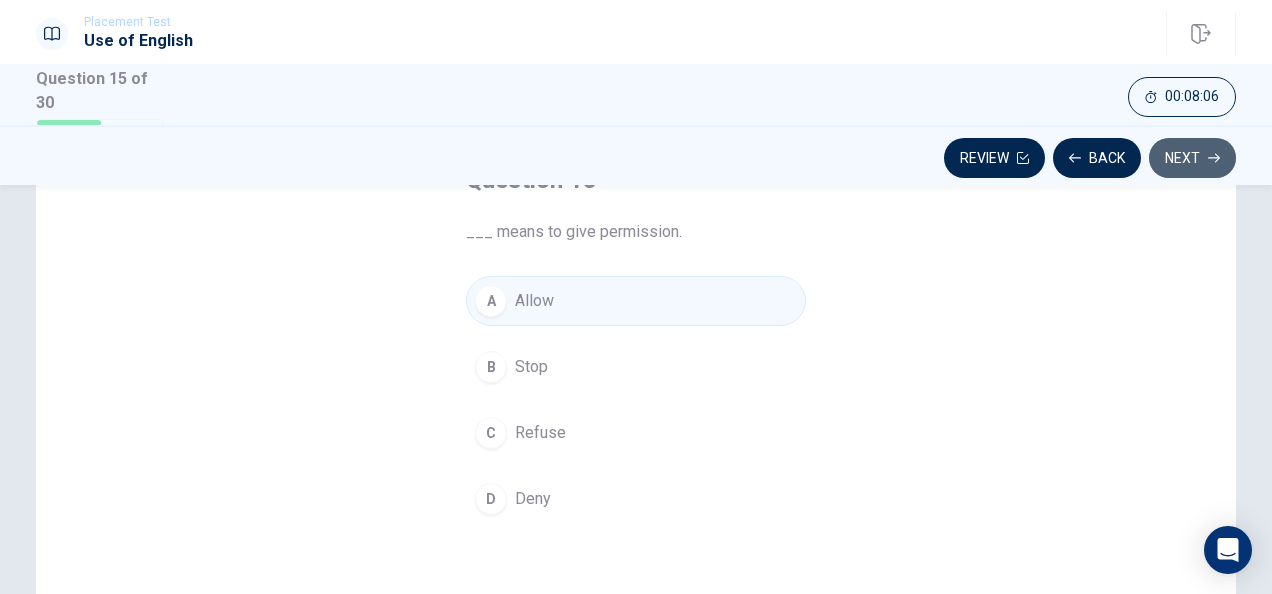 click on "Next" at bounding box center (1192, 158) 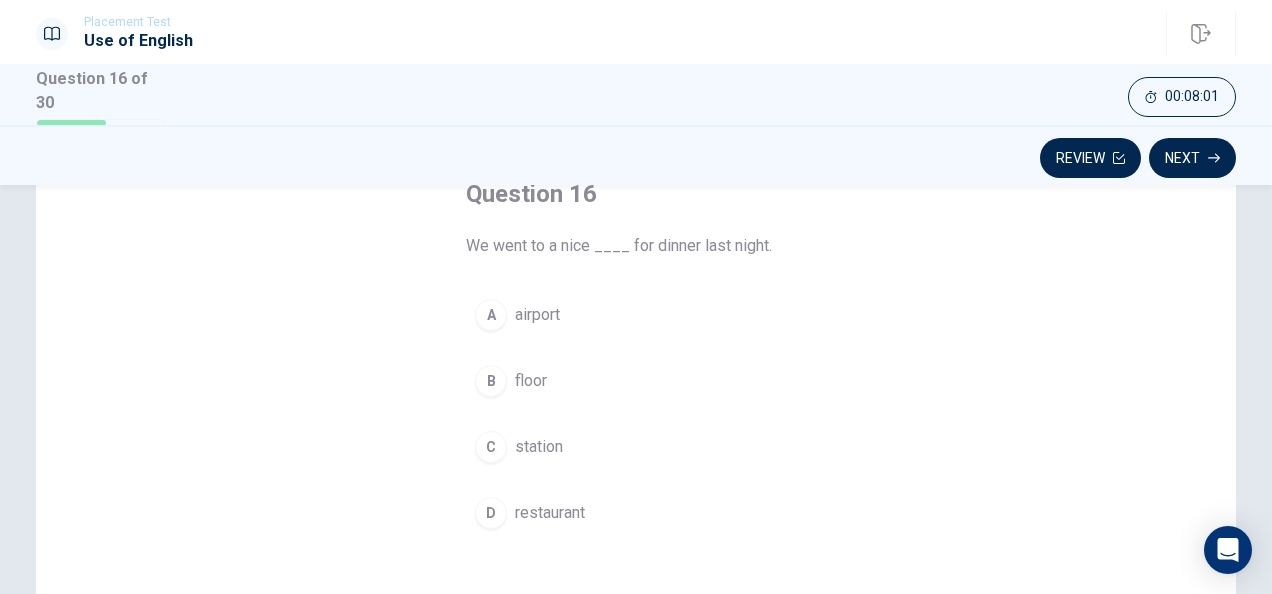 scroll, scrollTop: 130, scrollLeft: 0, axis: vertical 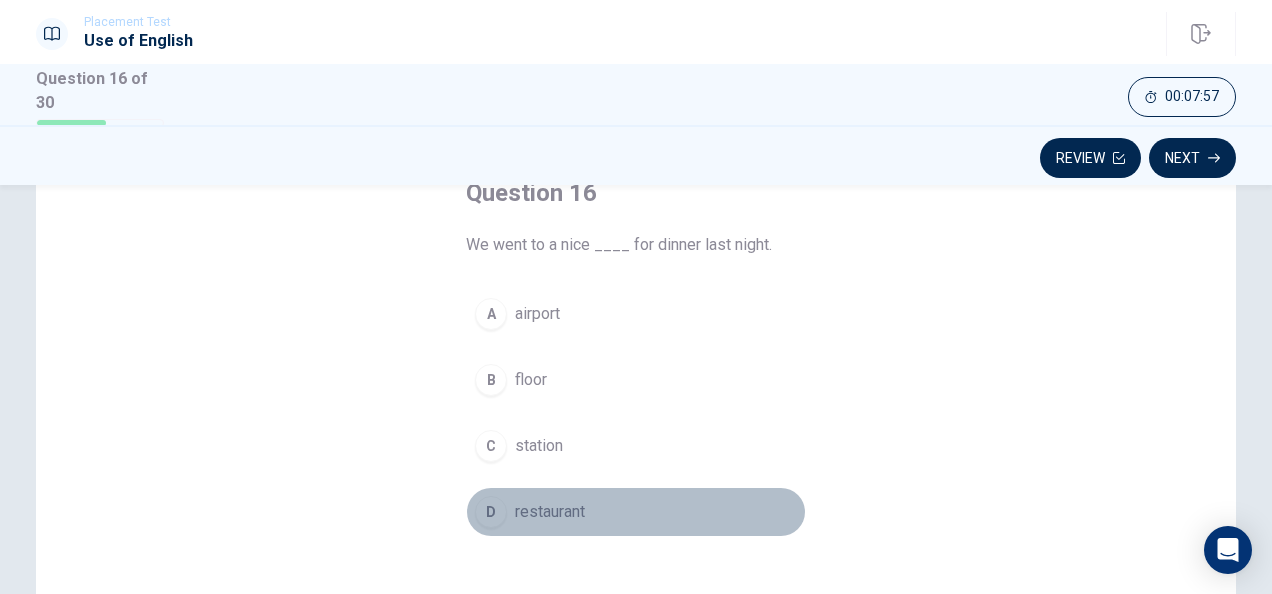 click on "D" at bounding box center [491, 512] 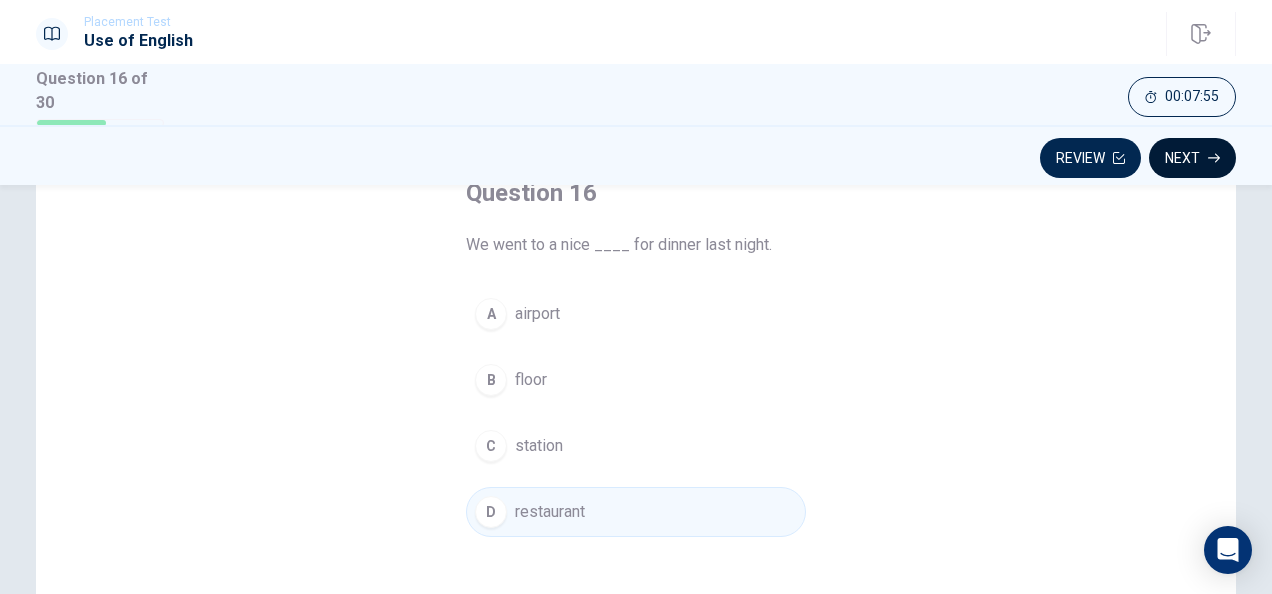 click on "Next" at bounding box center (1192, 158) 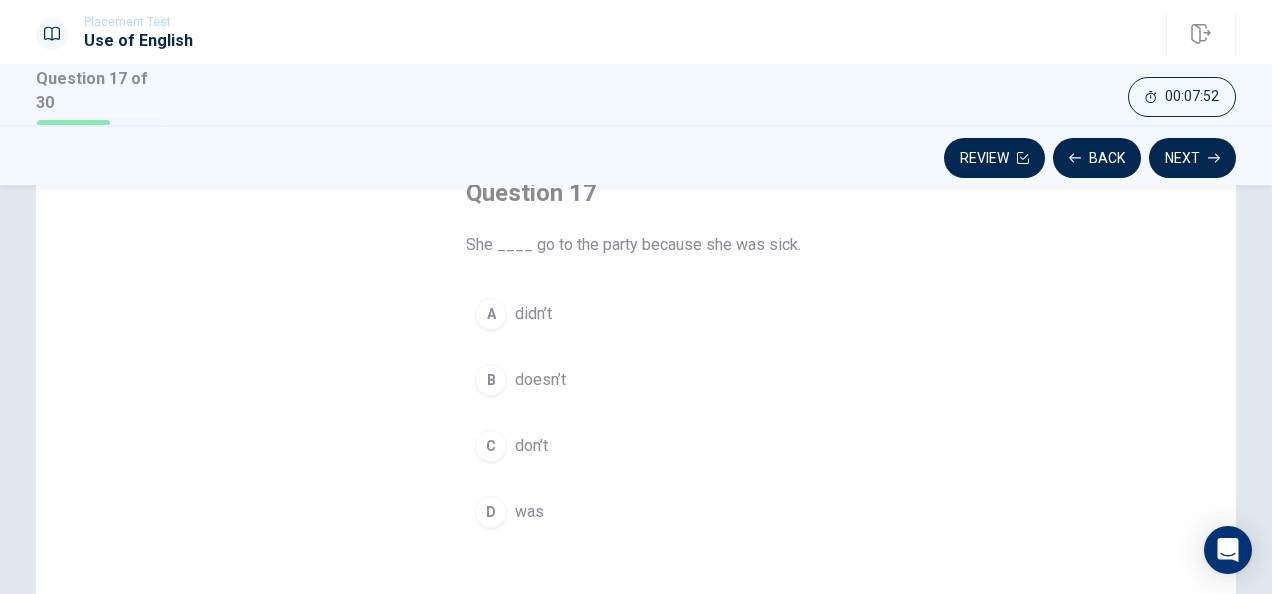 click on "A" at bounding box center (491, 314) 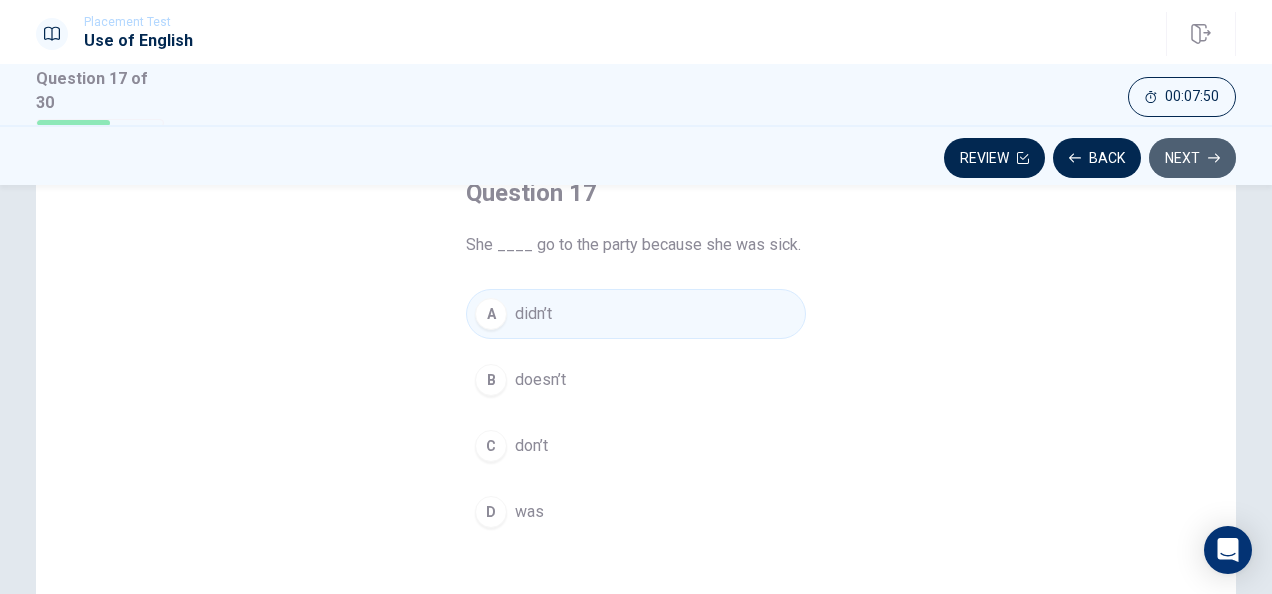 click on "Next" at bounding box center (1192, 158) 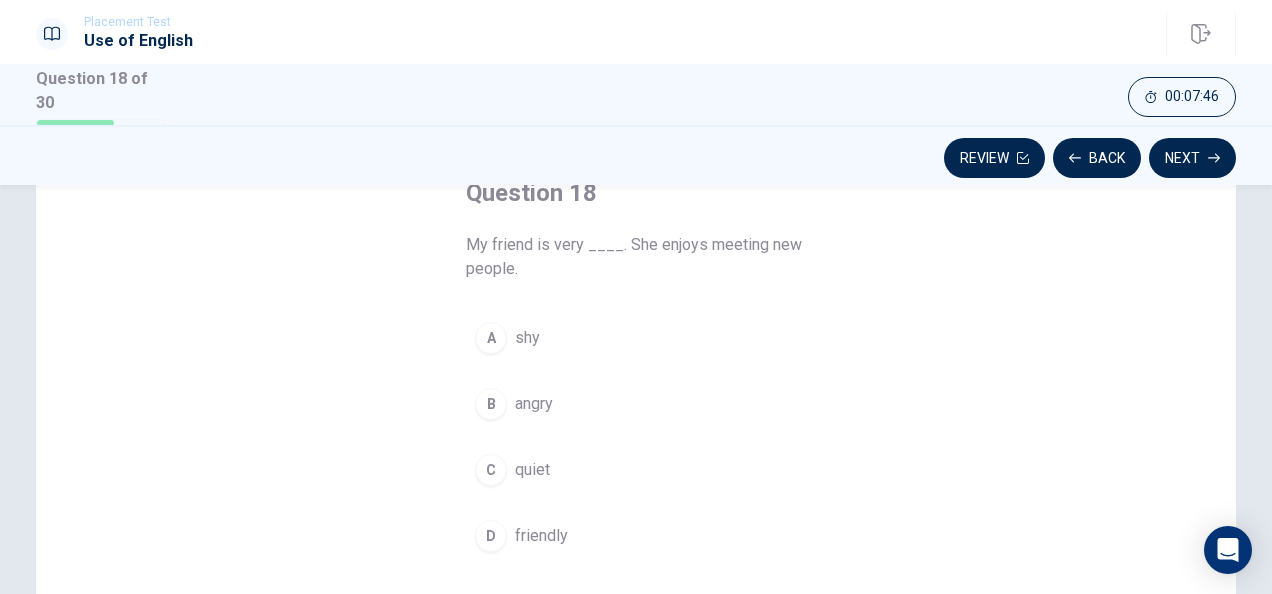 click on "D friendly" at bounding box center [636, 536] 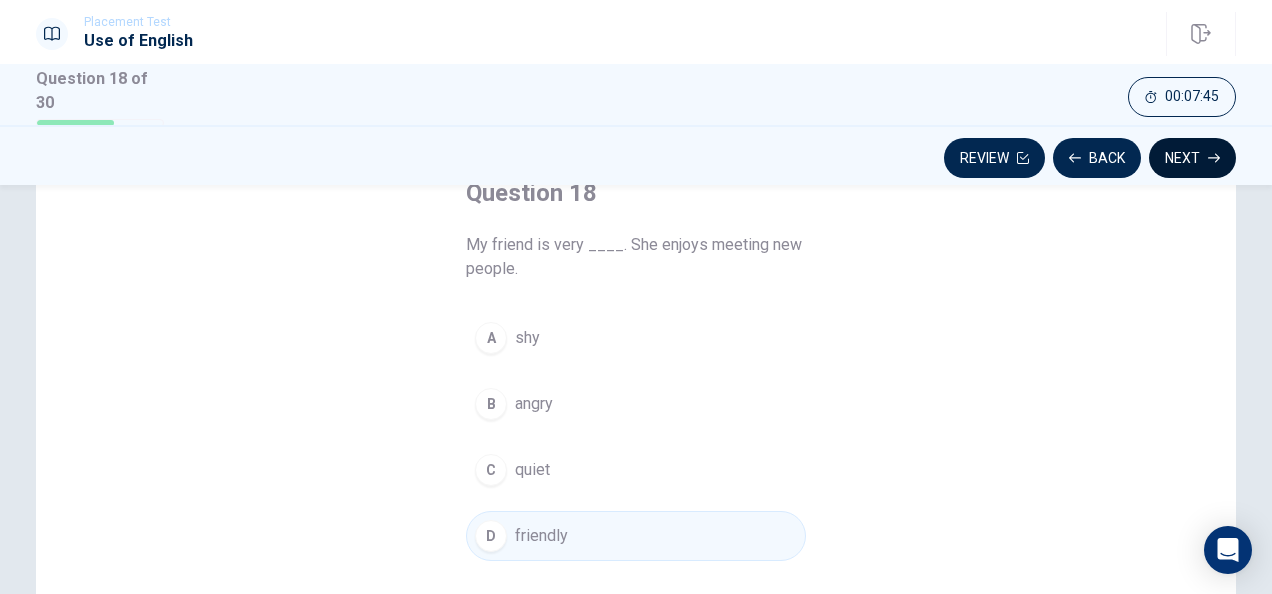 click on "Next" at bounding box center (1192, 158) 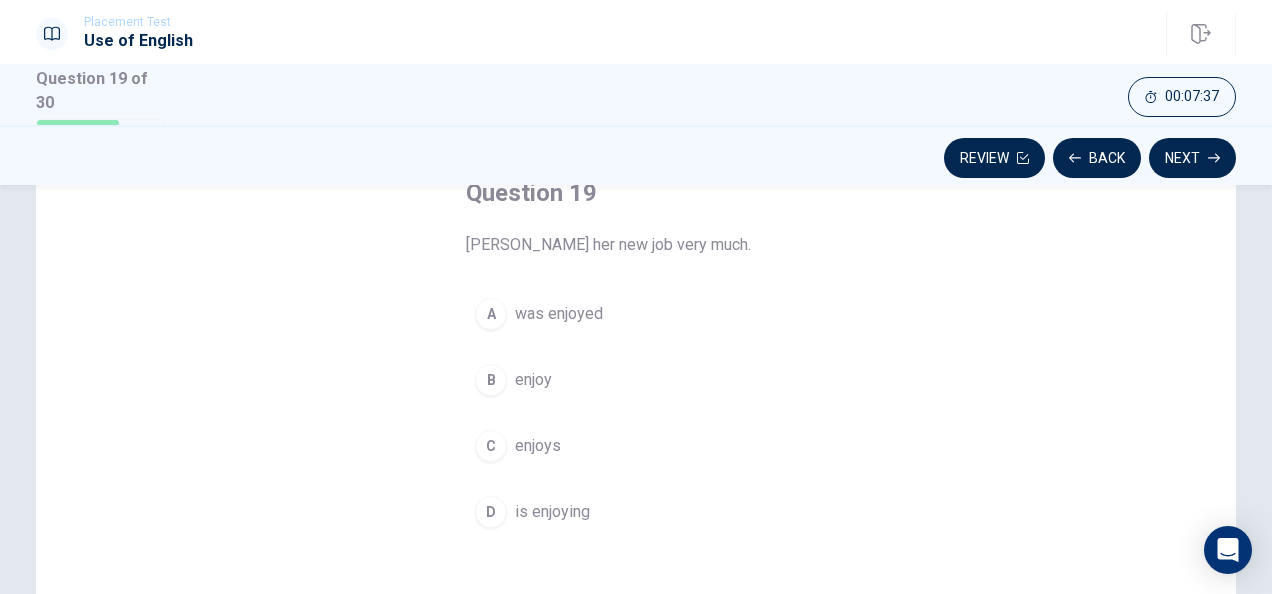 click on "C" at bounding box center (491, 446) 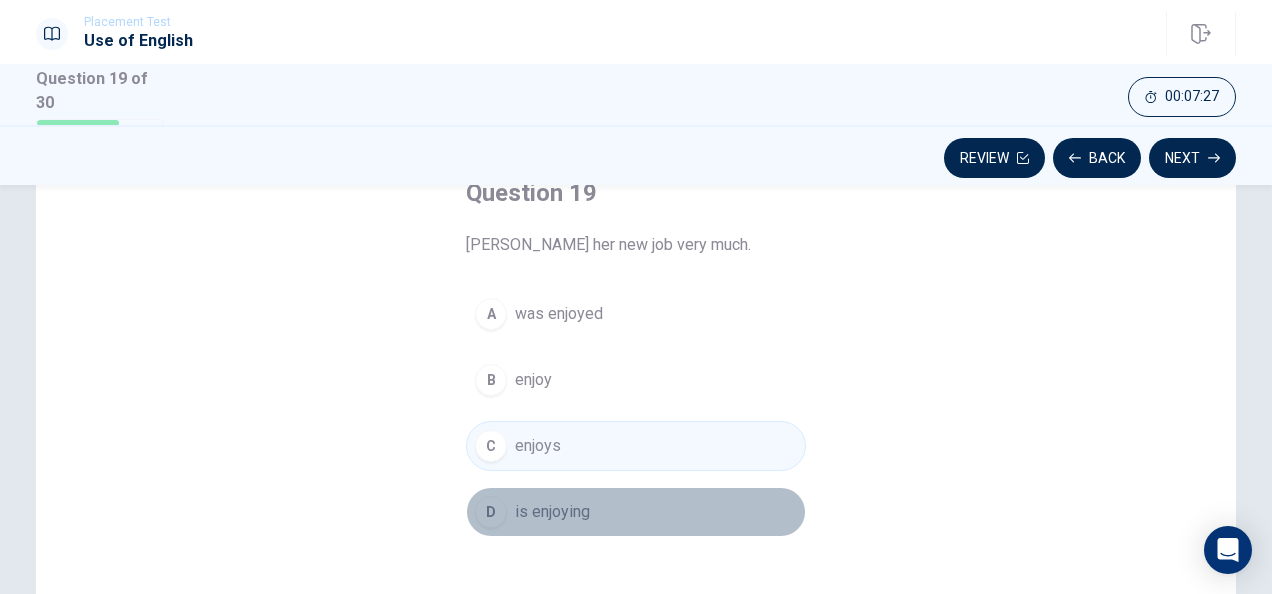 click on "D is enjoying" at bounding box center (636, 512) 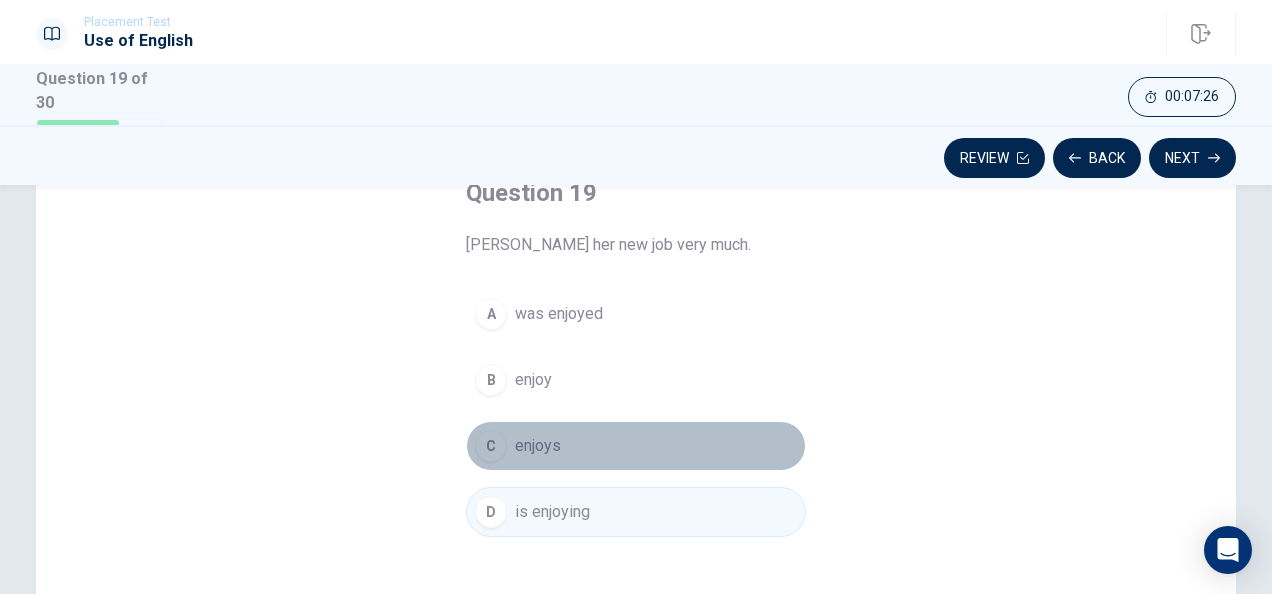 click on "C enjoys" at bounding box center [636, 446] 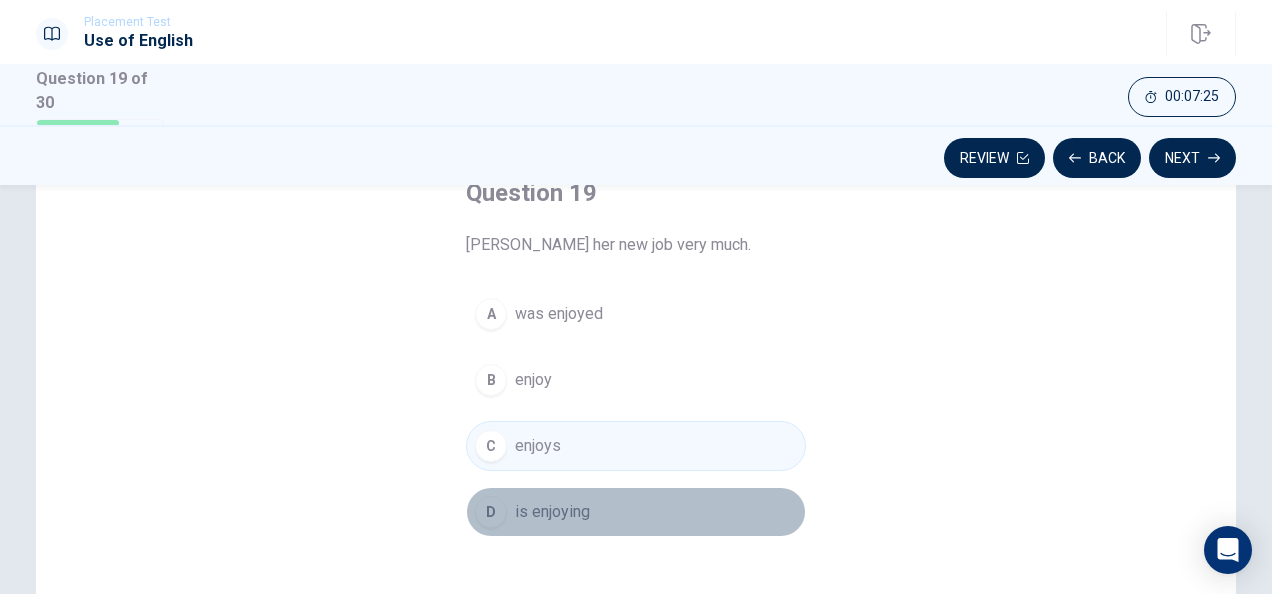 click on "D is enjoying" at bounding box center (636, 512) 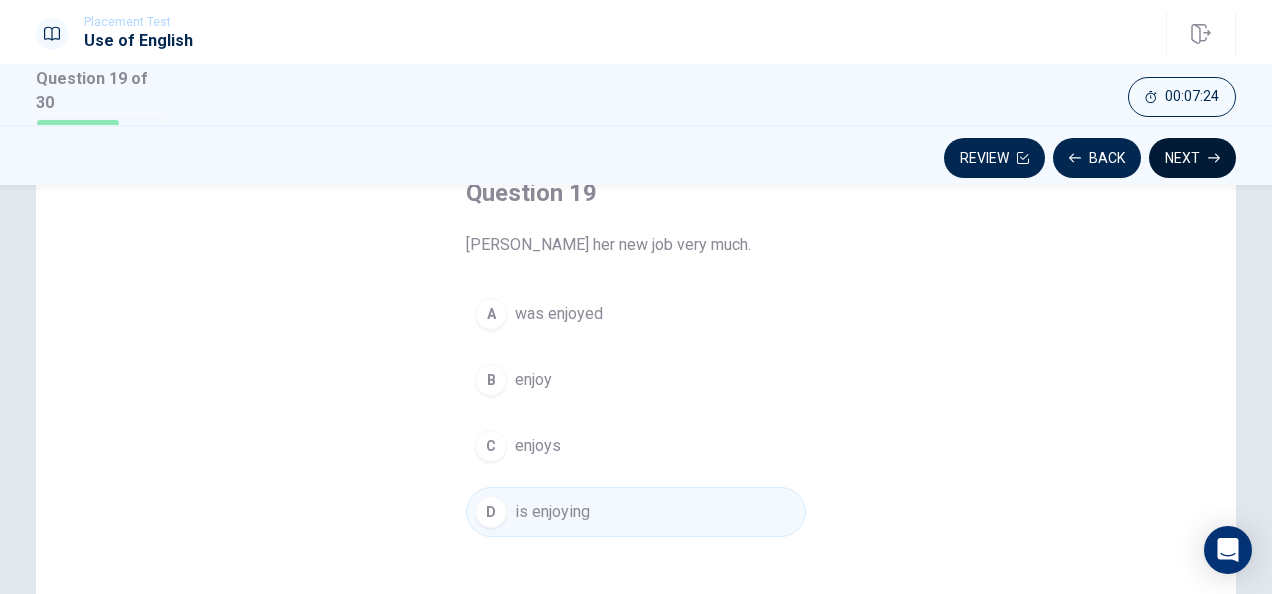 click on "Next" at bounding box center [1192, 158] 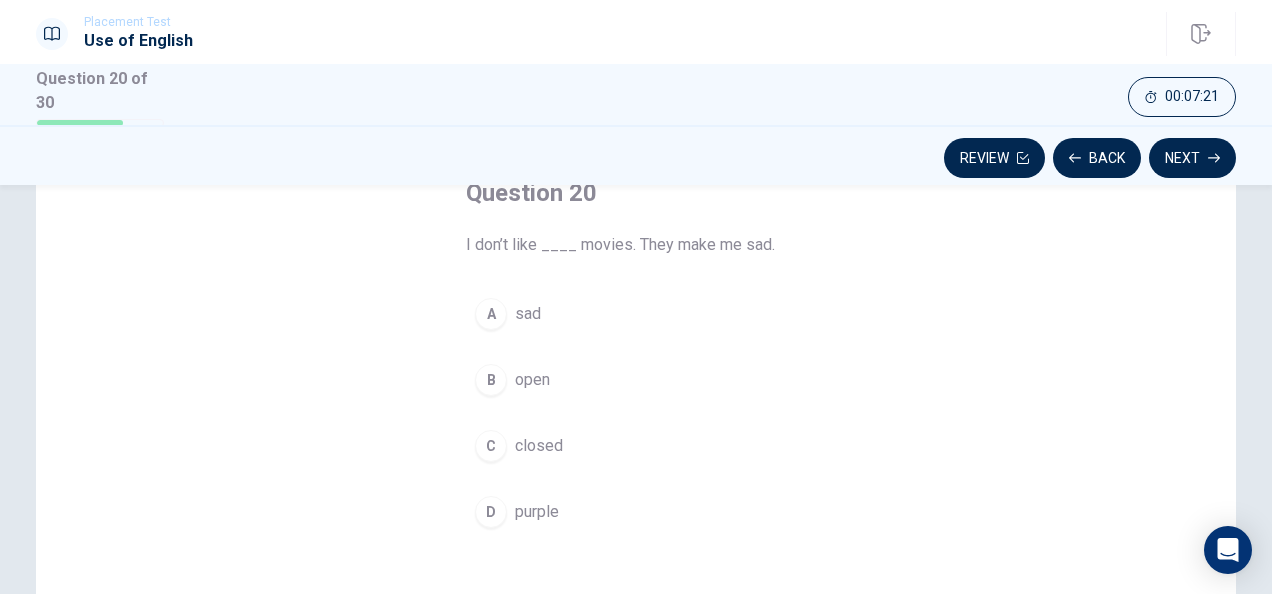 click on "A" at bounding box center (491, 314) 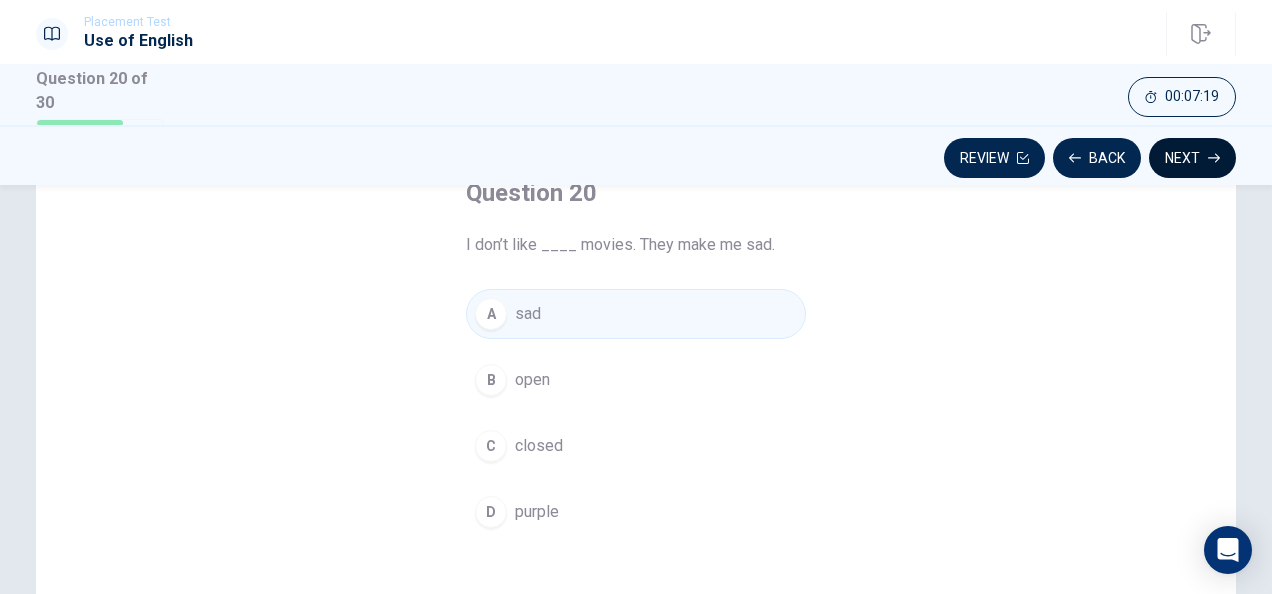 click on "Next" at bounding box center [1192, 158] 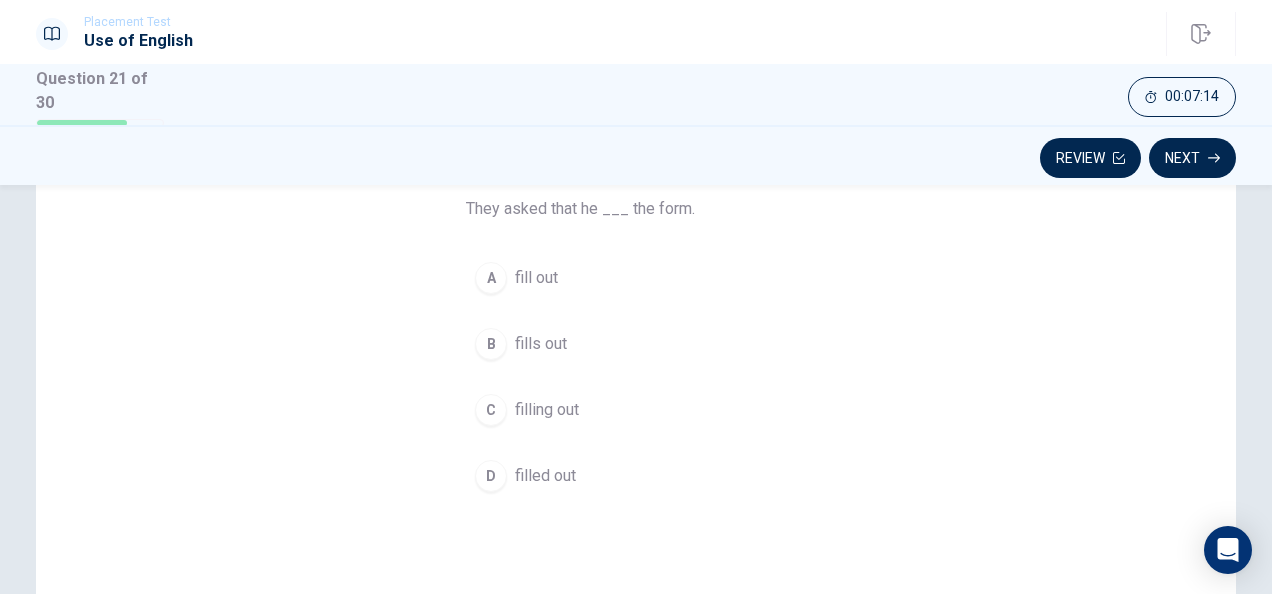 scroll, scrollTop: 168, scrollLeft: 0, axis: vertical 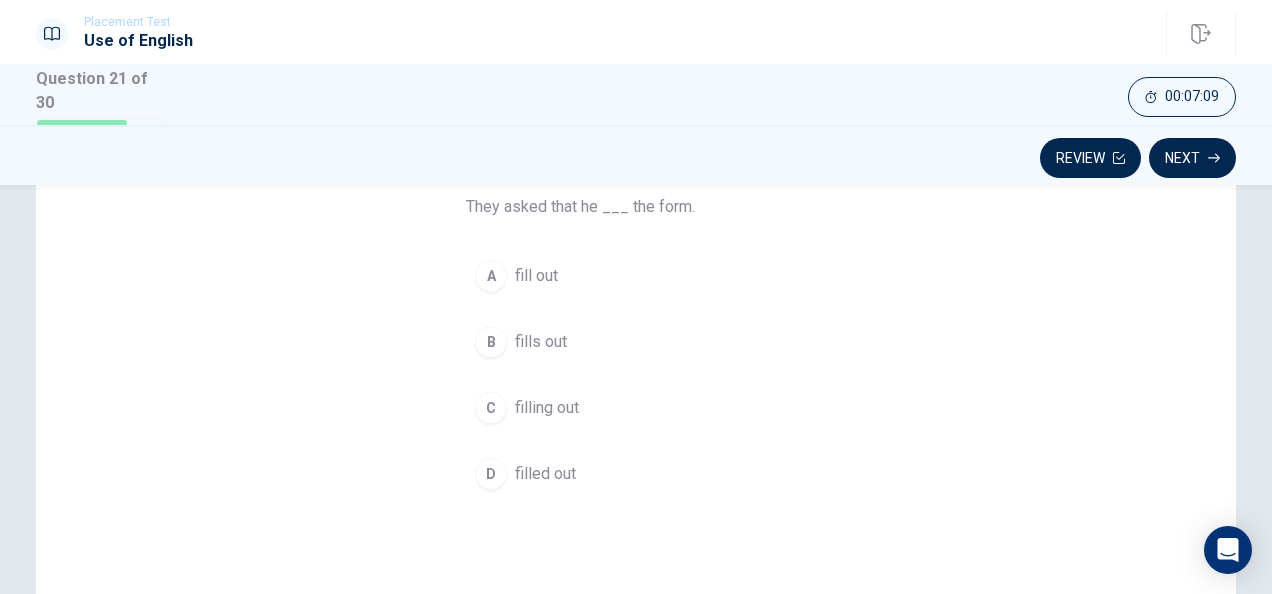 click on "A" at bounding box center (491, 276) 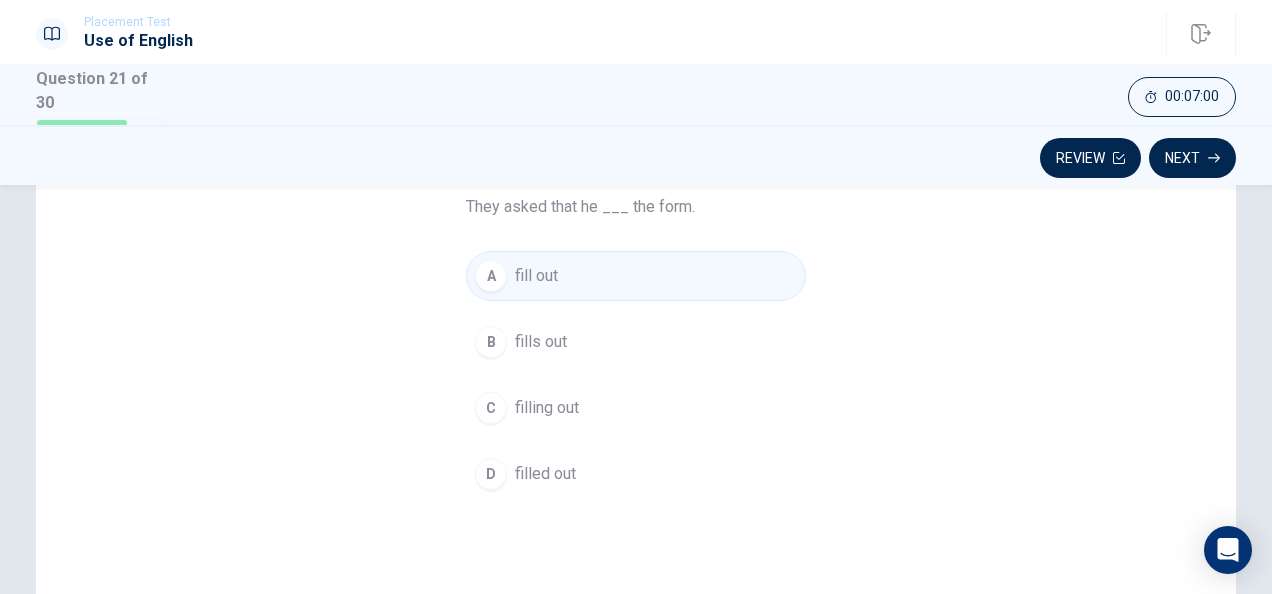 click on "B" at bounding box center [491, 342] 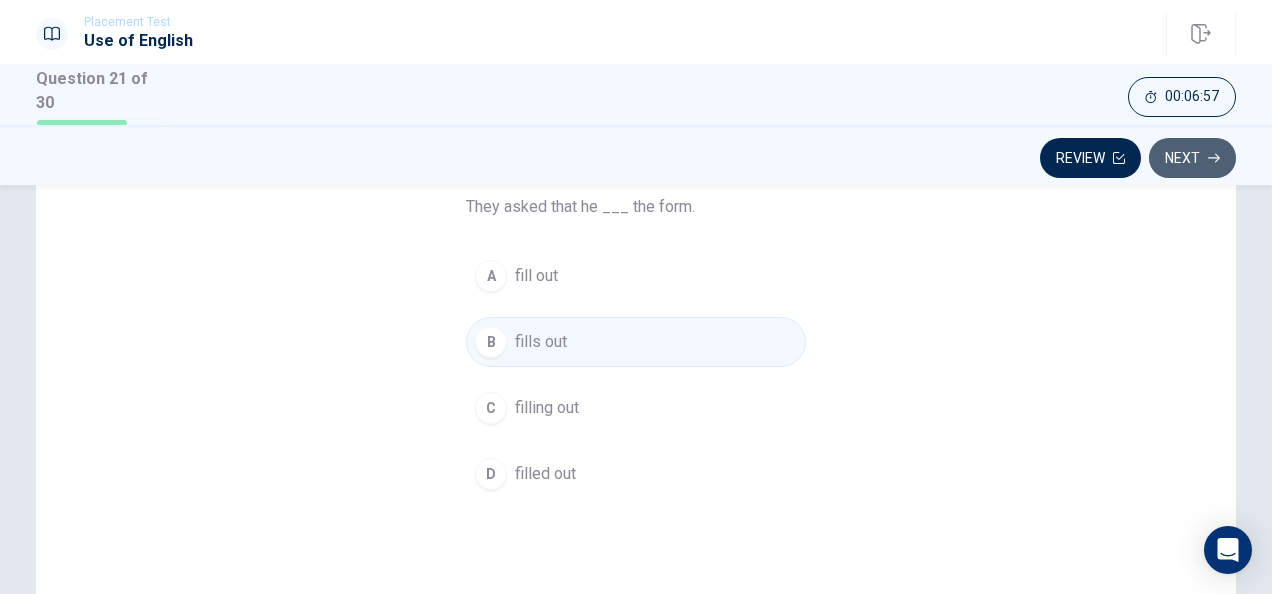 click on "Next" at bounding box center [1192, 158] 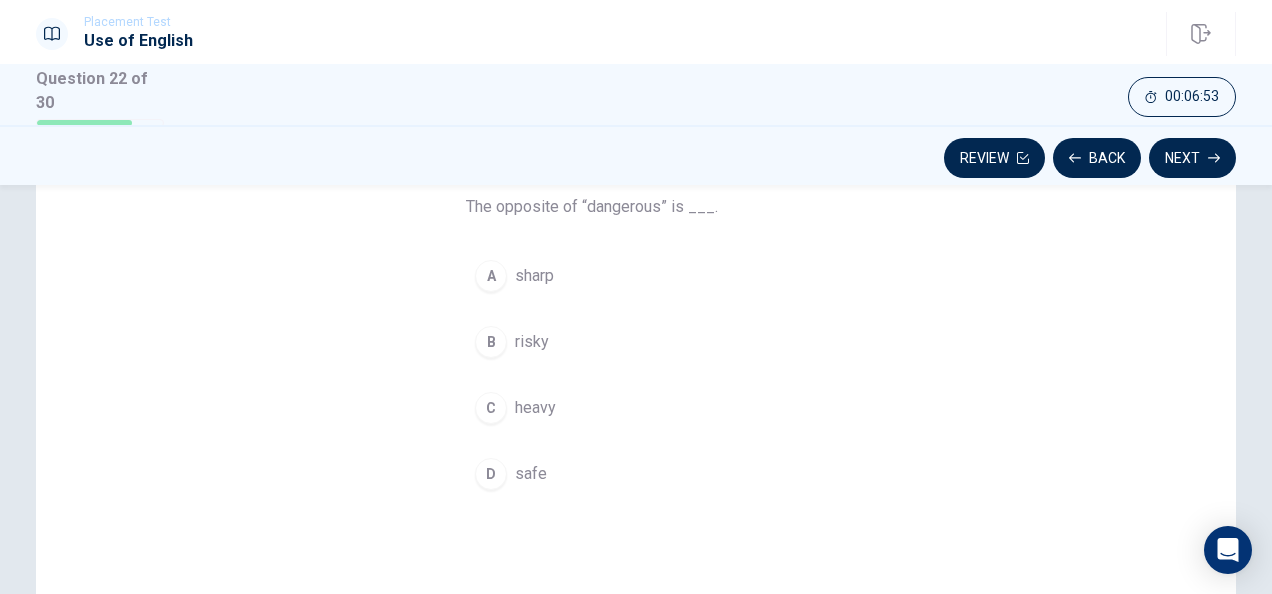click on "D" at bounding box center (491, 474) 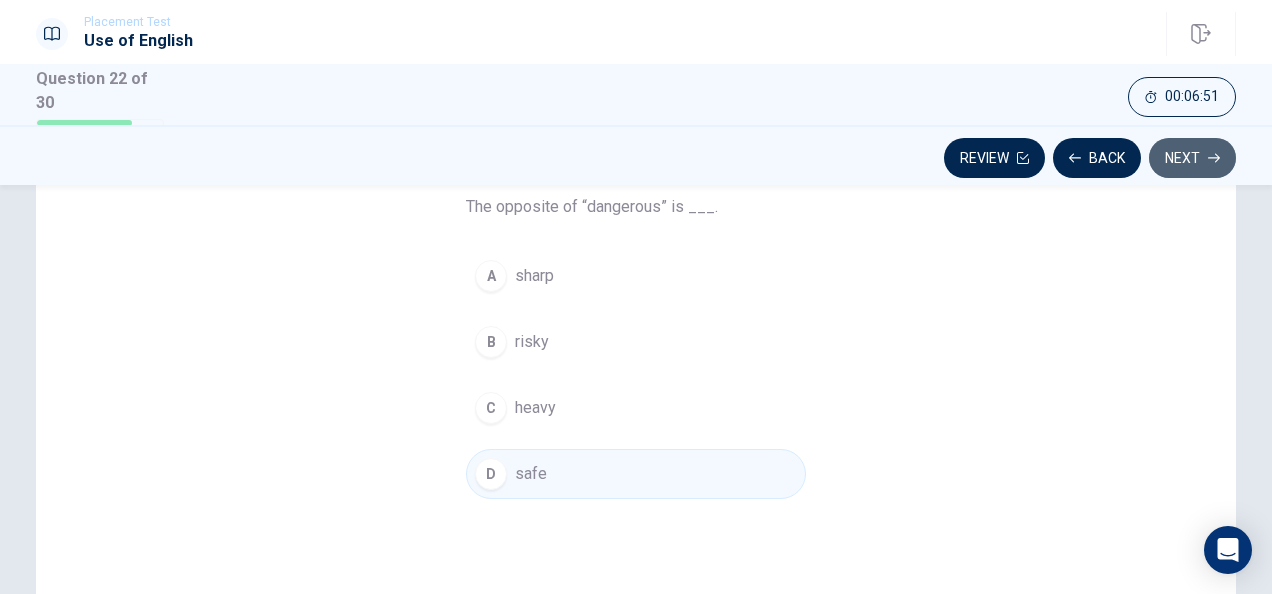 click on "Next" at bounding box center [1192, 158] 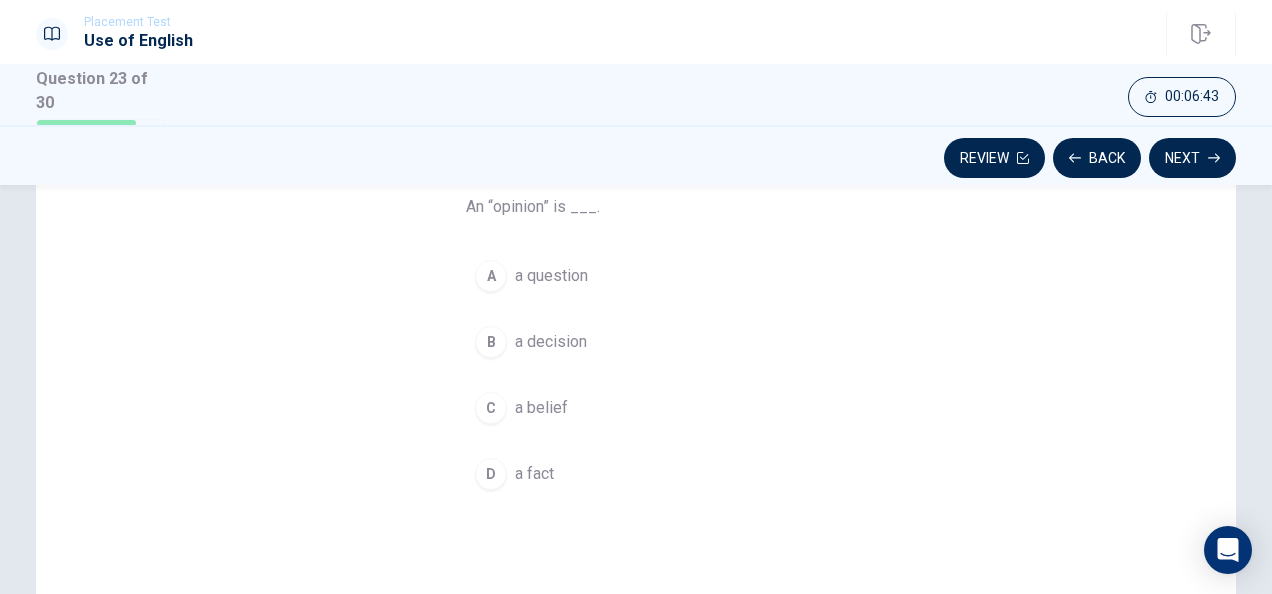 click on "C" at bounding box center (491, 408) 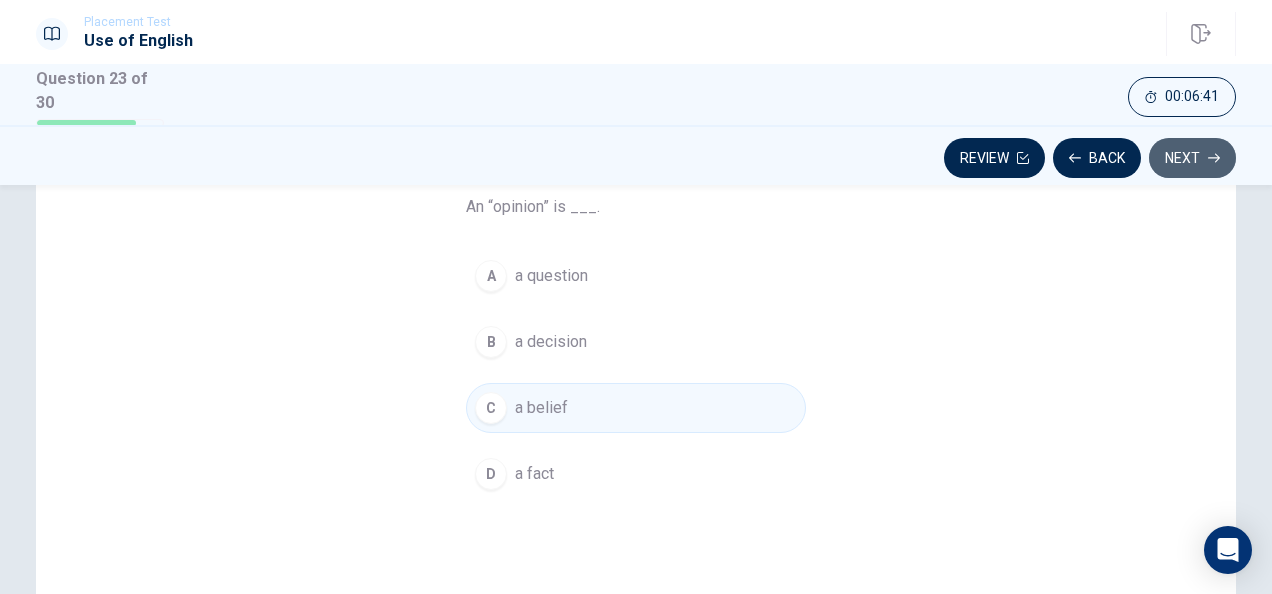 click on "Next" at bounding box center [1192, 158] 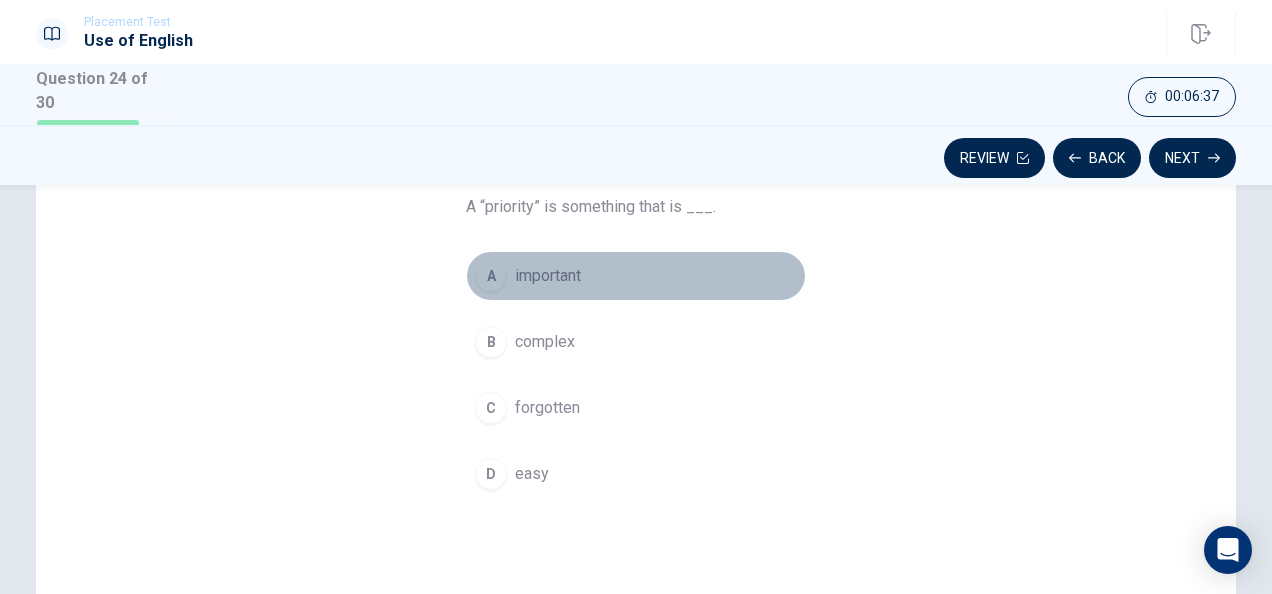 click on "A" at bounding box center [491, 276] 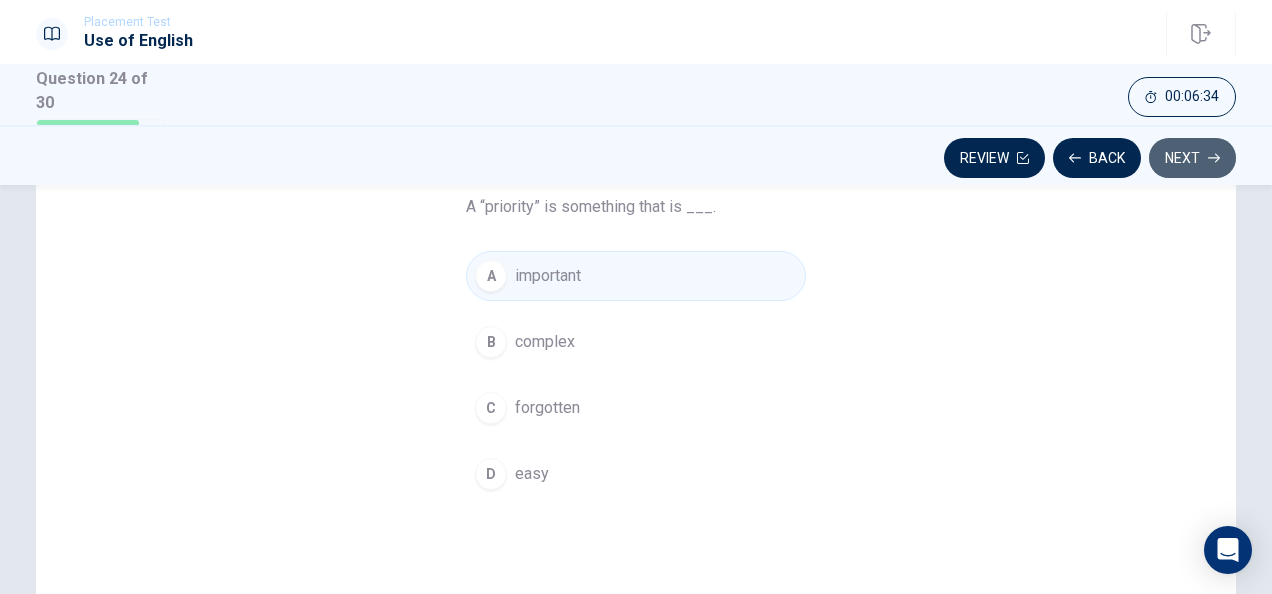click on "Next" at bounding box center [1192, 158] 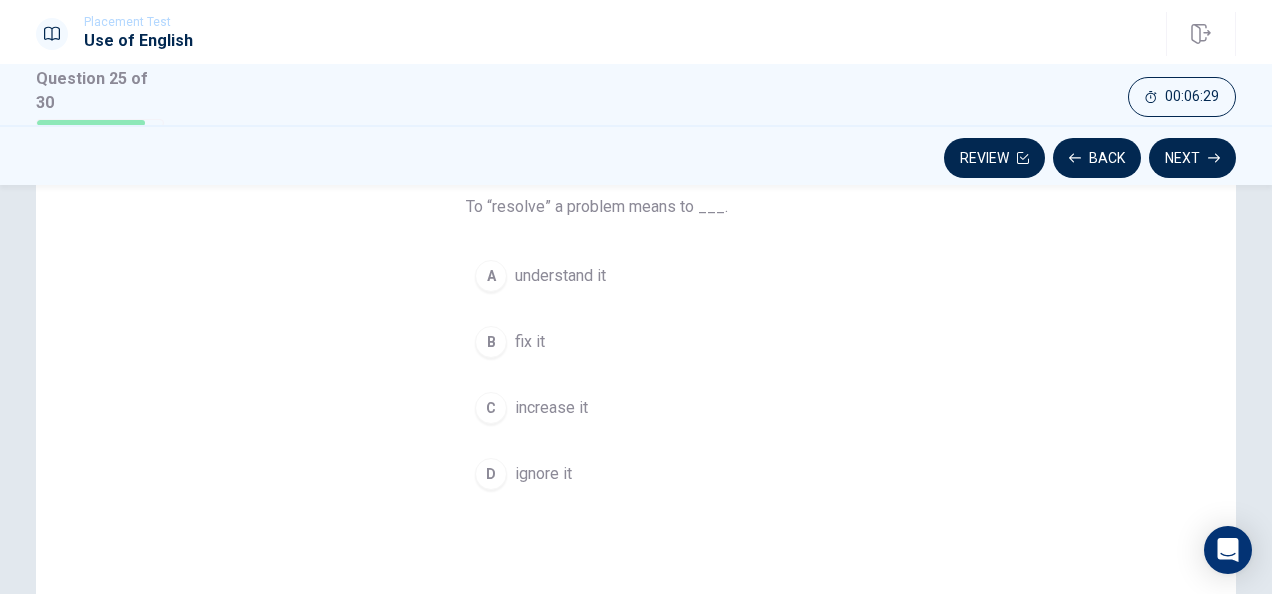 click on "B" at bounding box center [491, 342] 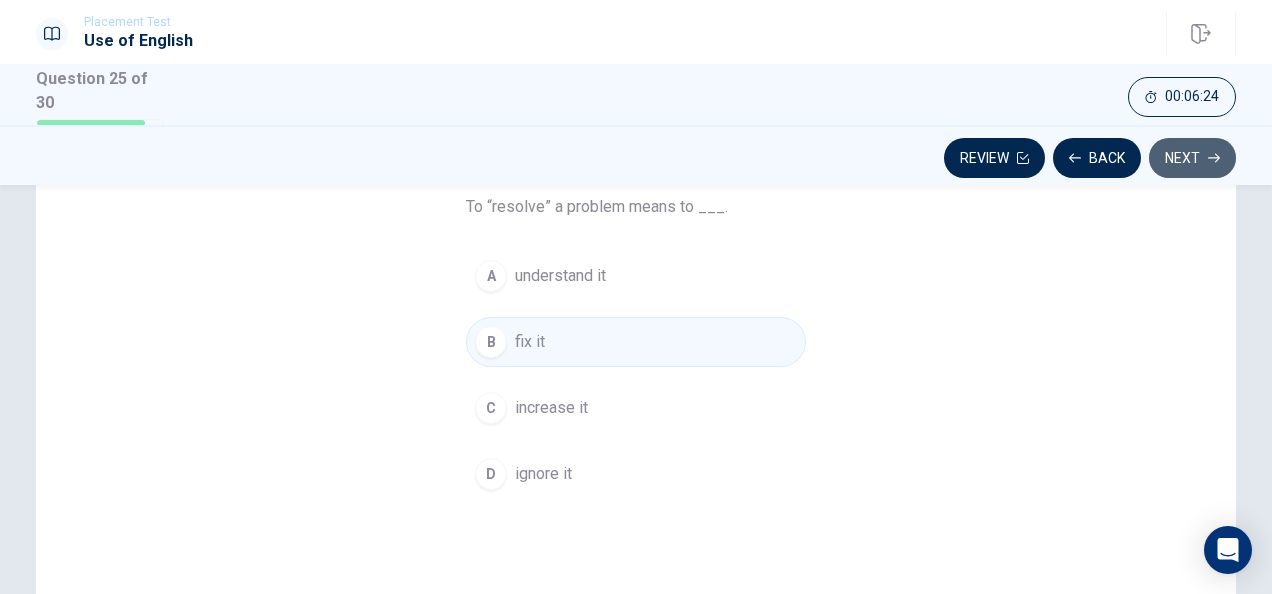 click on "Next" at bounding box center (1192, 158) 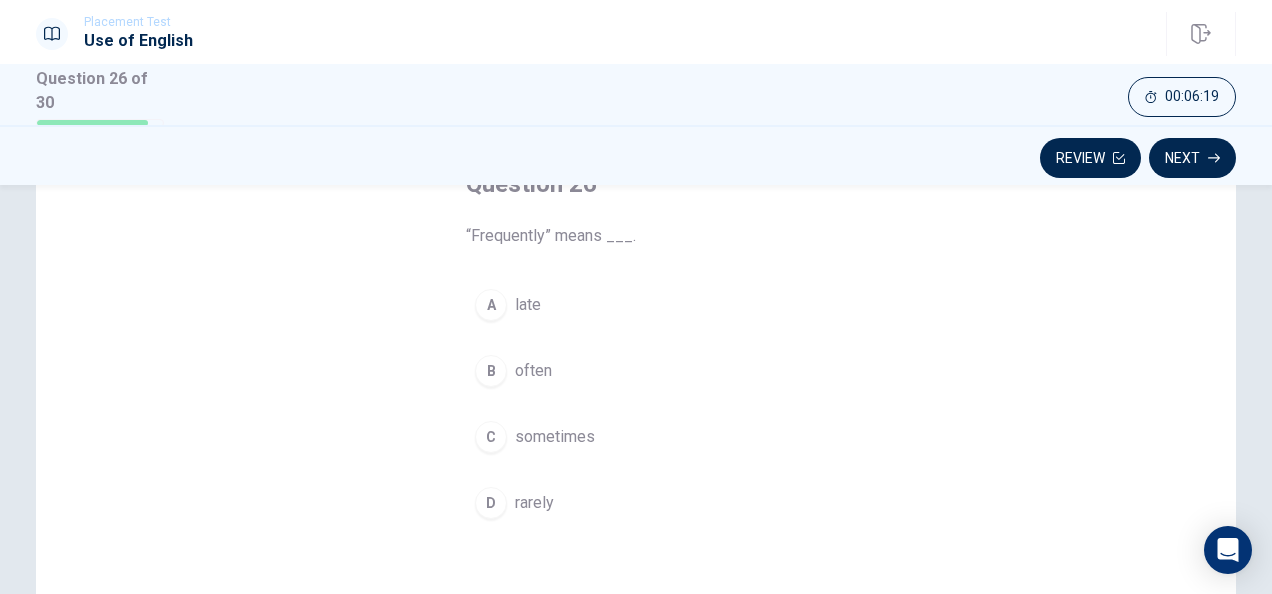 scroll, scrollTop: 140, scrollLeft: 0, axis: vertical 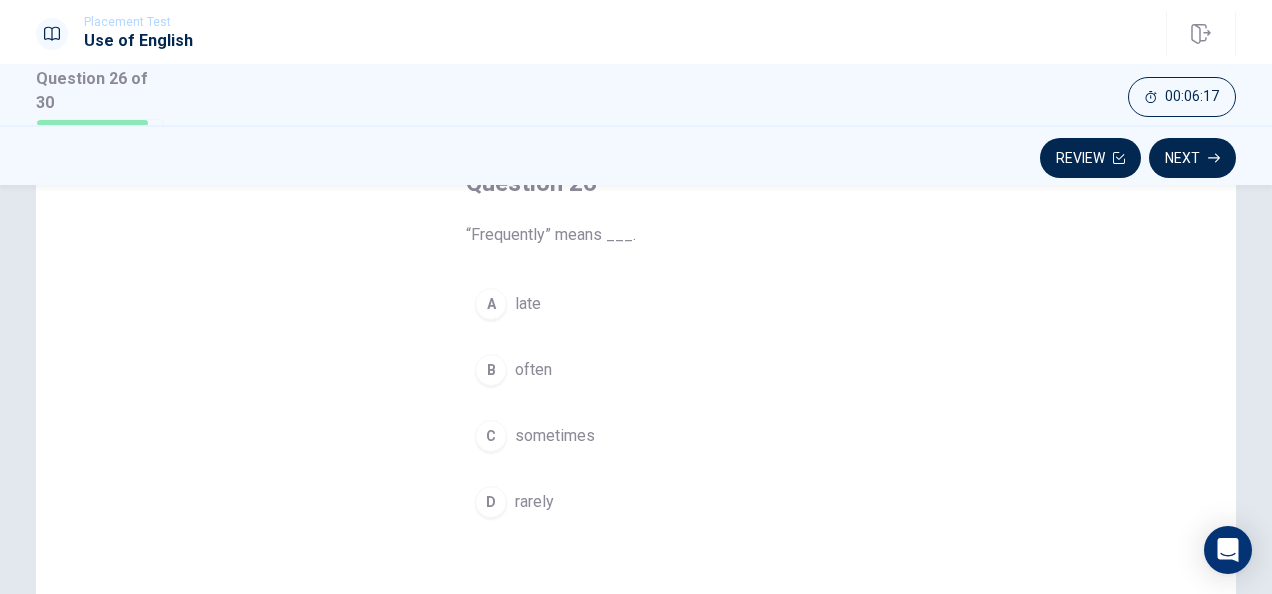 click on "B" at bounding box center [491, 370] 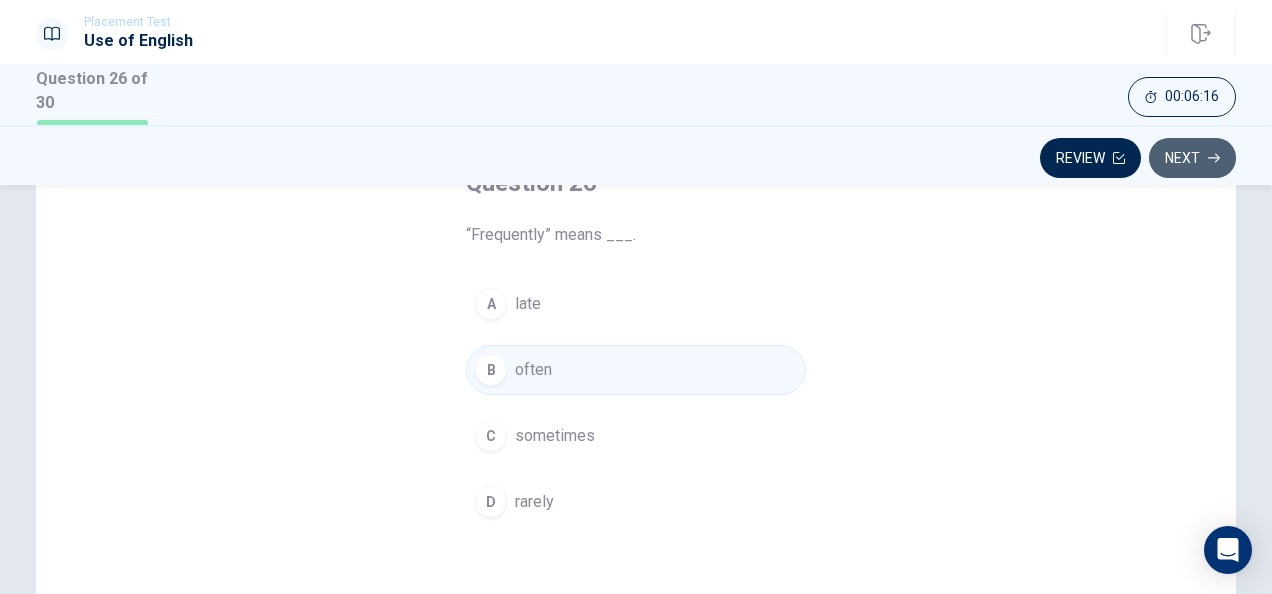 click on "Next" at bounding box center [1192, 158] 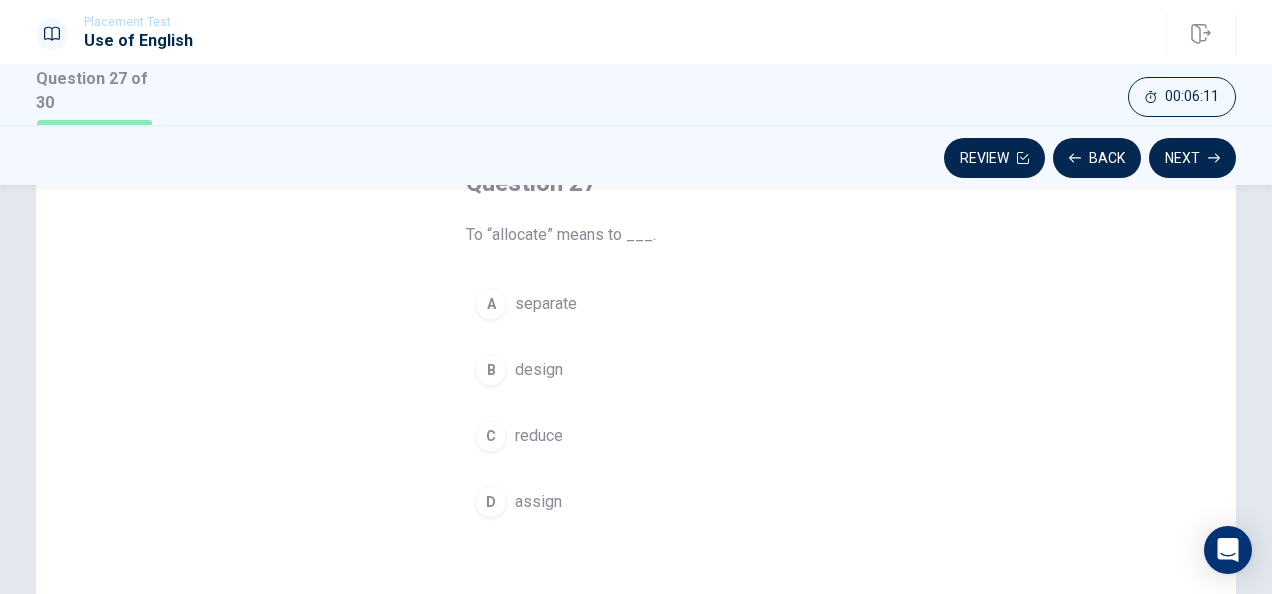 click on "D" at bounding box center (491, 502) 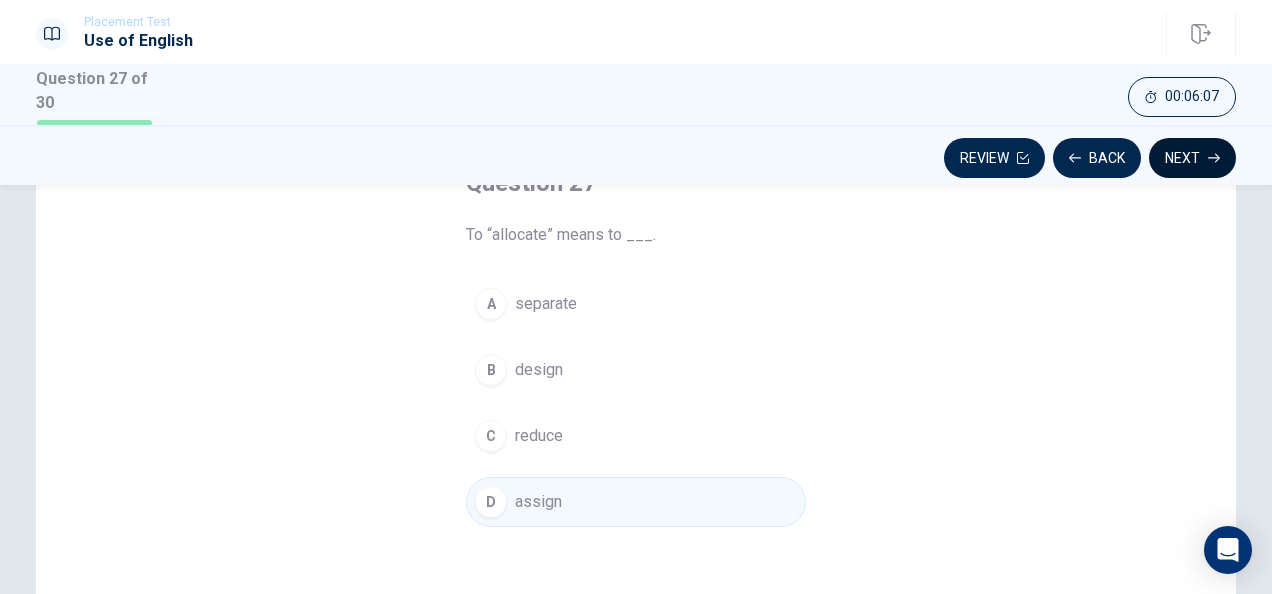 click on "Next" at bounding box center [1192, 158] 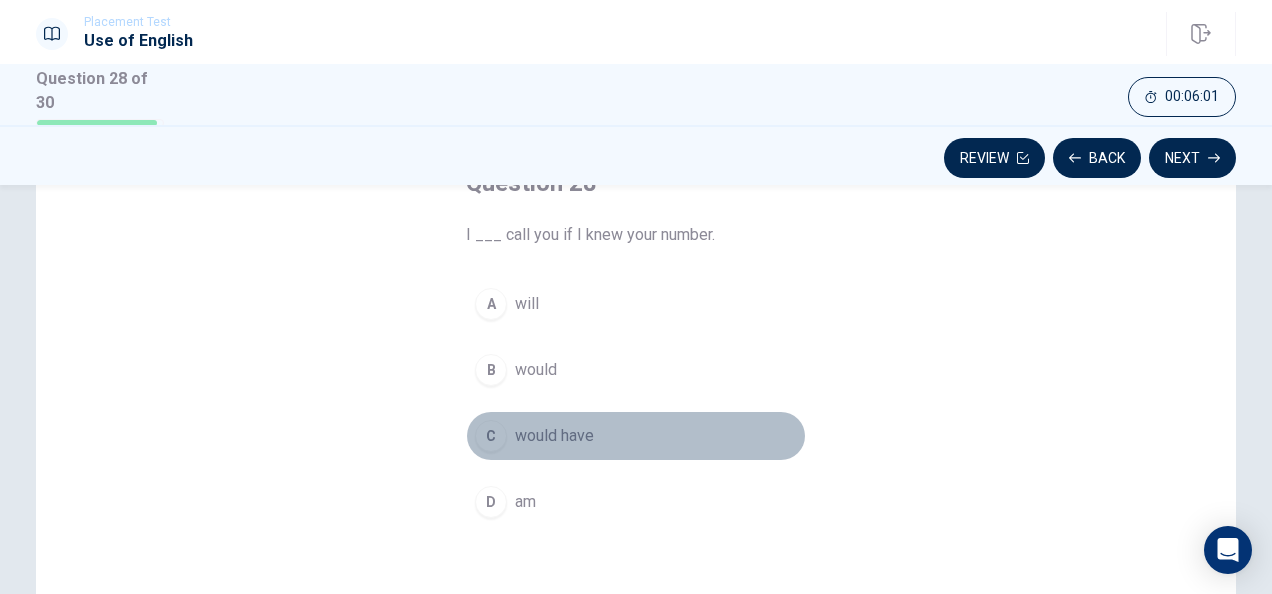 click on "C" at bounding box center (491, 436) 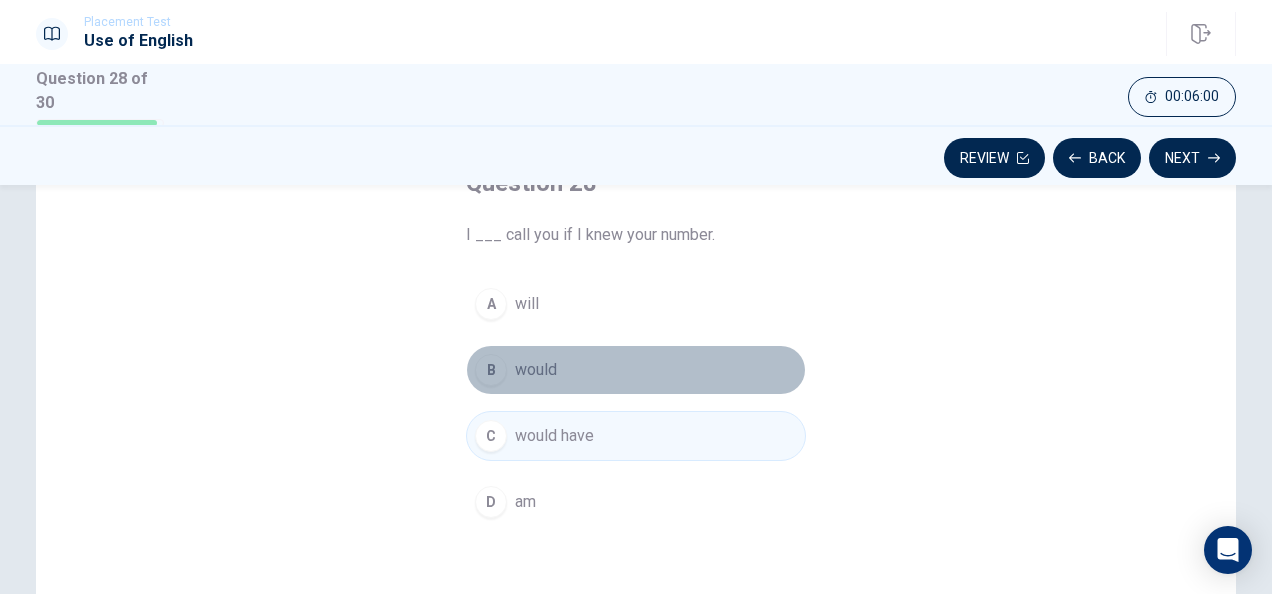 click on "B" at bounding box center [491, 370] 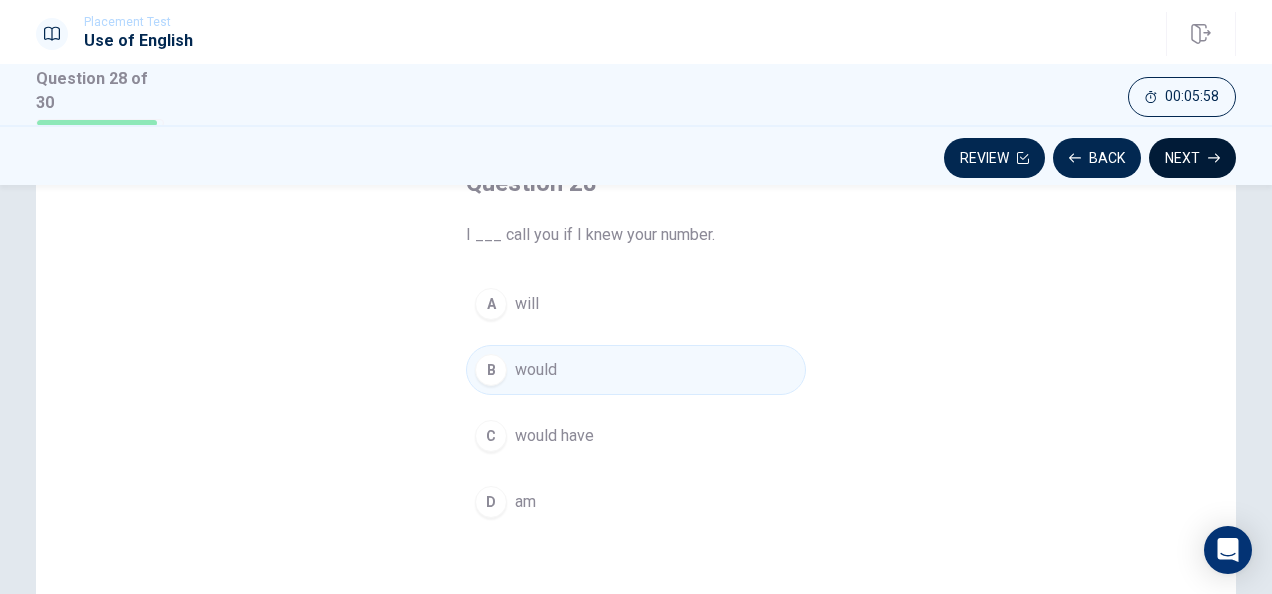 click on "Next" at bounding box center (1192, 158) 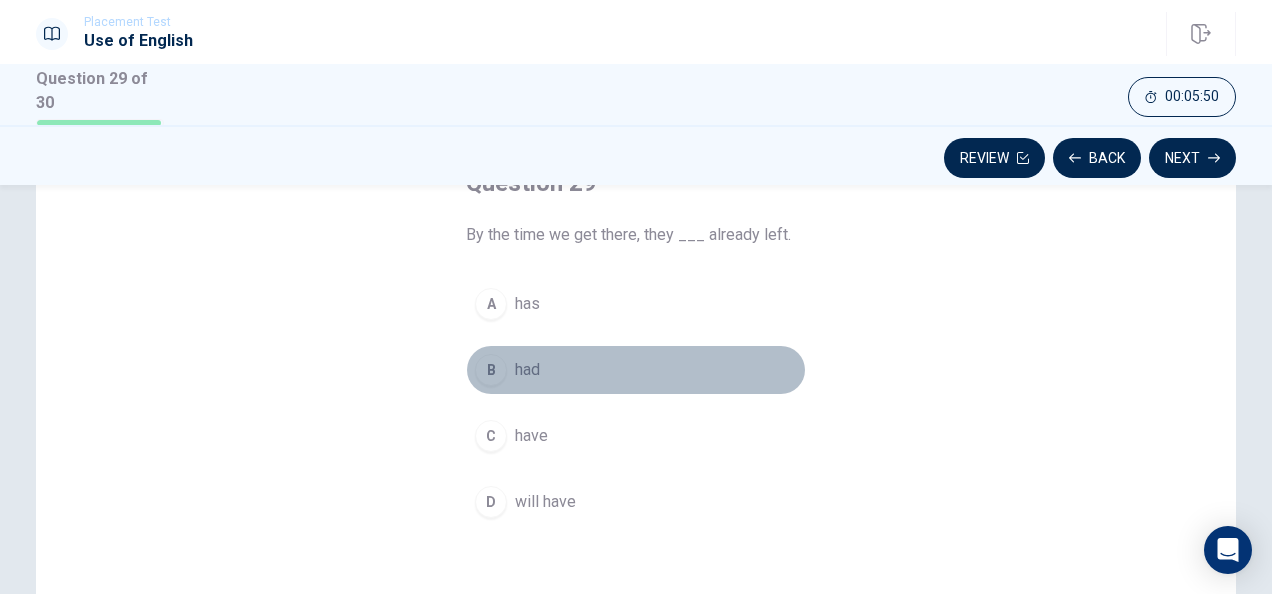 click on "B had" at bounding box center (636, 370) 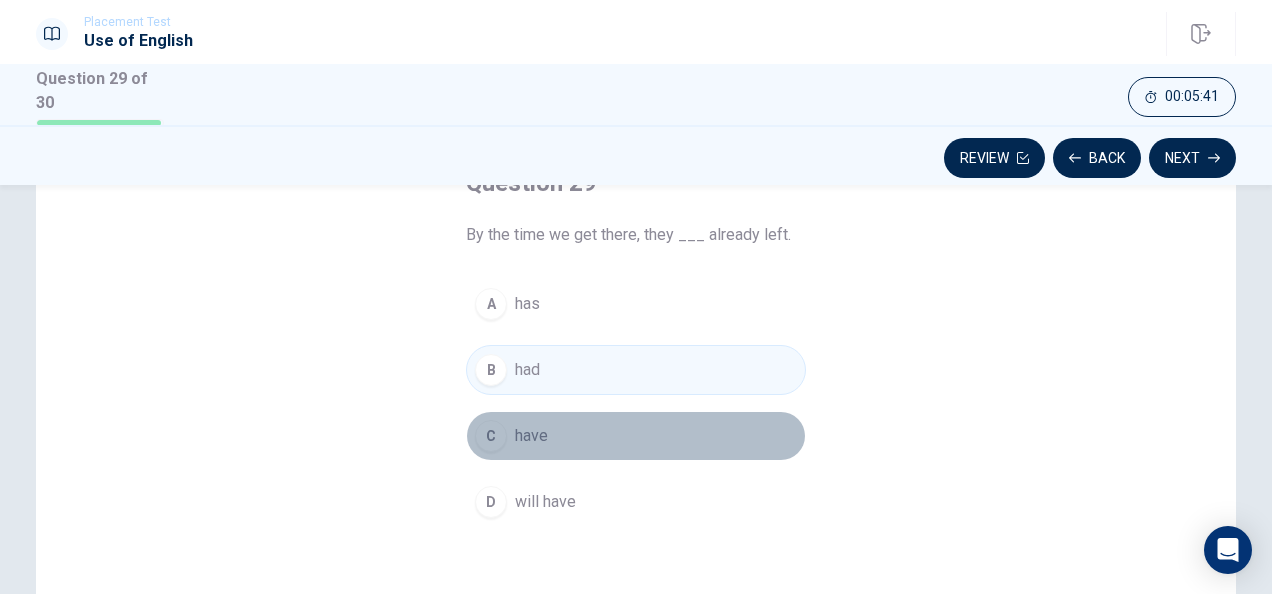 click on "C" at bounding box center (491, 436) 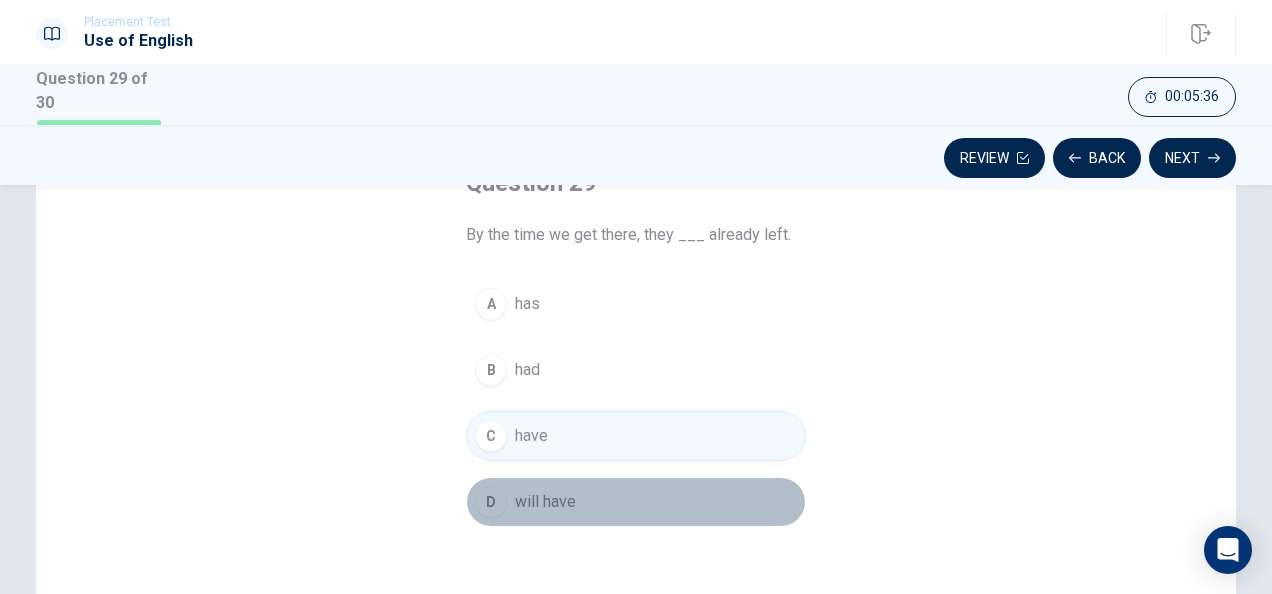 click on "D" at bounding box center [491, 502] 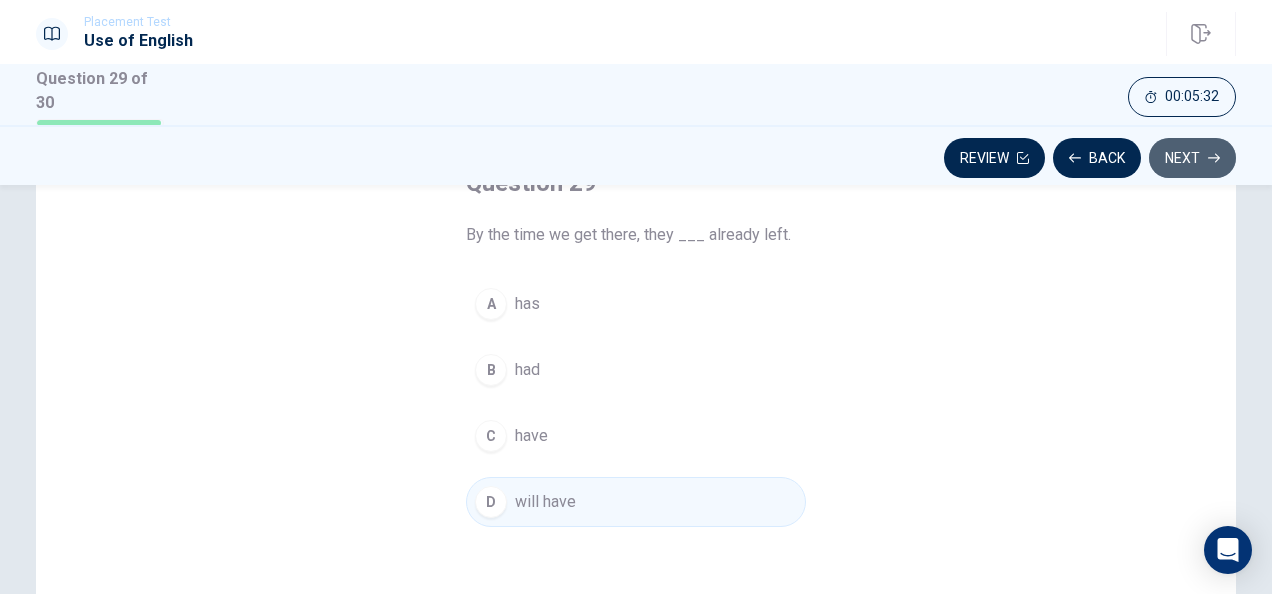 click on "Next" at bounding box center (1192, 158) 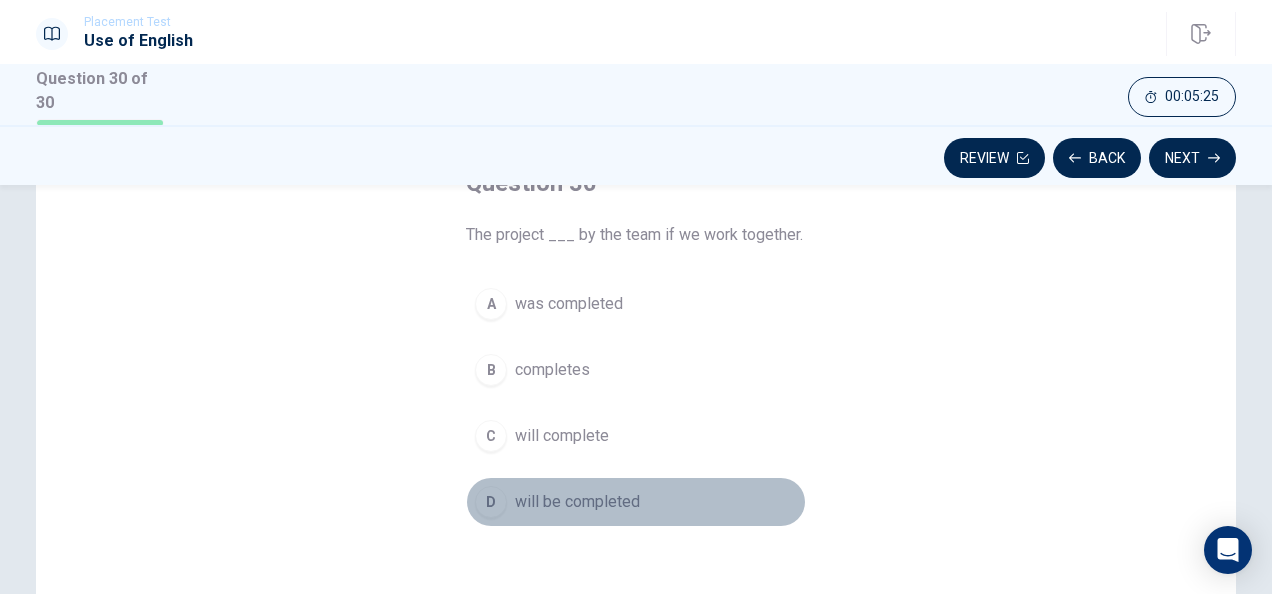 click on "D" at bounding box center [491, 502] 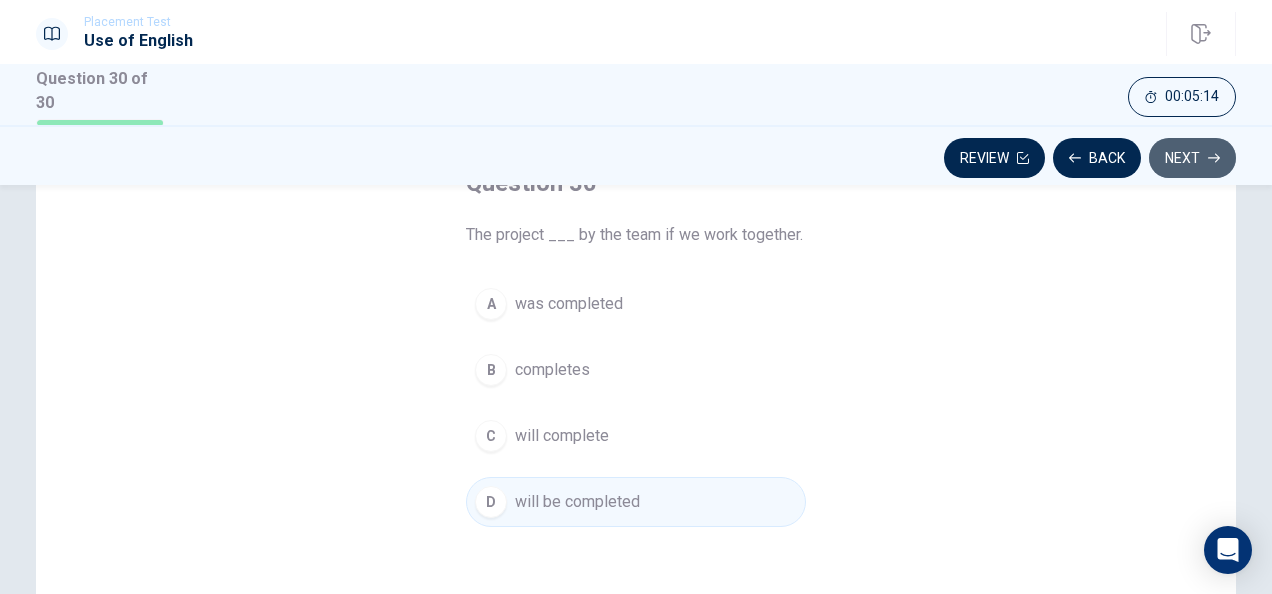 click on "Next" at bounding box center (1192, 158) 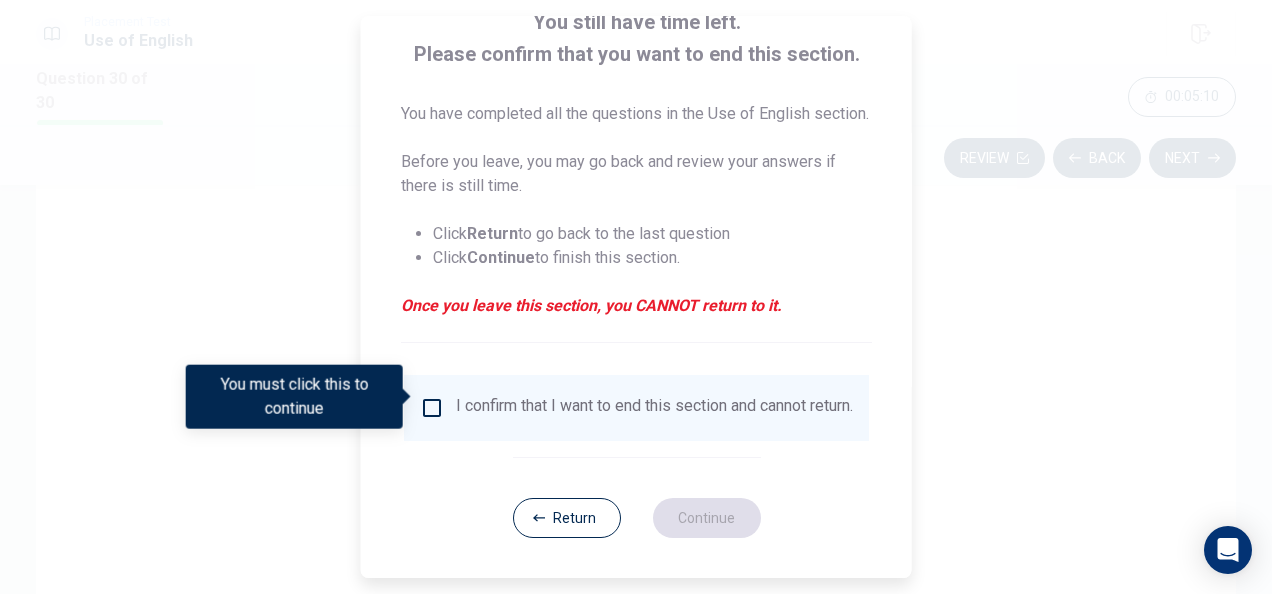 scroll, scrollTop: 176, scrollLeft: 0, axis: vertical 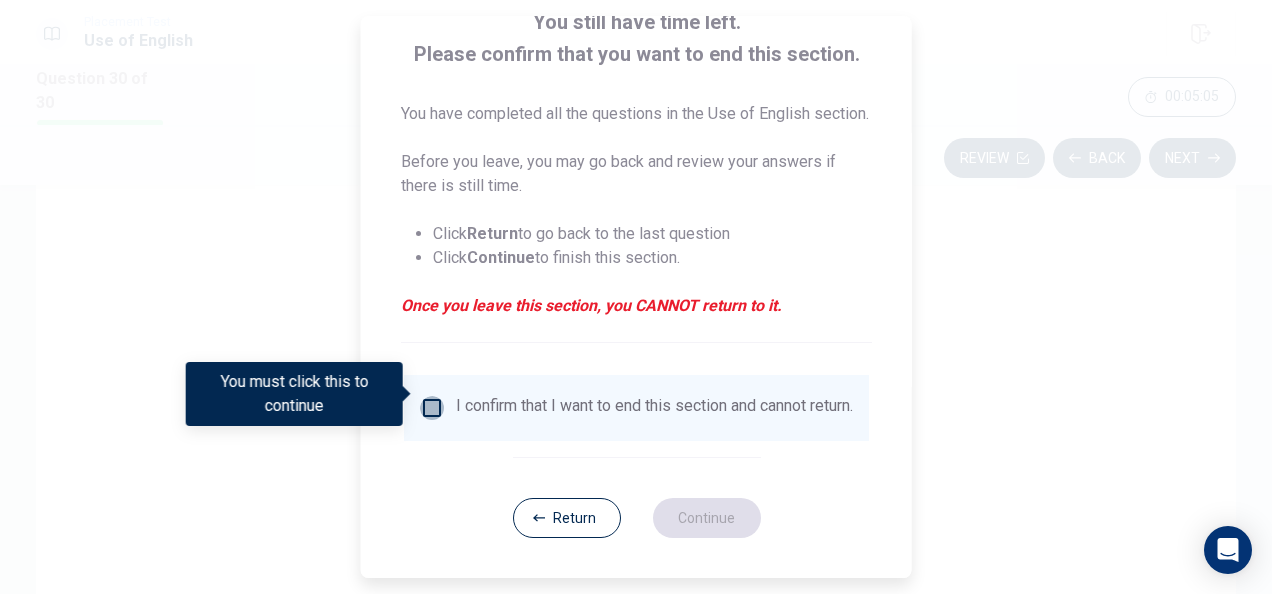 click at bounding box center (432, 408) 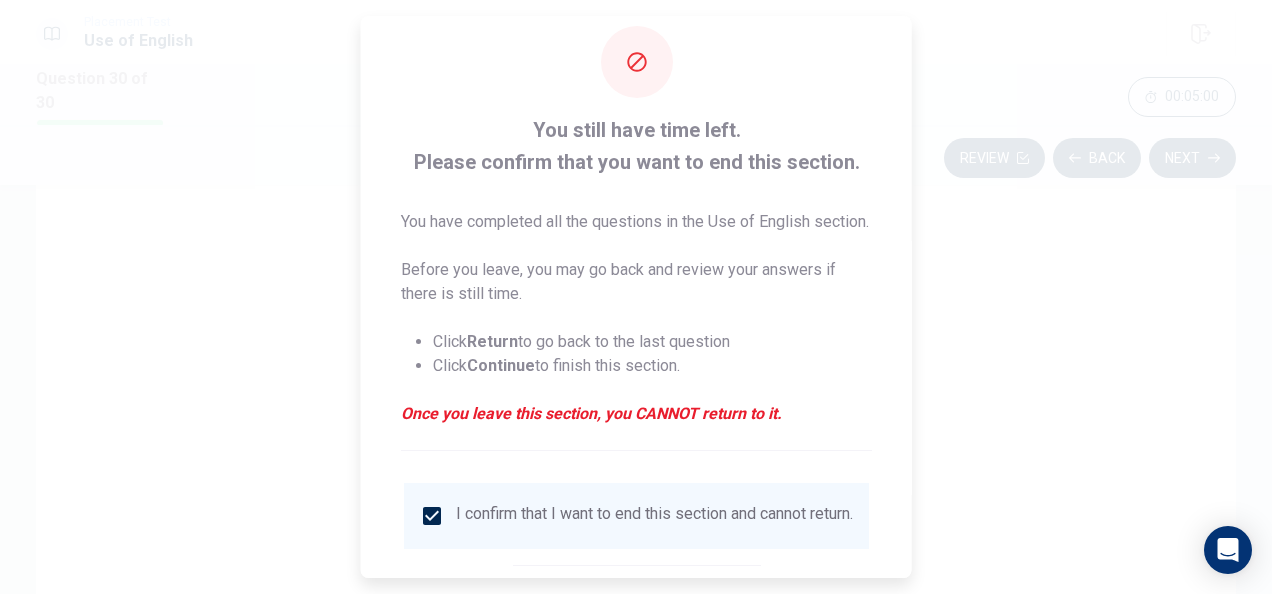 scroll, scrollTop: 176, scrollLeft: 0, axis: vertical 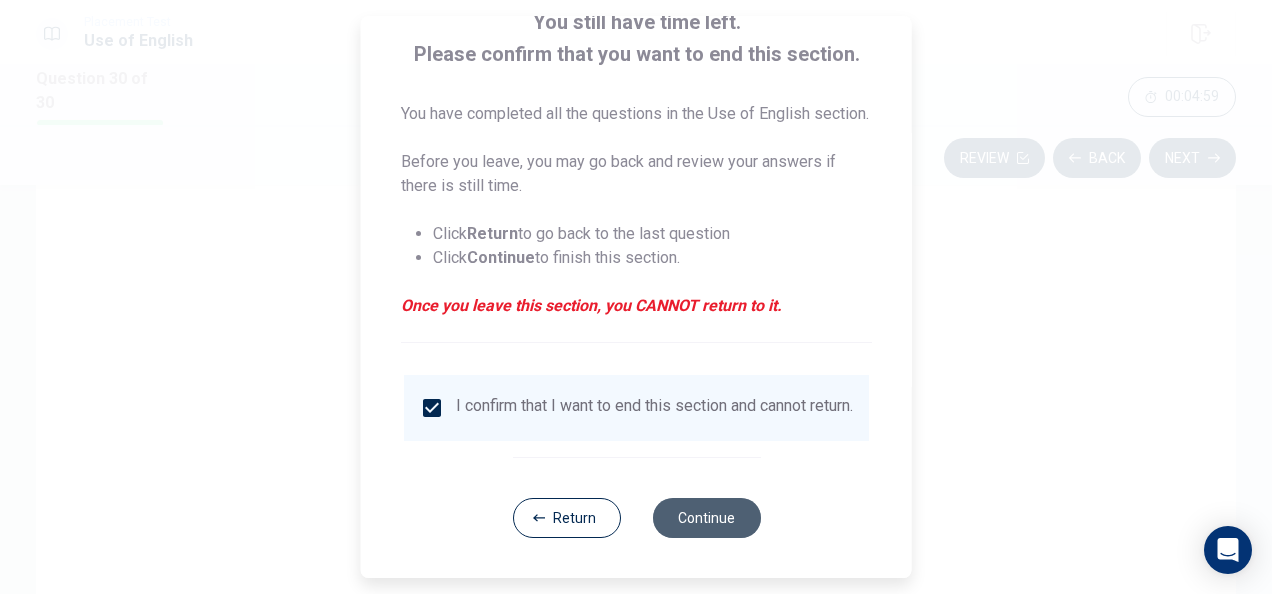 click on "Continue" at bounding box center (706, 518) 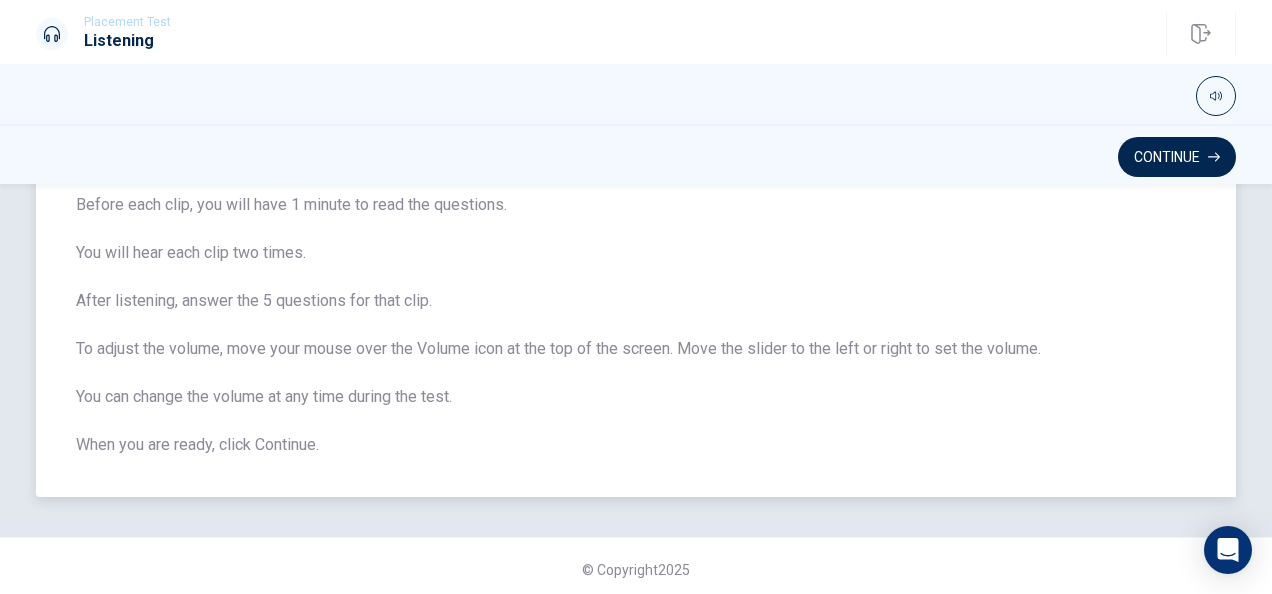 scroll, scrollTop: 193, scrollLeft: 0, axis: vertical 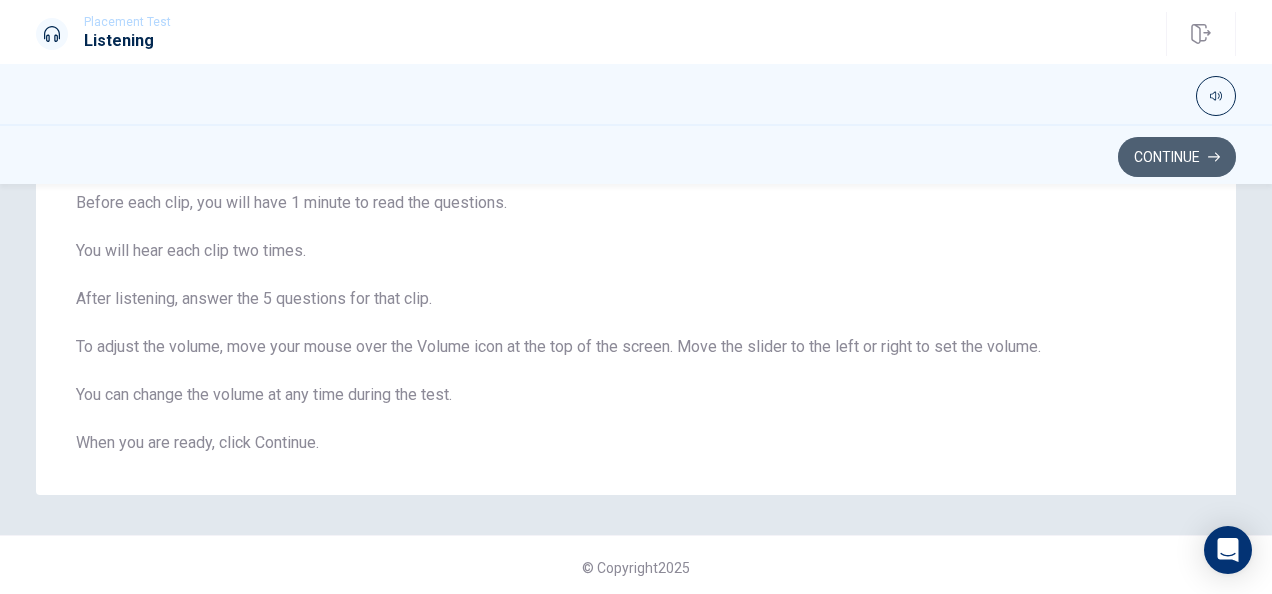 click on "Continue" at bounding box center (1177, 157) 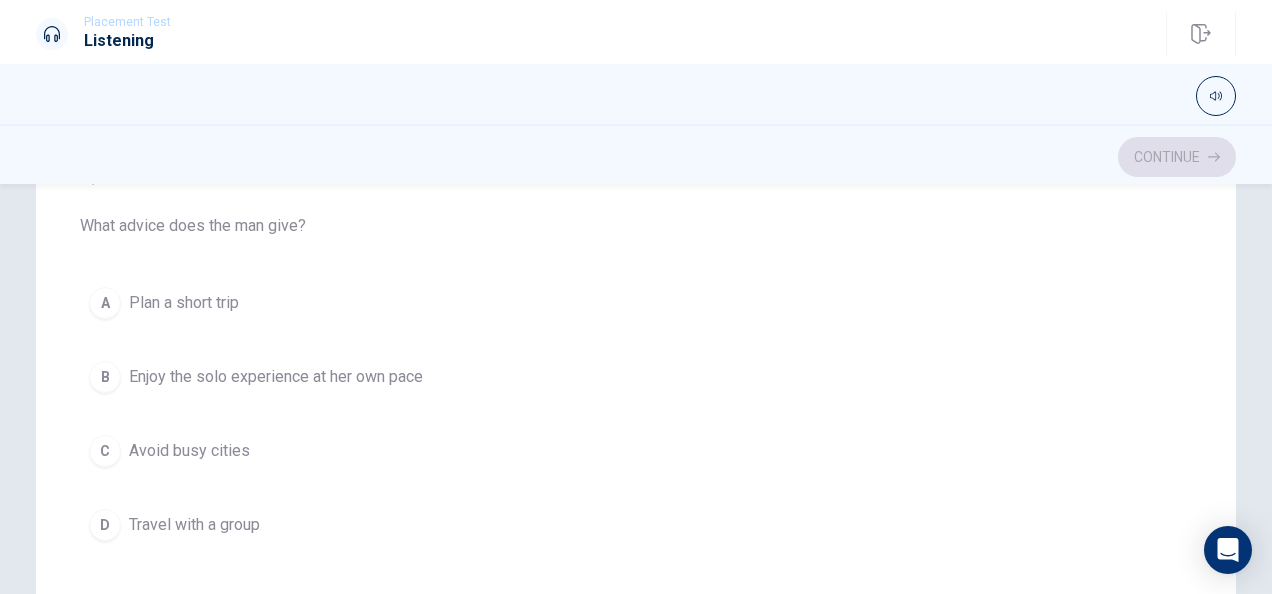 scroll, scrollTop: 206, scrollLeft: 0, axis: vertical 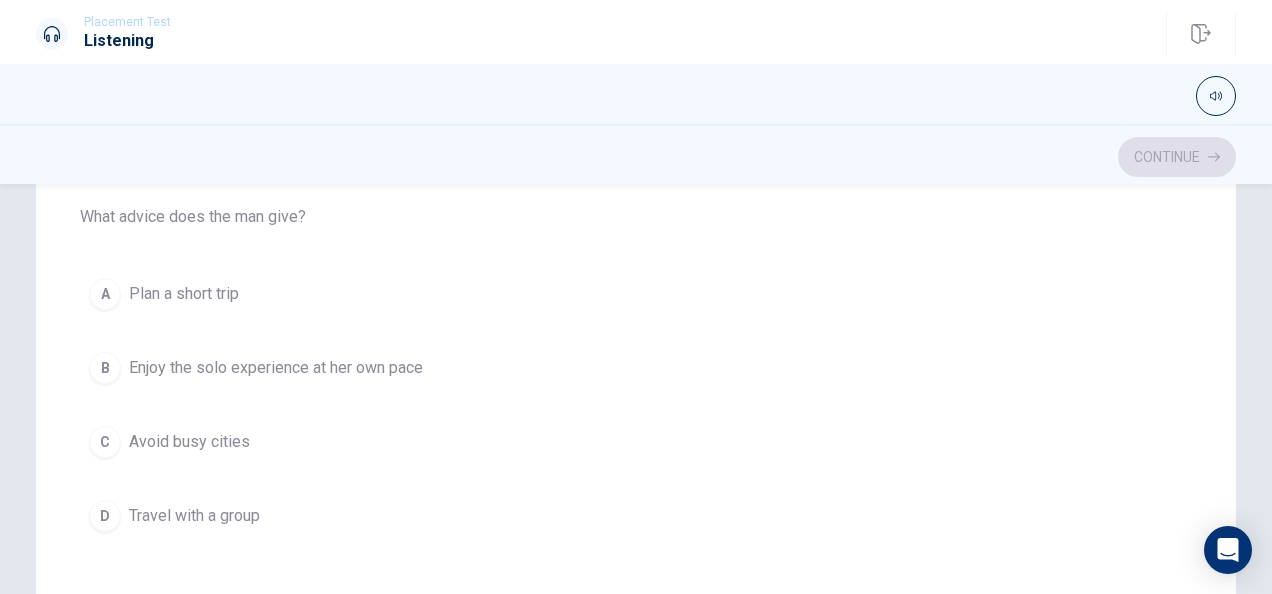 click on "A" at bounding box center [105, 294] 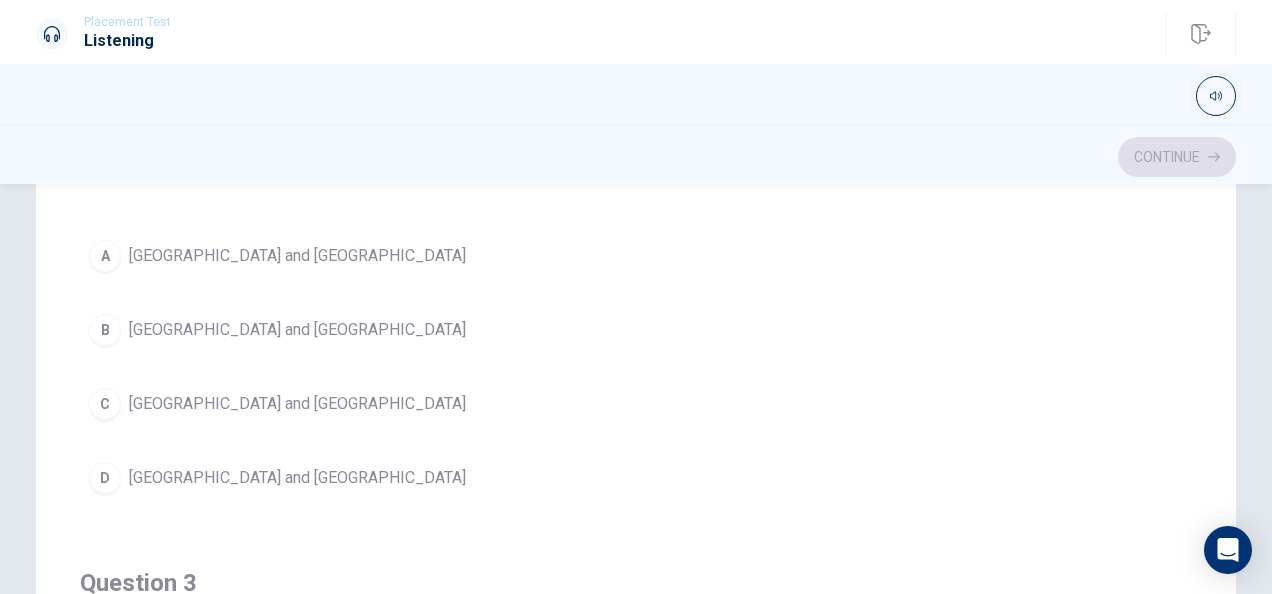 scroll, scrollTop: 522, scrollLeft: 0, axis: vertical 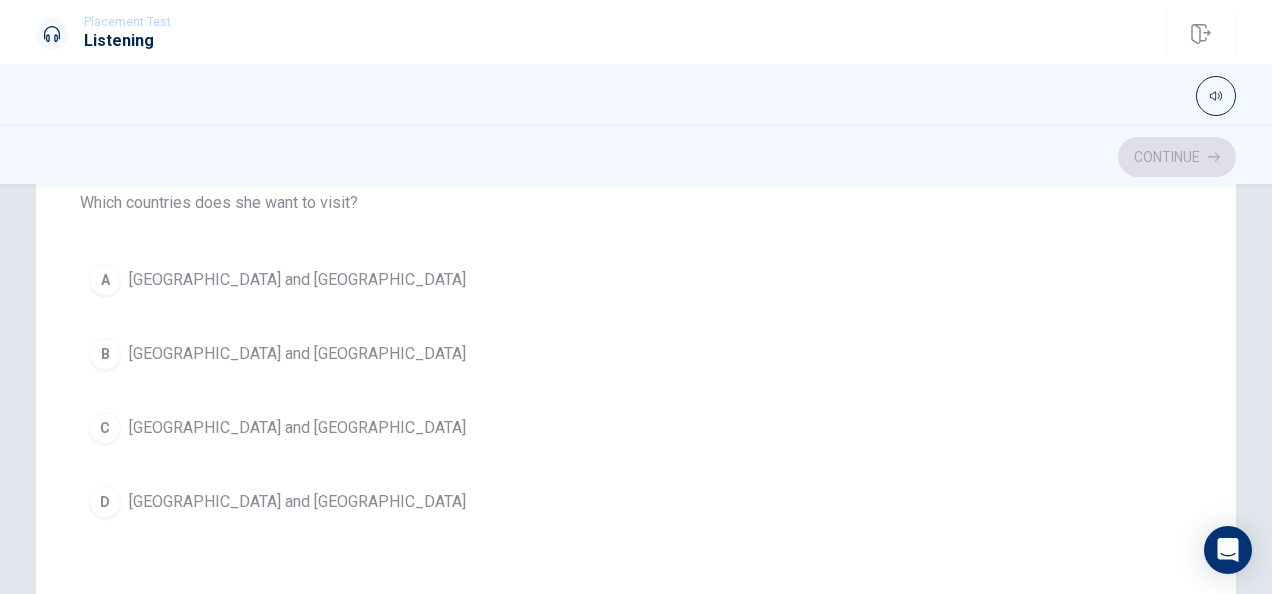 click on "D" at bounding box center [105, 502] 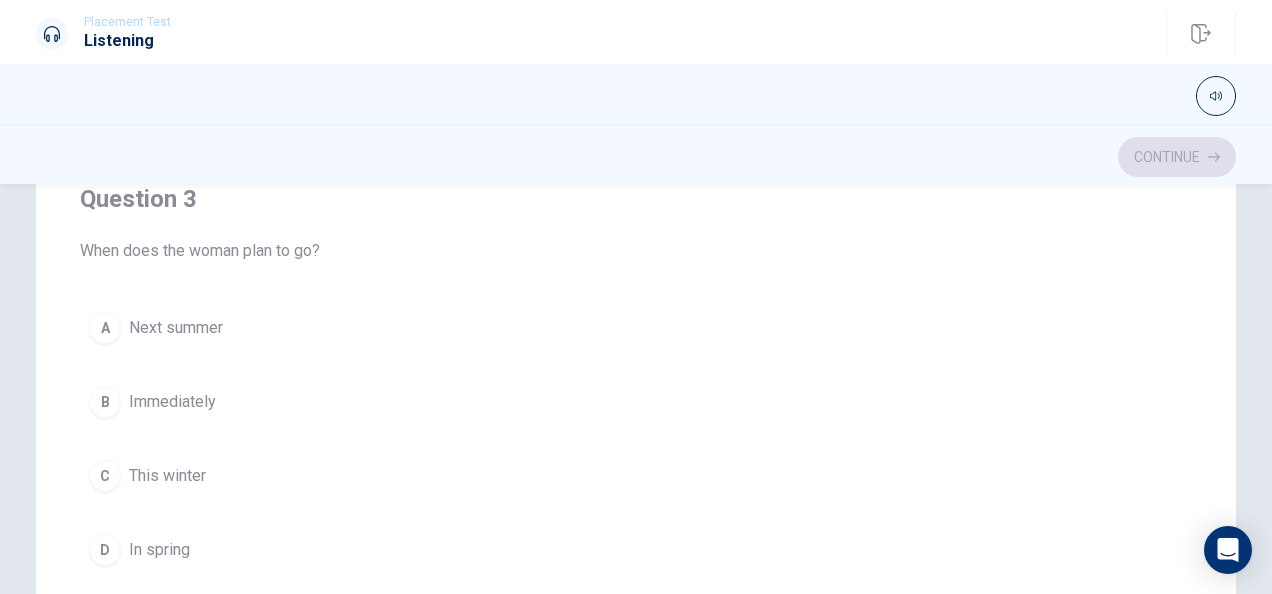scroll, scrollTop: 932, scrollLeft: 0, axis: vertical 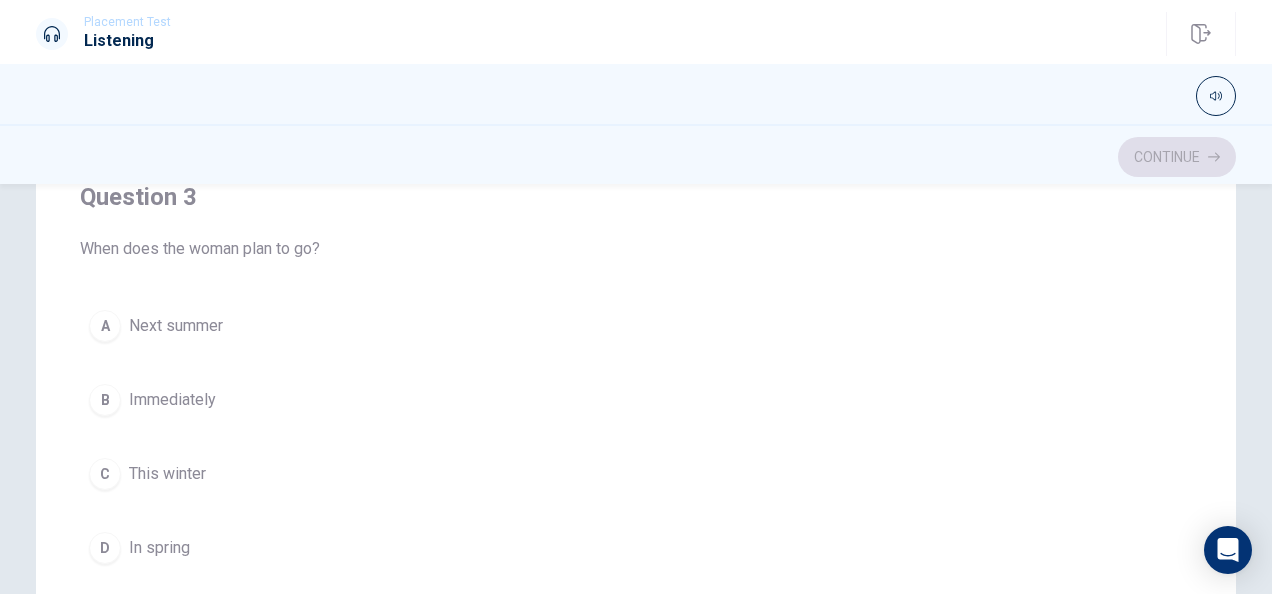 click on "A" at bounding box center (105, 326) 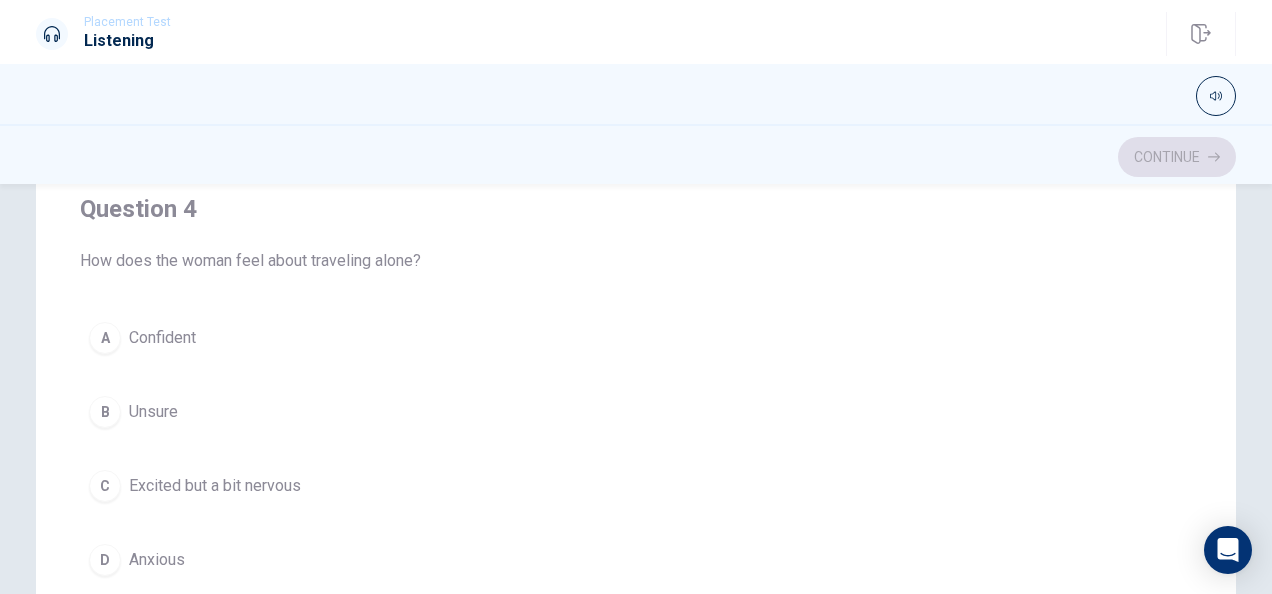 scroll, scrollTop: 1382, scrollLeft: 0, axis: vertical 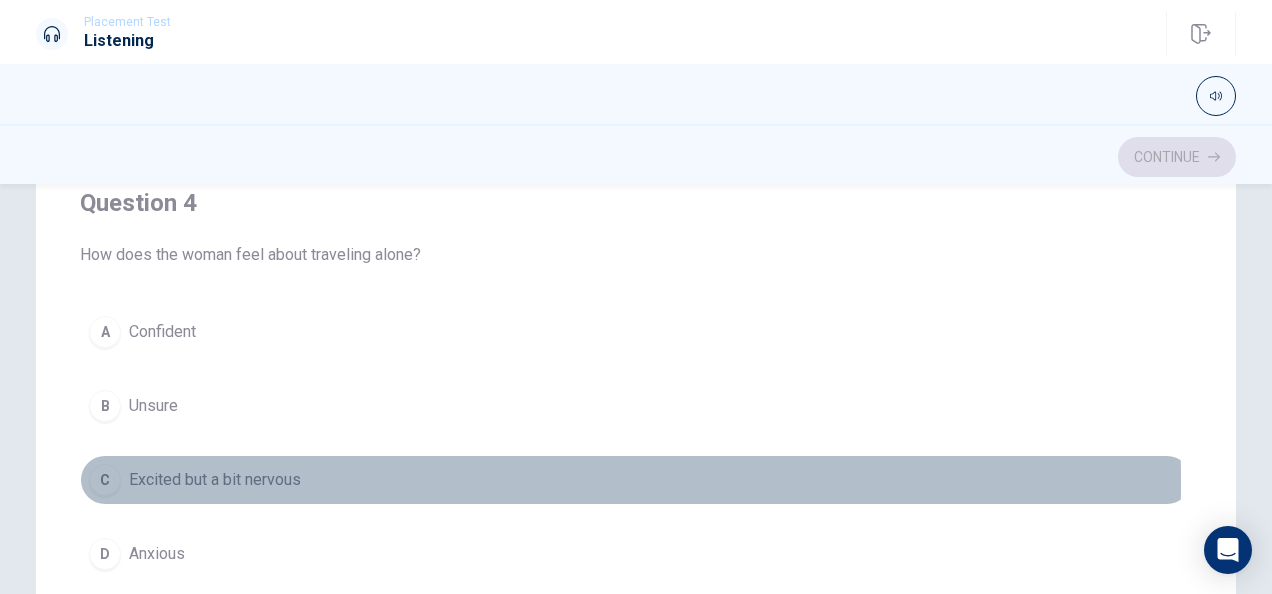 click on "C" at bounding box center [105, 480] 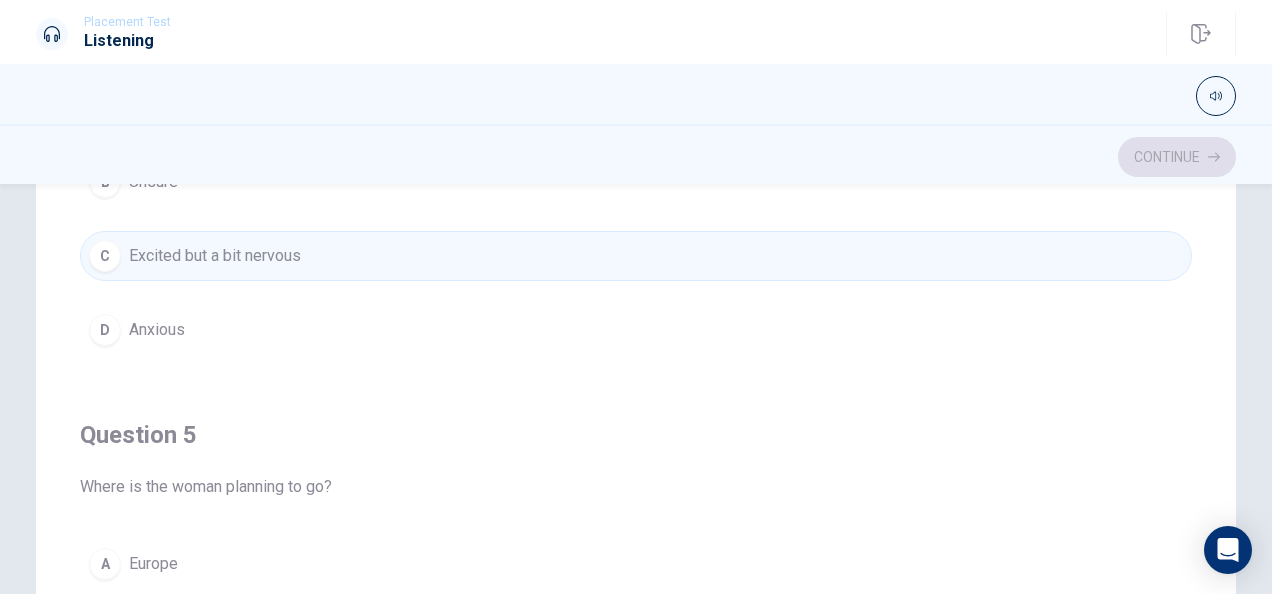 scroll, scrollTop: 1606, scrollLeft: 0, axis: vertical 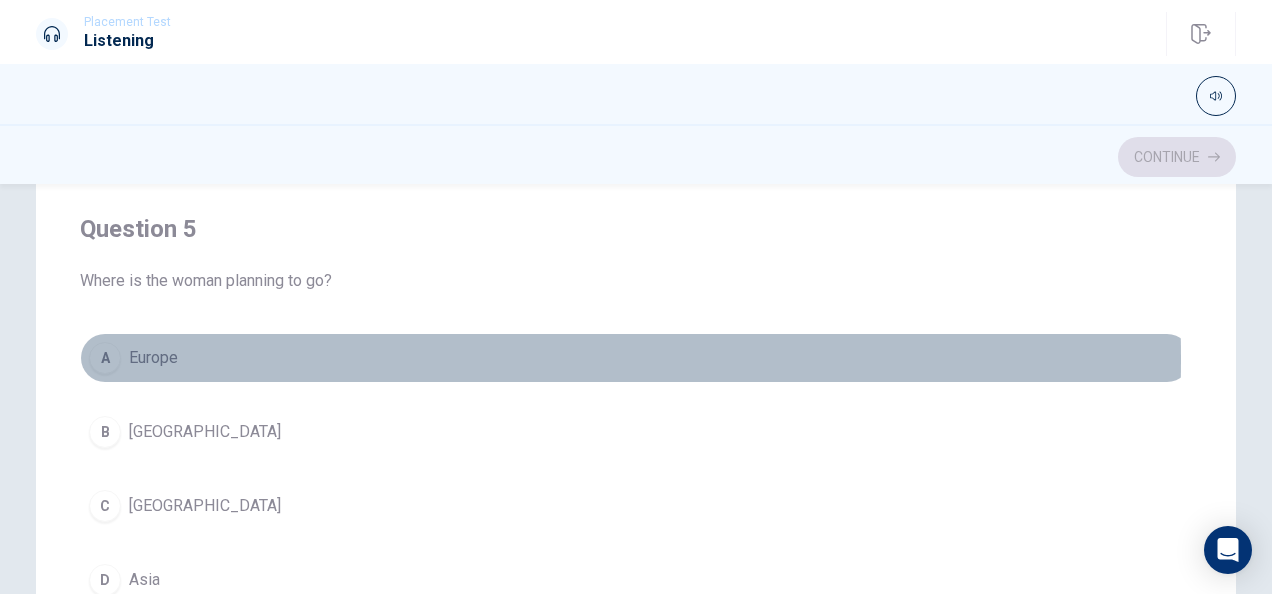click on "A" at bounding box center [105, 358] 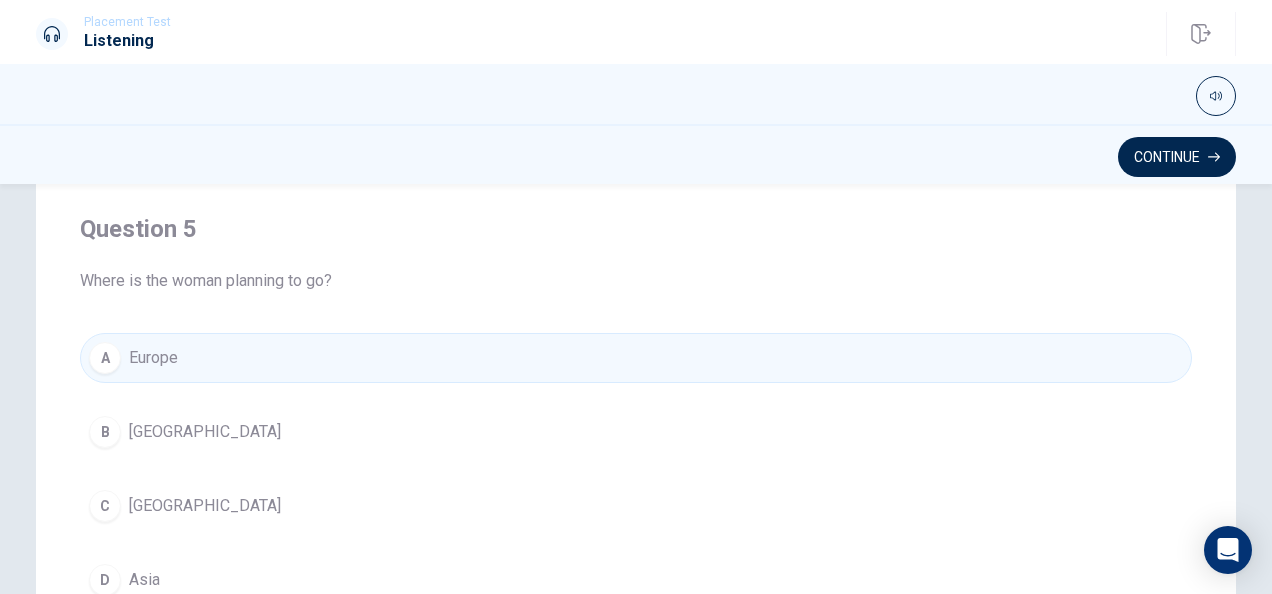 scroll, scrollTop: 538, scrollLeft: 0, axis: vertical 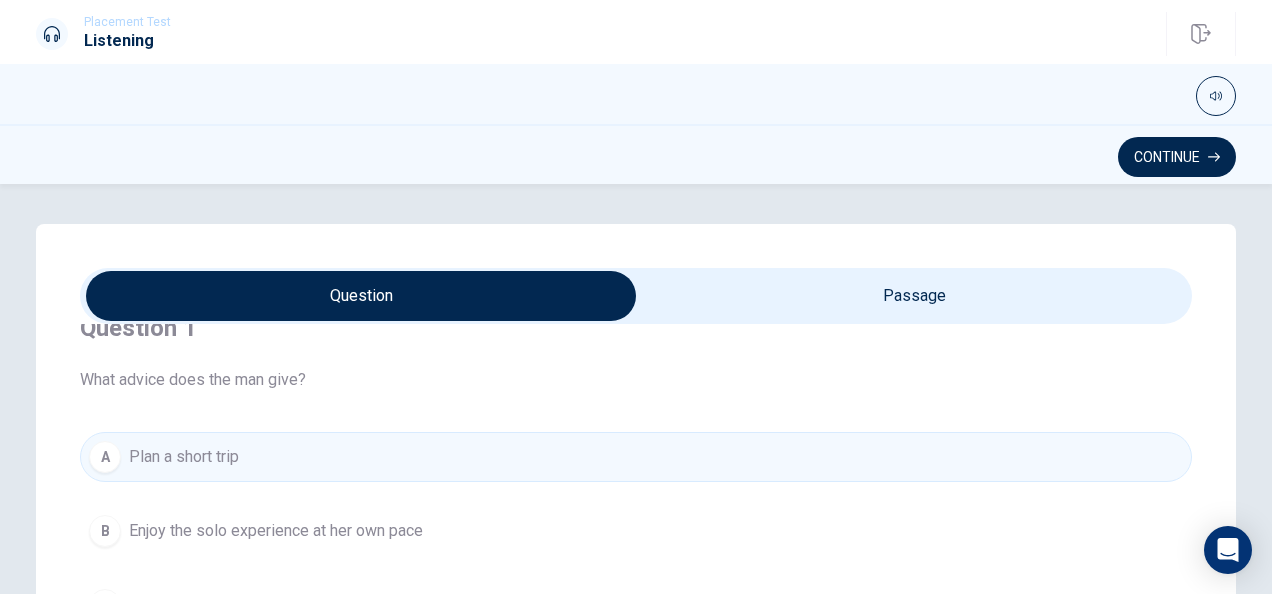 click at bounding box center (361, 296) 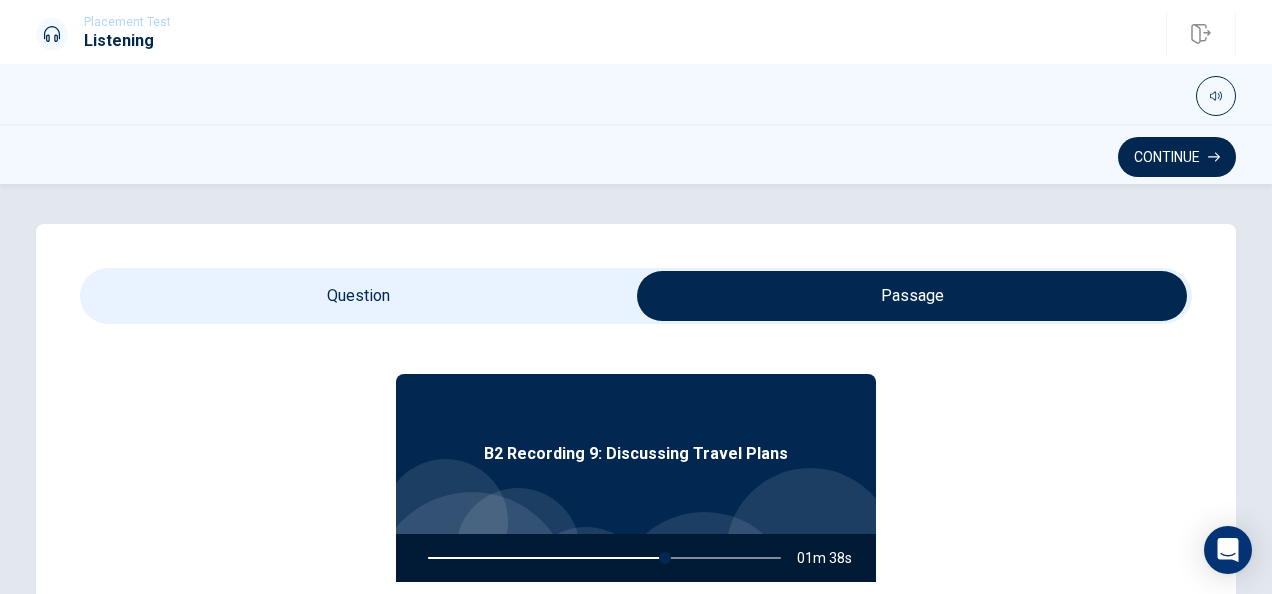 type on "68" 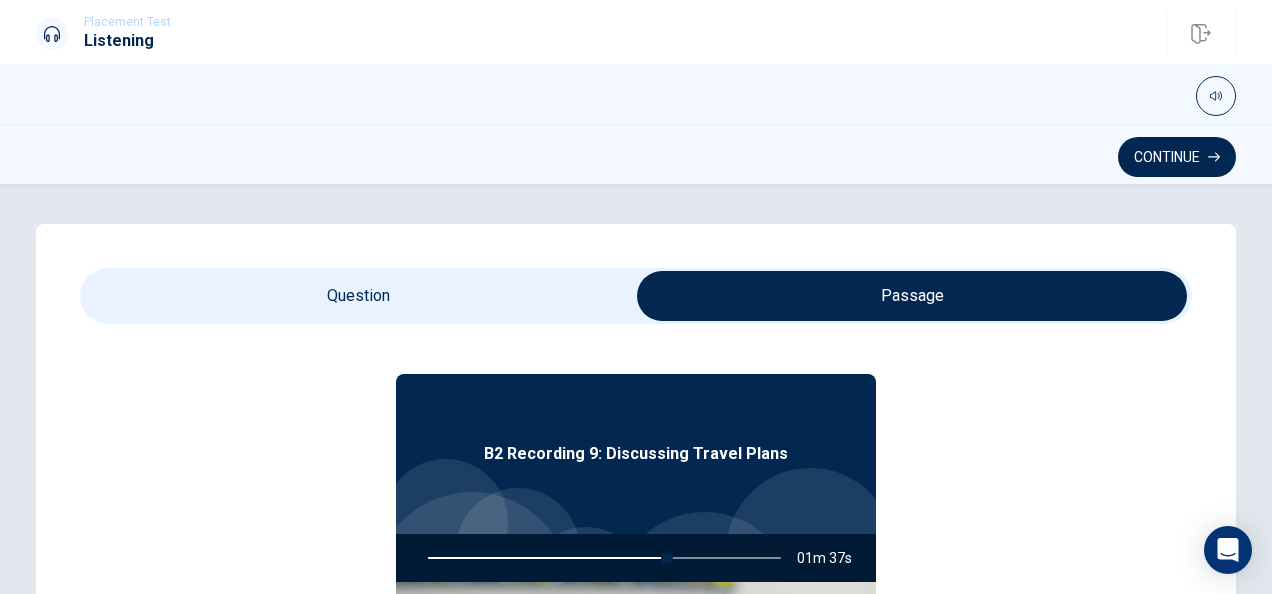 click at bounding box center (912, 296) 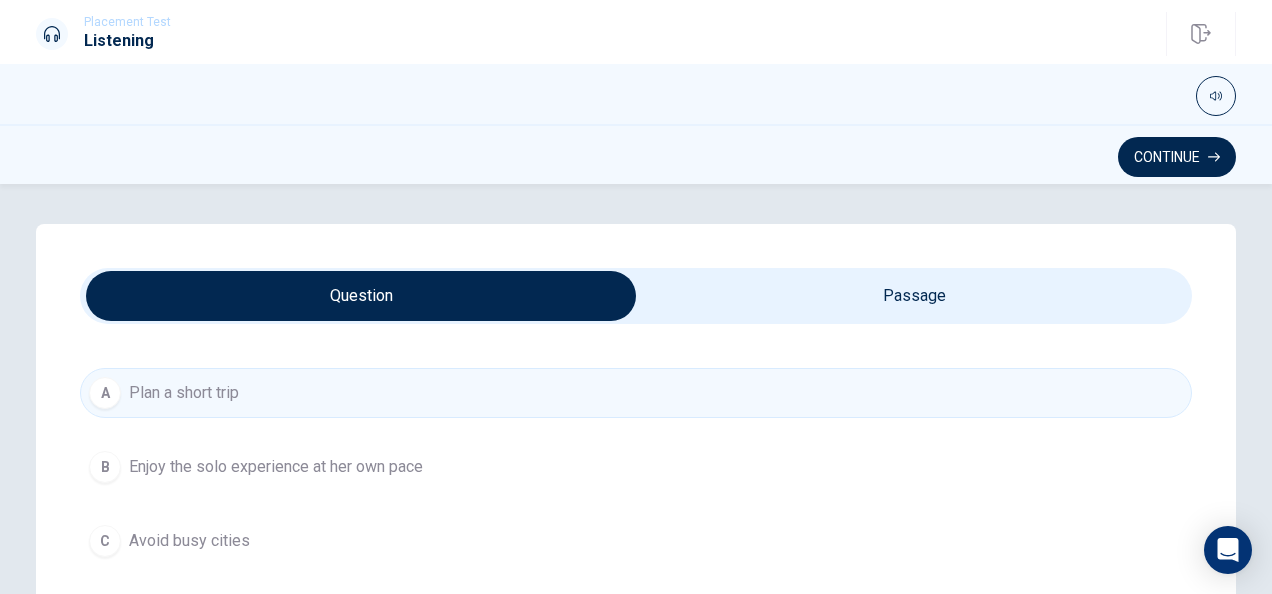 scroll, scrollTop: 135, scrollLeft: 0, axis: vertical 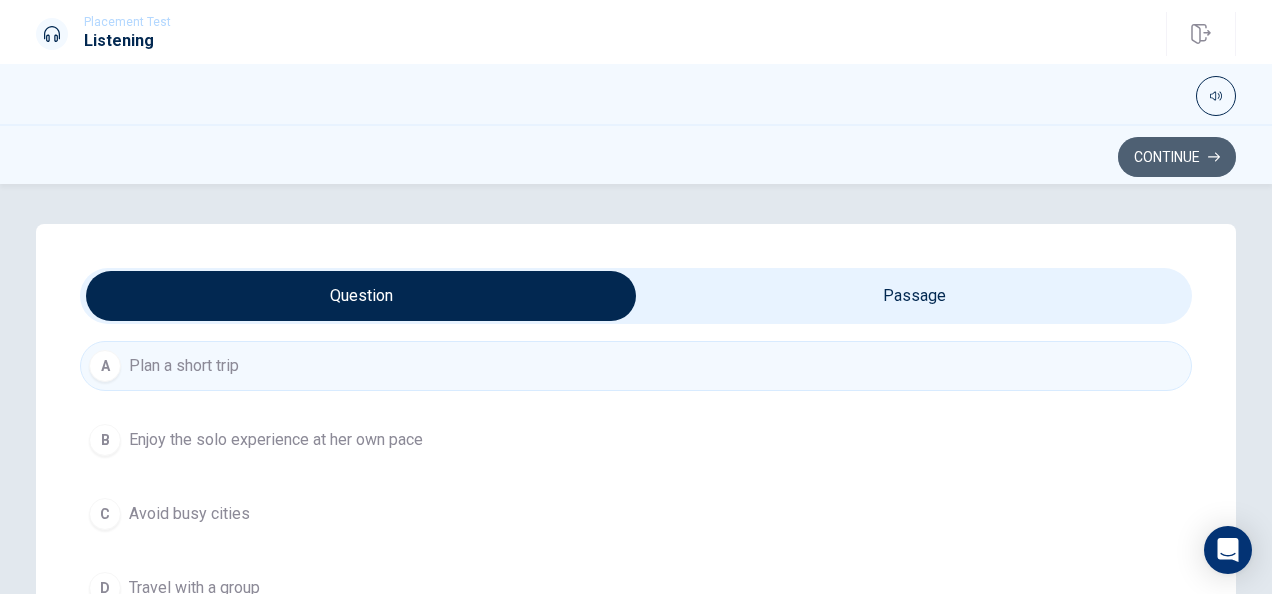 click on "Continue" at bounding box center [1177, 157] 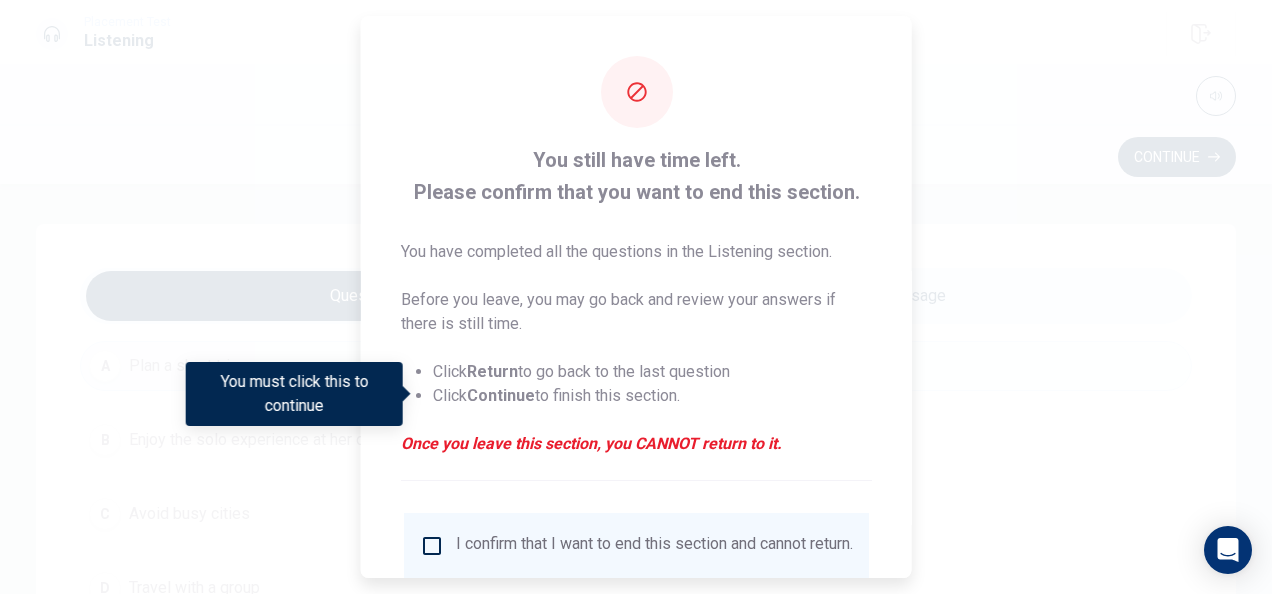 scroll, scrollTop: 152, scrollLeft: 0, axis: vertical 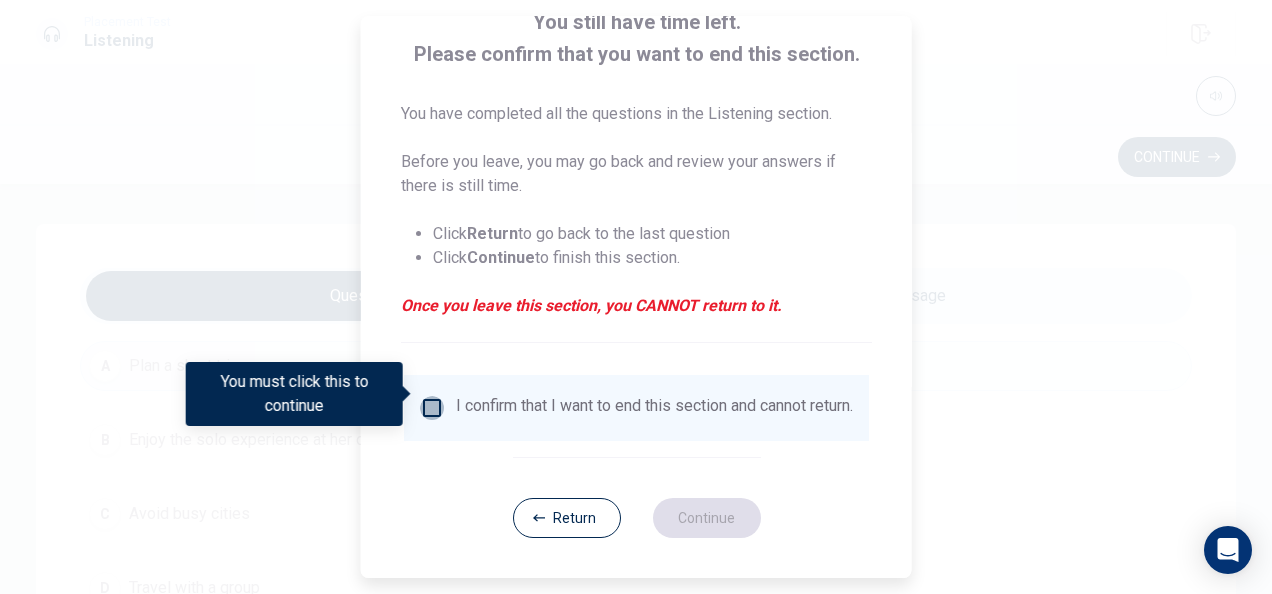click at bounding box center [432, 408] 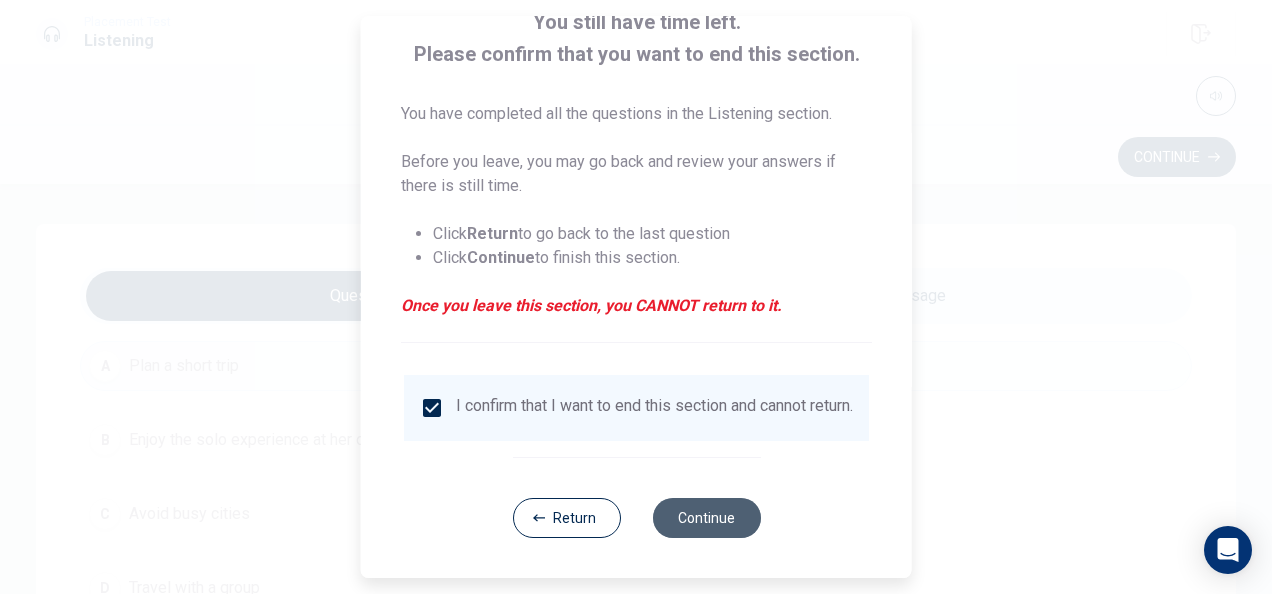 click on "Continue" at bounding box center (706, 518) 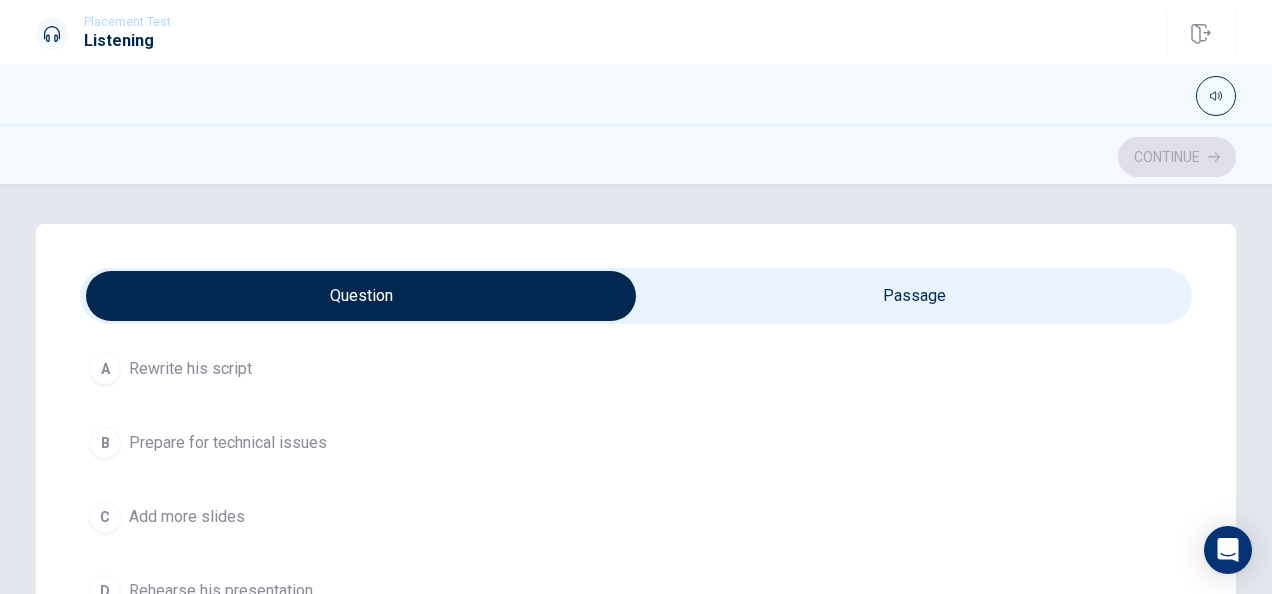 scroll, scrollTop: 0, scrollLeft: 0, axis: both 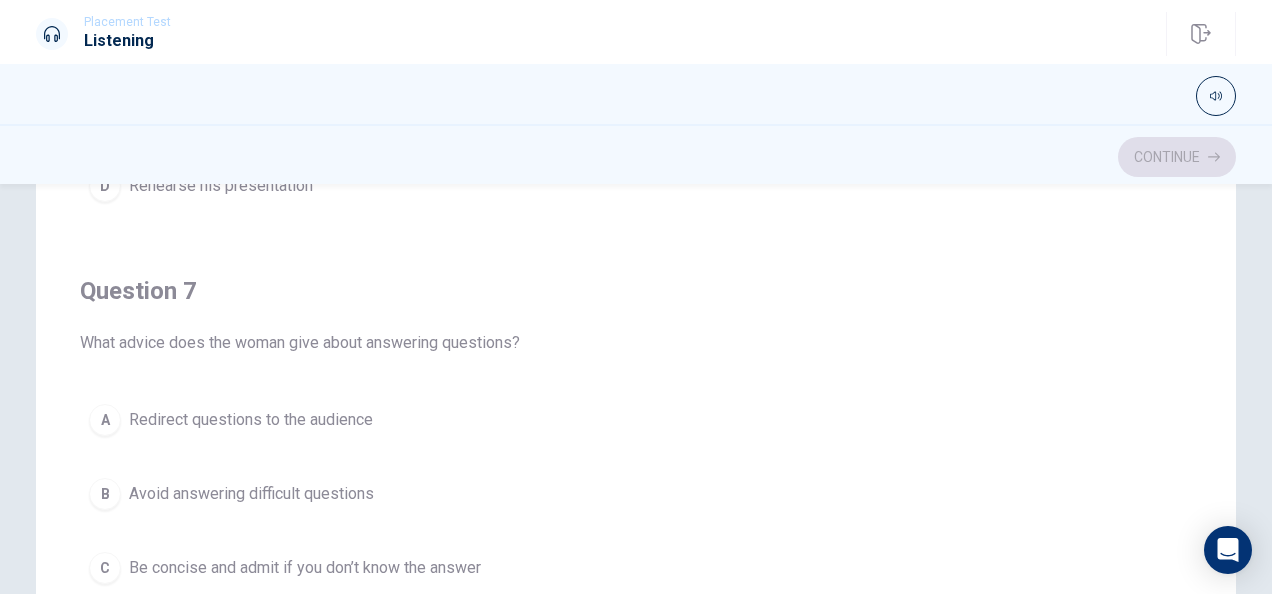 click on "D" at bounding box center (105, 186) 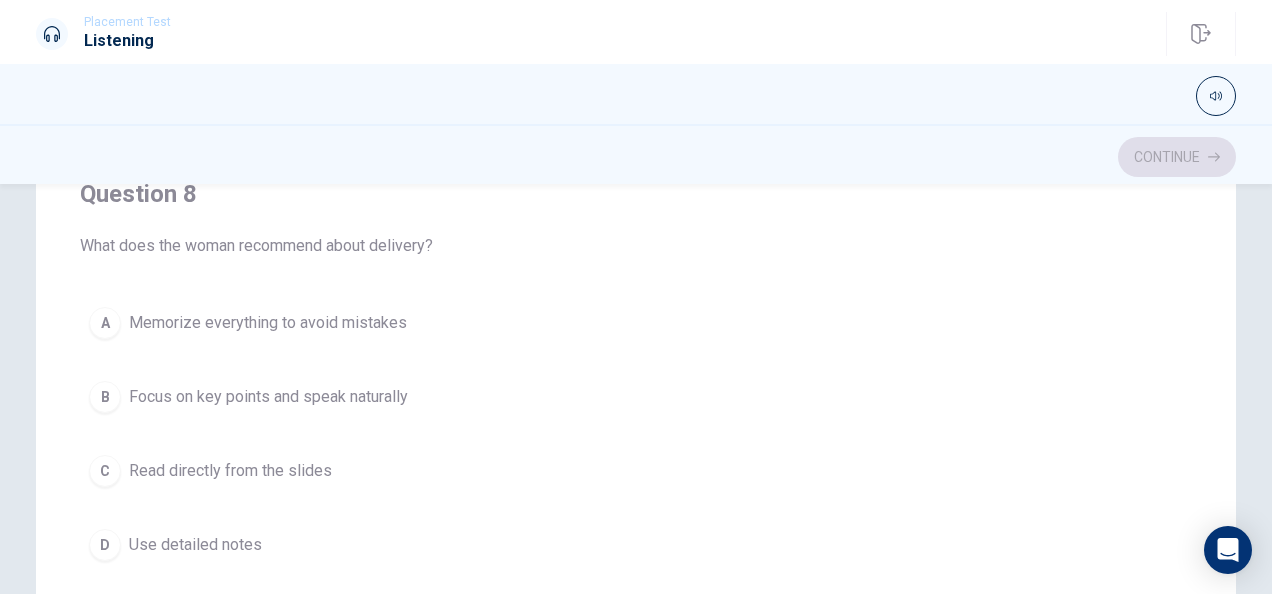 scroll, scrollTop: 919, scrollLeft: 0, axis: vertical 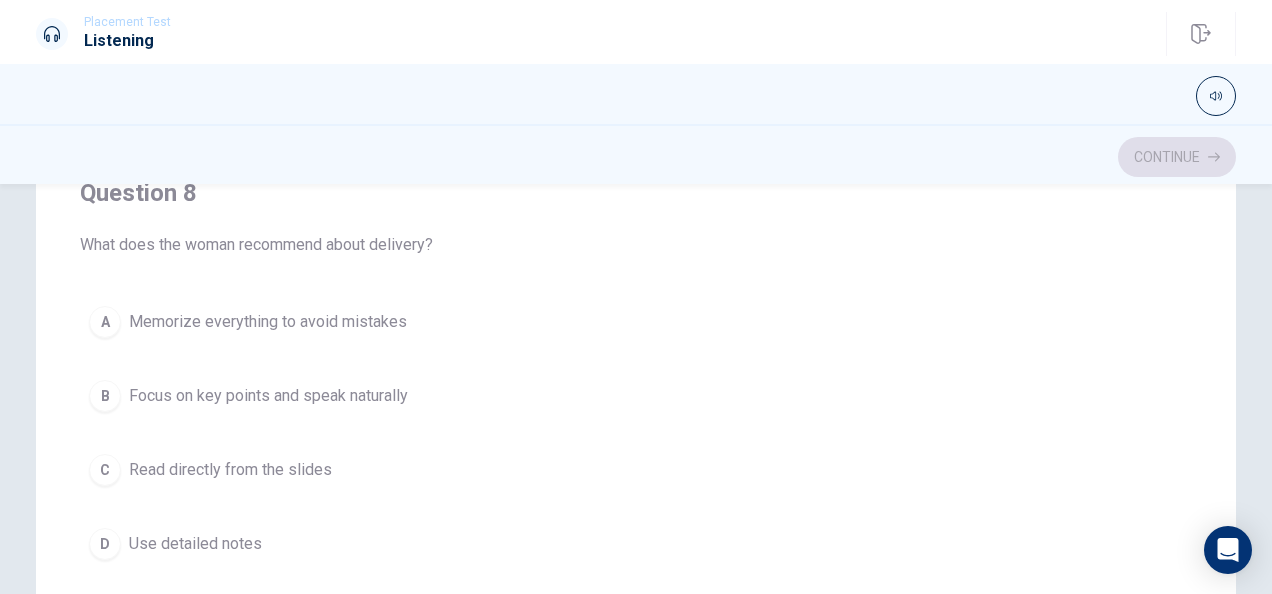 click on "B" at bounding box center (105, 396) 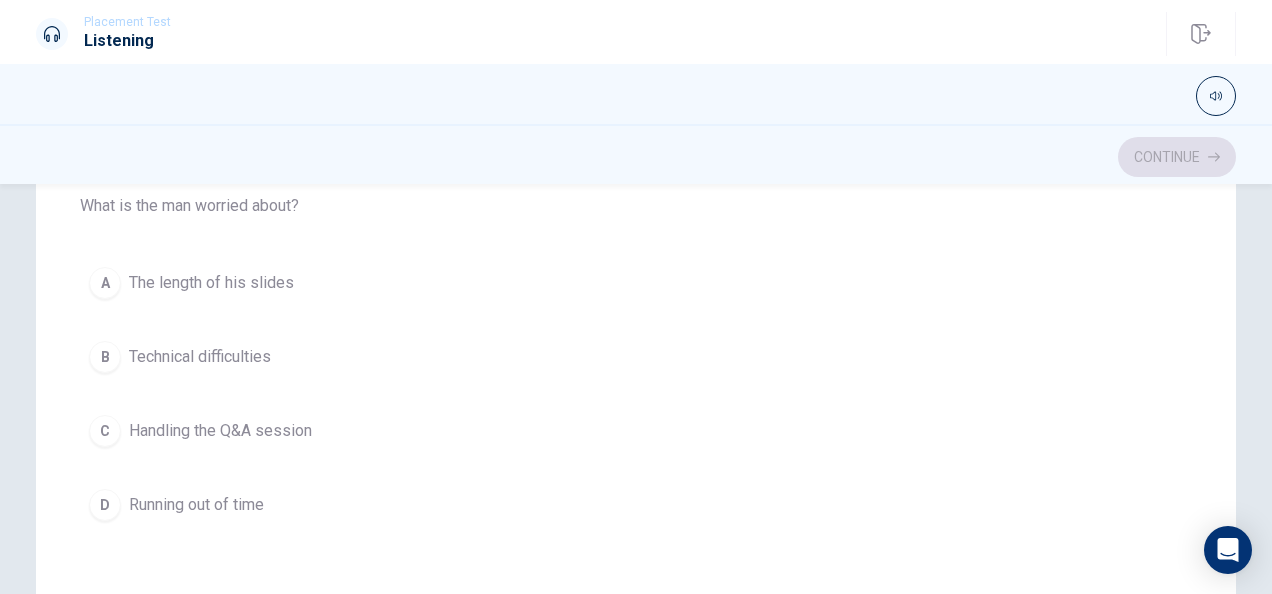 scroll, scrollTop: 1415, scrollLeft: 0, axis: vertical 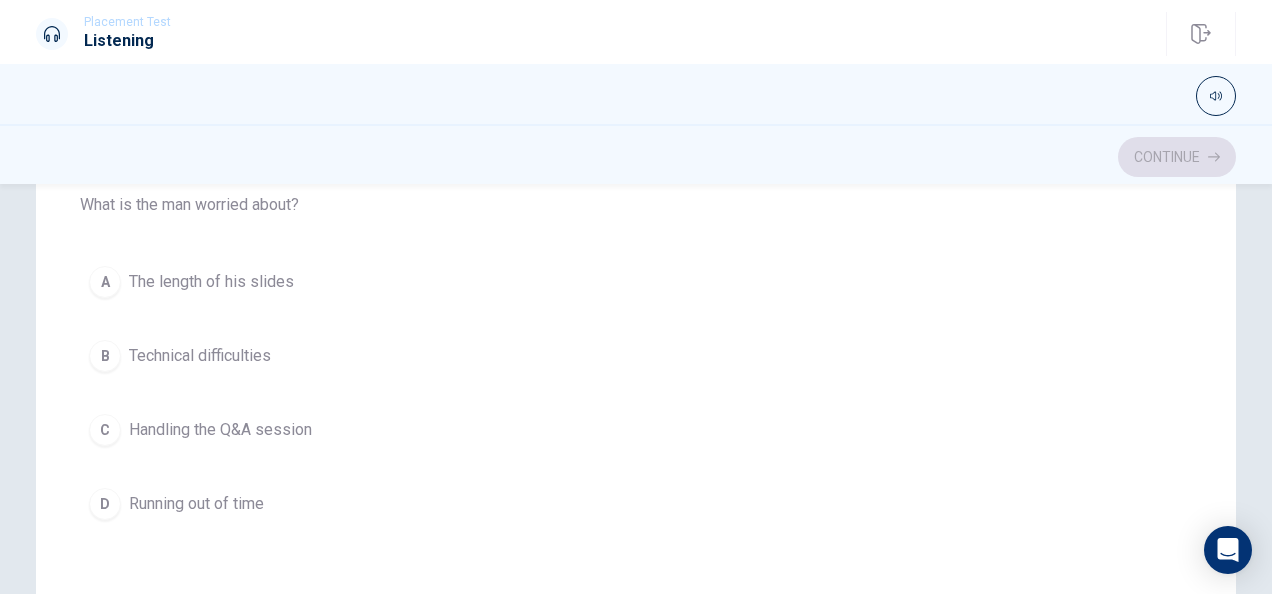 click on "C" at bounding box center (105, 430) 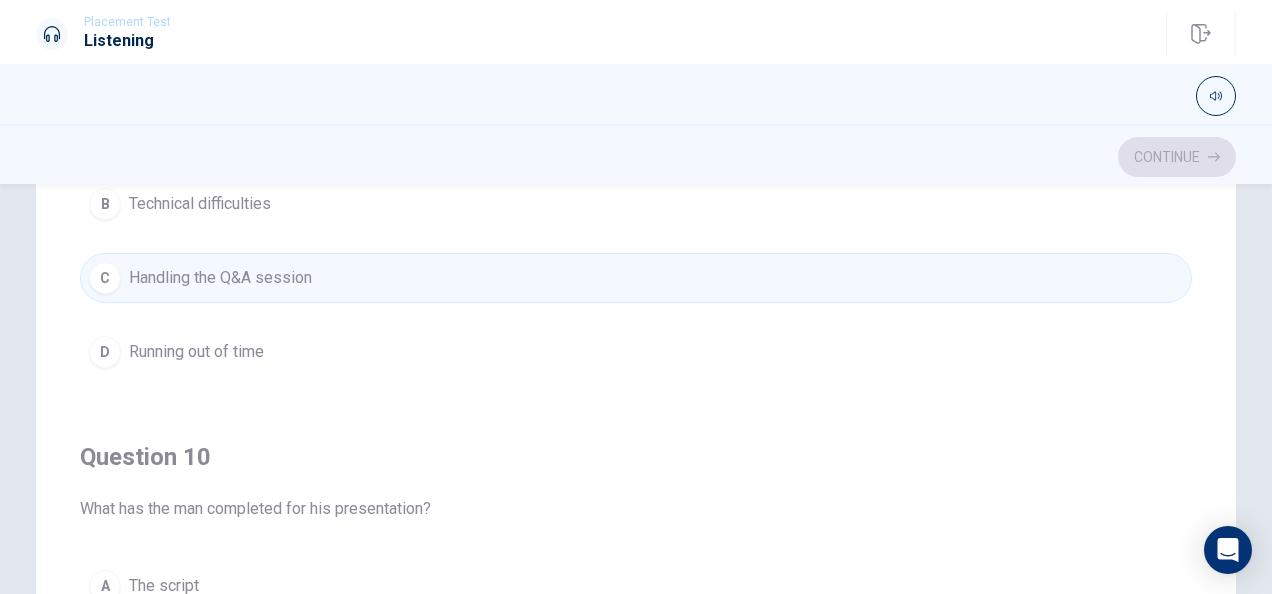 scroll, scrollTop: 1606, scrollLeft: 0, axis: vertical 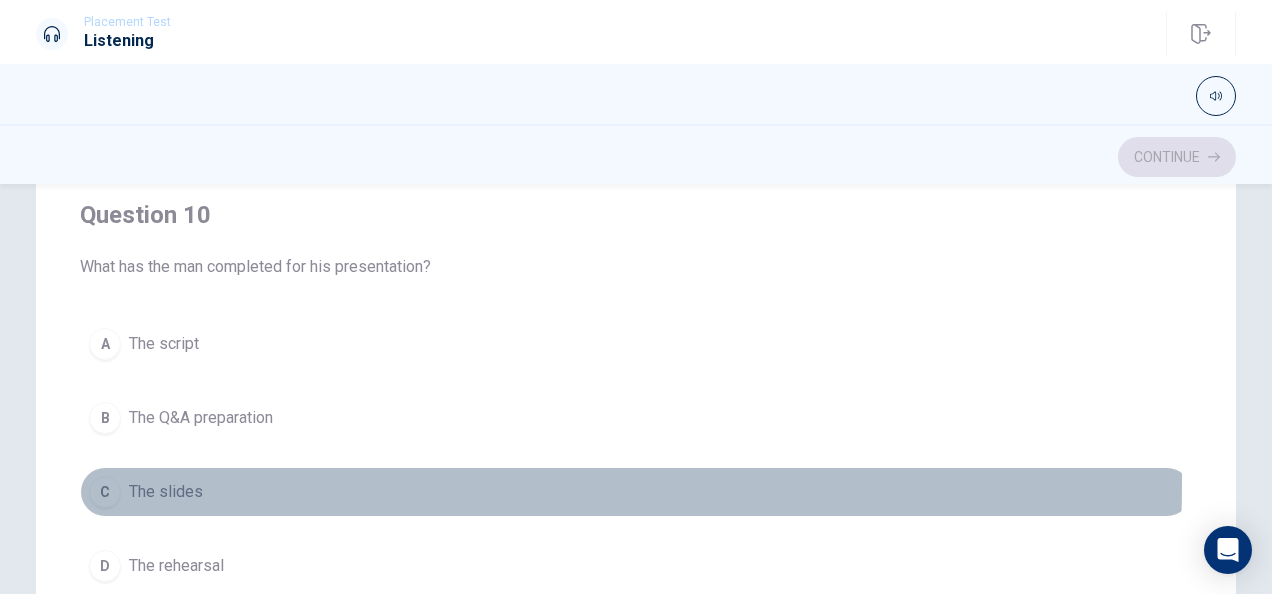 click on "C" at bounding box center (105, 492) 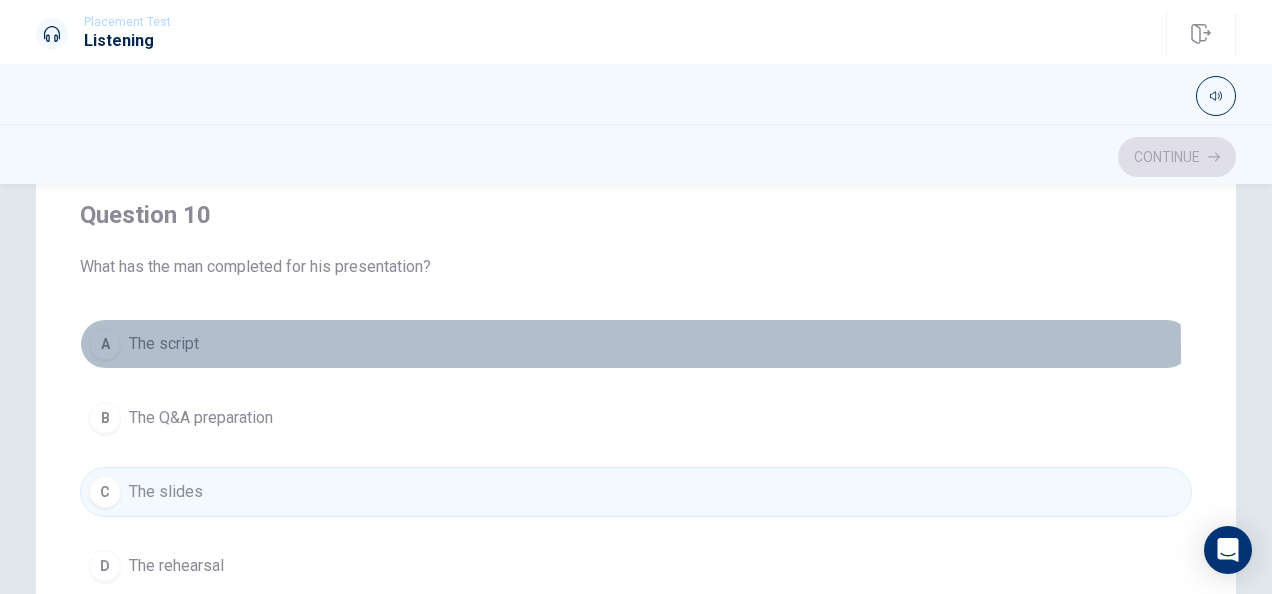 click on "A The script" at bounding box center [636, 344] 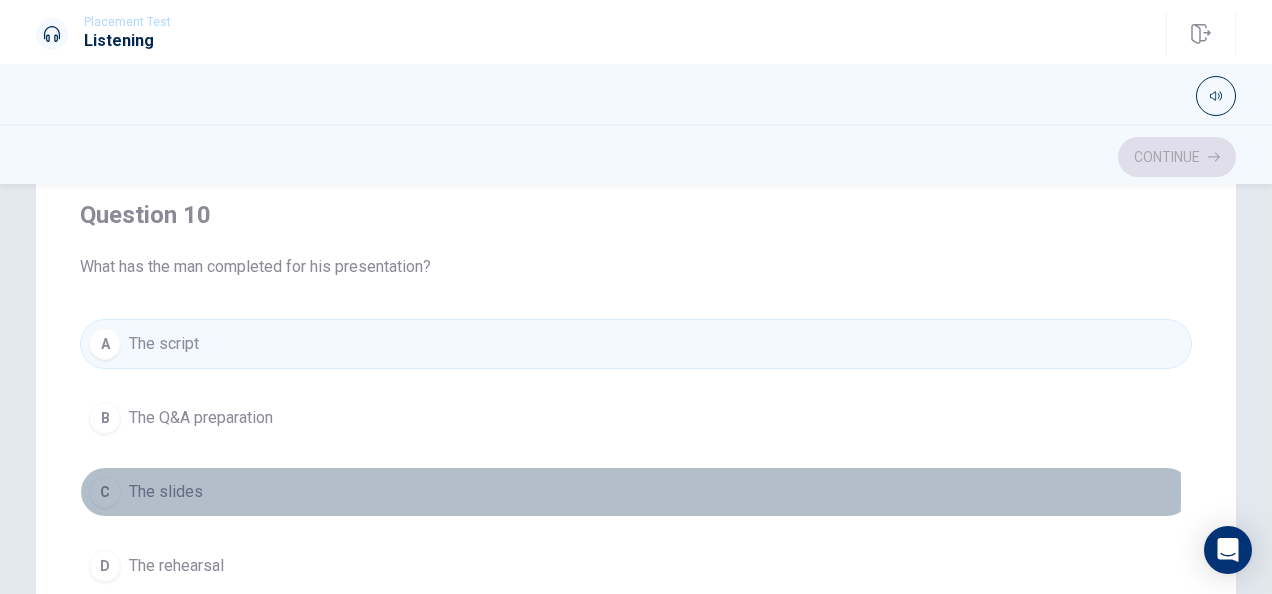 click on "C" at bounding box center (105, 492) 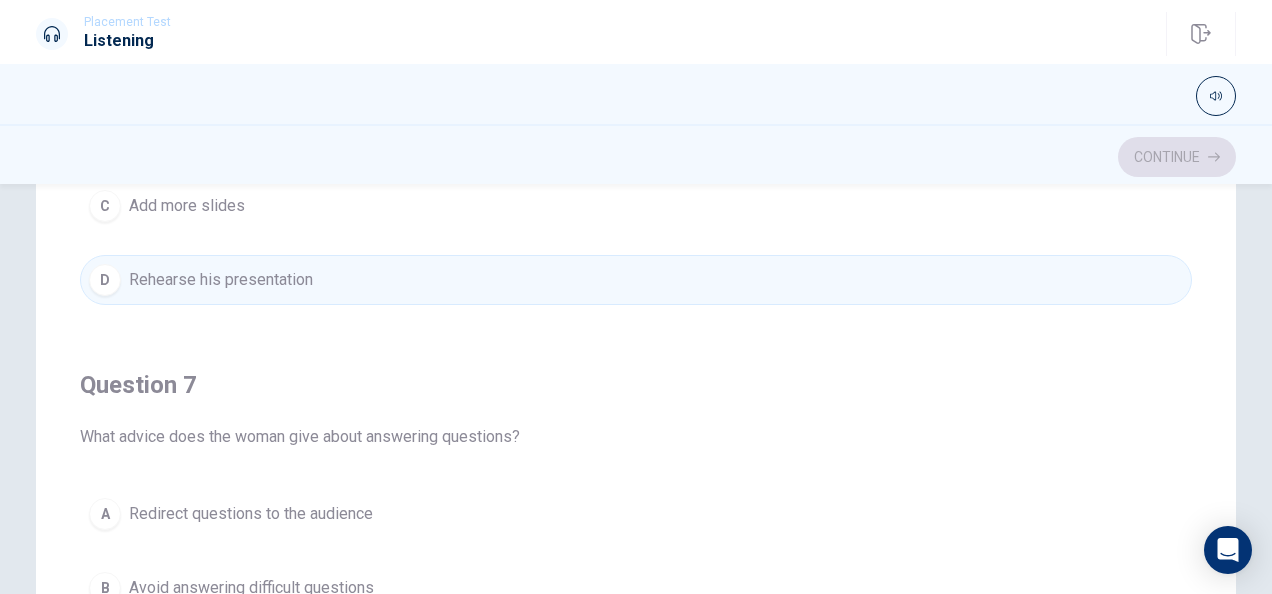 scroll, scrollTop: 0, scrollLeft: 0, axis: both 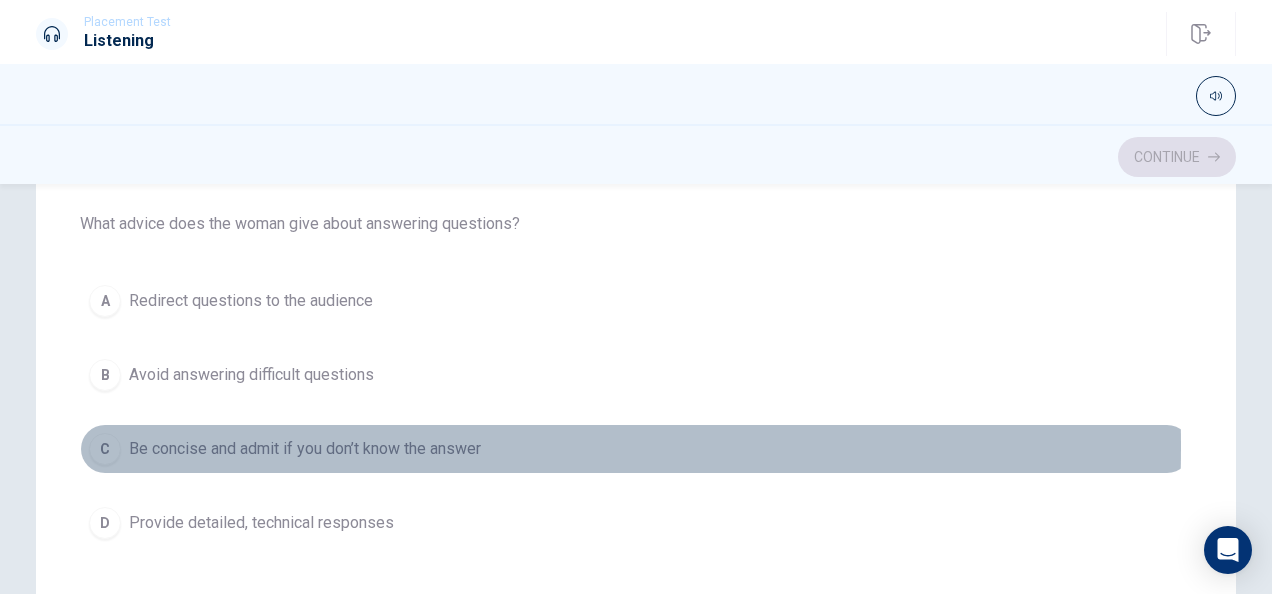 click on "C" at bounding box center (105, 449) 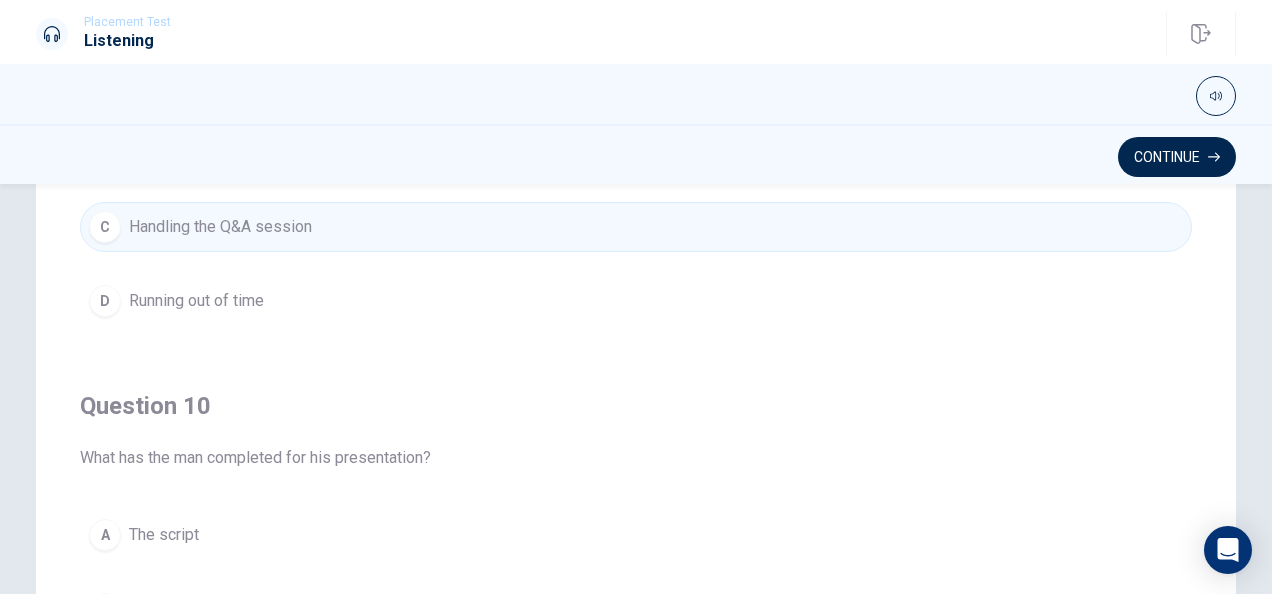 scroll, scrollTop: 1606, scrollLeft: 0, axis: vertical 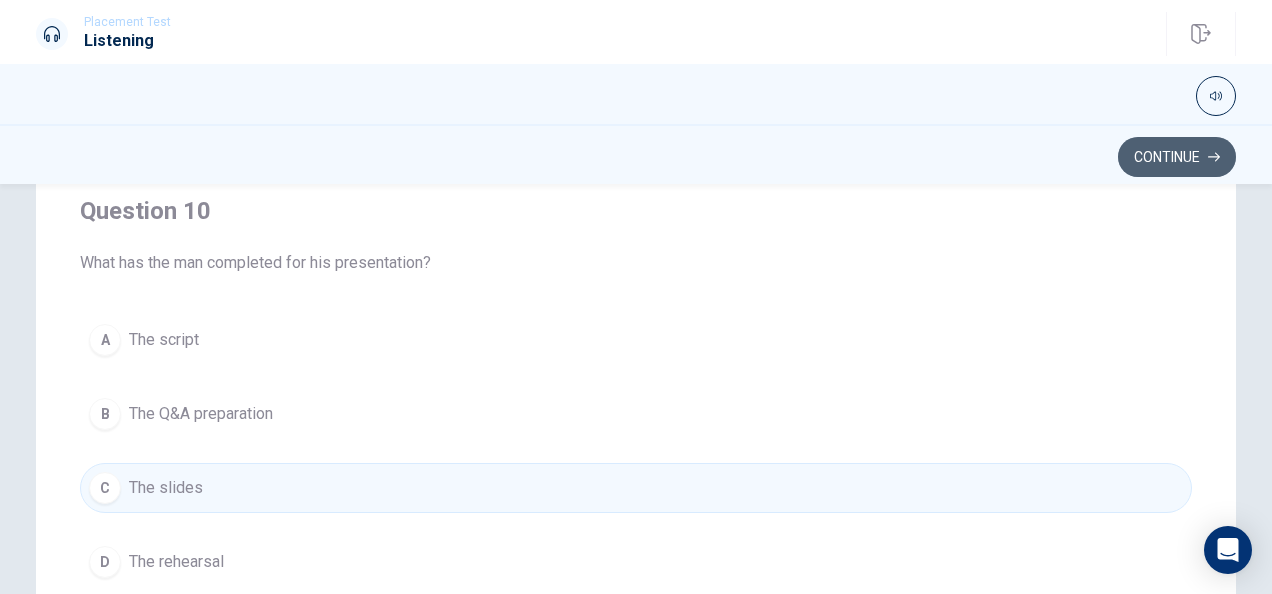 click on "Continue" at bounding box center (1177, 157) 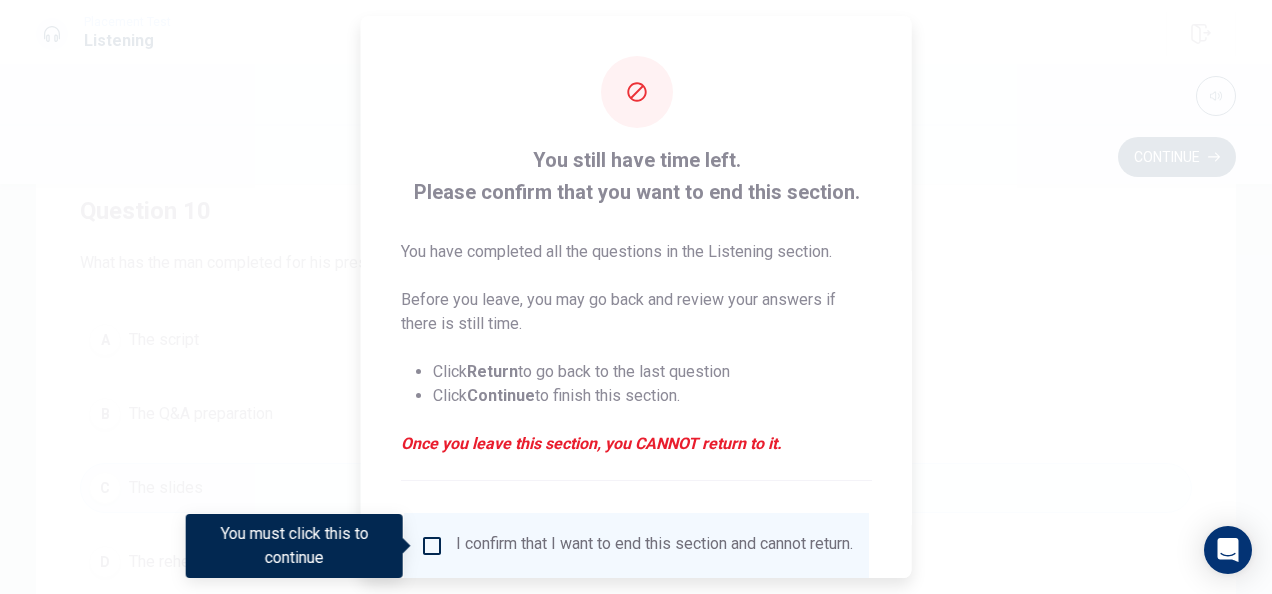 click at bounding box center [432, 546] 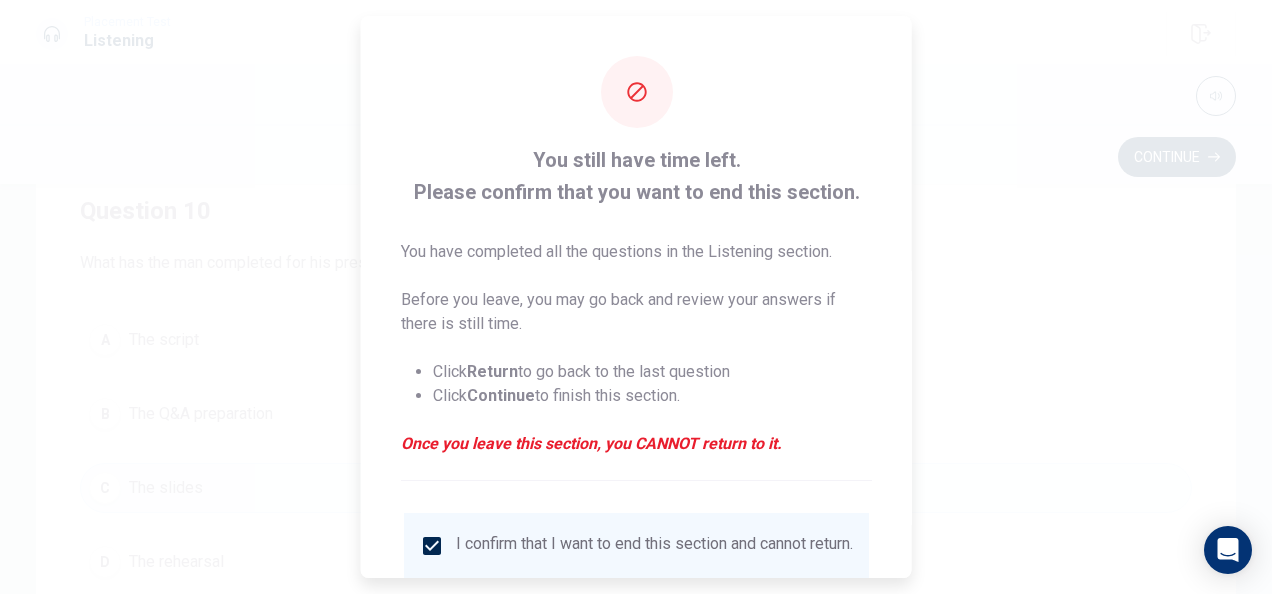 scroll, scrollTop: 152, scrollLeft: 0, axis: vertical 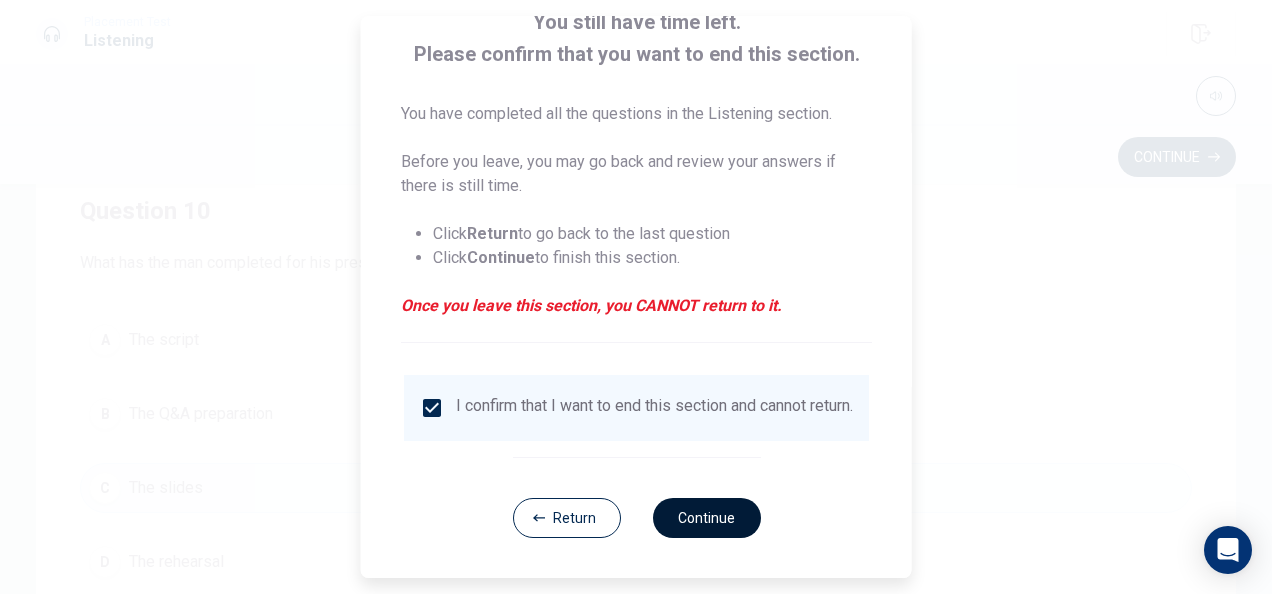 click on "Continue" at bounding box center (706, 518) 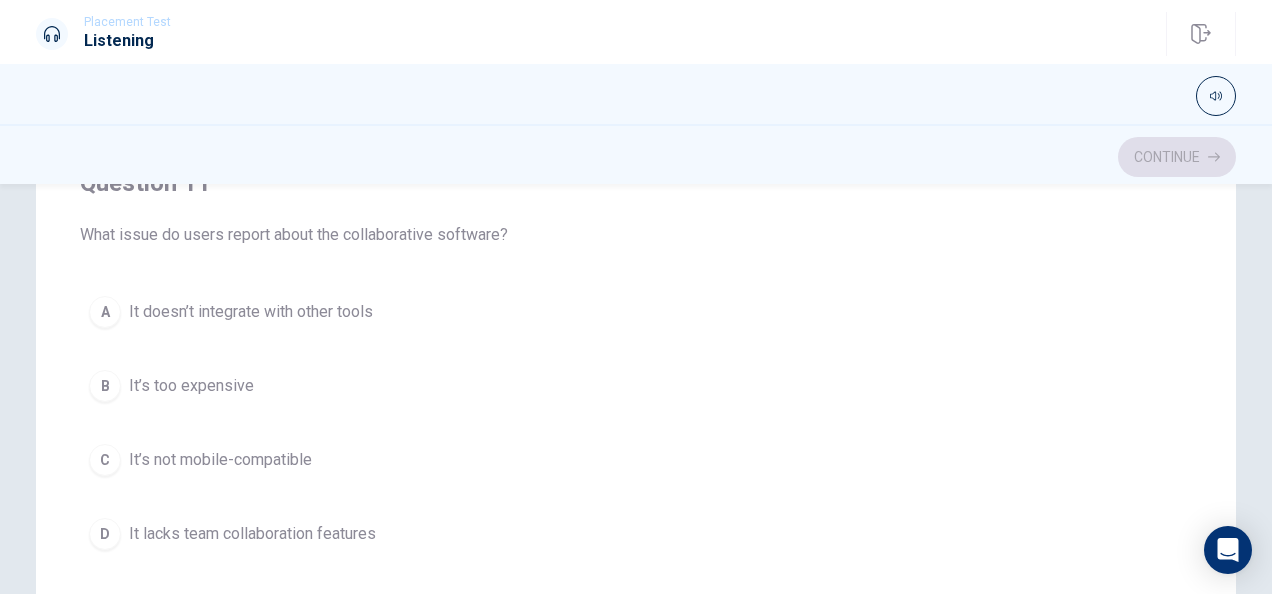 scroll, scrollTop: 188, scrollLeft: 0, axis: vertical 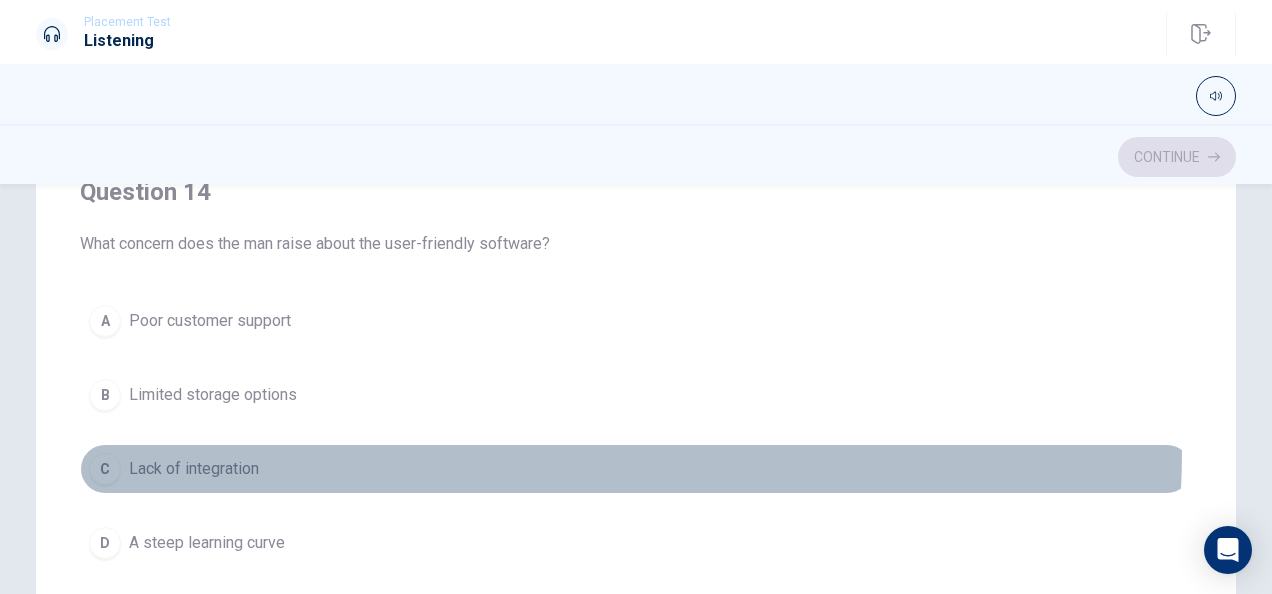 click on "C Lack of integration" at bounding box center [636, 469] 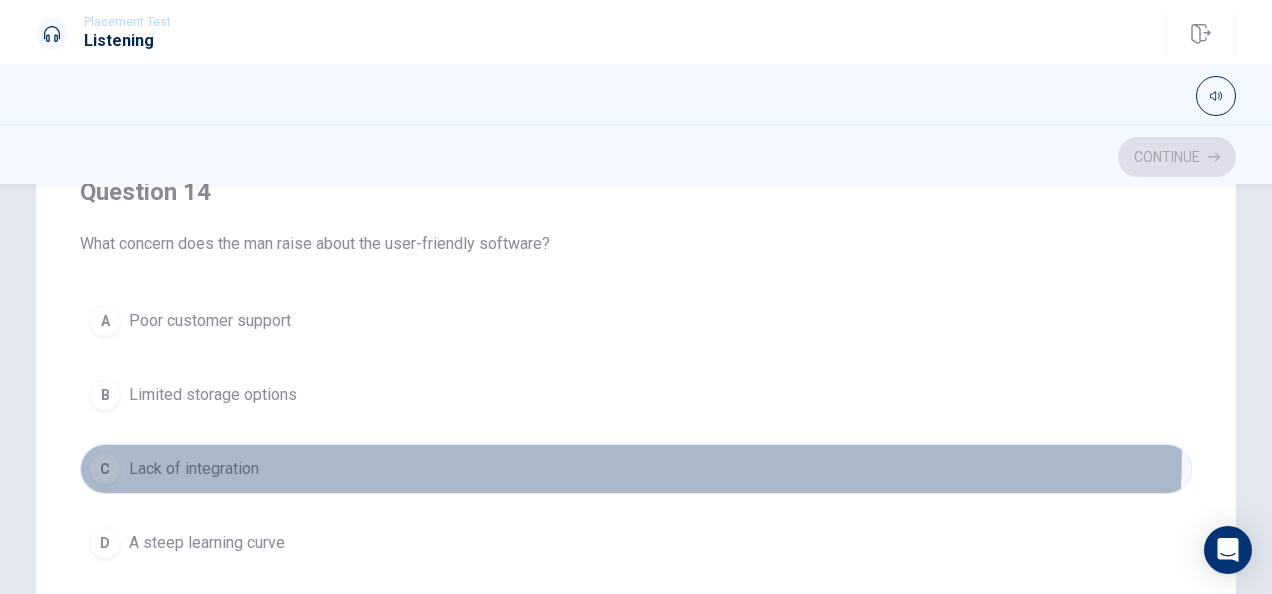 click on "C Lack of integration" at bounding box center [636, 469] 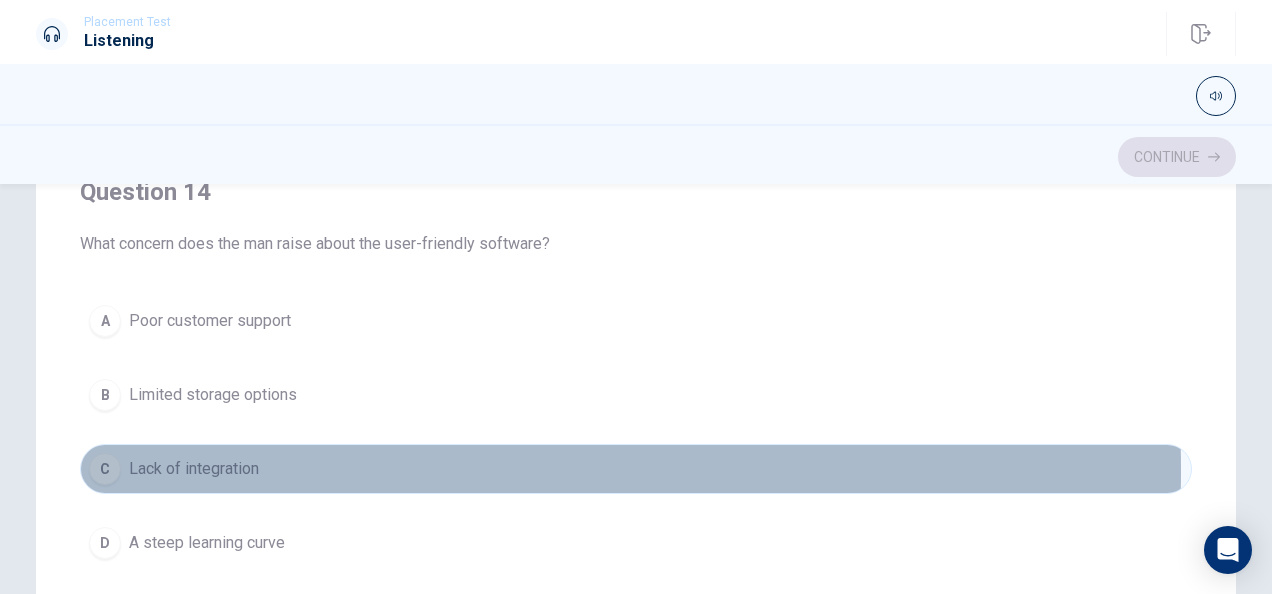 click on "C Lack of integration" at bounding box center (636, 469) 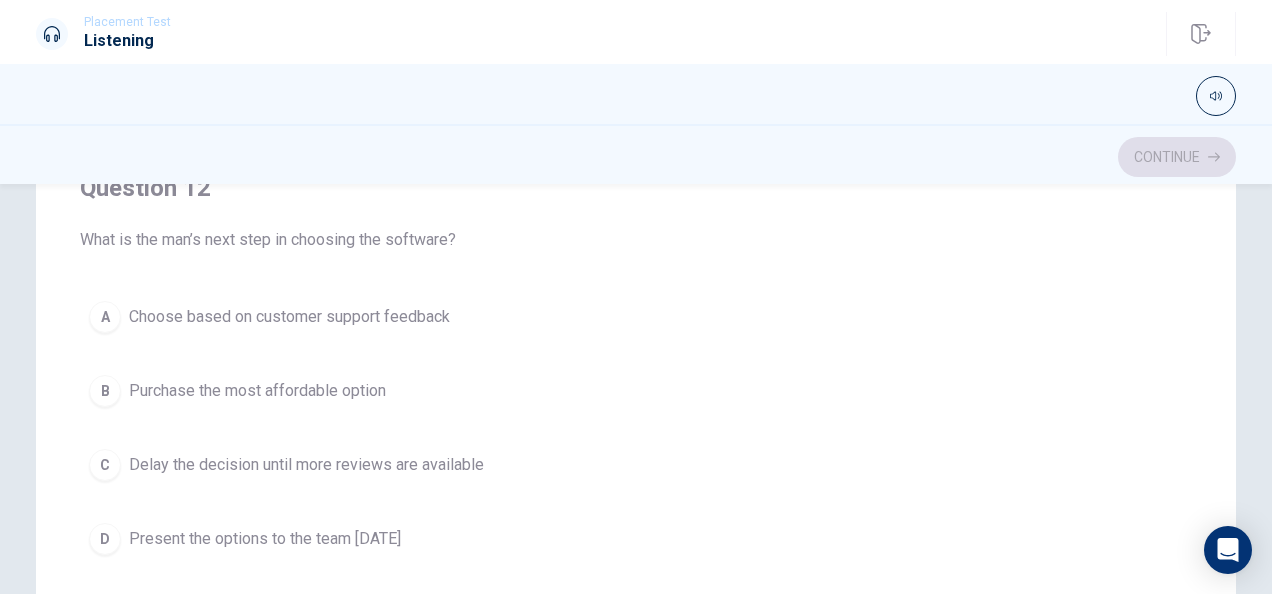 scroll, scrollTop: 0, scrollLeft: 0, axis: both 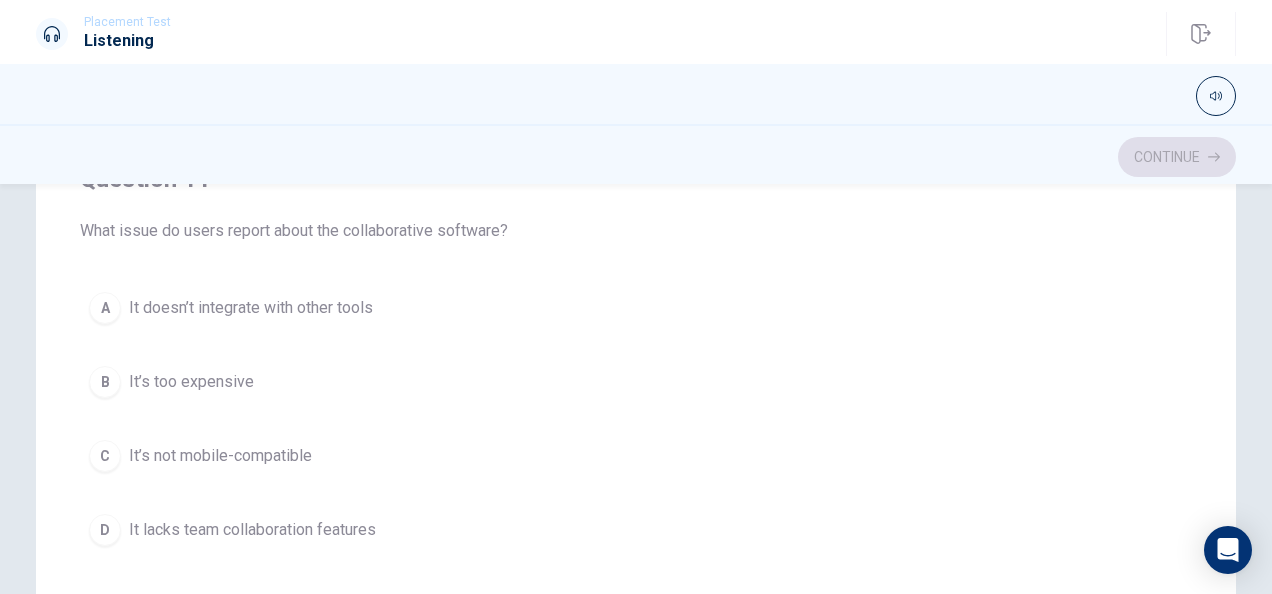 click on "Question 11 What issue do users report about the collaborative software? A It doesn’t integrate with other tools B It’s too expensive C It’s not mobile-compatible D It lacks team collaboration features" at bounding box center (636, 359) 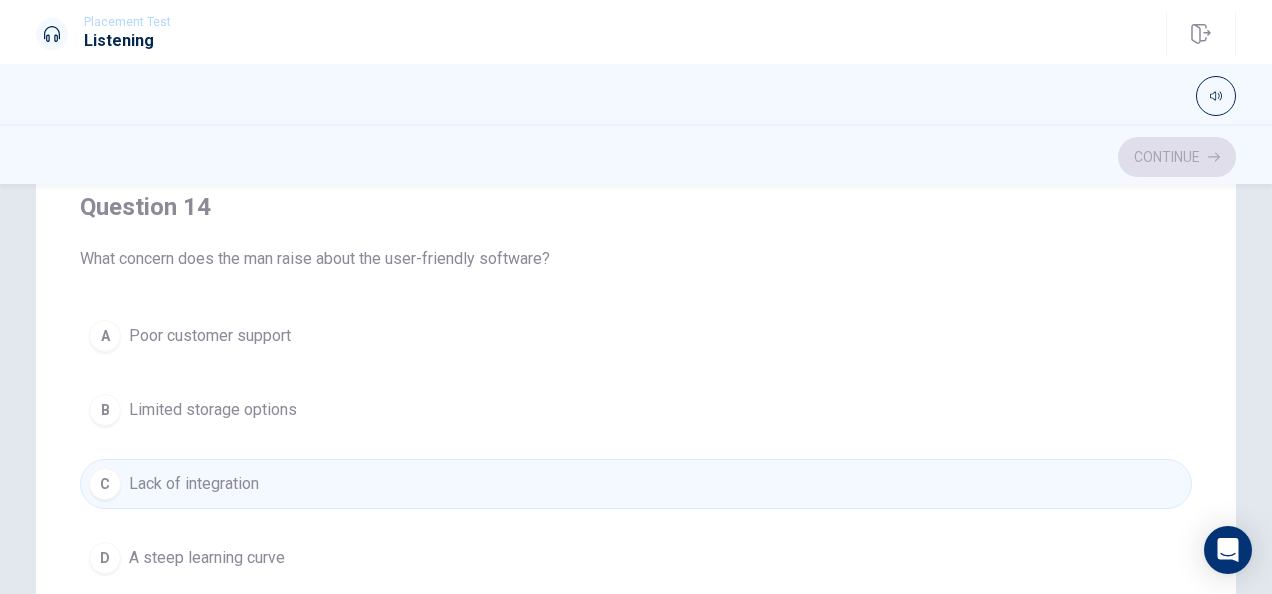 scroll, scrollTop: 1343, scrollLeft: 0, axis: vertical 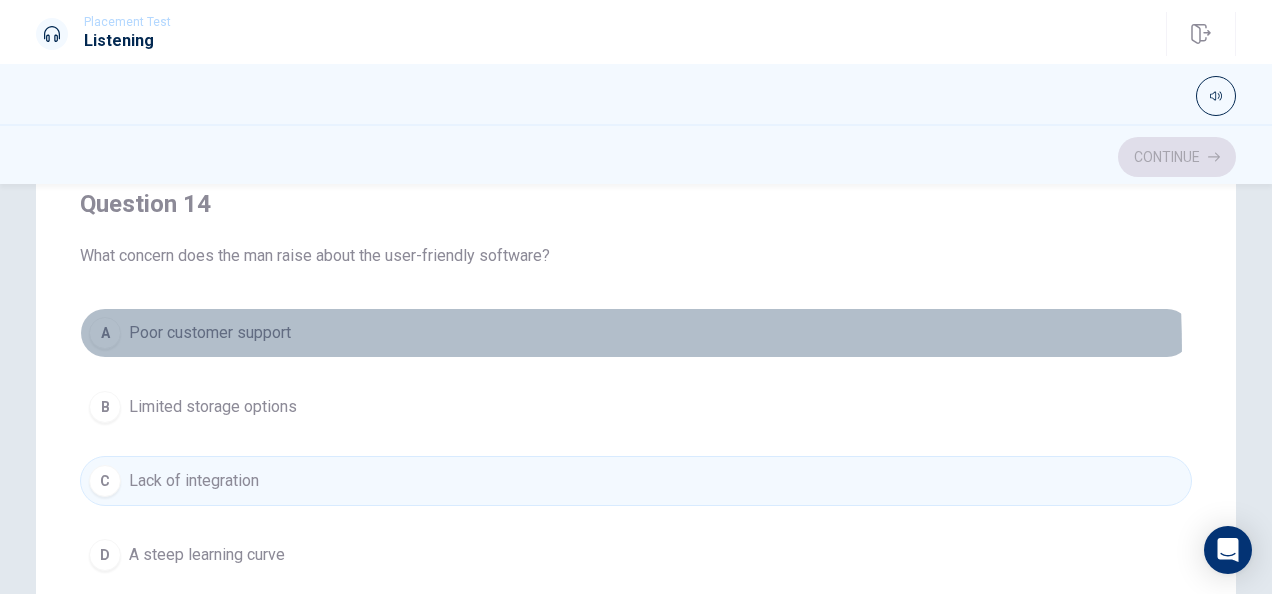 click on "A Poor customer support" at bounding box center (636, 333) 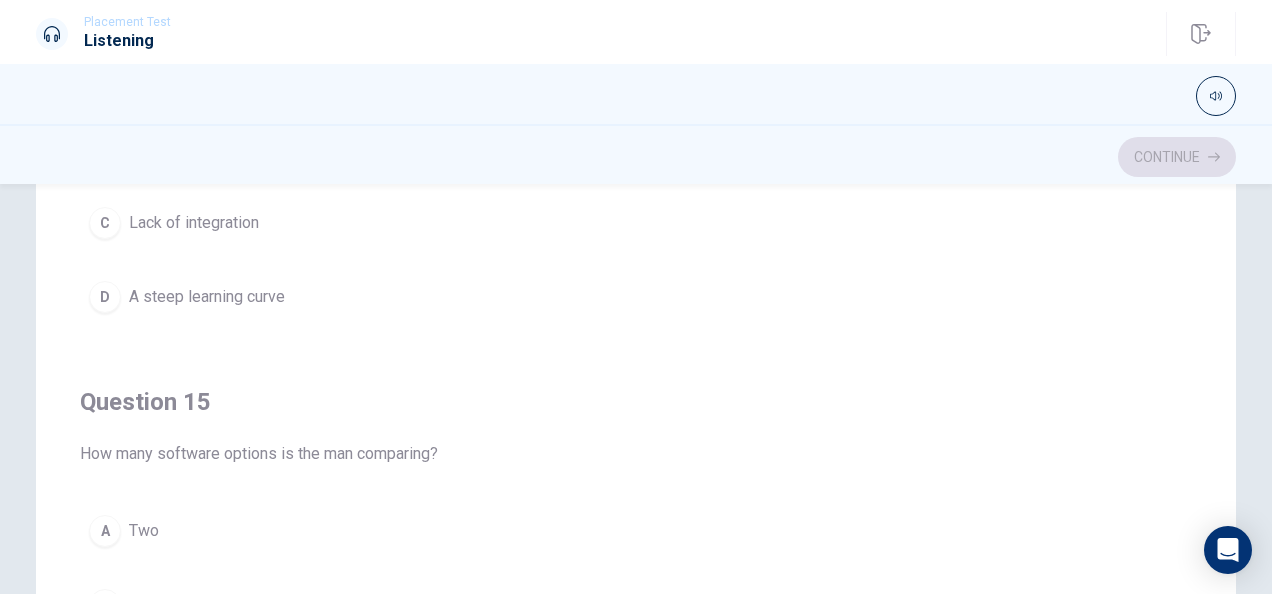 scroll, scrollTop: 1606, scrollLeft: 0, axis: vertical 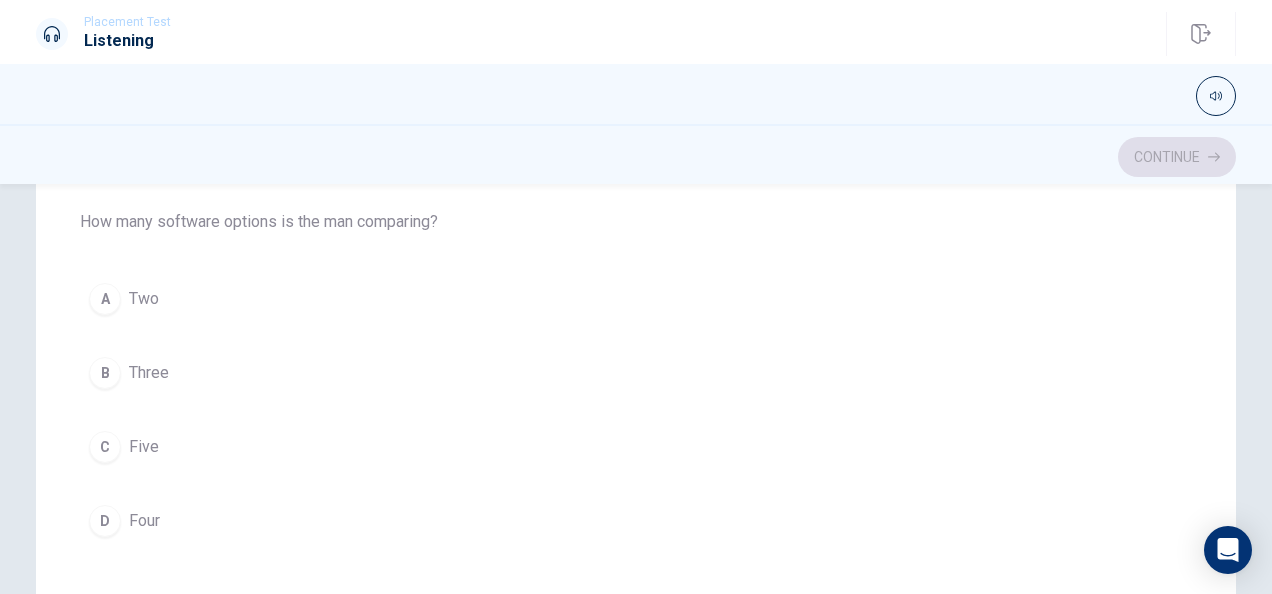 click on "B" at bounding box center (105, 373) 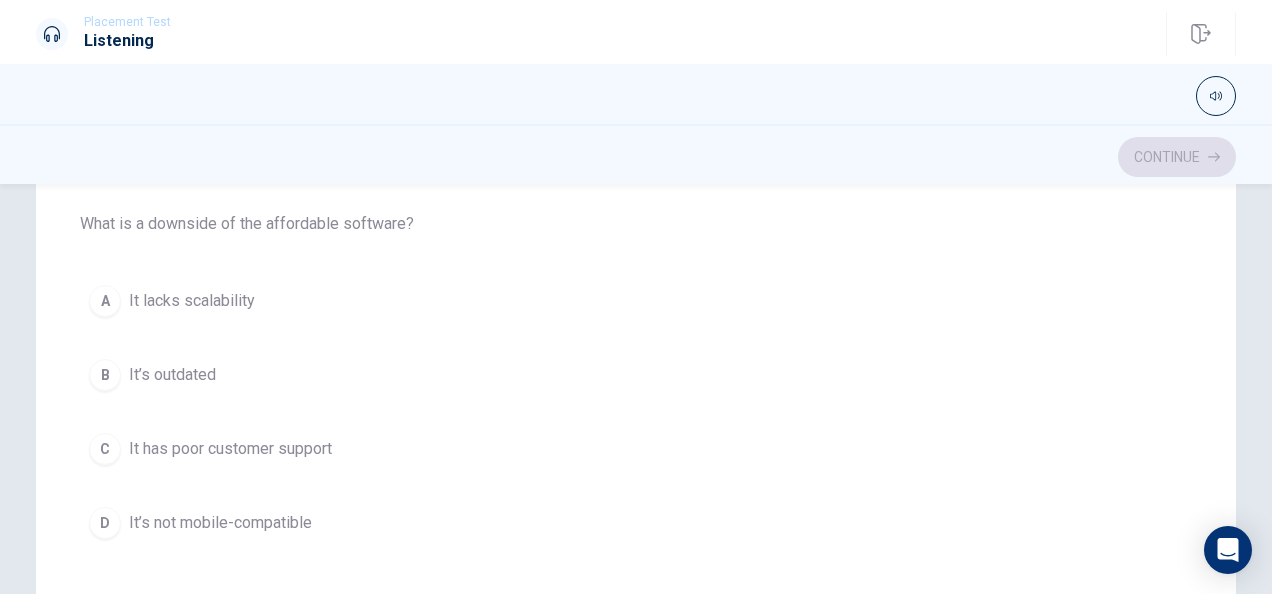 scroll, scrollTop: 678, scrollLeft: 0, axis: vertical 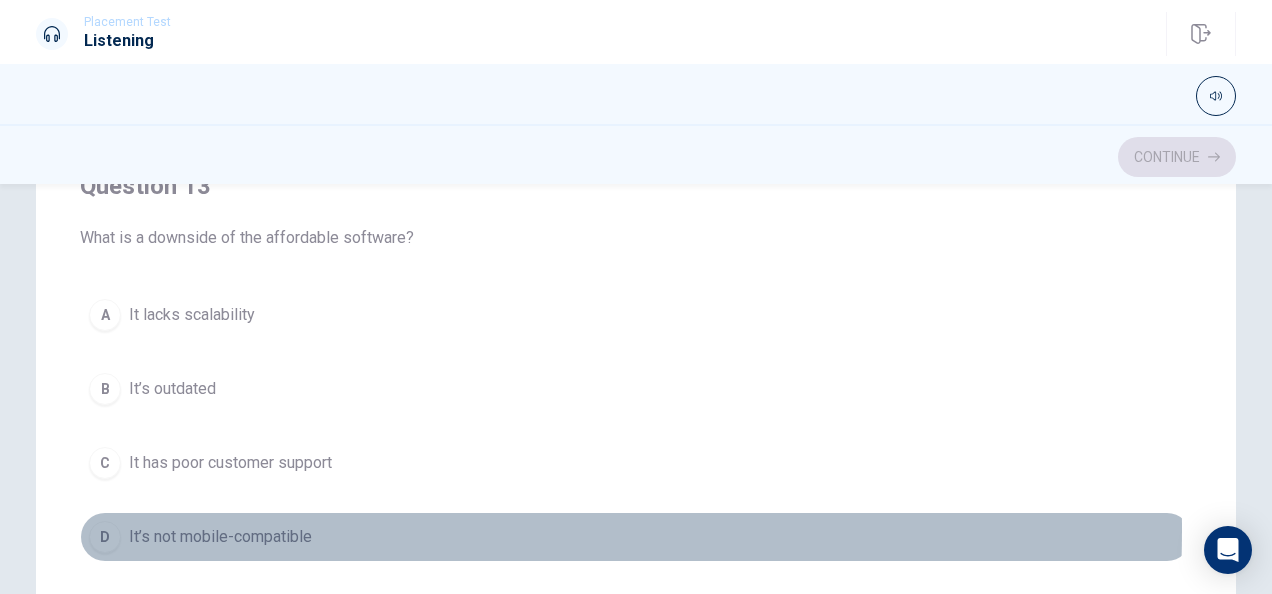 click on "D" at bounding box center (105, 537) 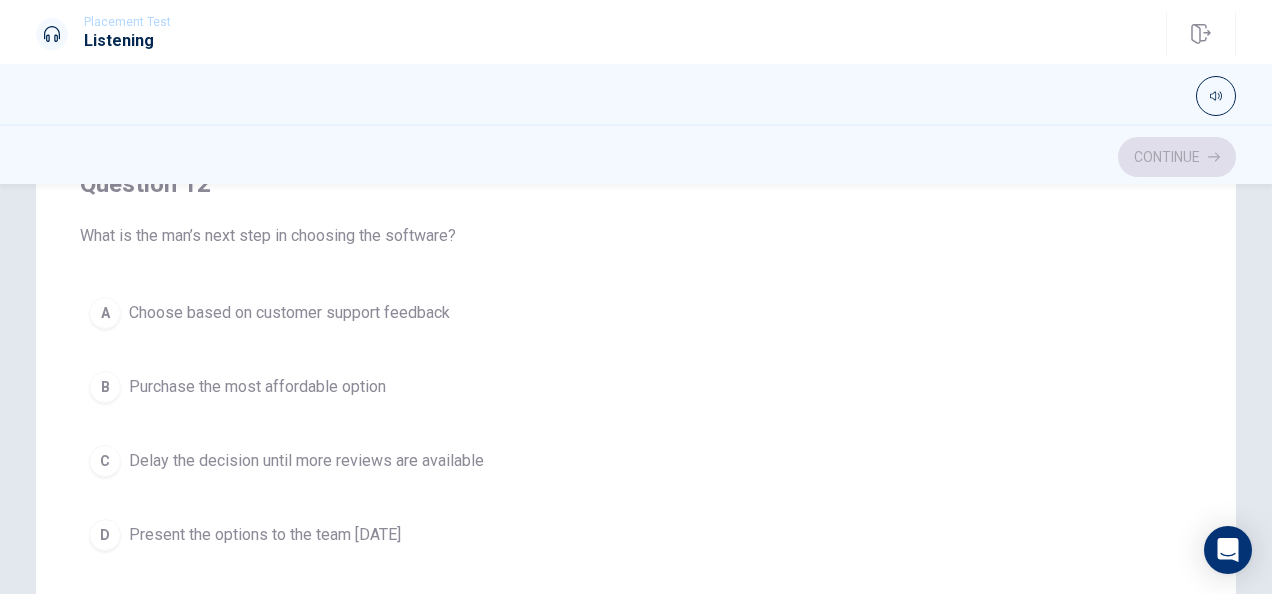 scroll, scrollTop: 0, scrollLeft: 0, axis: both 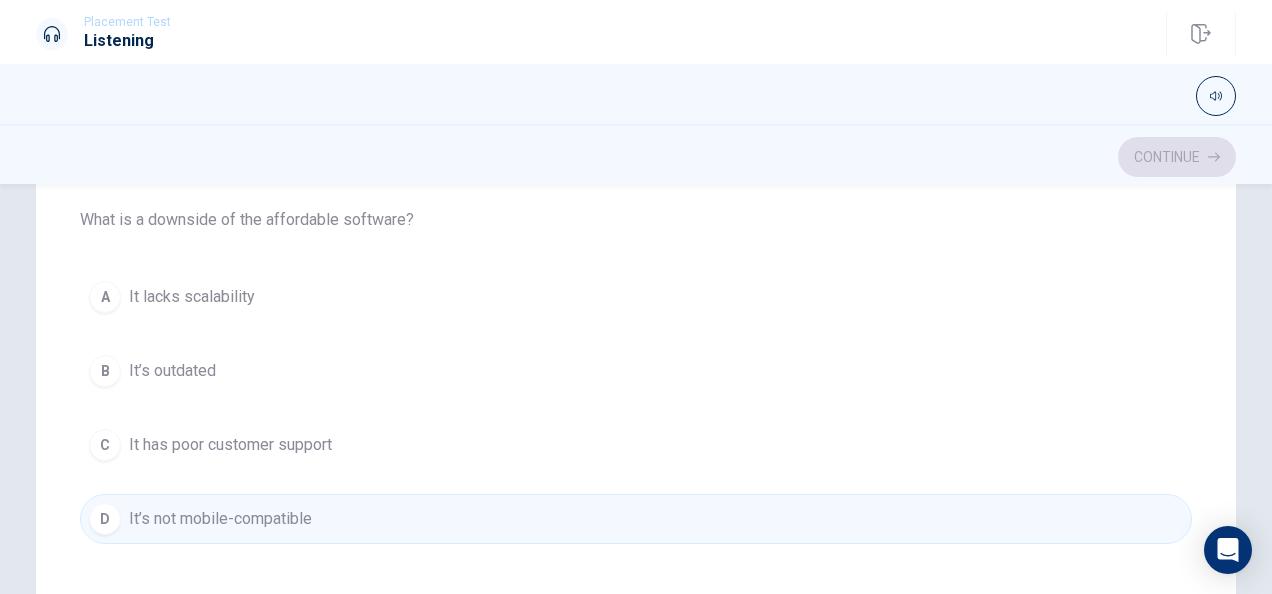 click on "B" at bounding box center (105, 371) 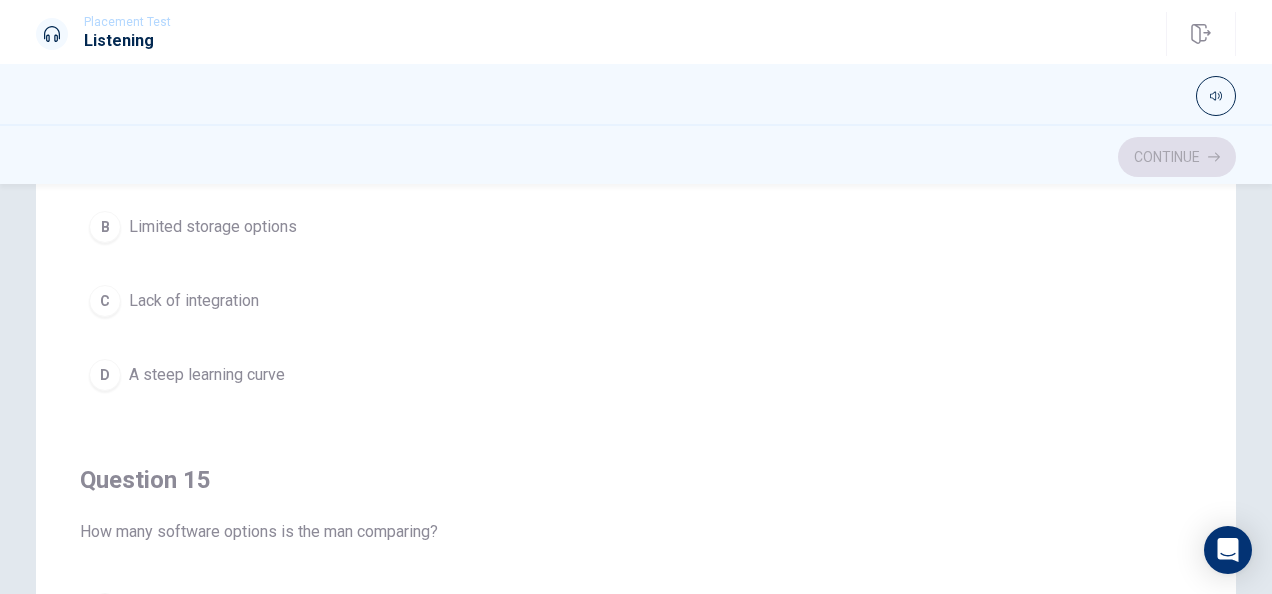 scroll, scrollTop: 1606, scrollLeft: 0, axis: vertical 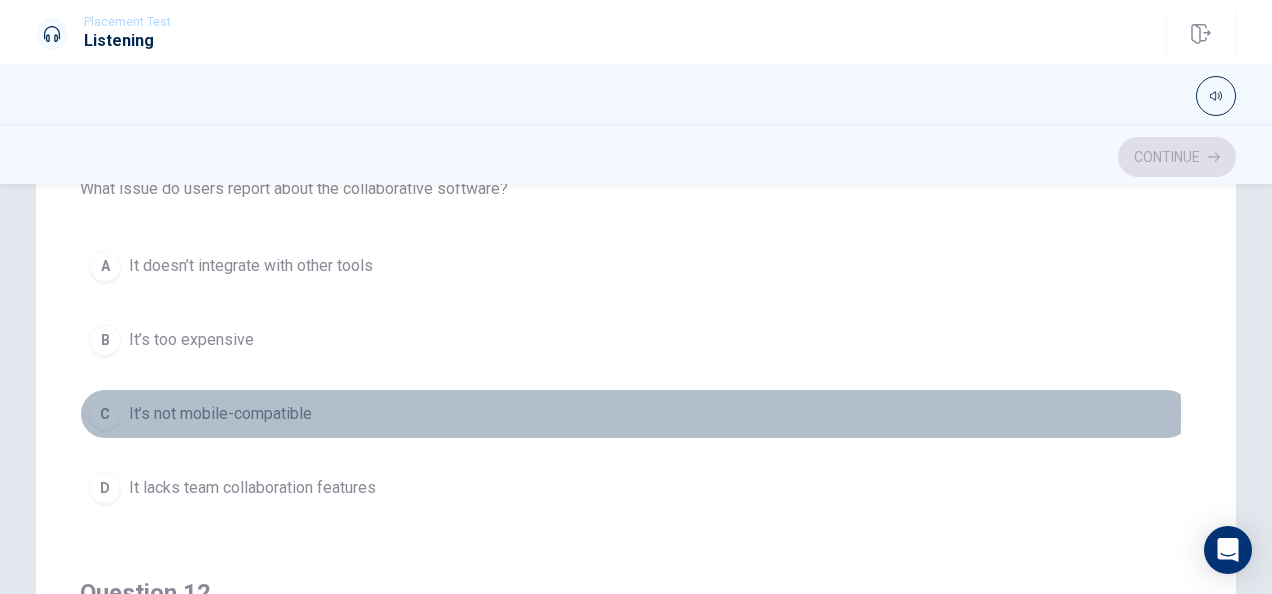 click on "C" at bounding box center [105, 414] 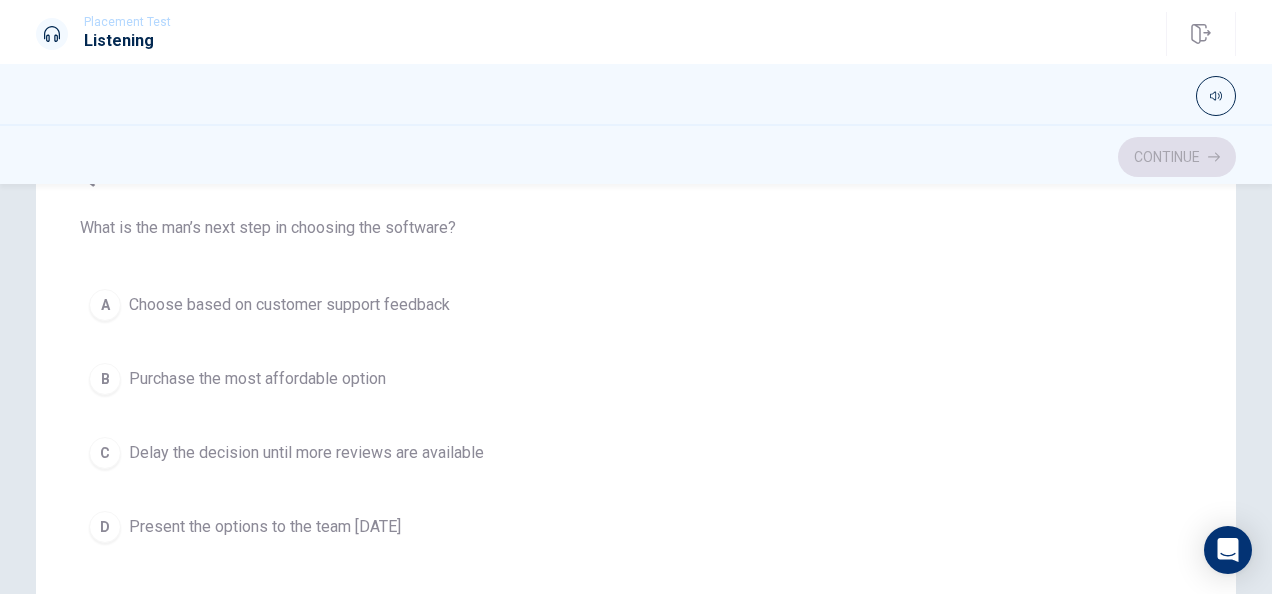 scroll, scrollTop: 501, scrollLeft: 0, axis: vertical 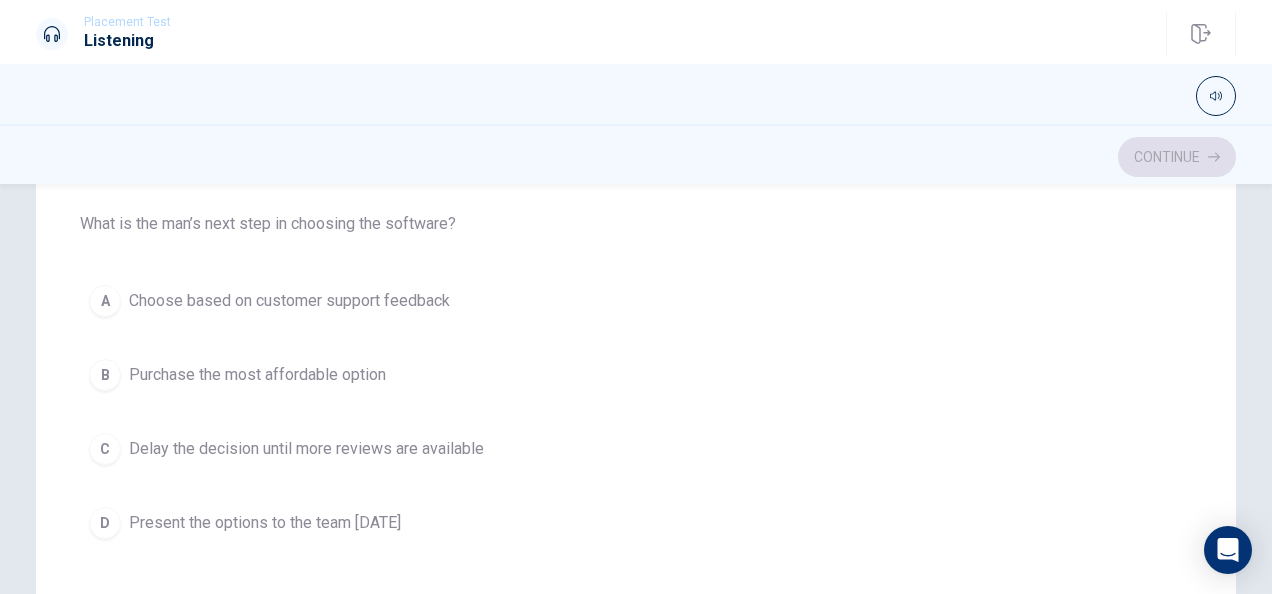 click on "D" at bounding box center [105, 523] 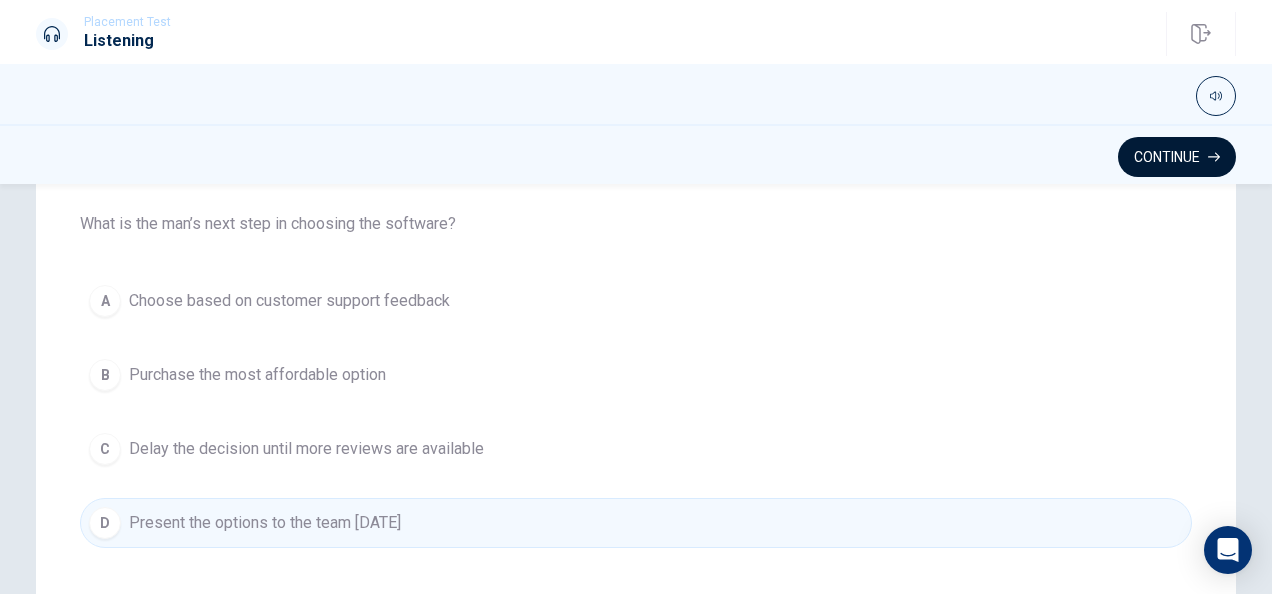 click on "Continue" at bounding box center (1177, 157) 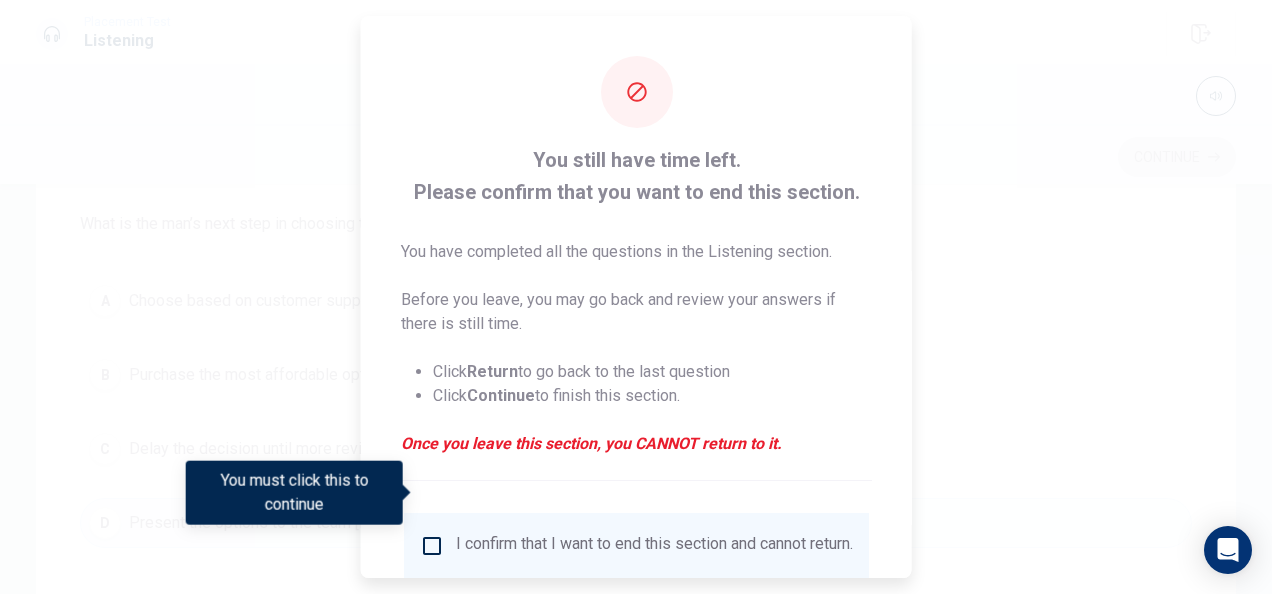 scroll, scrollTop: 152, scrollLeft: 0, axis: vertical 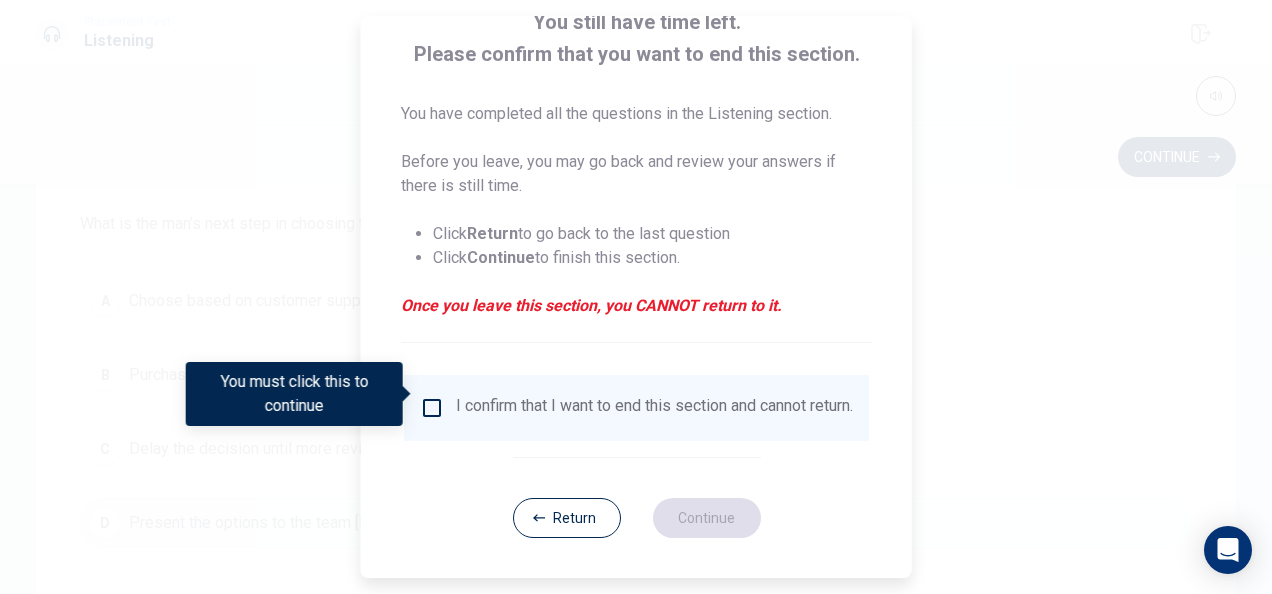 click at bounding box center [432, 408] 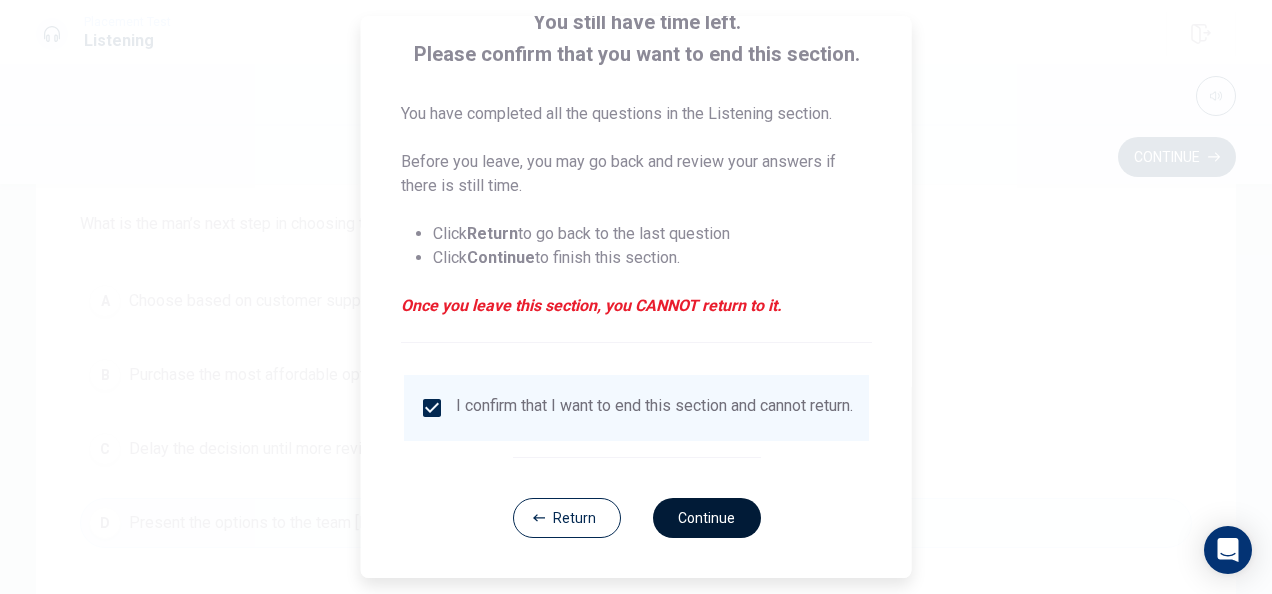 click on "Continue" at bounding box center [706, 518] 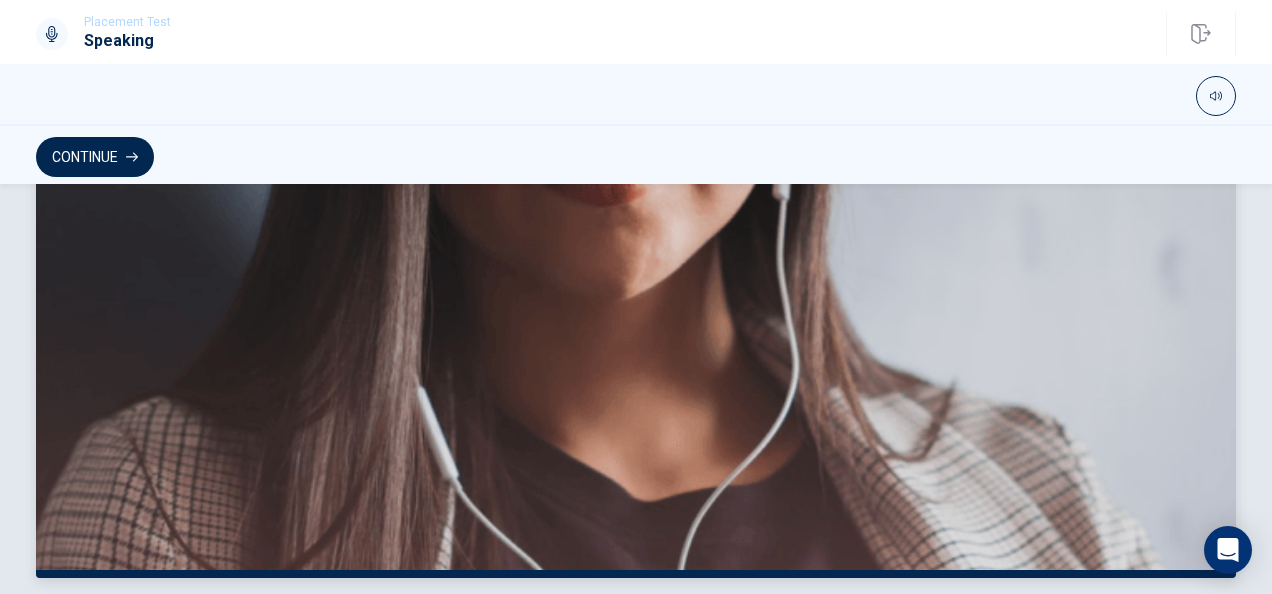 scroll, scrollTop: 606, scrollLeft: 0, axis: vertical 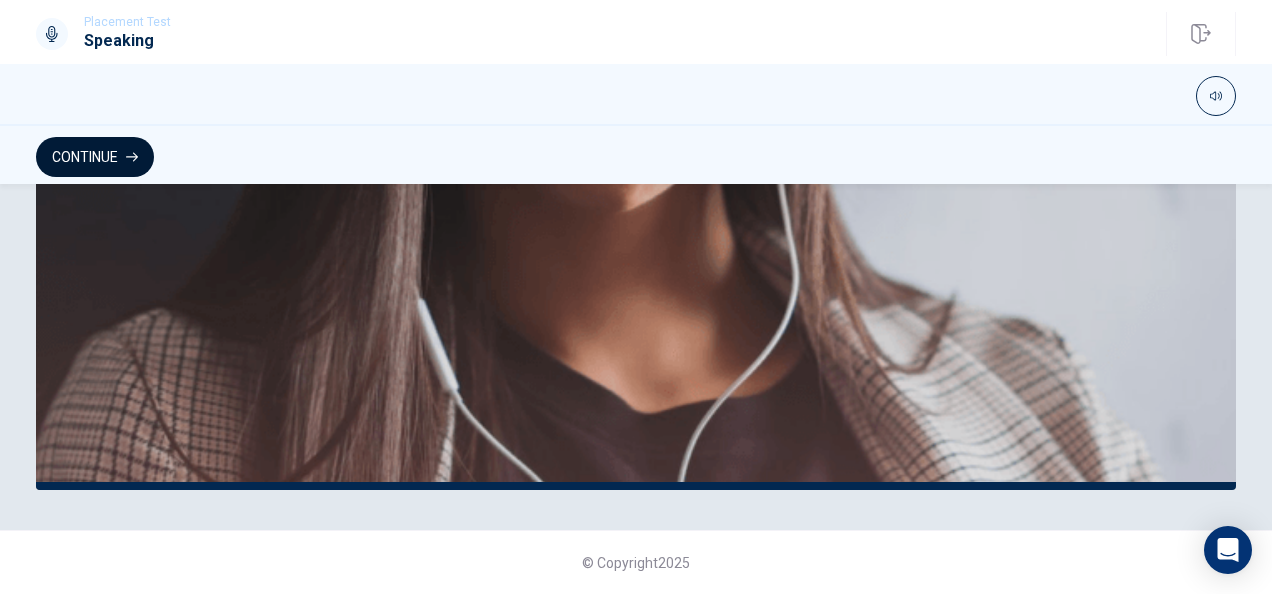 click on "Continue" at bounding box center (95, 157) 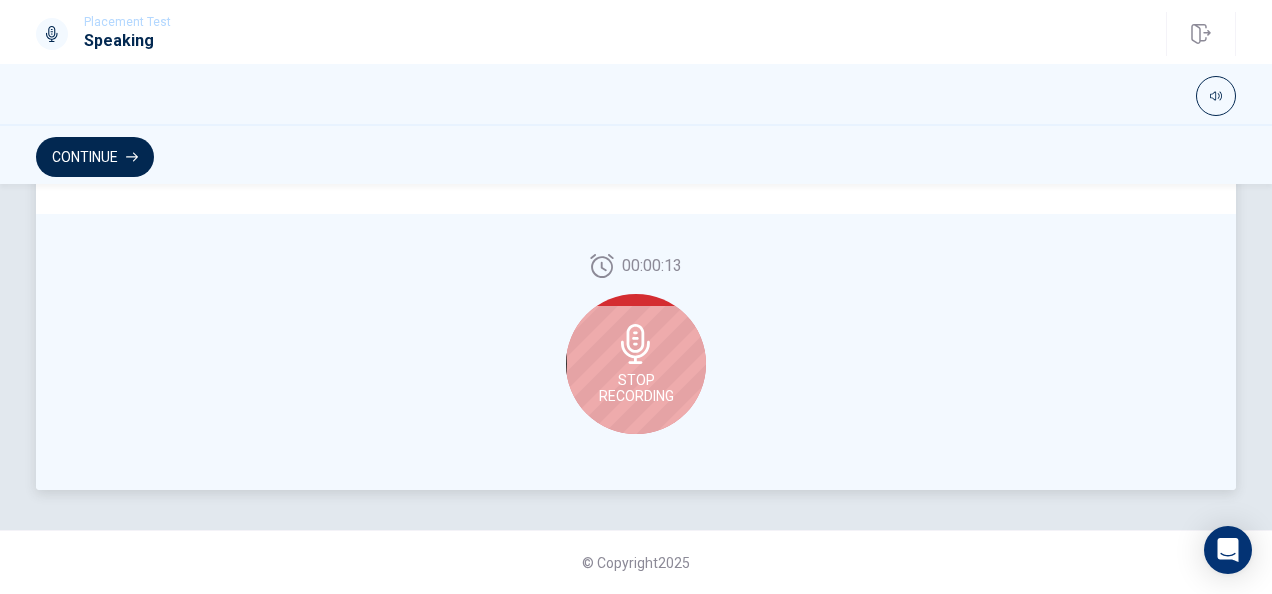 click on "Stop   Recording" at bounding box center (636, 364) 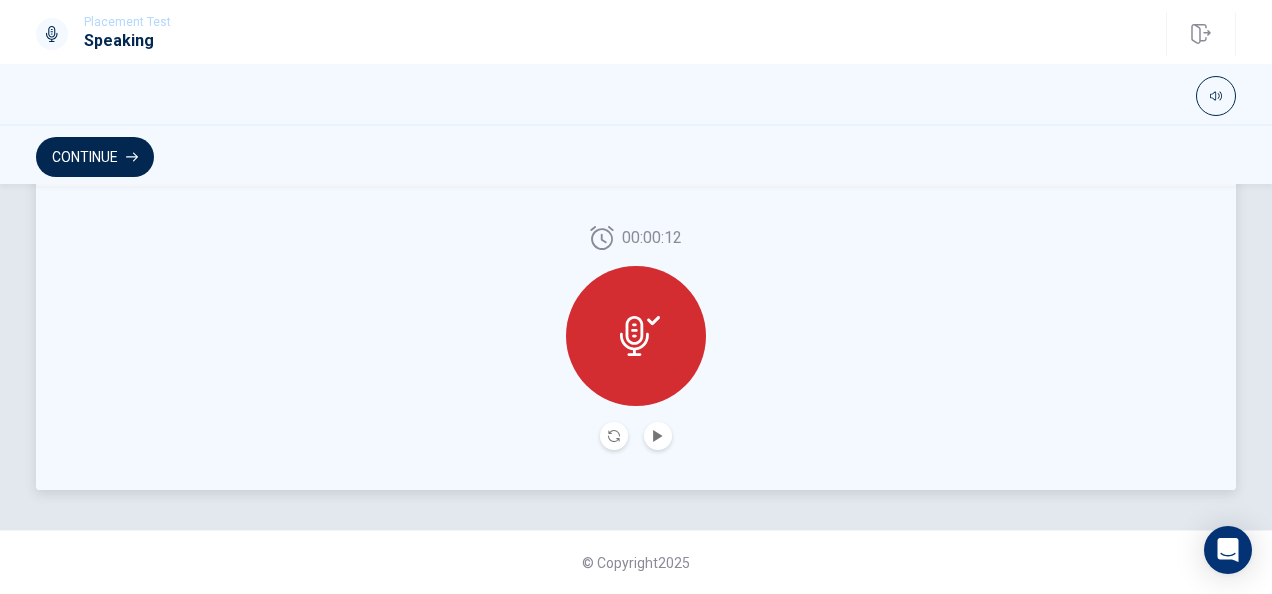 click at bounding box center [636, 336] 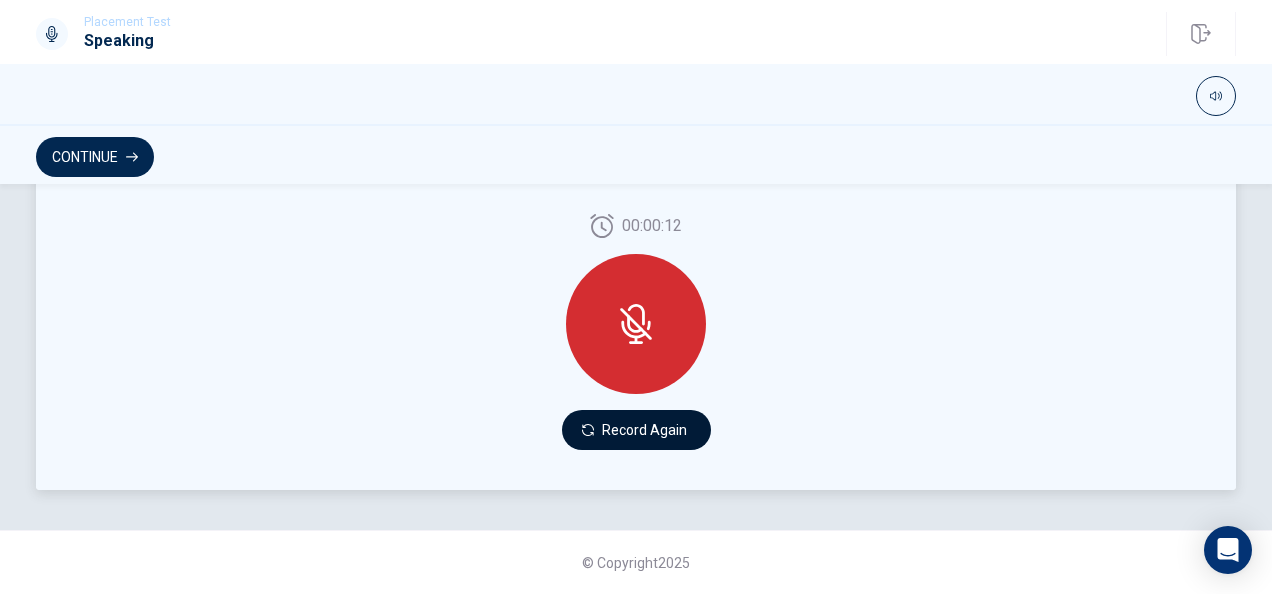 click on "Record Again" at bounding box center (636, 430) 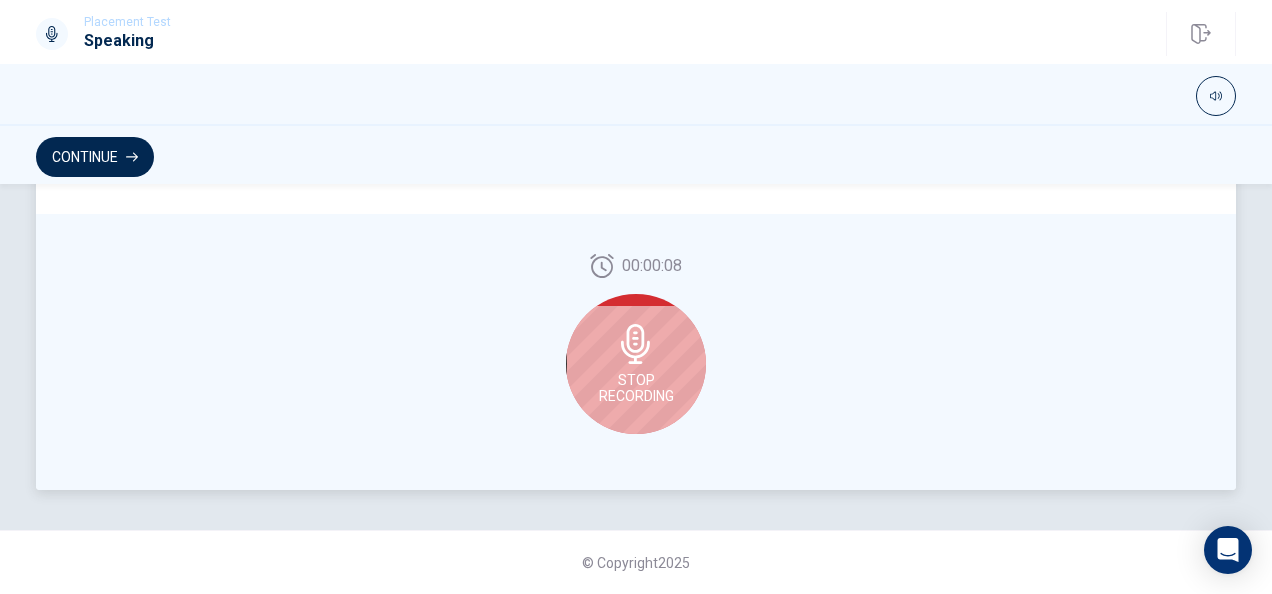 click on "Stop   Recording" at bounding box center [636, 364] 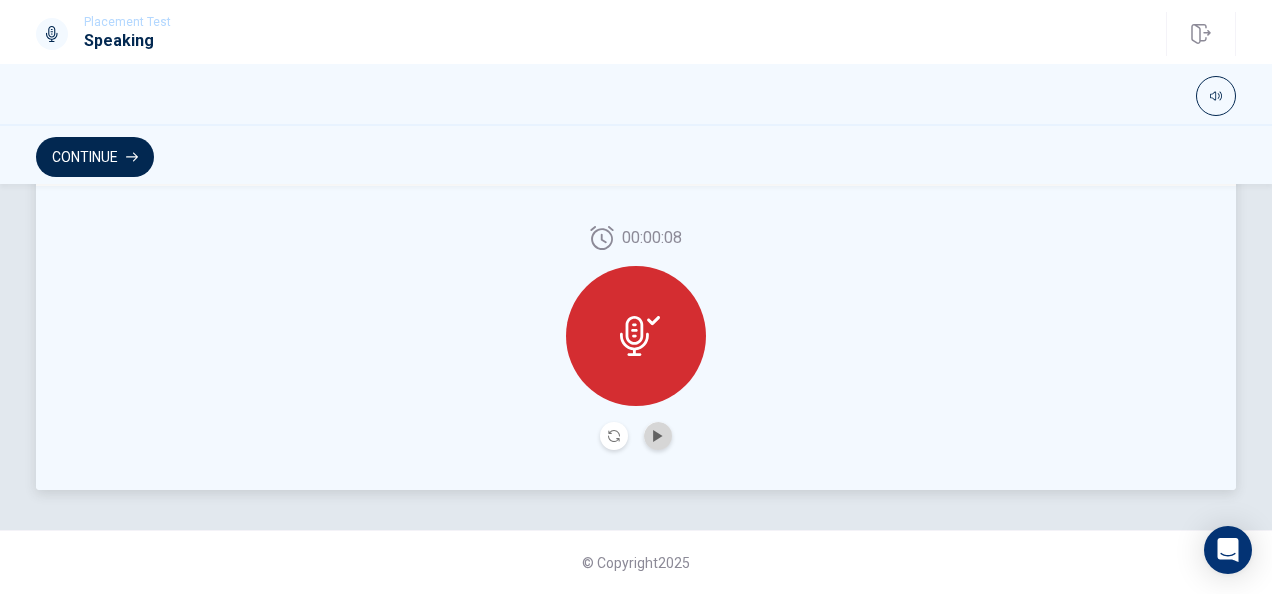 click at bounding box center [658, 436] 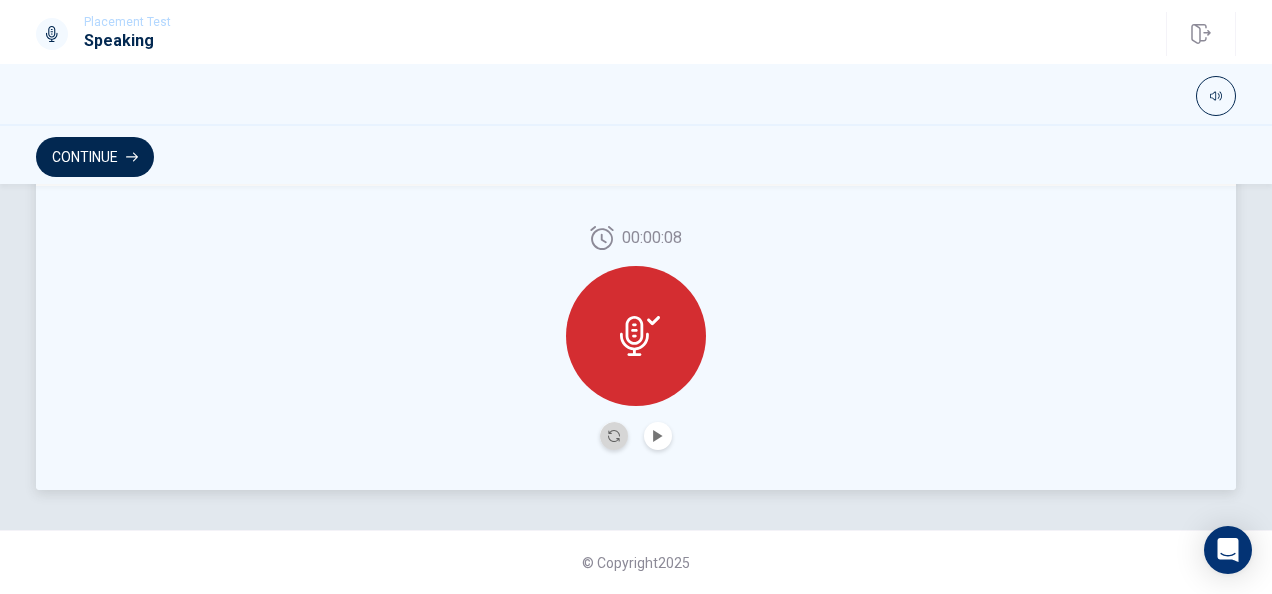 click at bounding box center (614, 436) 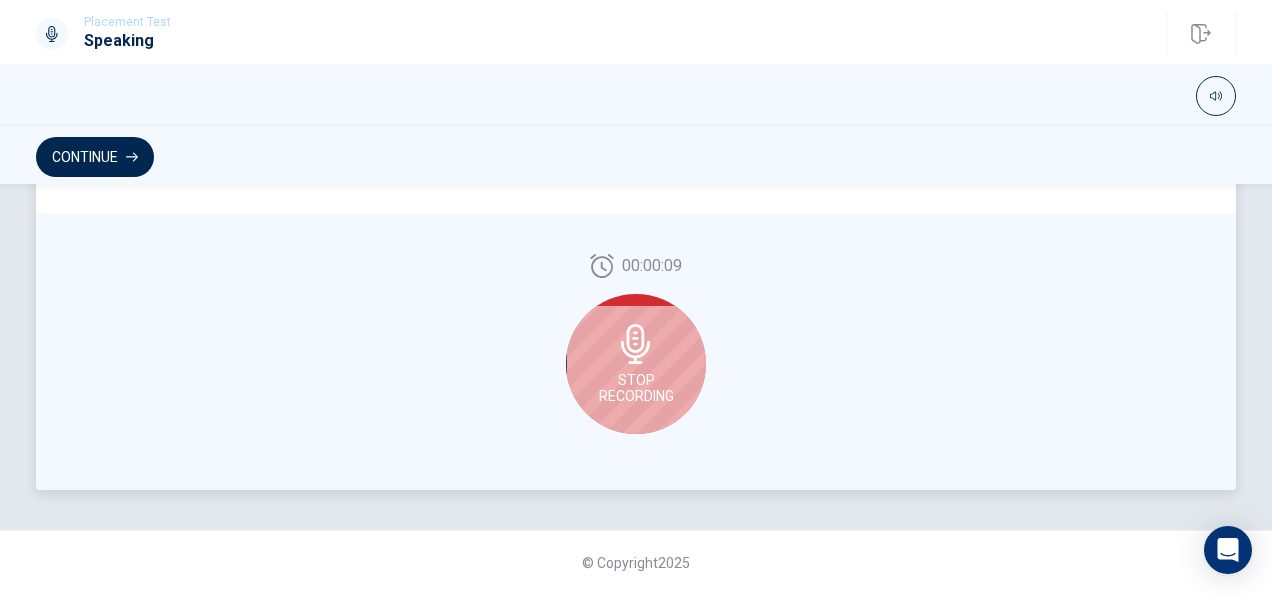 click on "Stop   Recording" at bounding box center (636, 364) 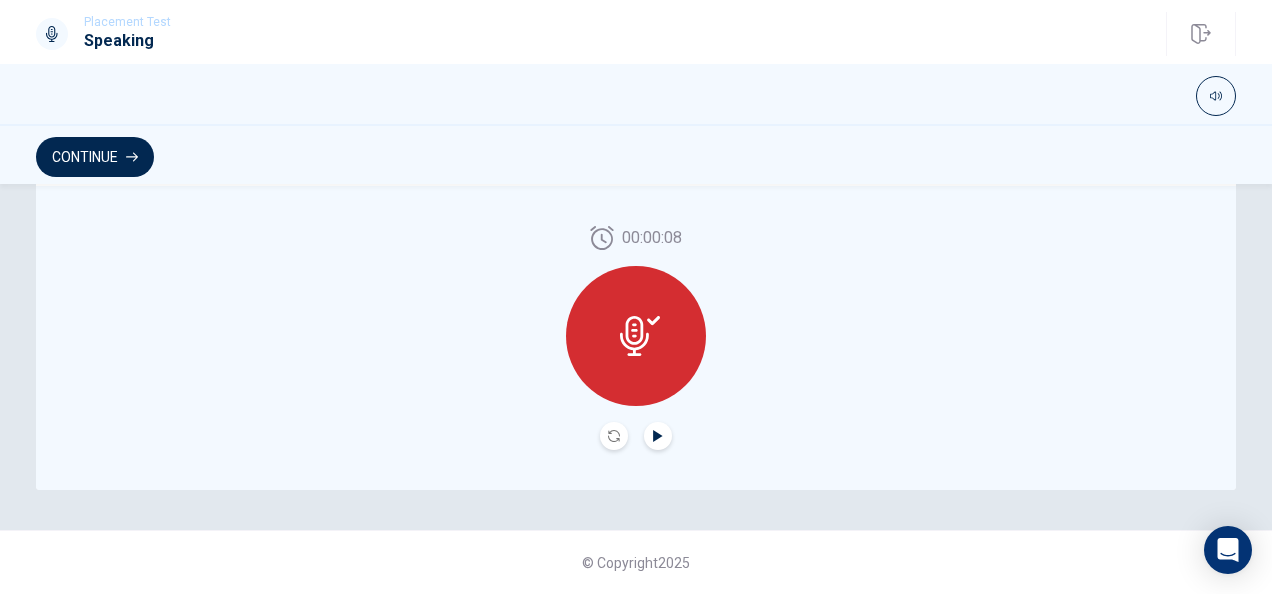 click 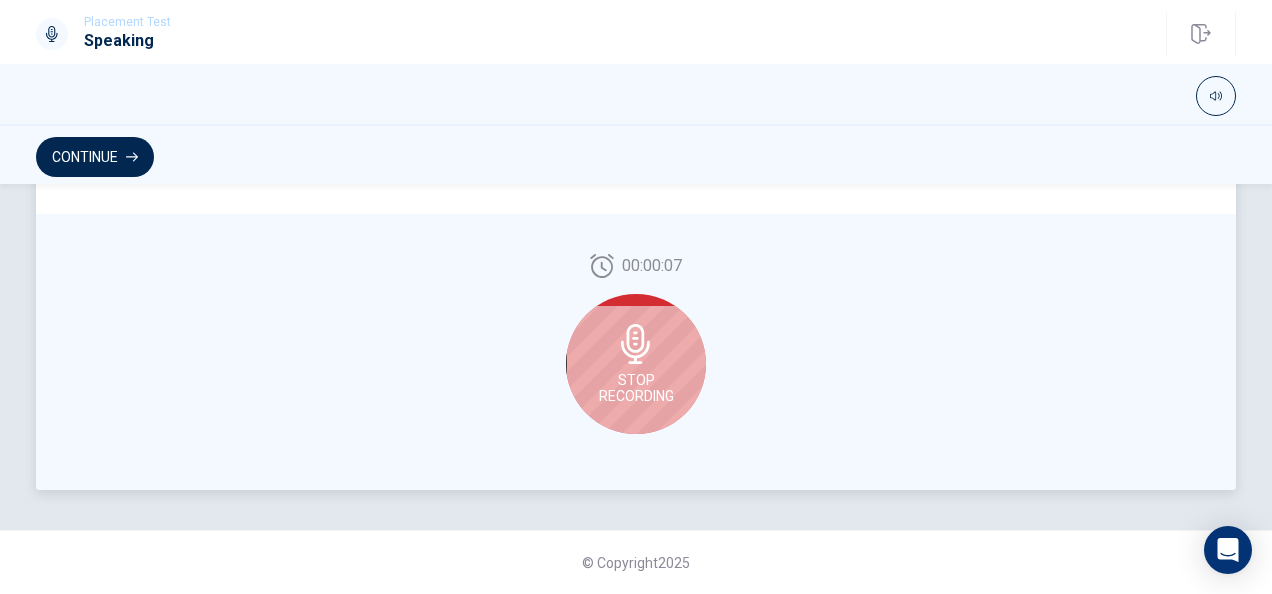 click 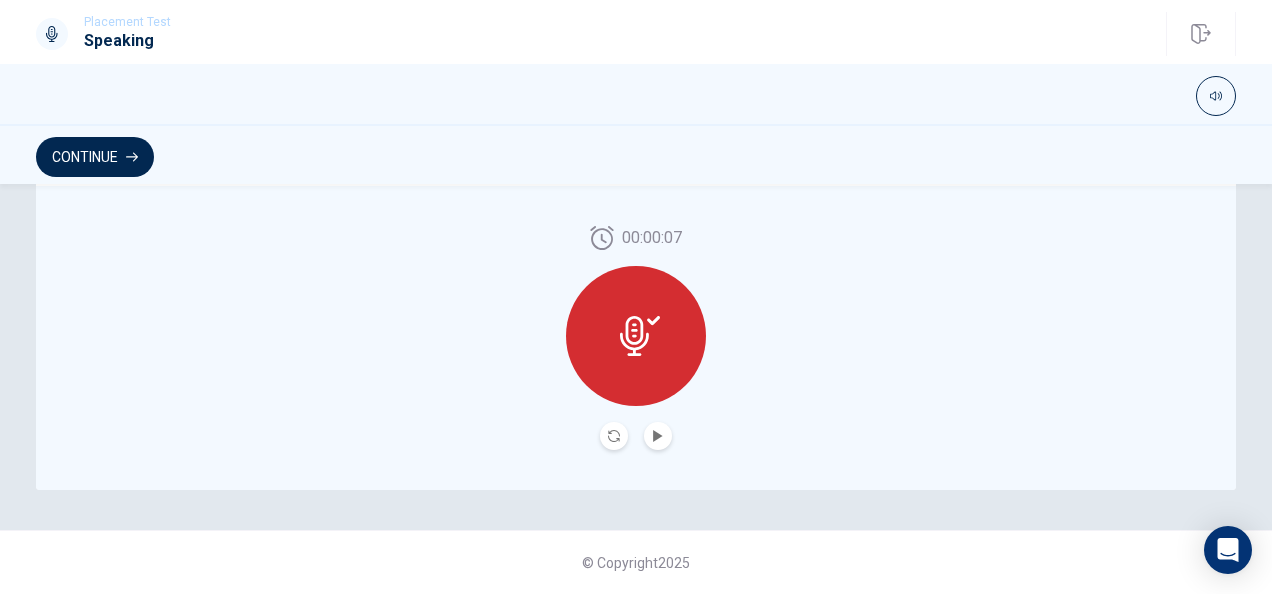 click at bounding box center [658, 436] 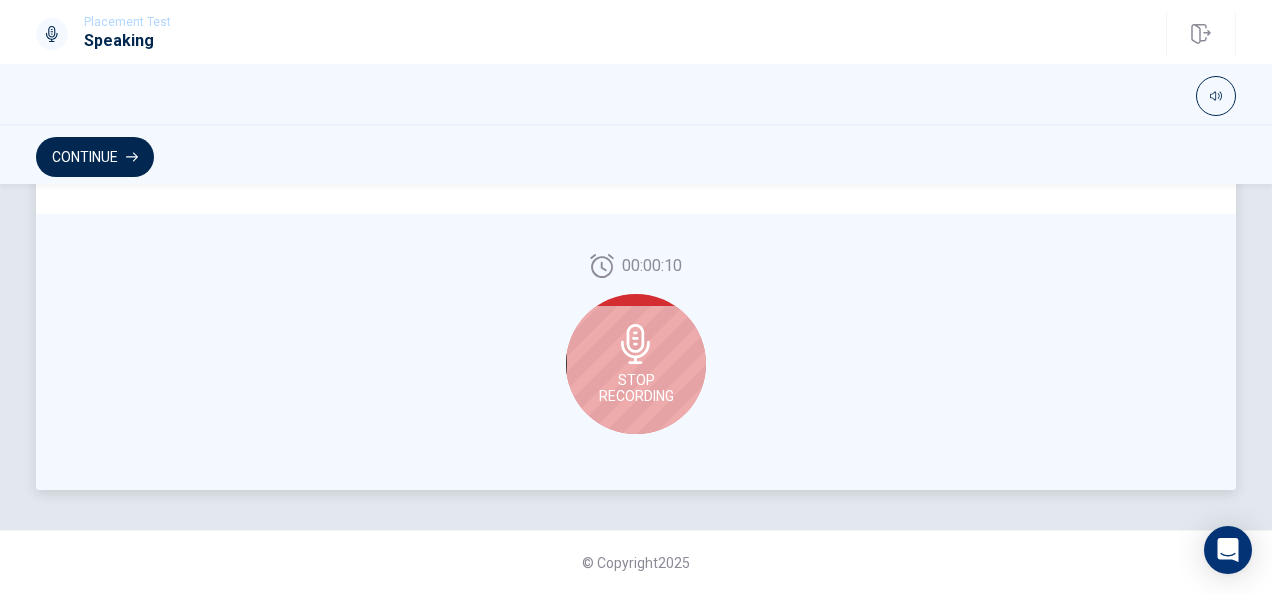 click on "Stop   Recording" at bounding box center [636, 364] 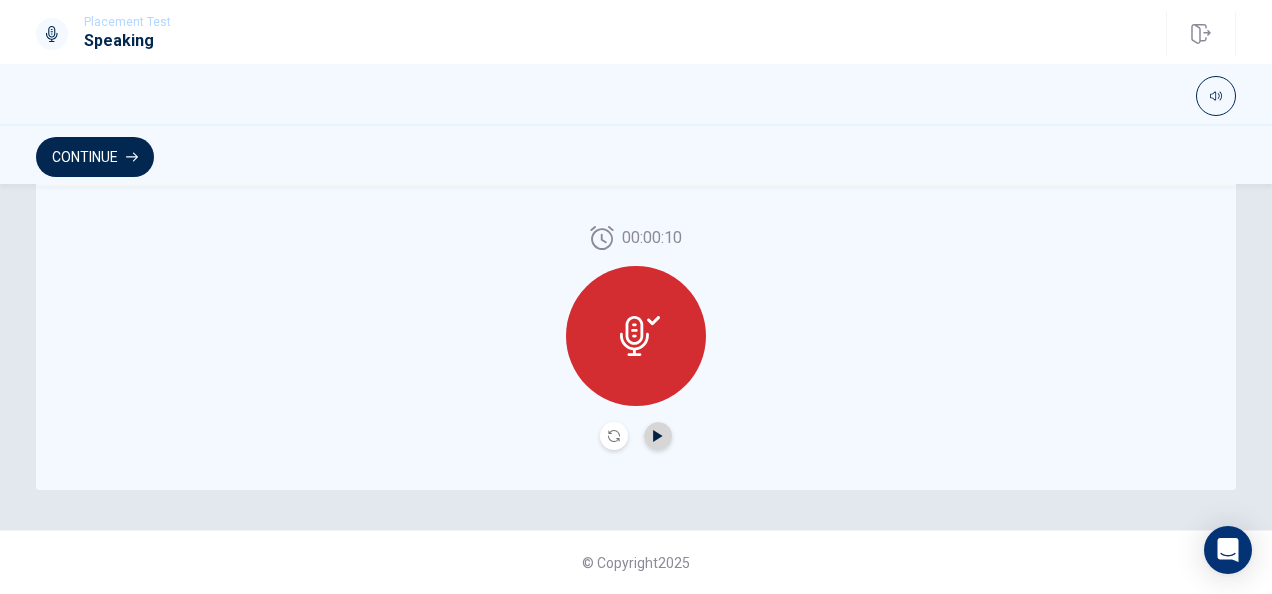 click 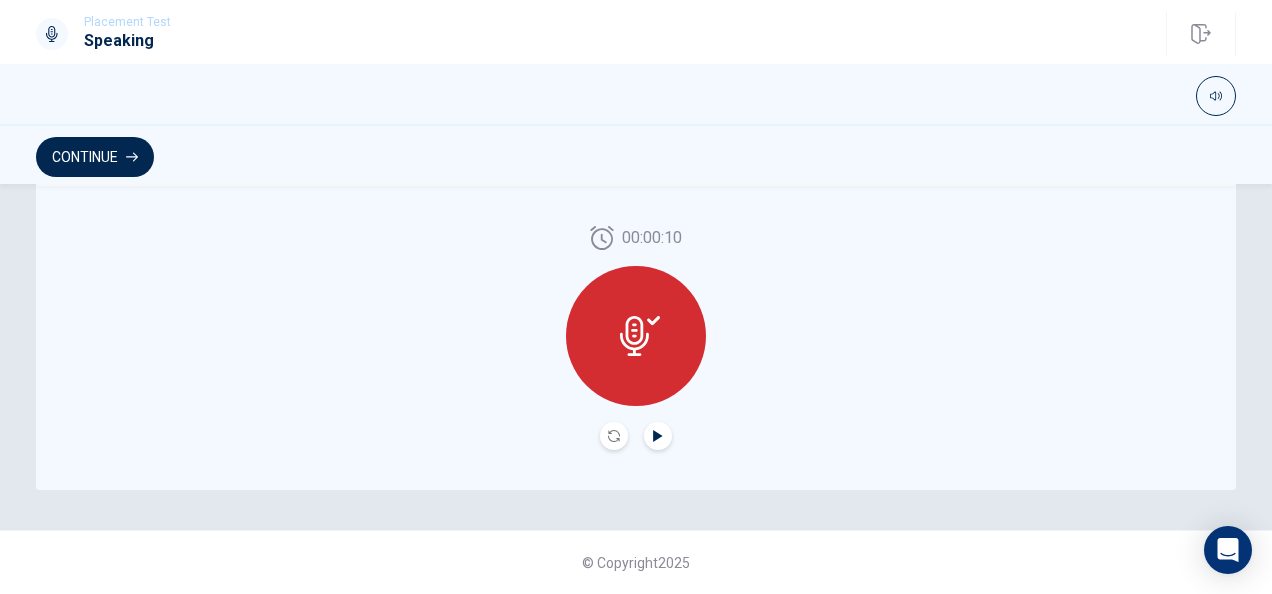 click at bounding box center [614, 436] 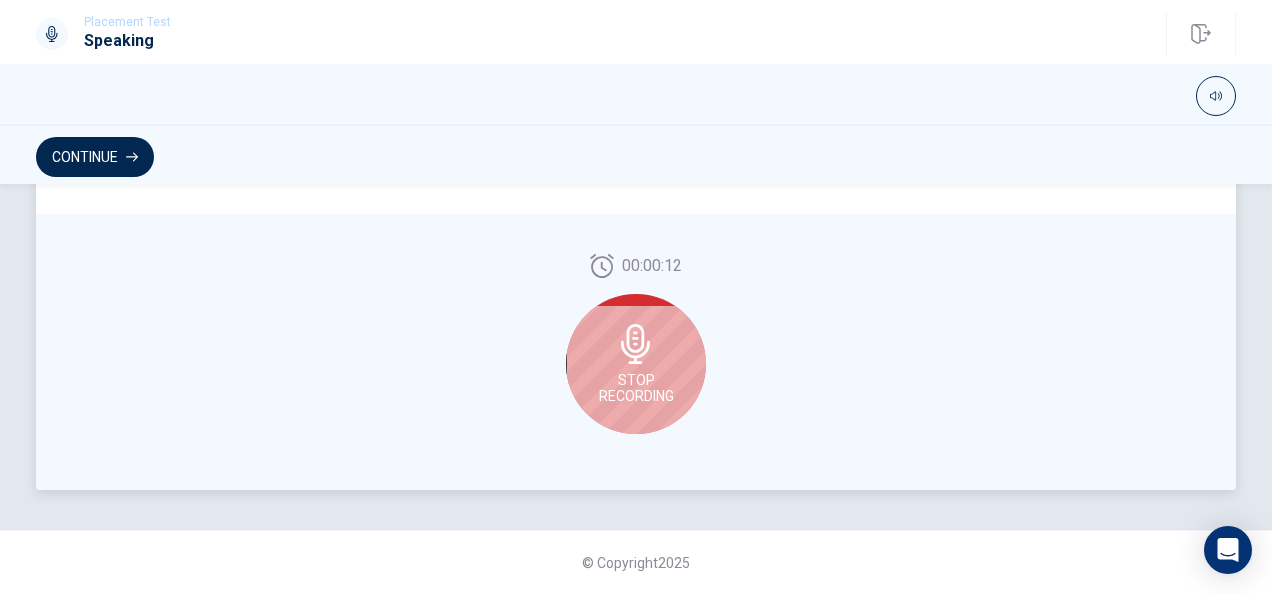 click on "Stop   Recording" at bounding box center (636, 388) 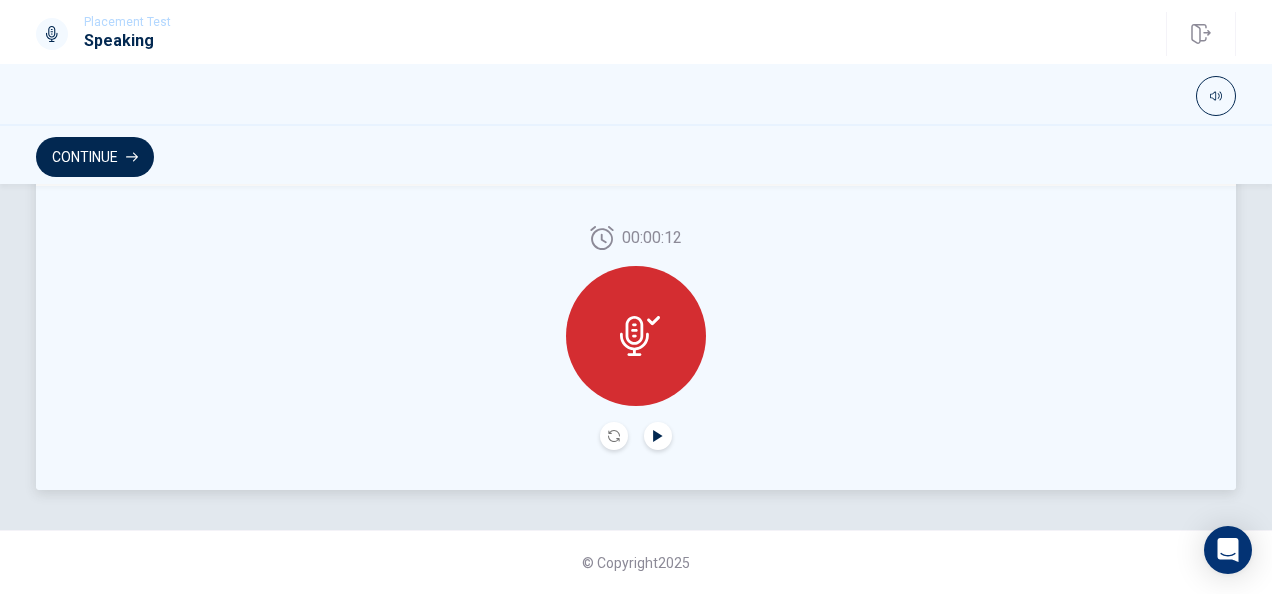 click 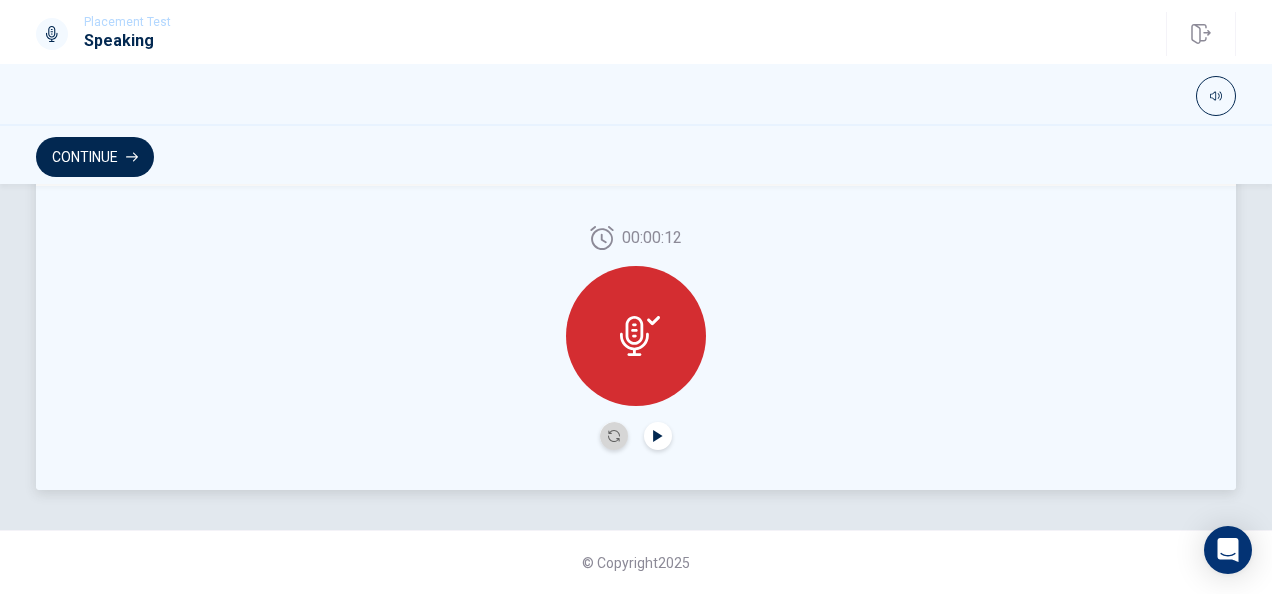 click at bounding box center (614, 436) 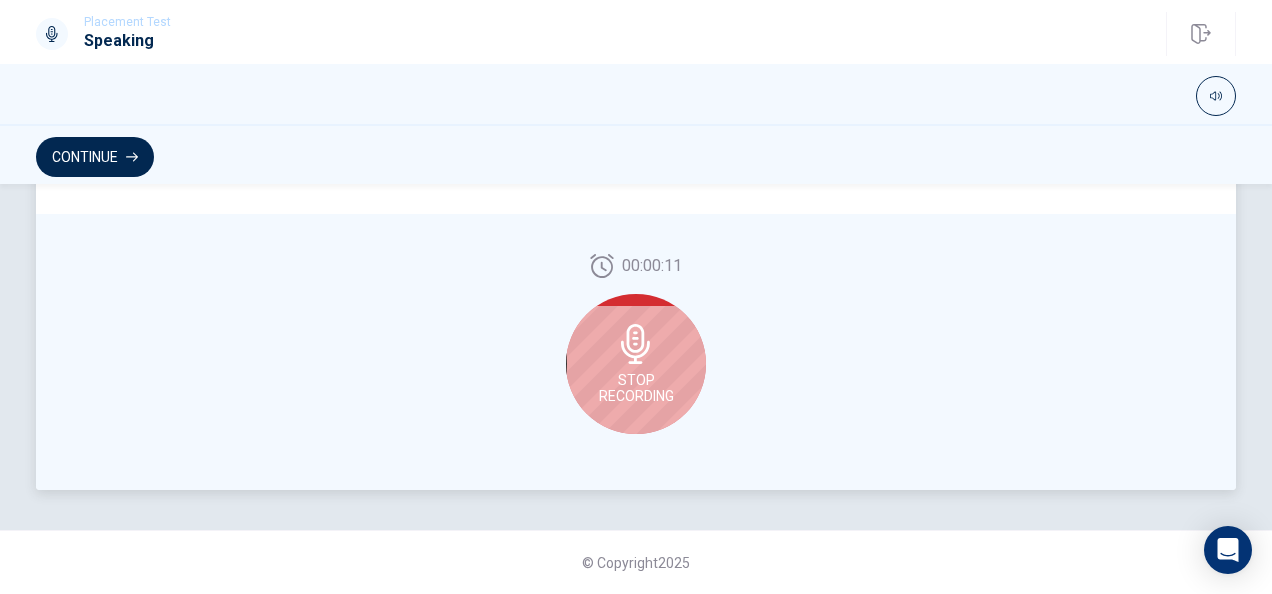 click on "Stop   Recording" at bounding box center (636, 364) 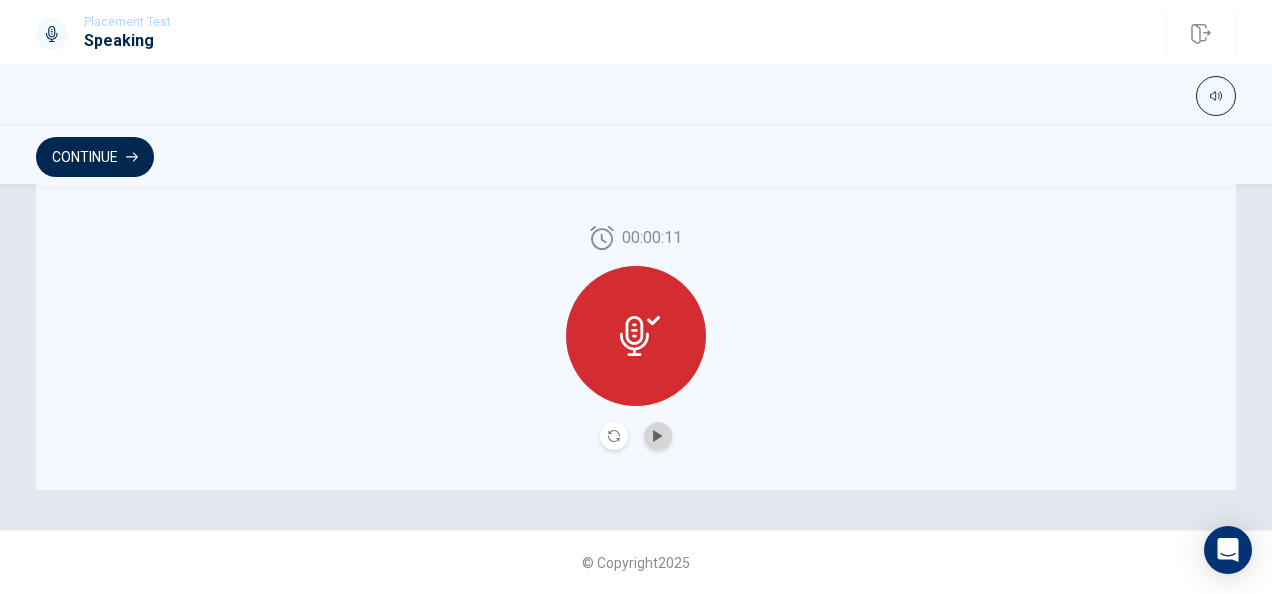 click at bounding box center [658, 436] 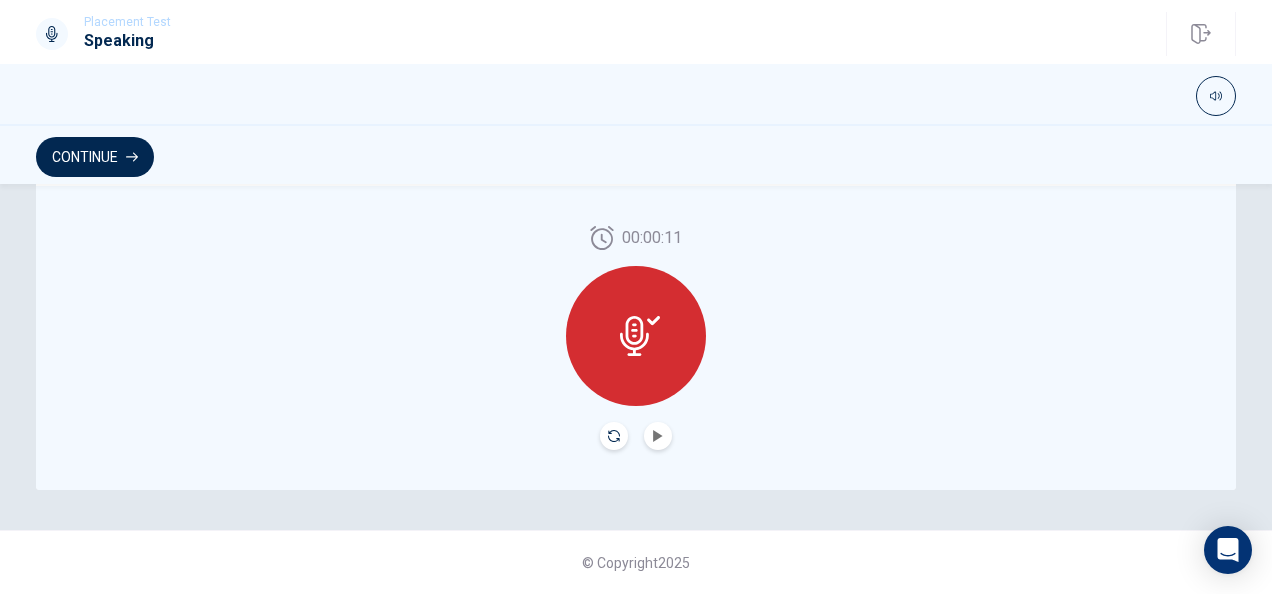 click 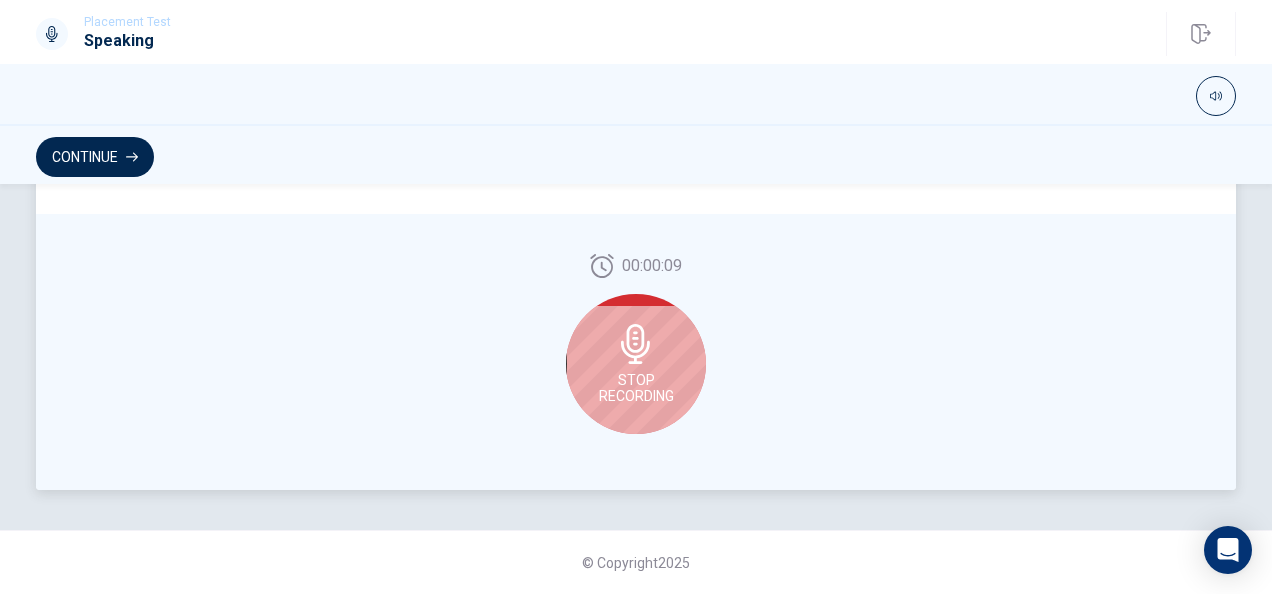 click on "00:00:09 Stop   Recording" at bounding box center (636, 352) 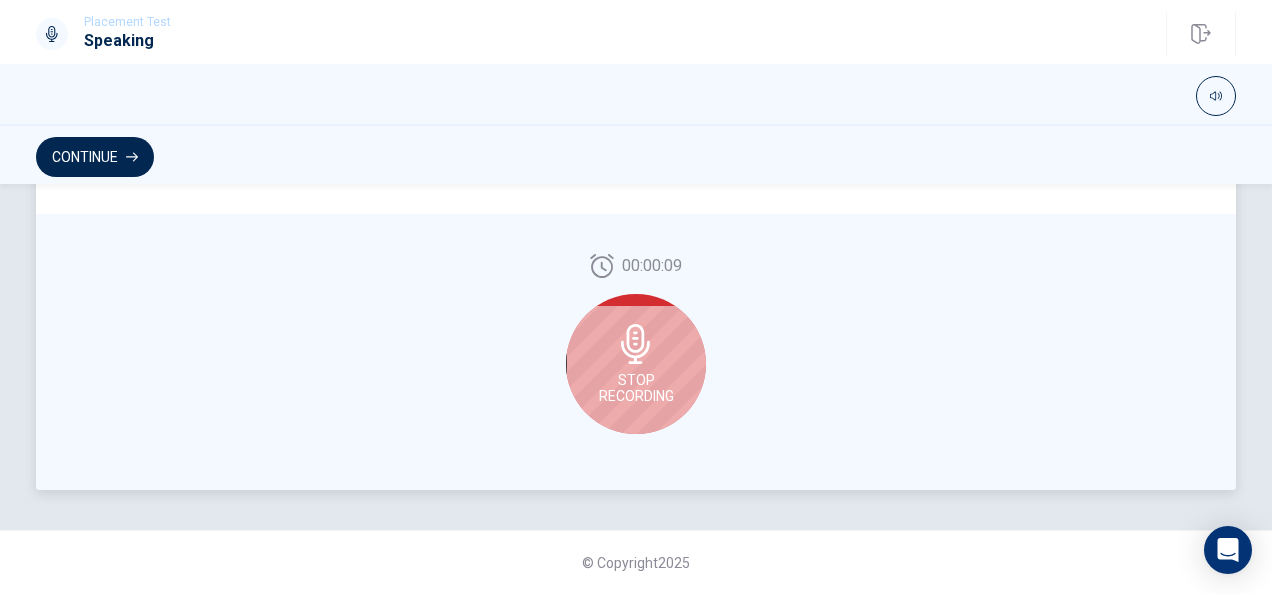 click on "Stop   Recording" at bounding box center [636, 364] 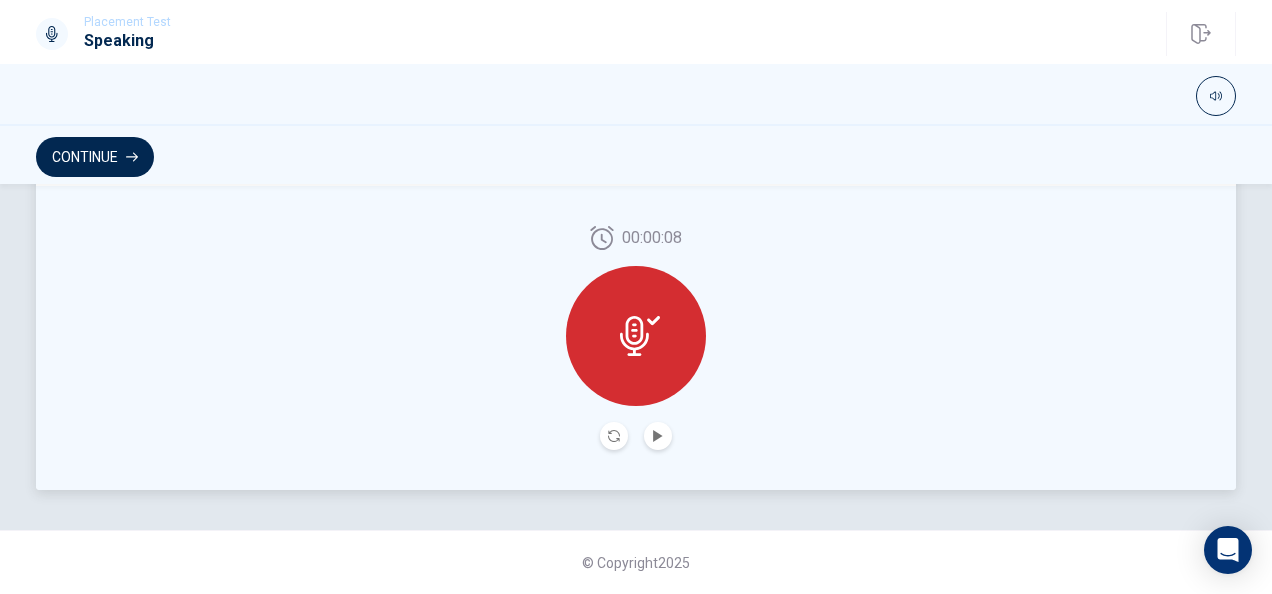 click on "00:00:08" at bounding box center [636, 338] 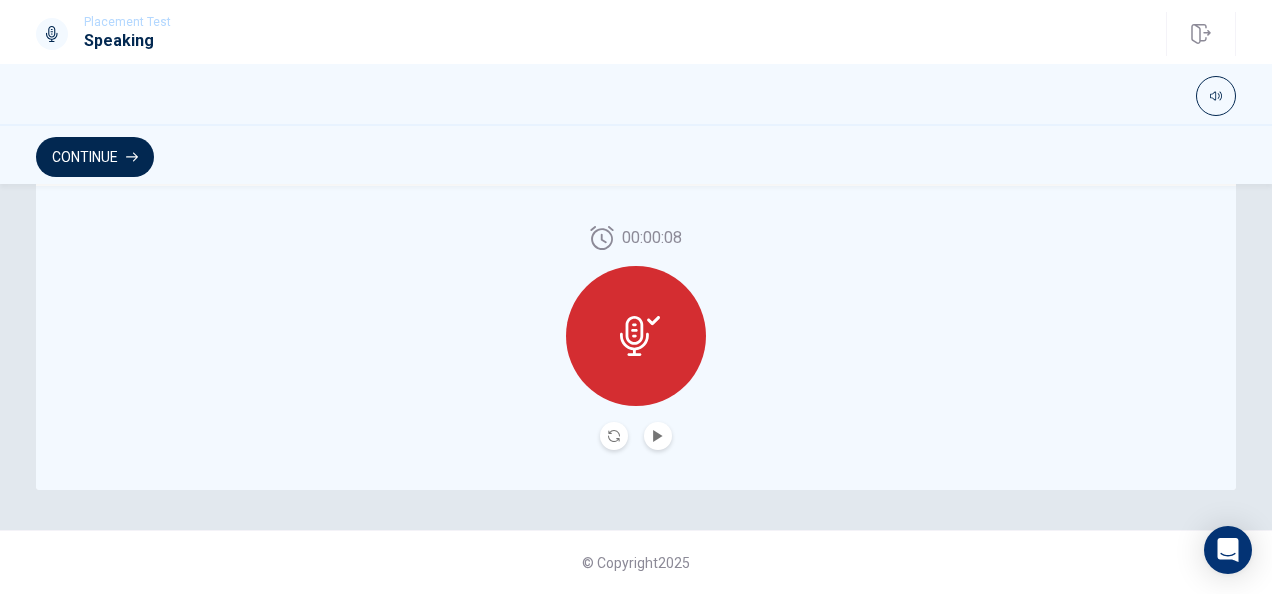 click at bounding box center [658, 436] 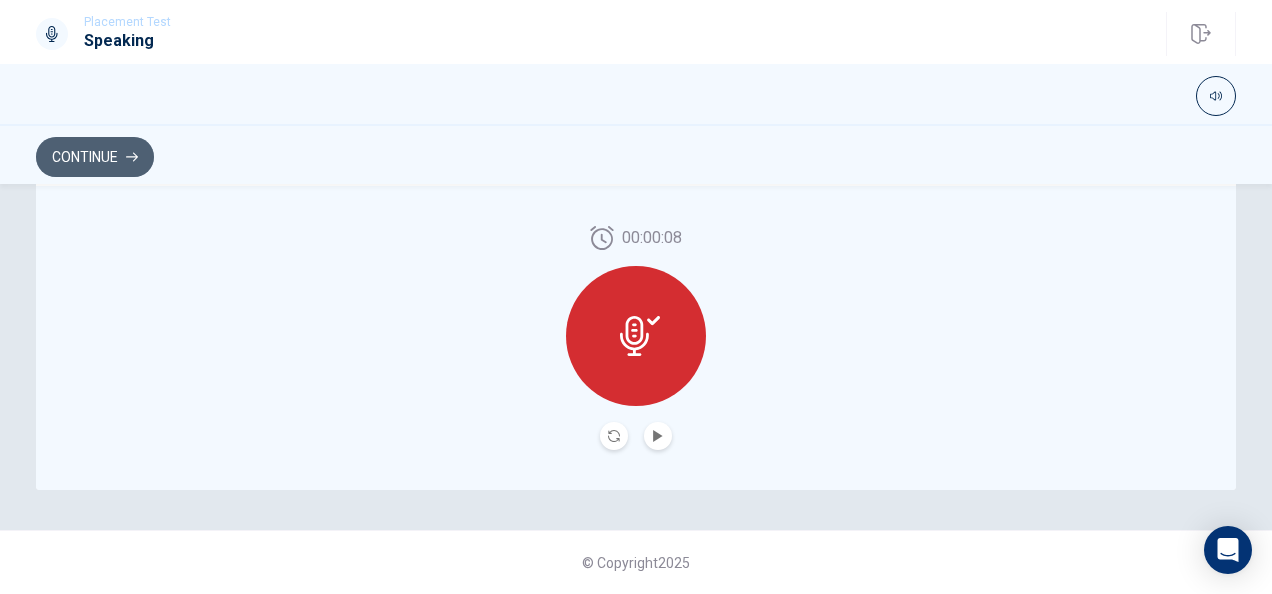 click on "Continue" at bounding box center (95, 157) 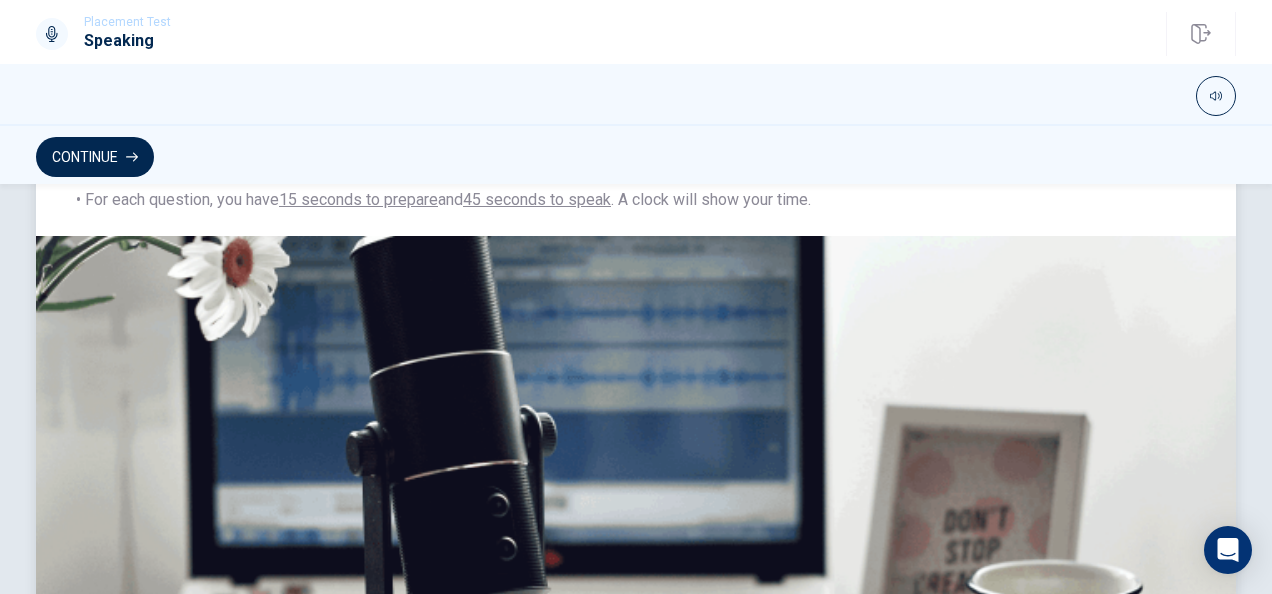 scroll, scrollTop: 666, scrollLeft: 0, axis: vertical 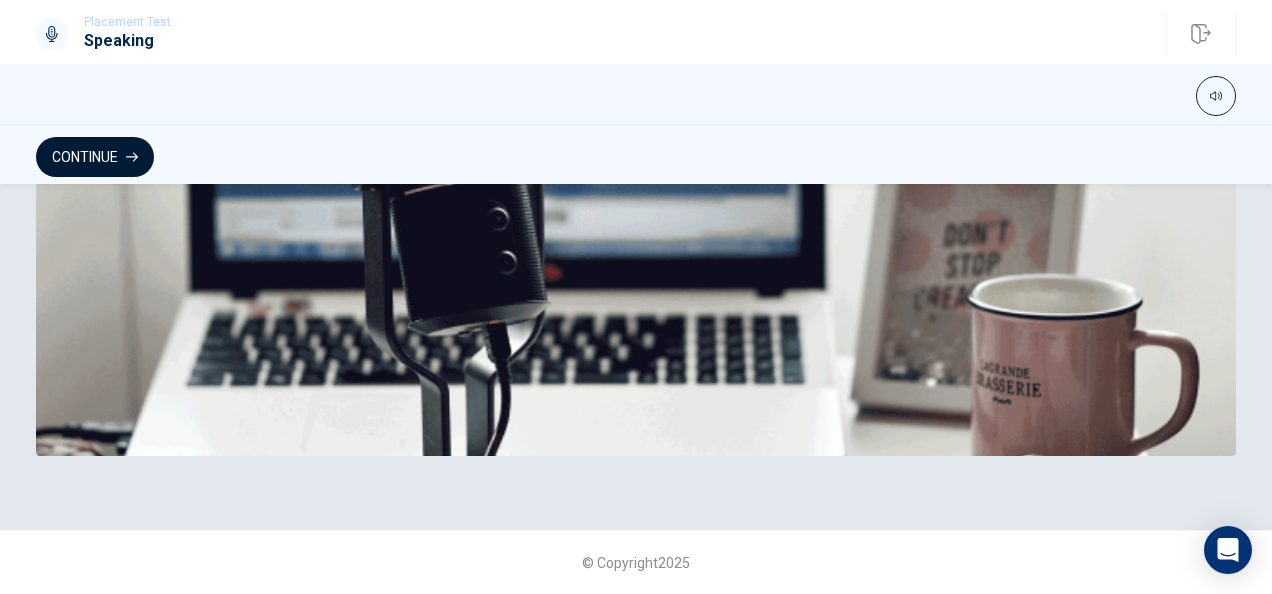 click on "Continue" at bounding box center [95, 157] 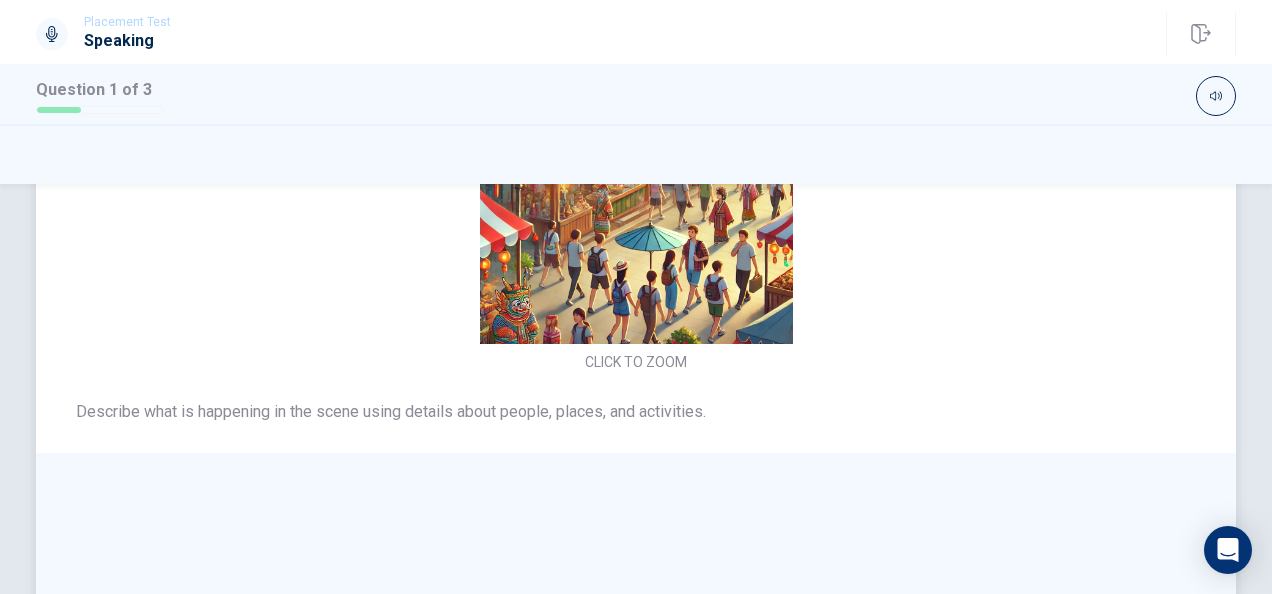 scroll, scrollTop: 0, scrollLeft: 0, axis: both 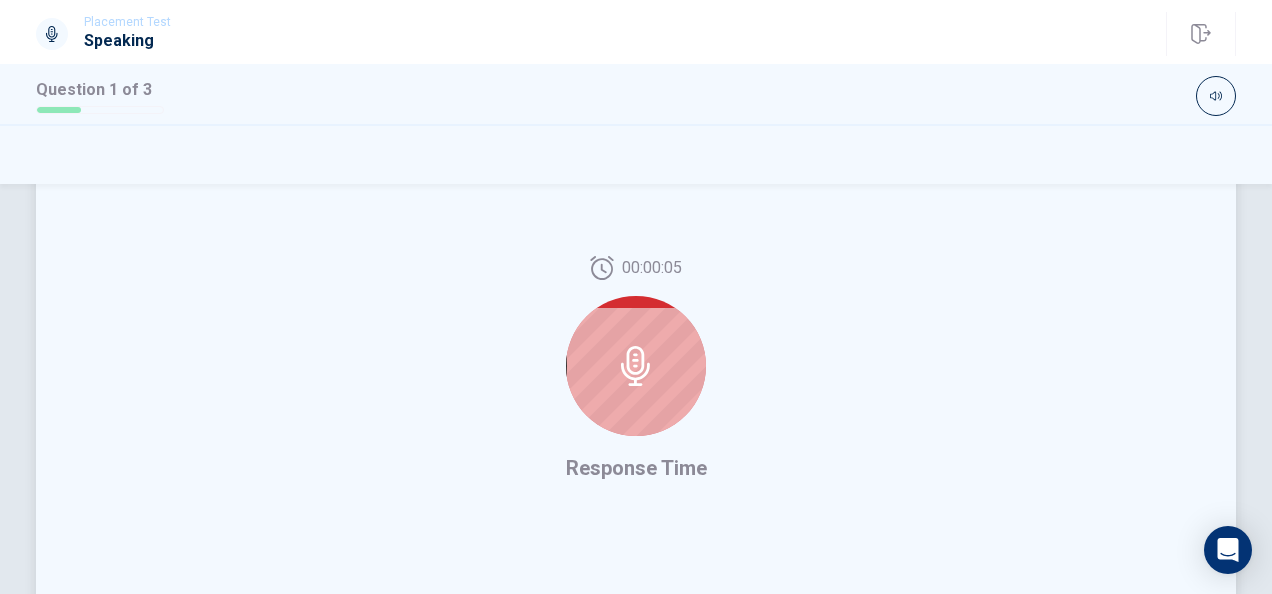 click 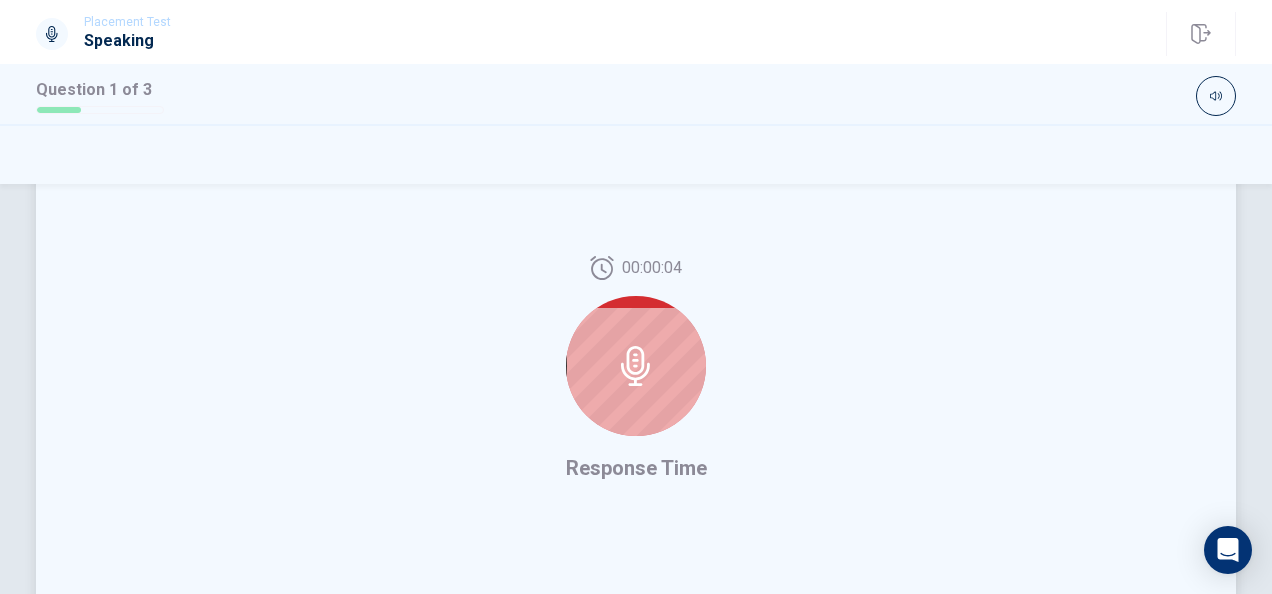 scroll, scrollTop: 0, scrollLeft: 0, axis: both 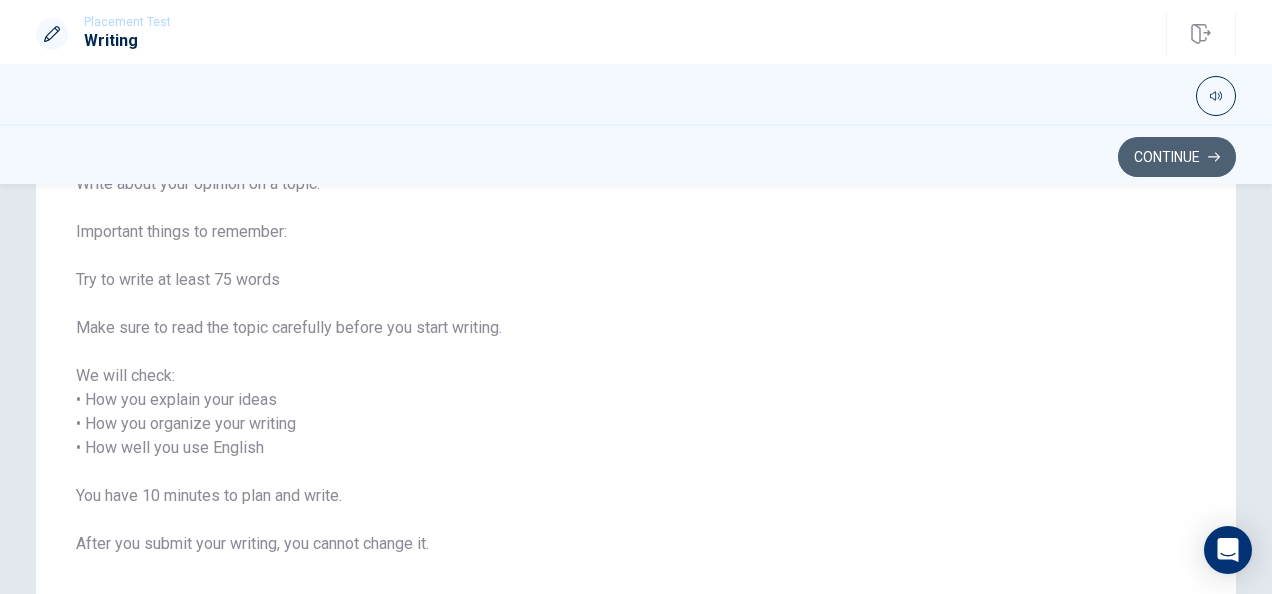 click on "Continue" at bounding box center [1177, 157] 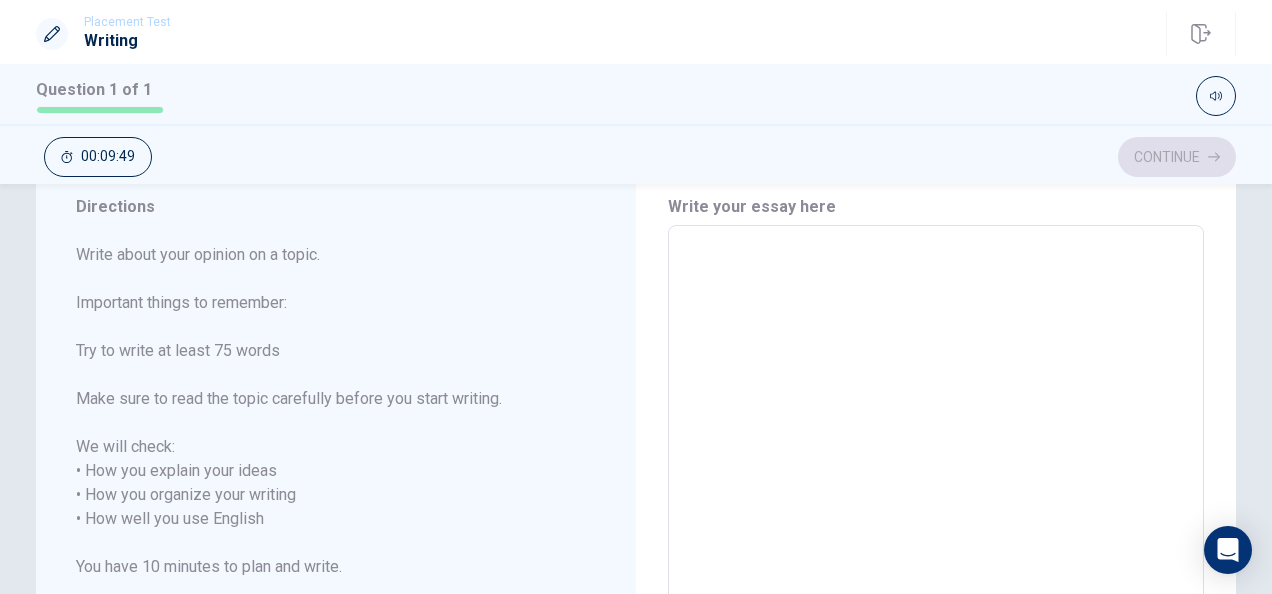 scroll, scrollTop: 70, scrollLeft: 0, axis: vertical 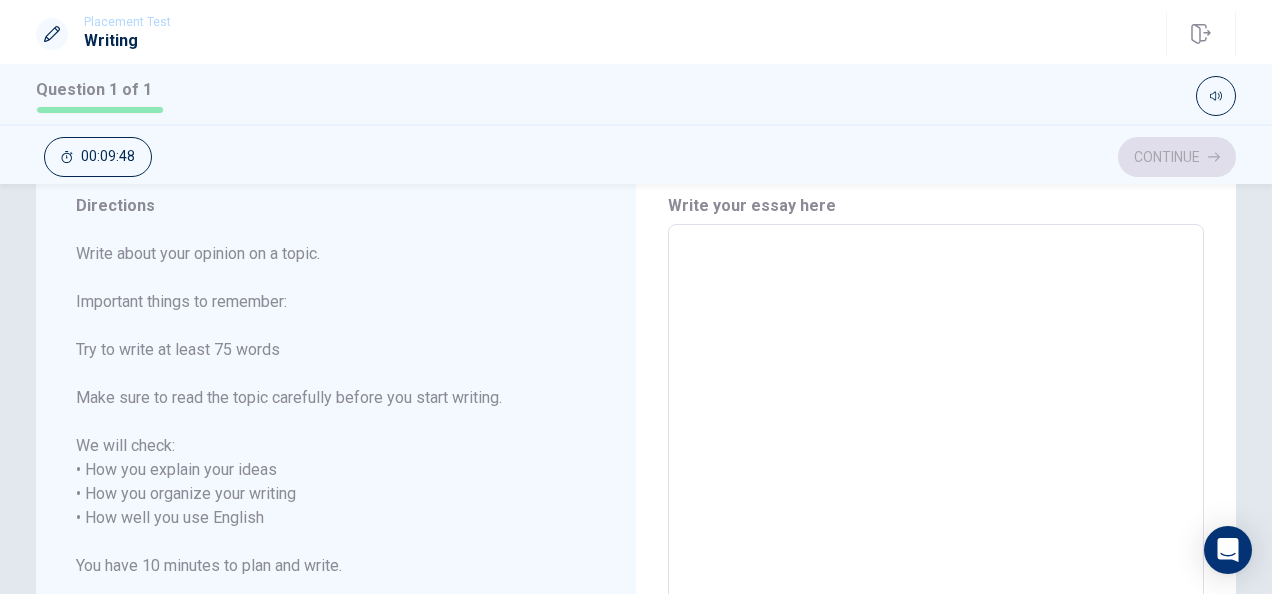 click at bounding box center [936, 506] 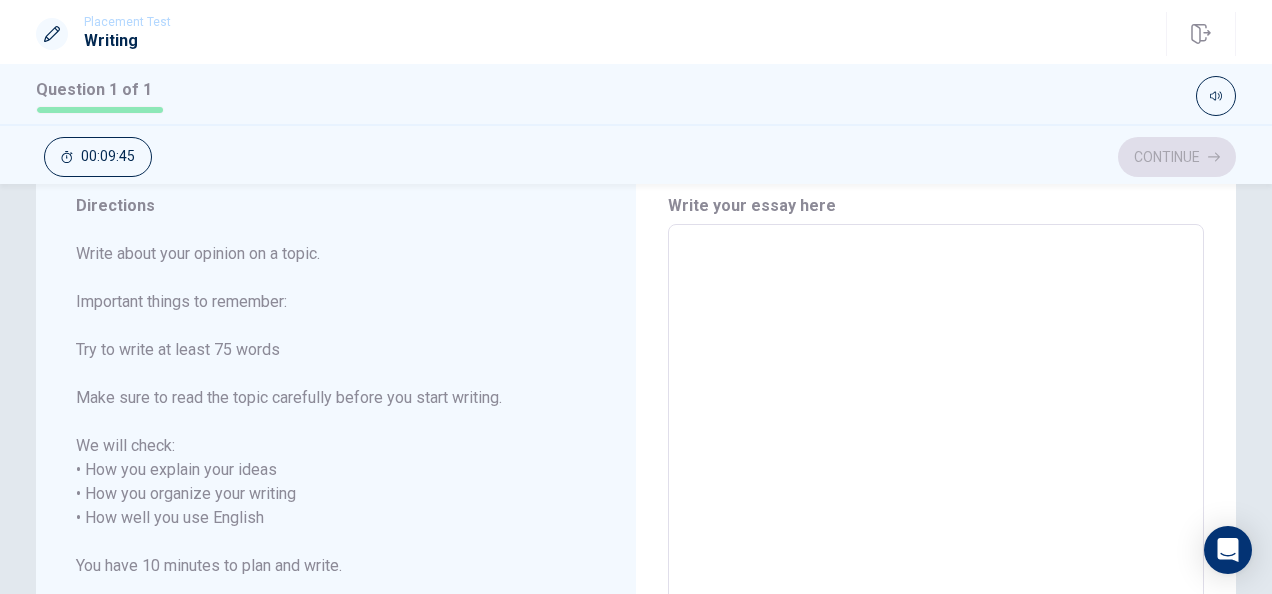 type on "W" 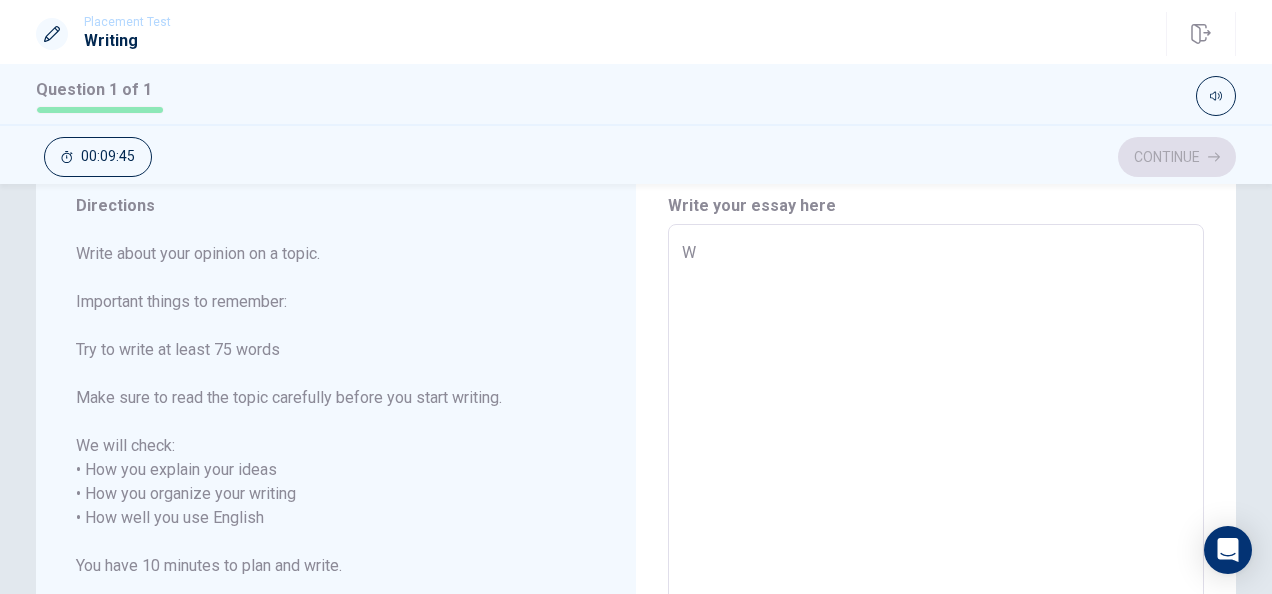 type on "x" 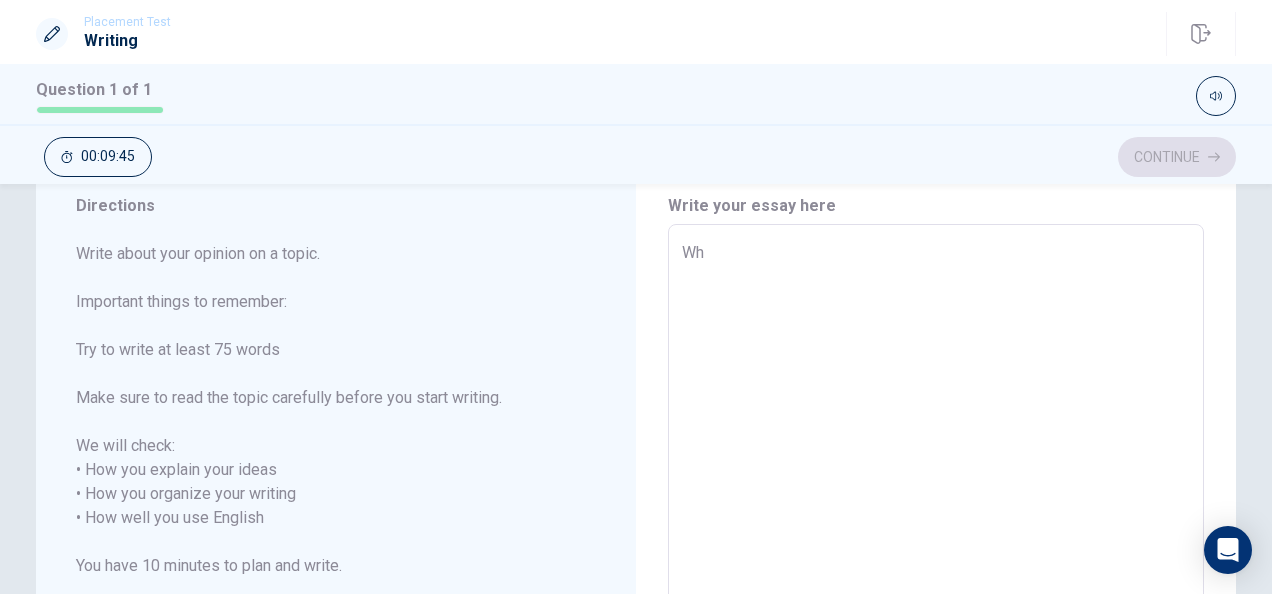 type on "Whe" 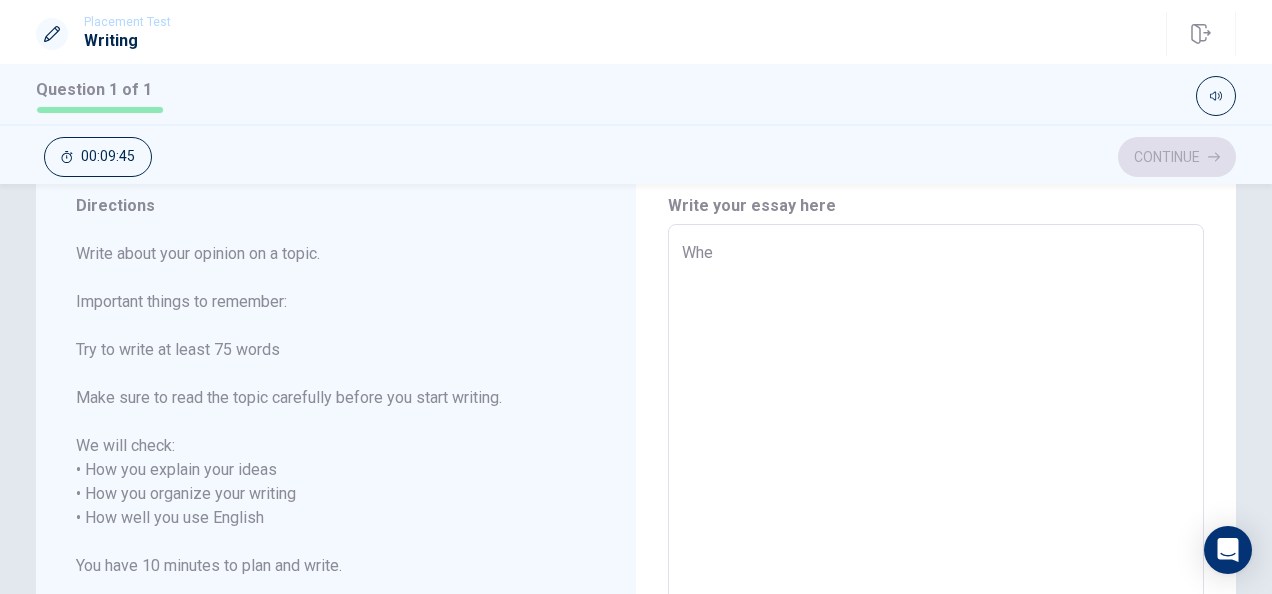 type on "x" 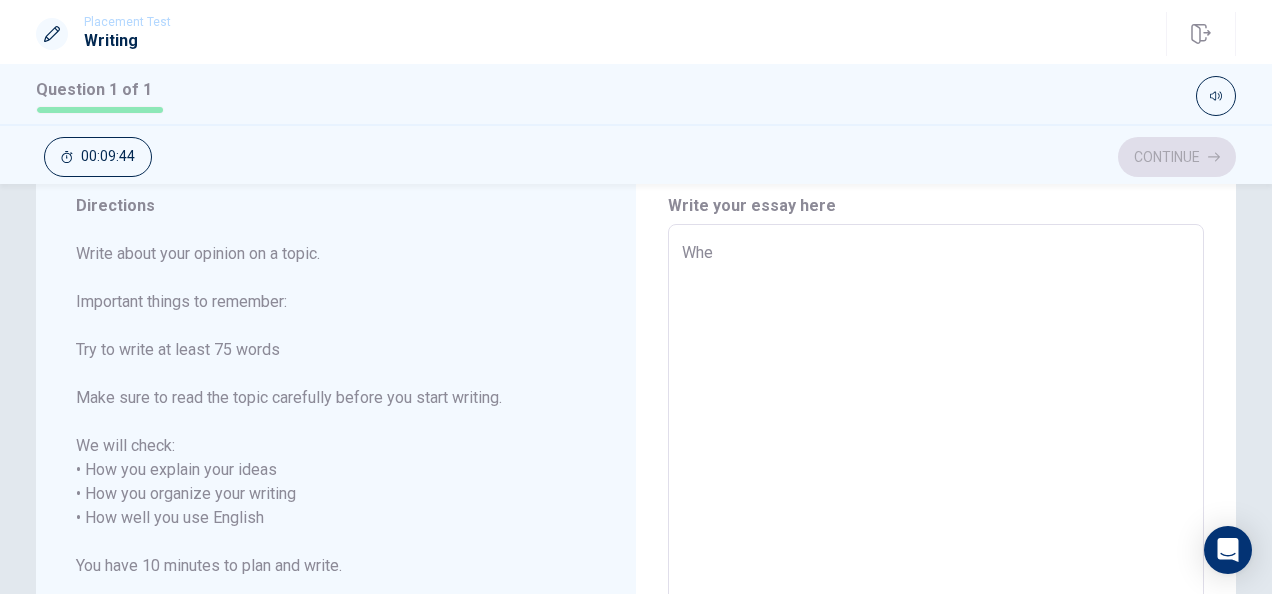 type on "When" 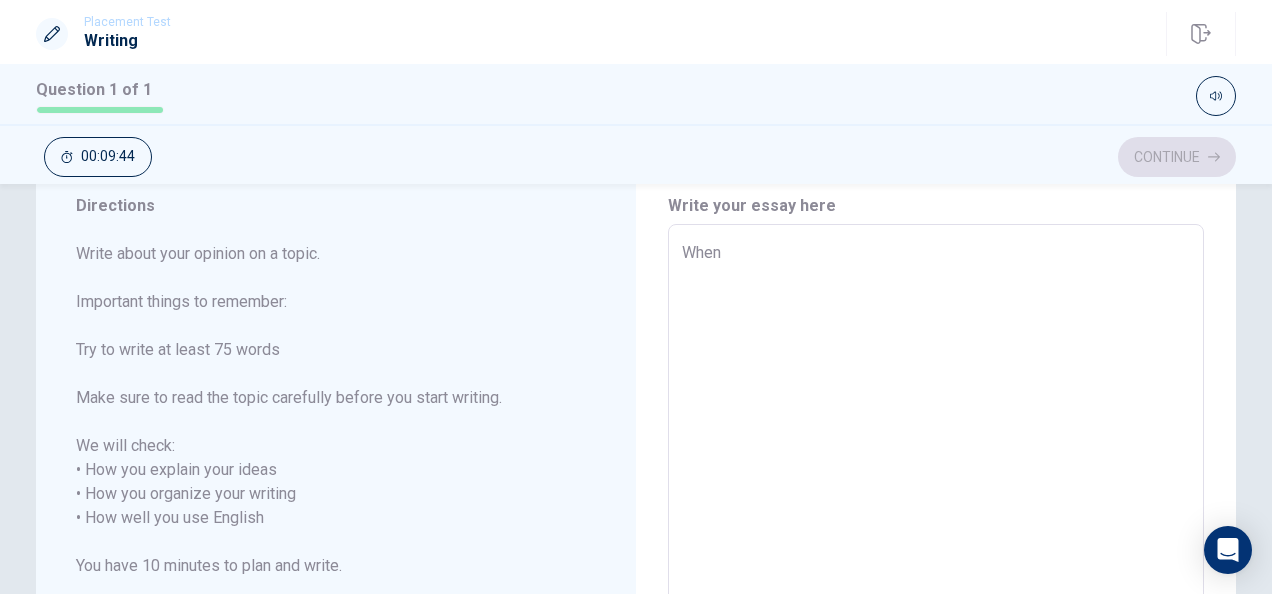 type on "x" 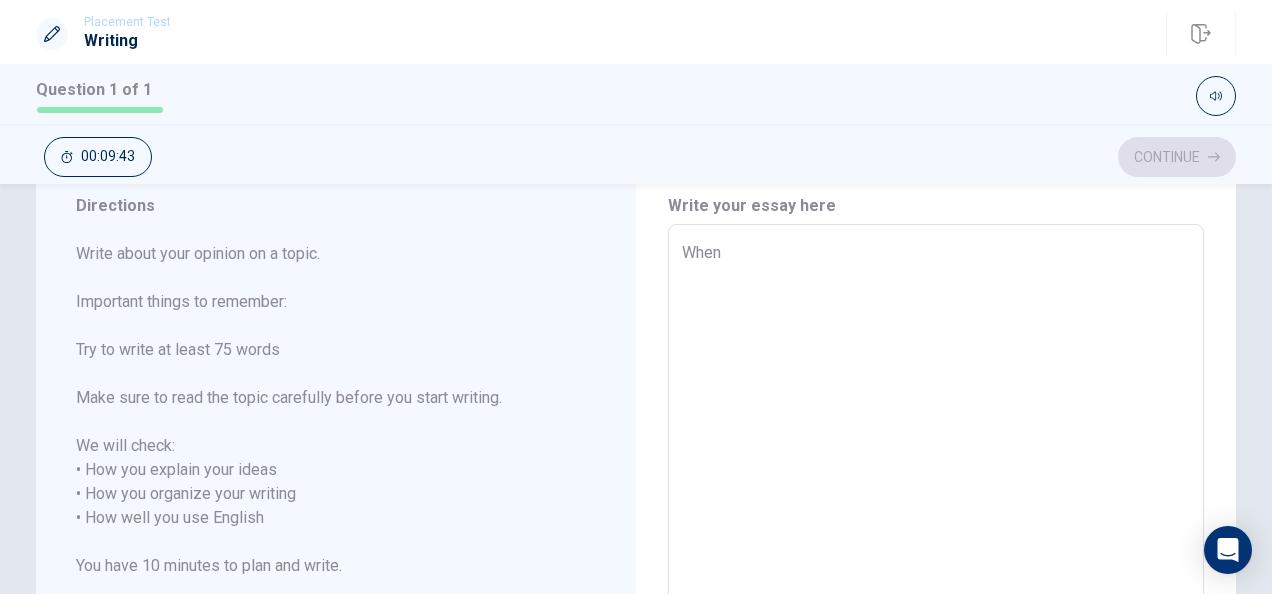type on "When I" 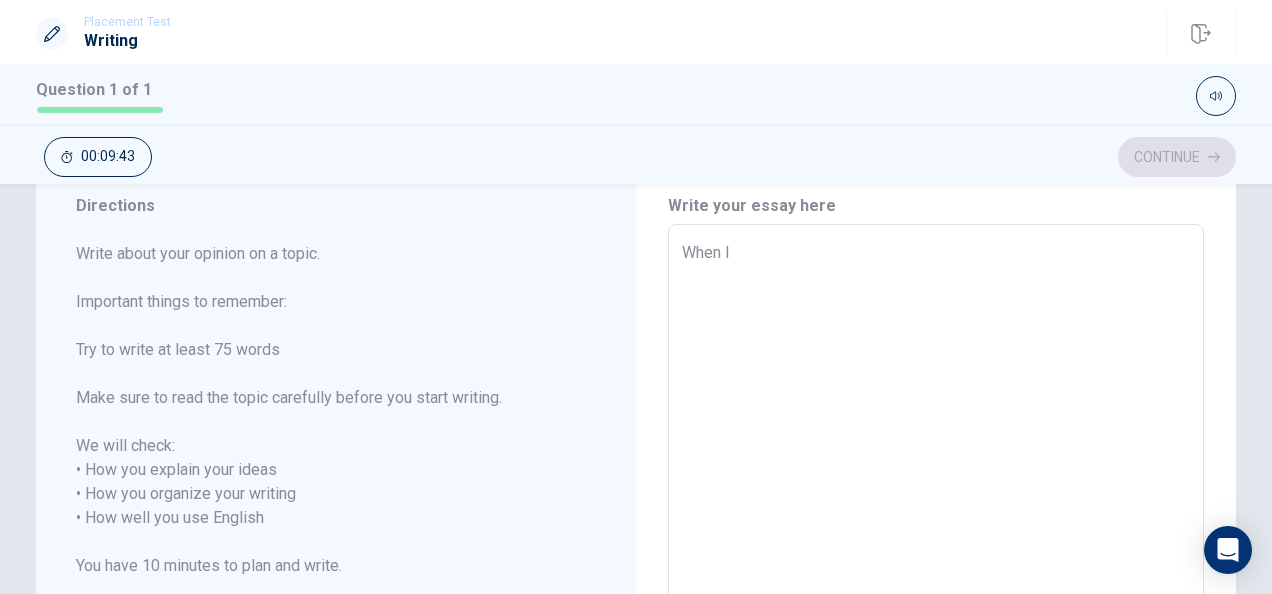 type on "x" 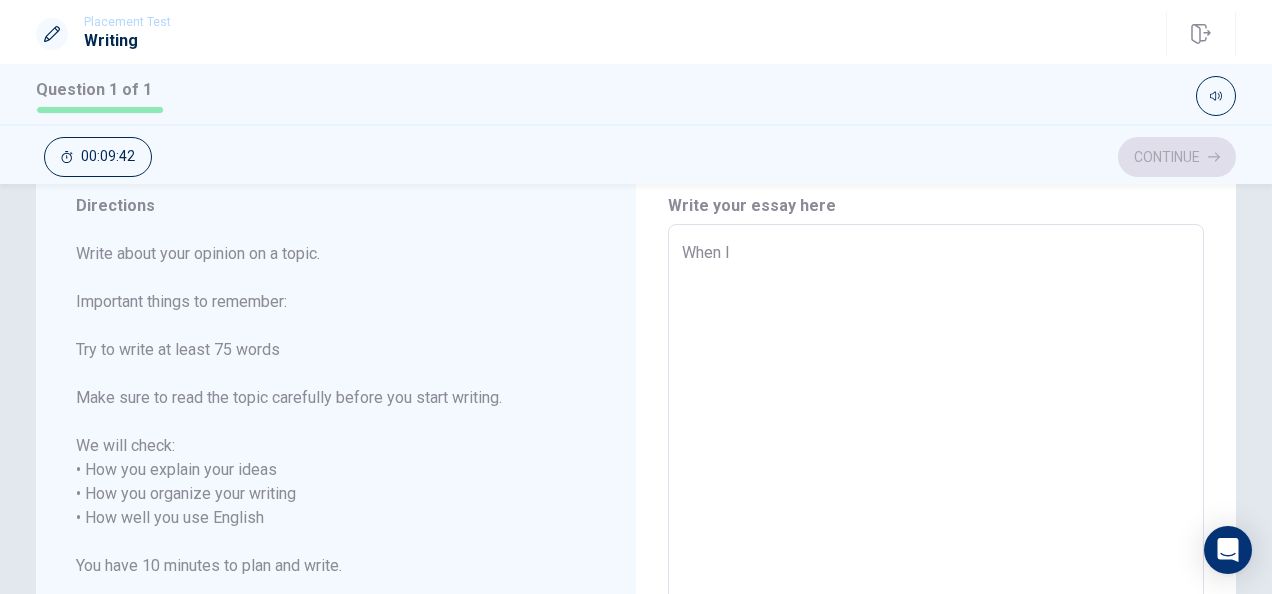 type on "When I a" 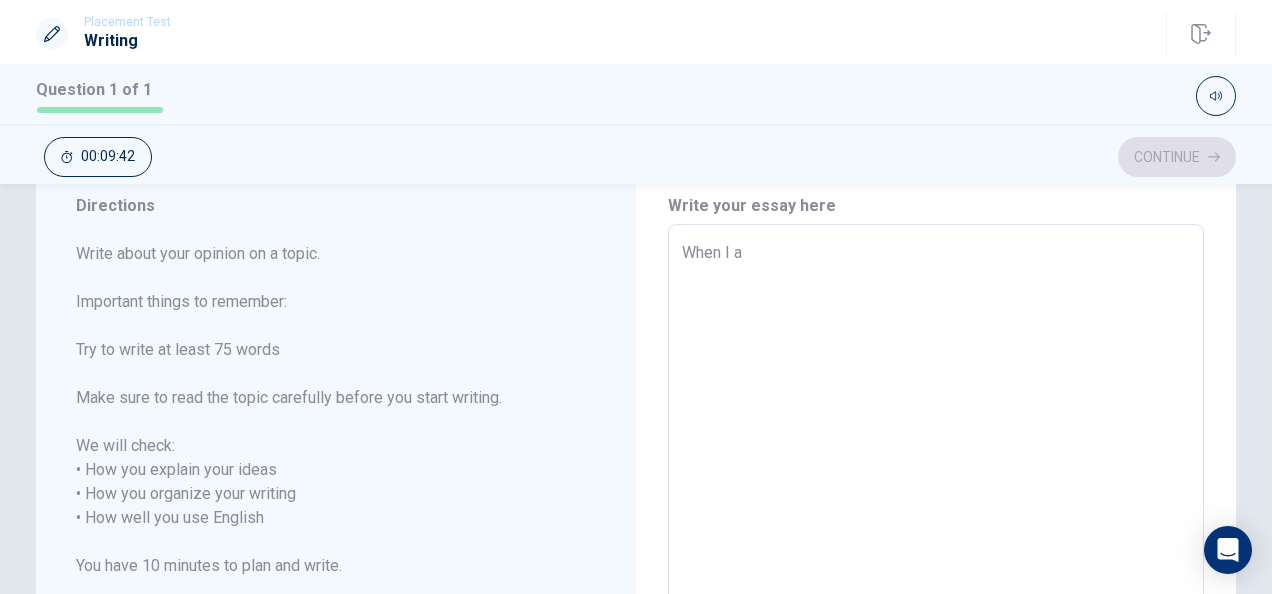 type on "x" 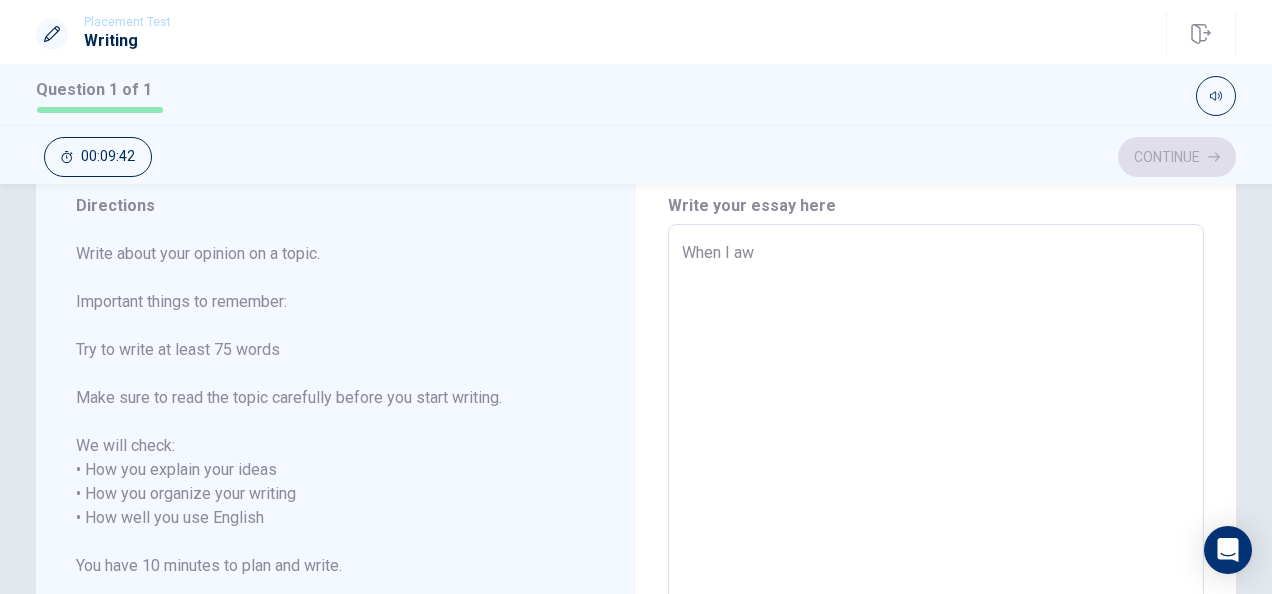 type on "When I a" 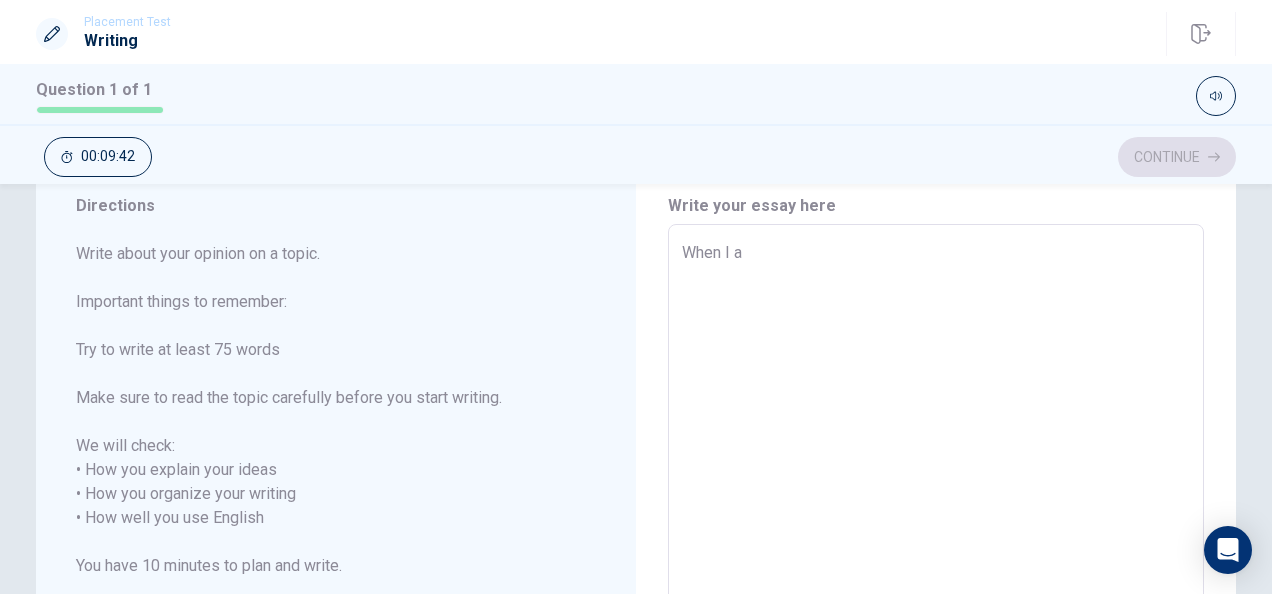 type on "x" 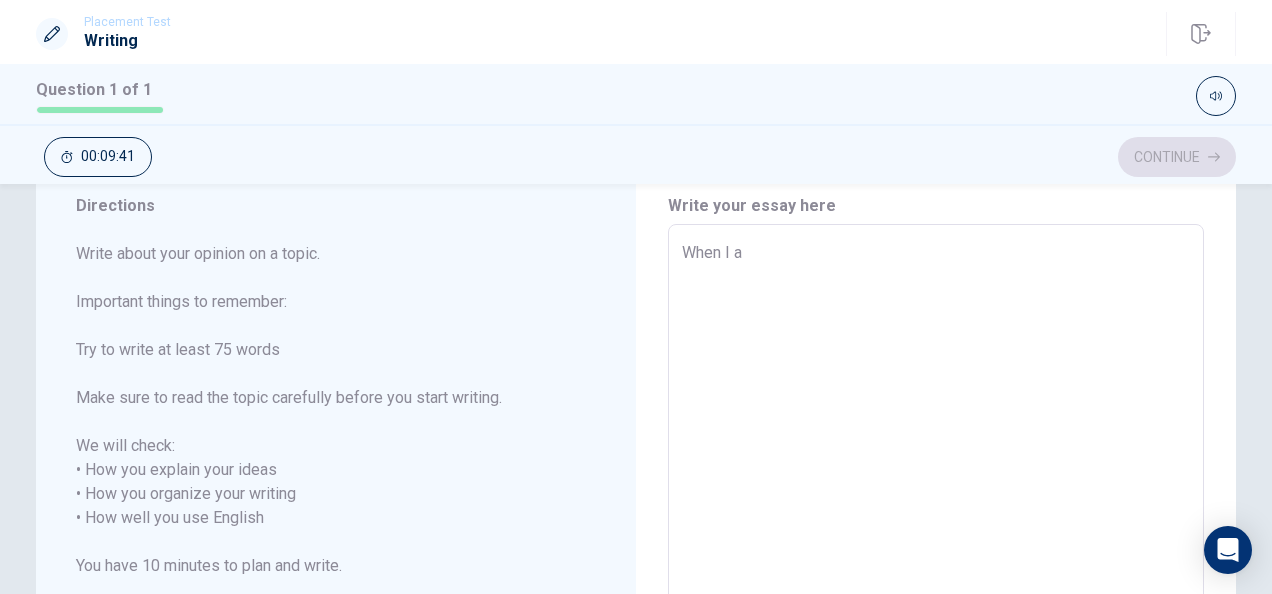 type on "When I" 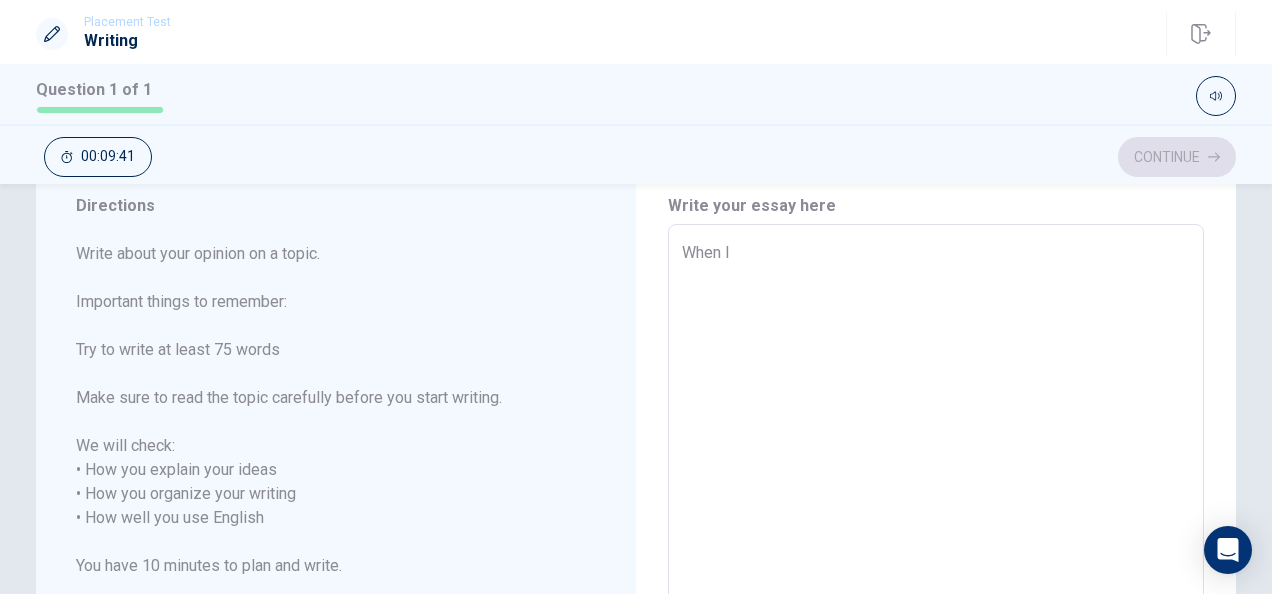 type on "x" 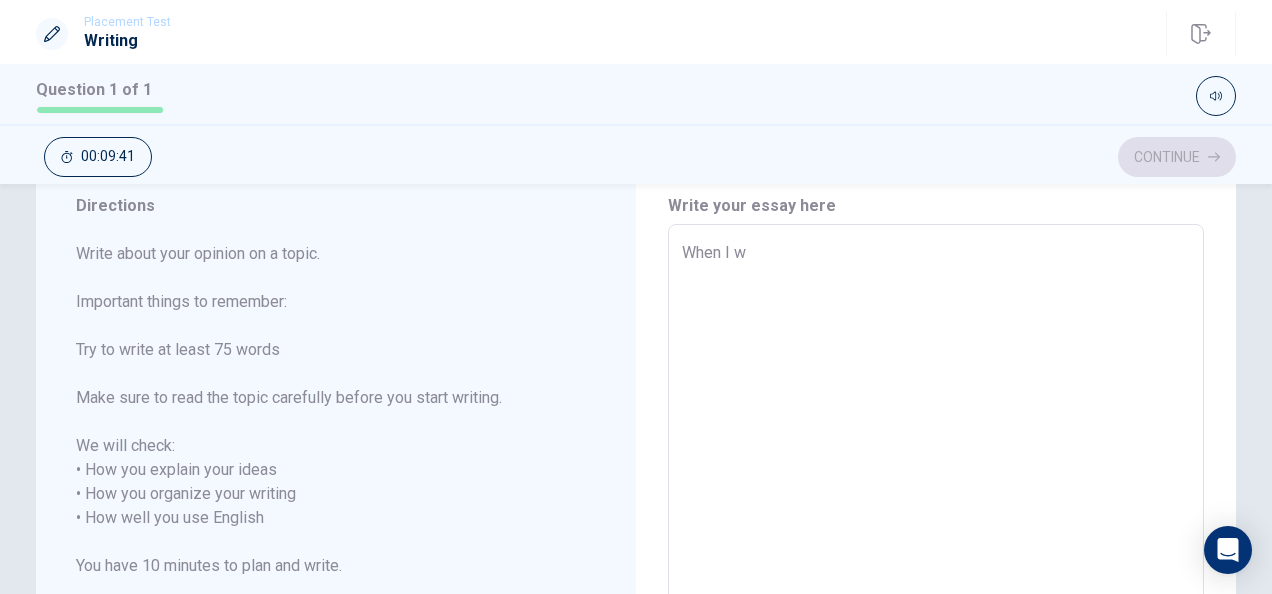 type on "x" 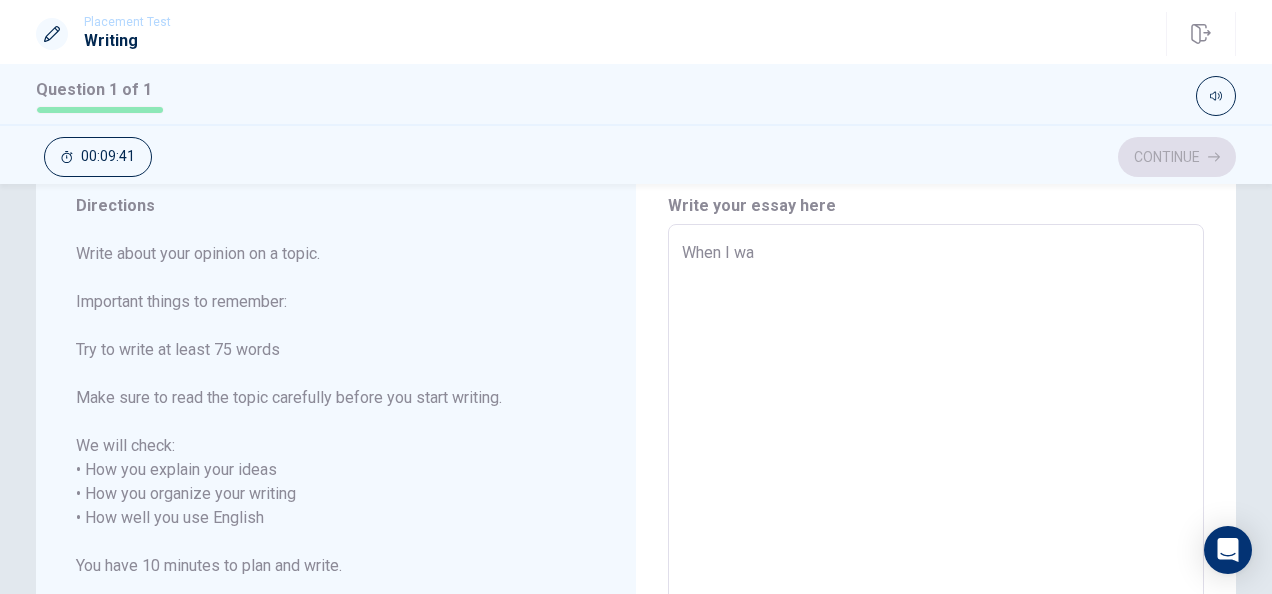 type on "x" 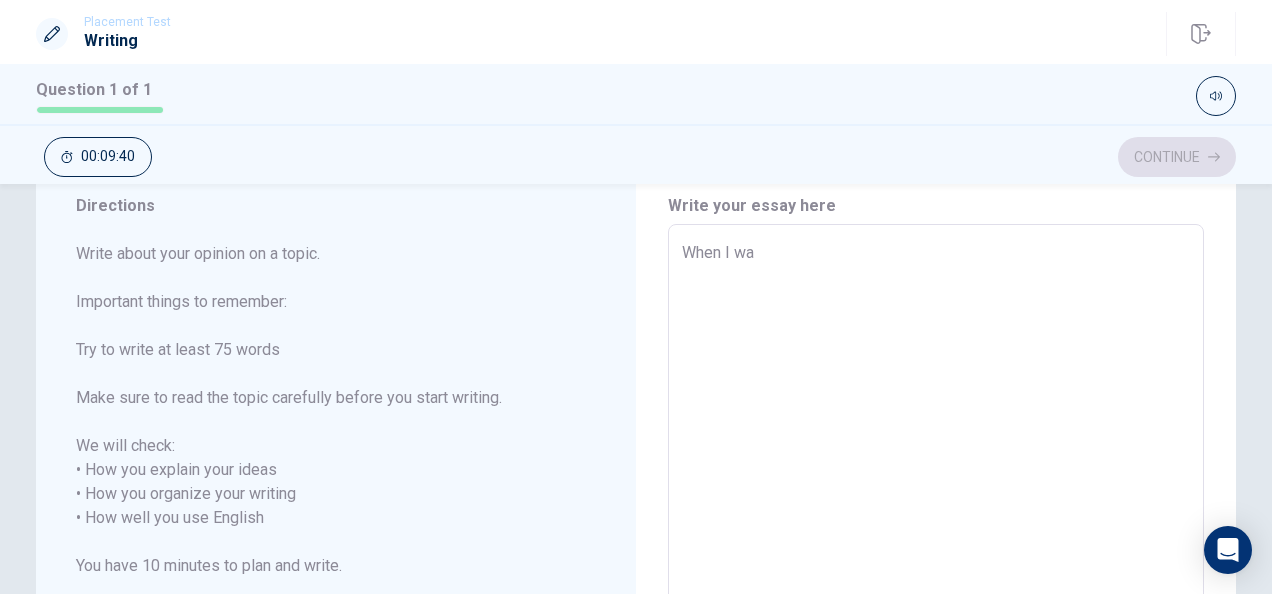 type on "When I was" 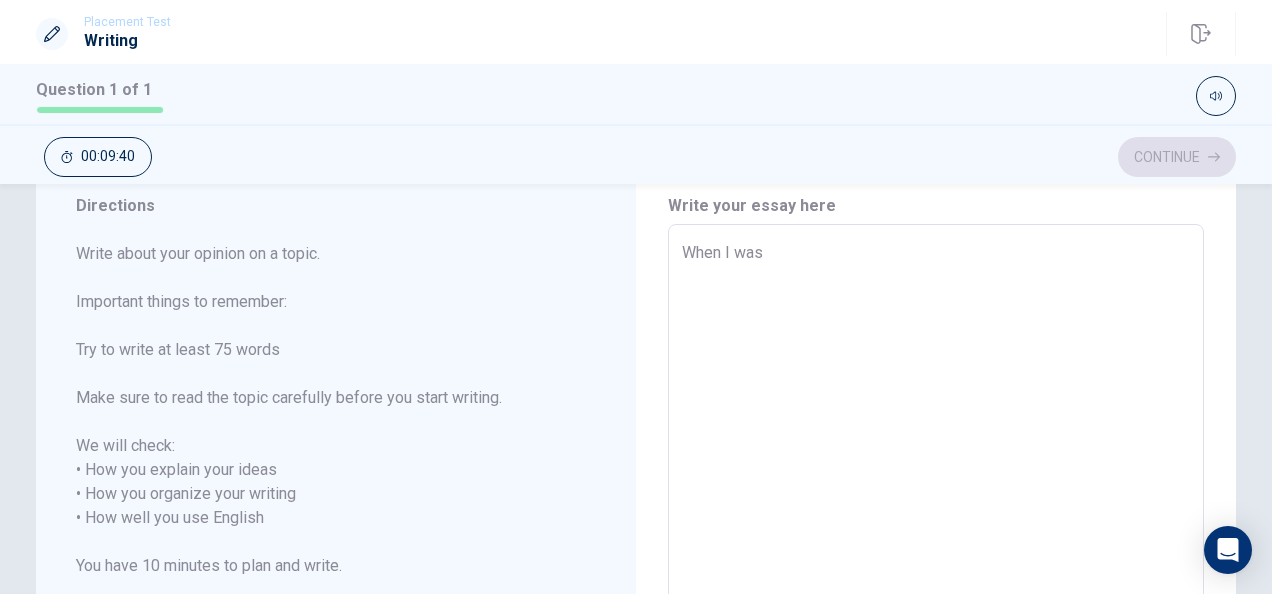 type on "x" 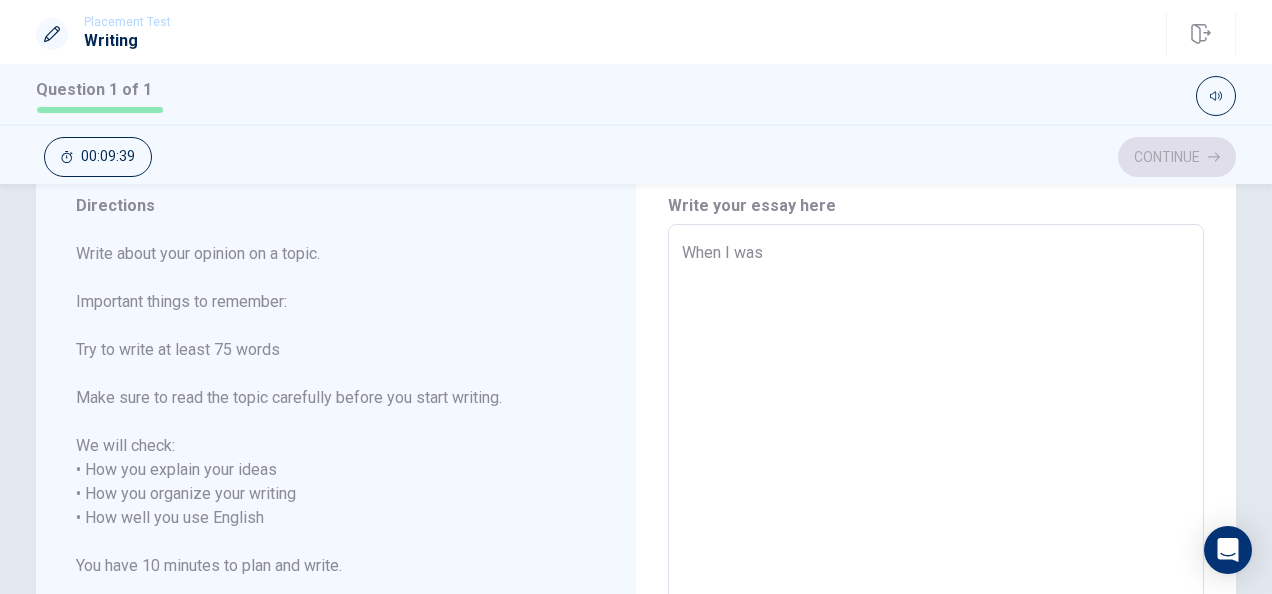 type on "When I was i" 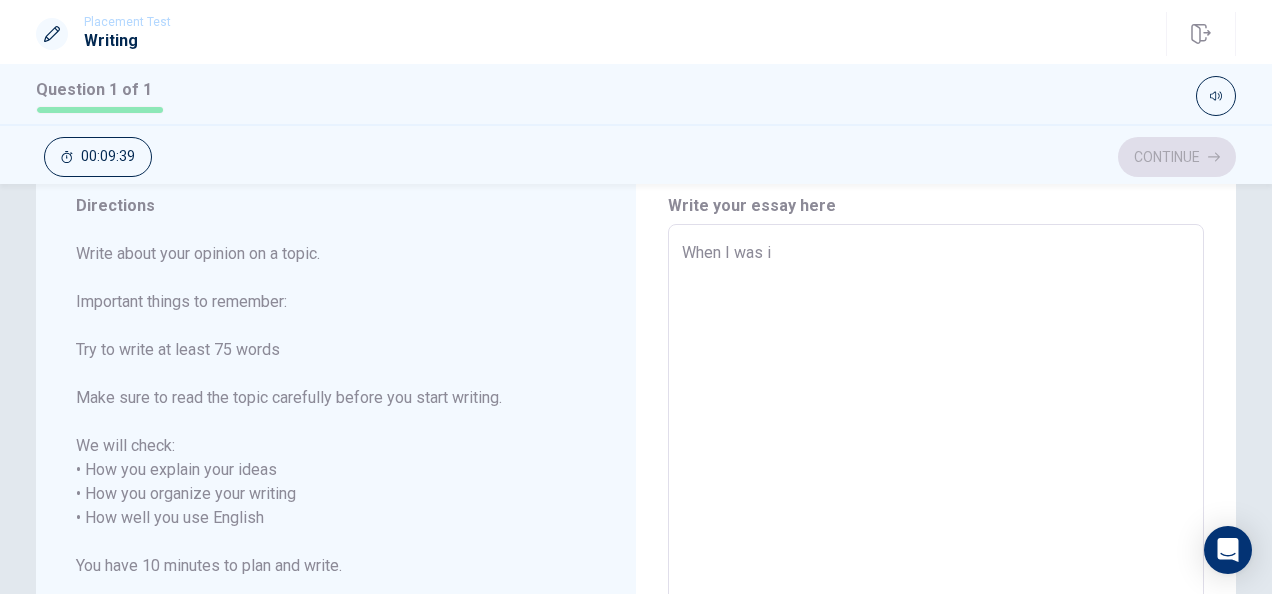 type on "x" 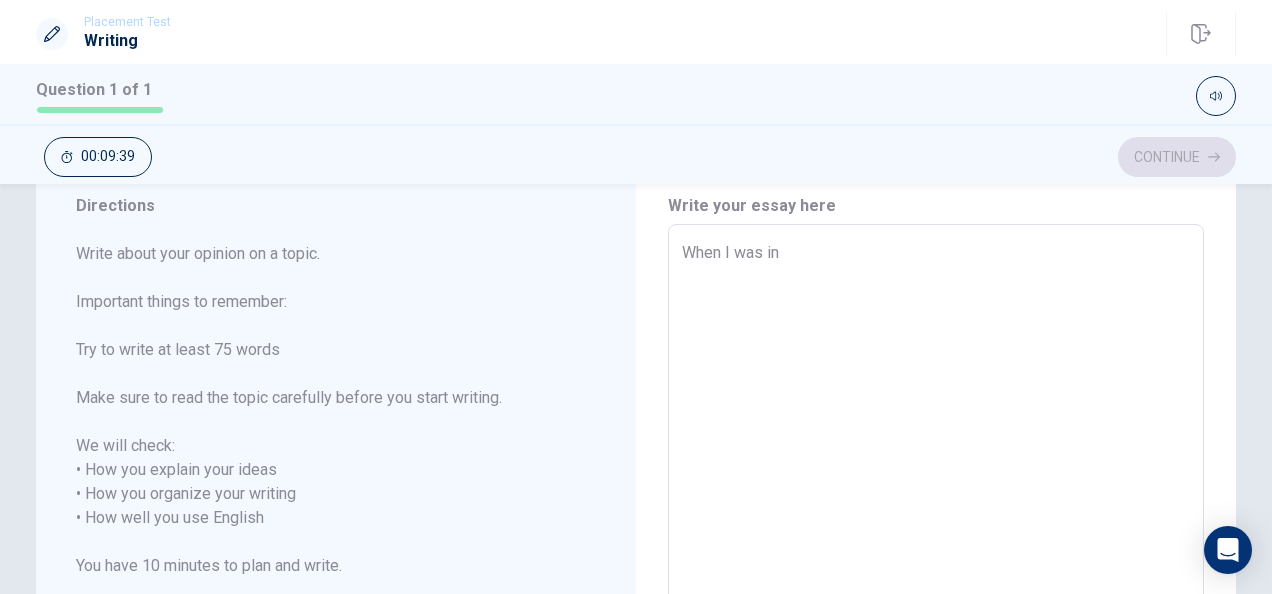 type on "x" 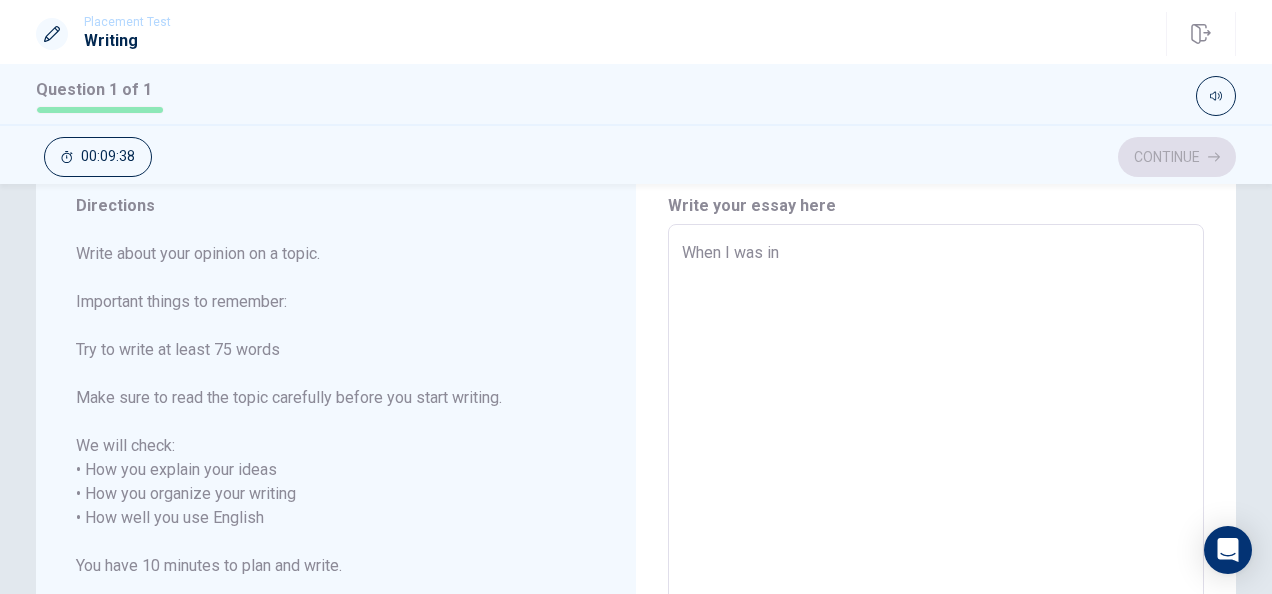 type on "x" 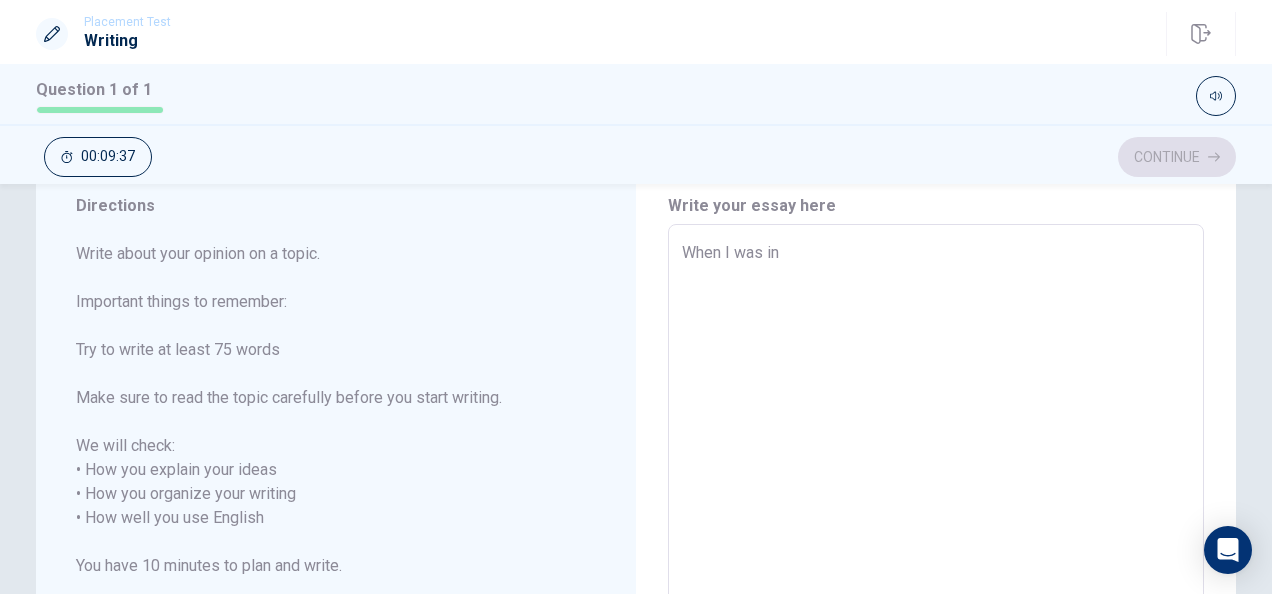 type on "When I was in j" 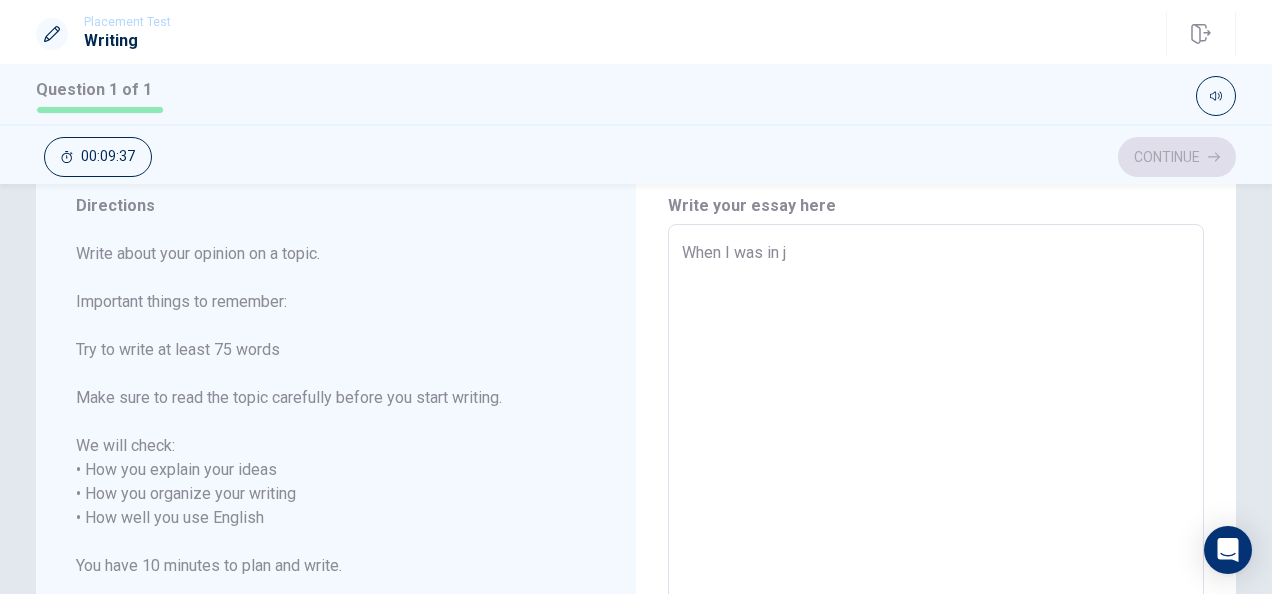 type on "x" 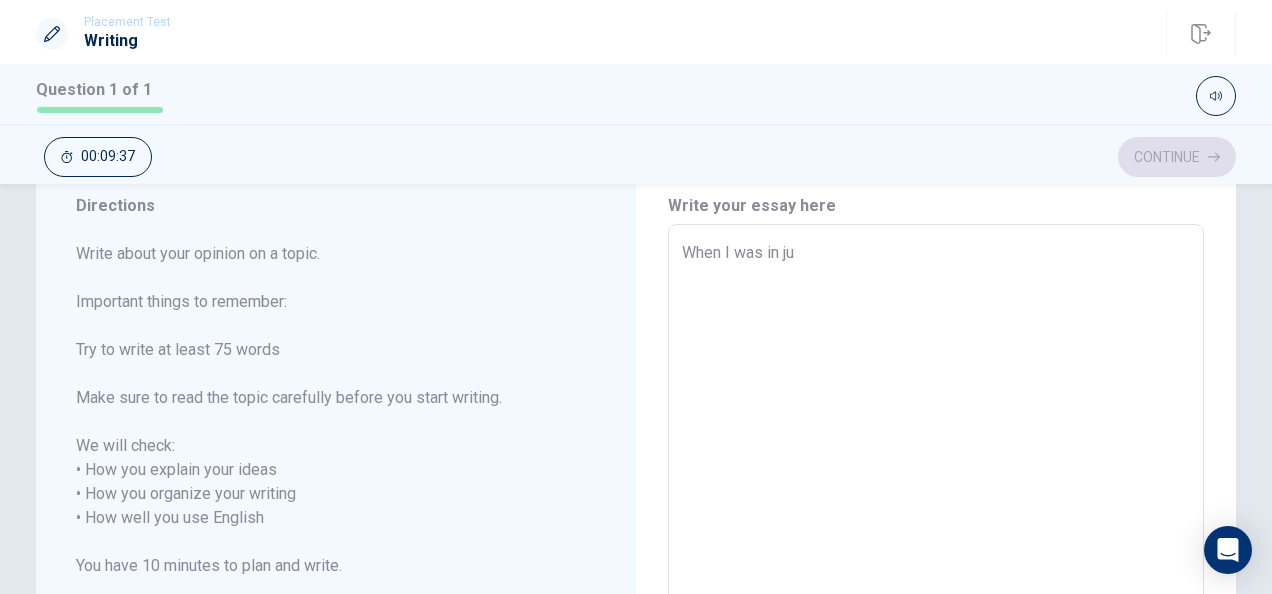 type on "x" 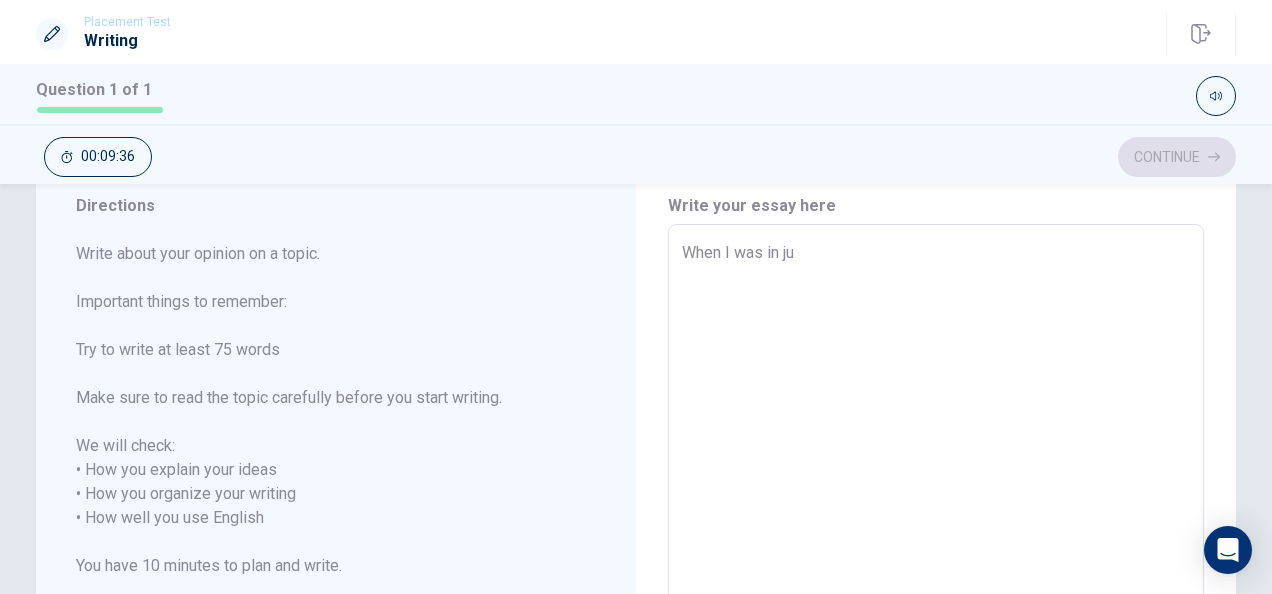 type on "When I was in jun" 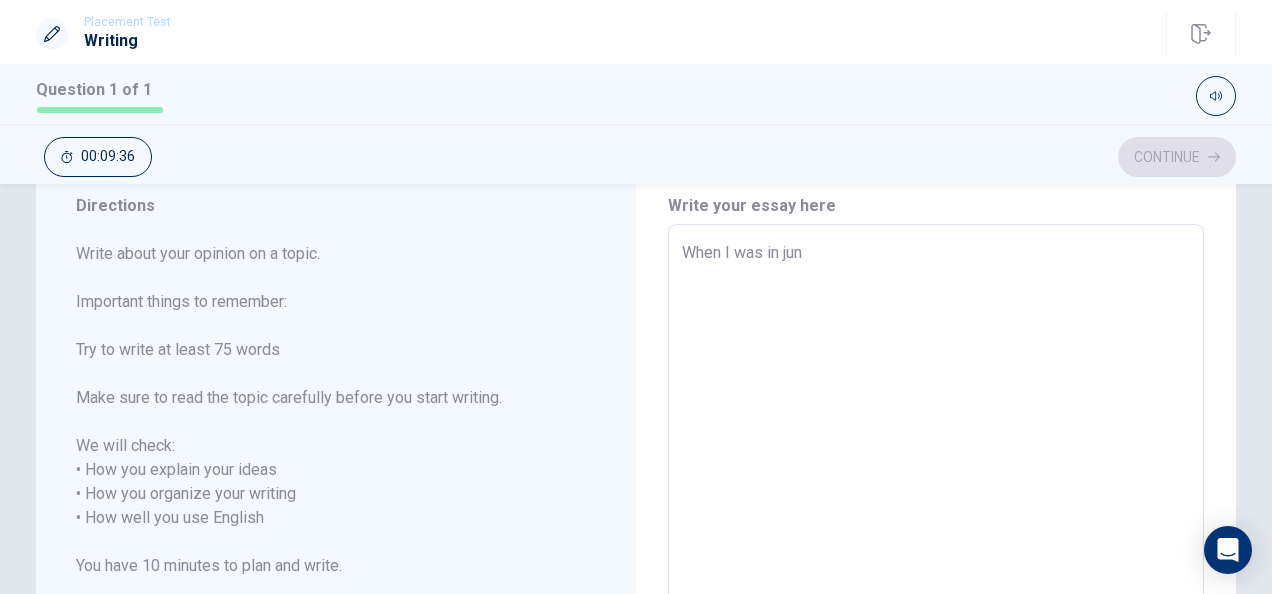 type on "x" 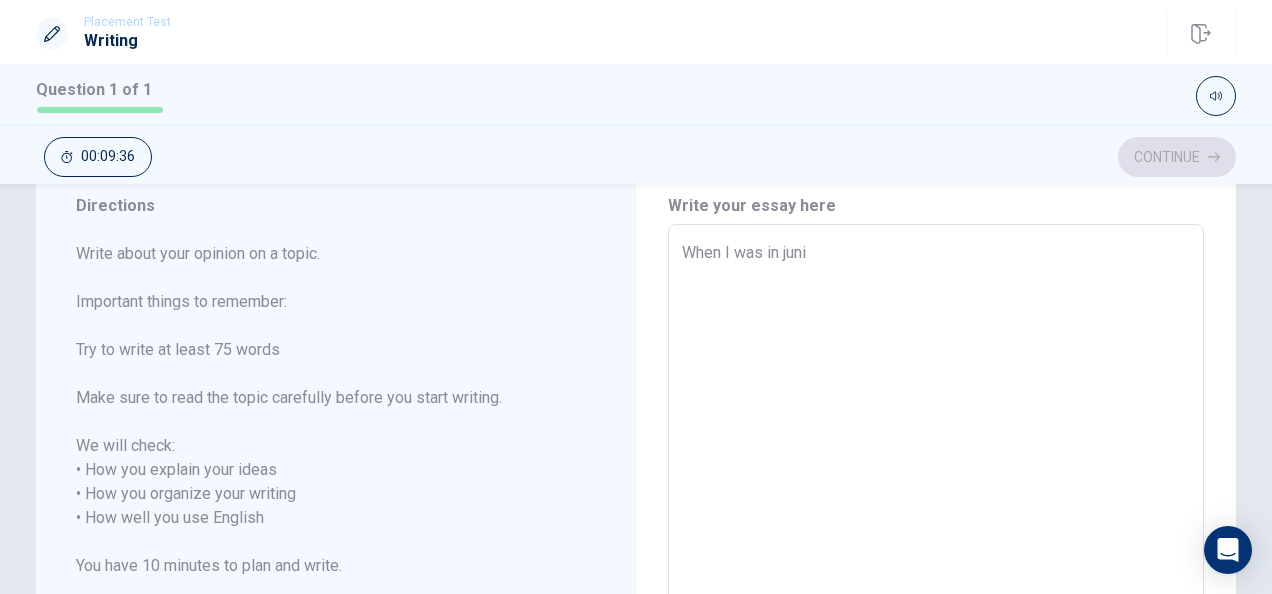 type on "x" 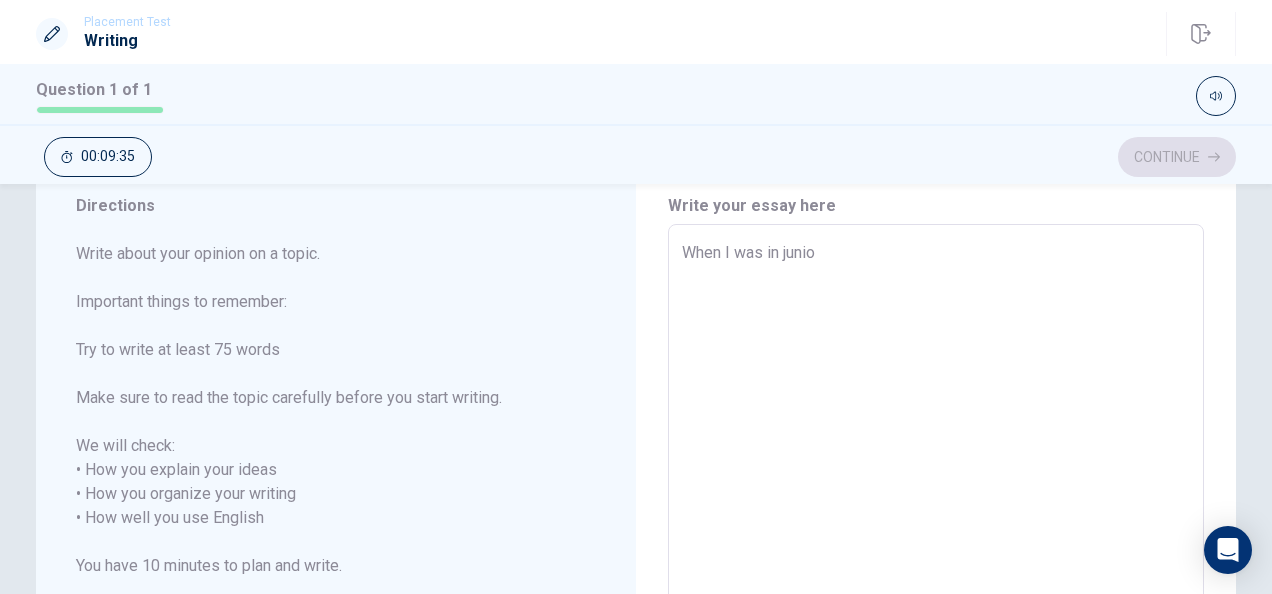 type on "x" 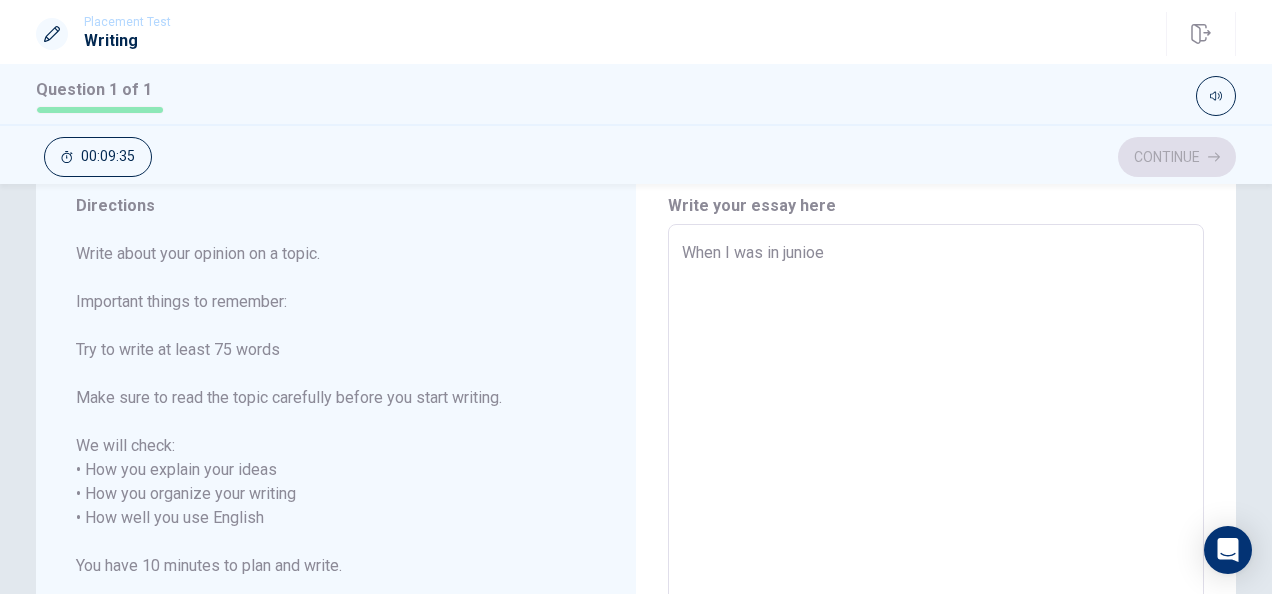 type on "x" 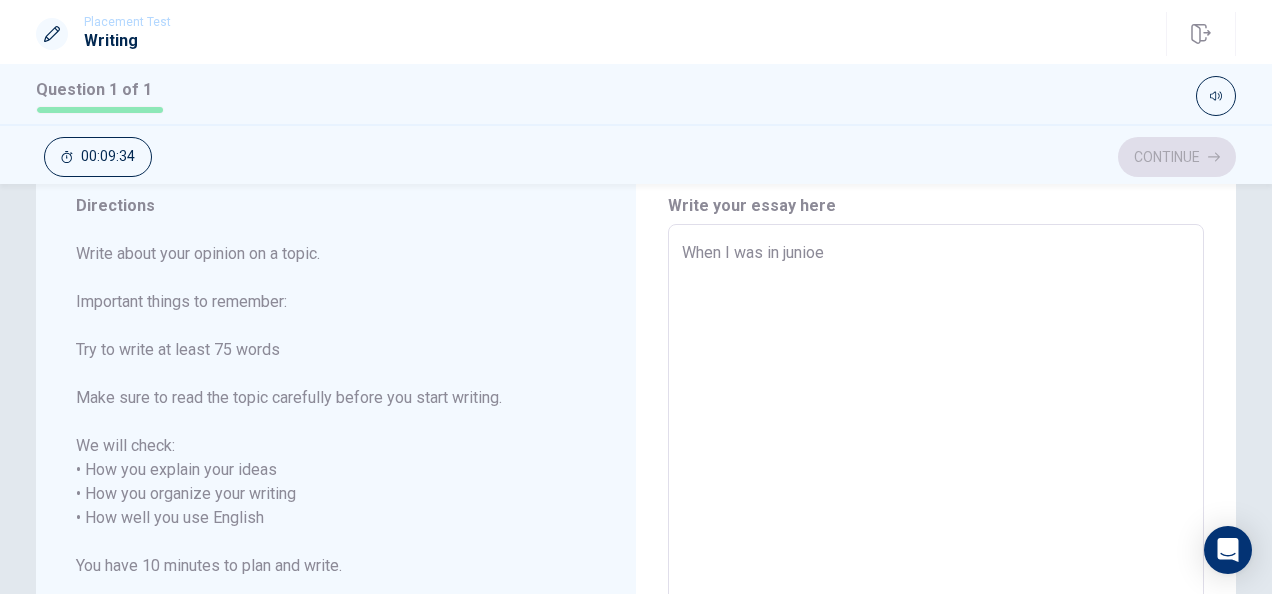 type on "When I was in junio" 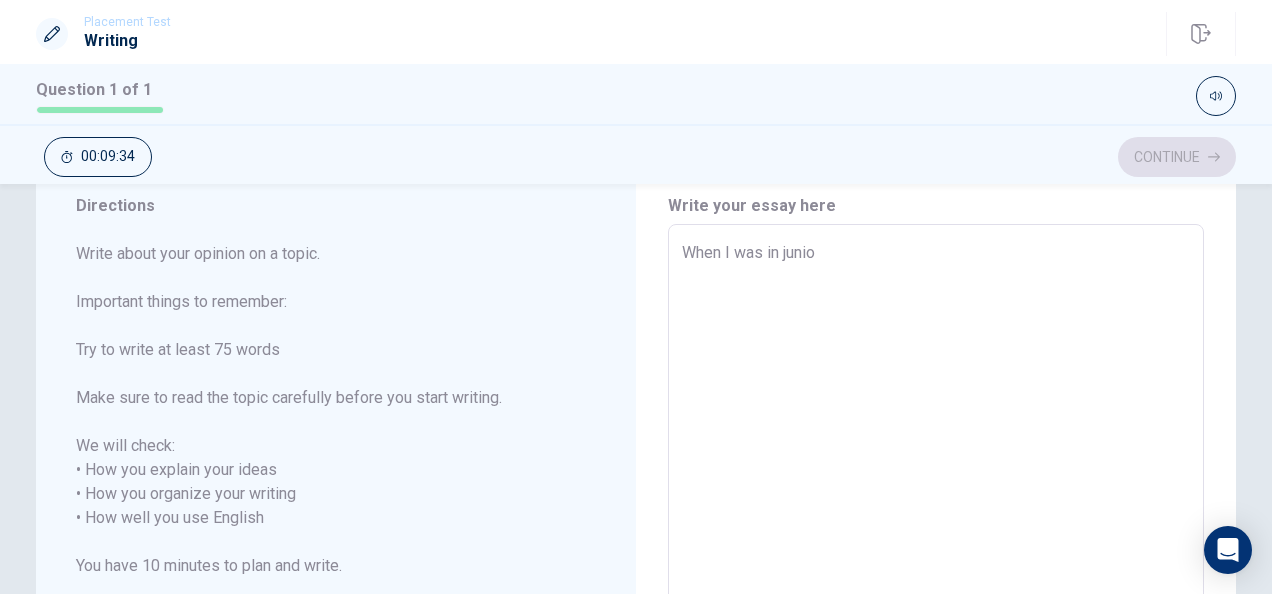 type on "x" 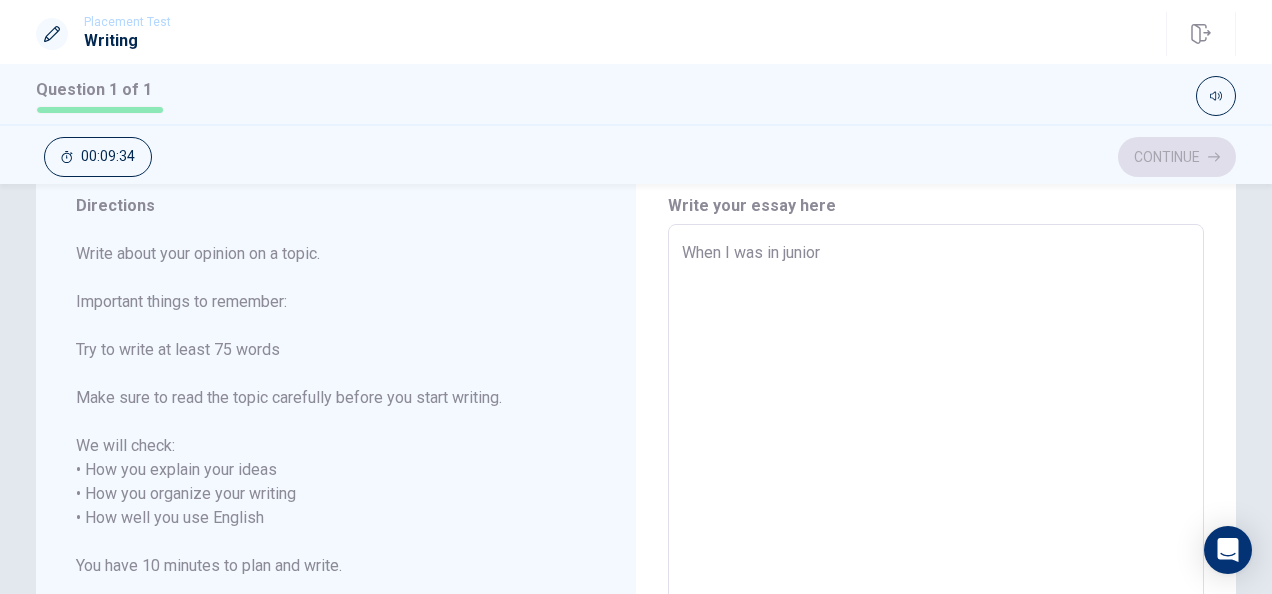 type on "x" 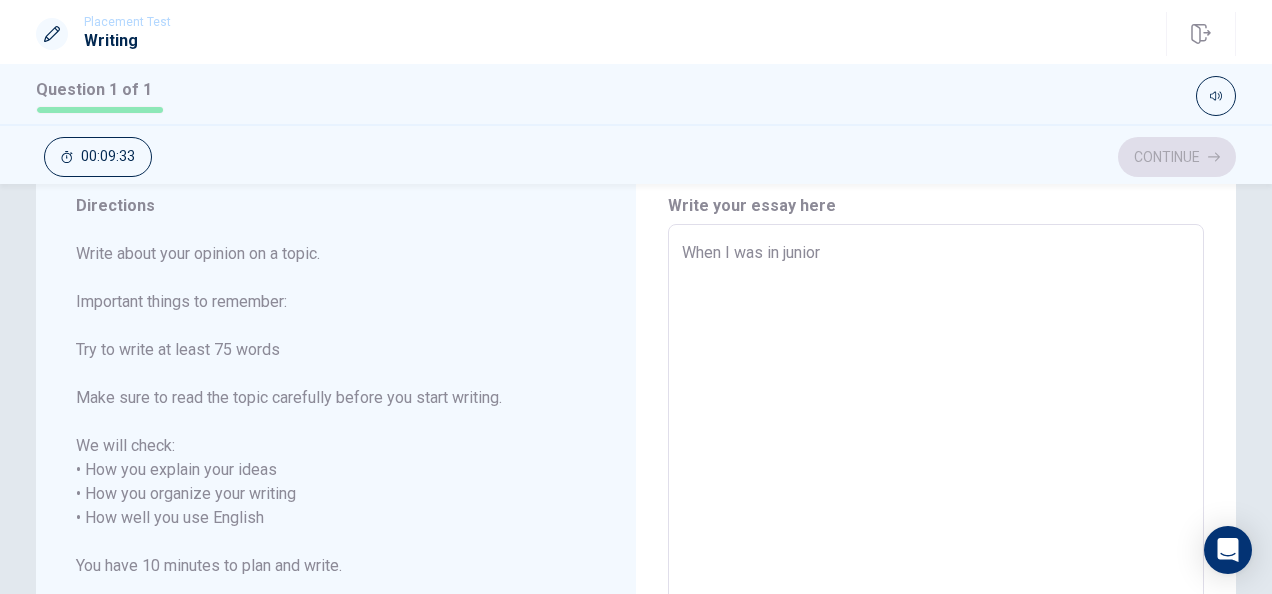 type on "When I was in junior h" 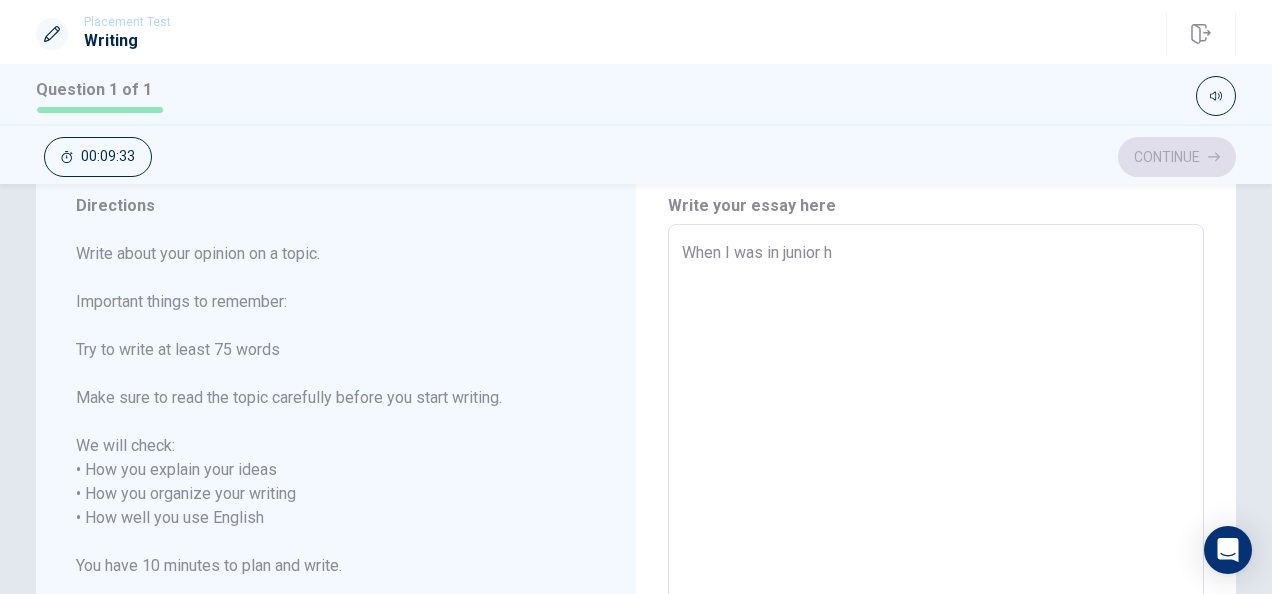 type on "x" 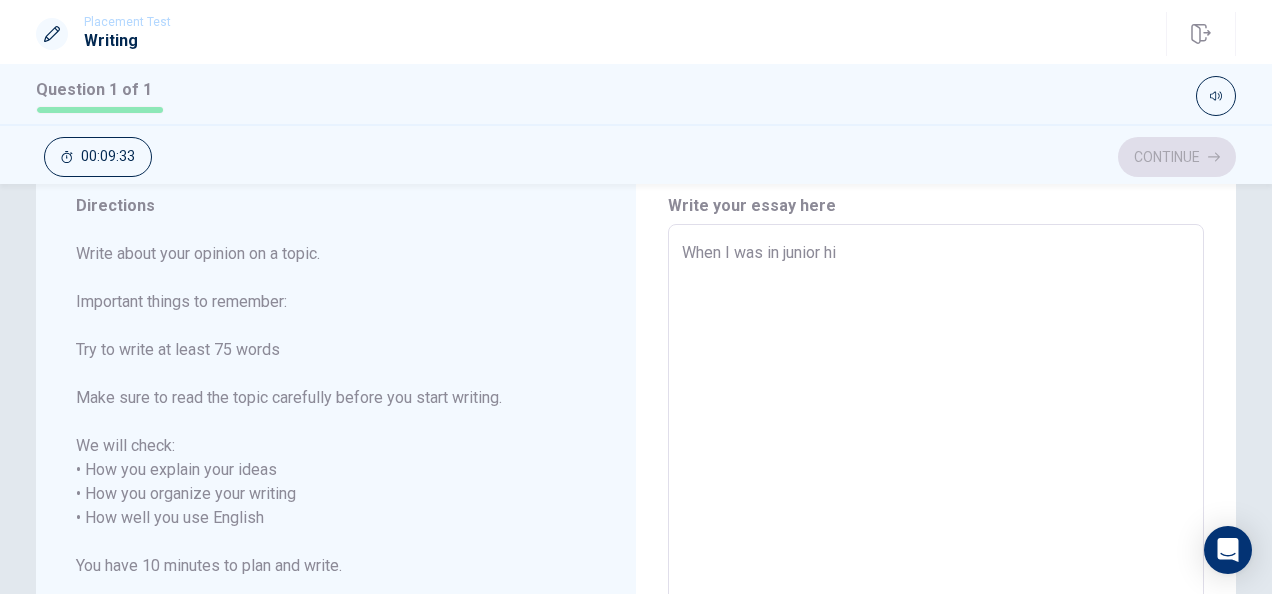 type on "x" 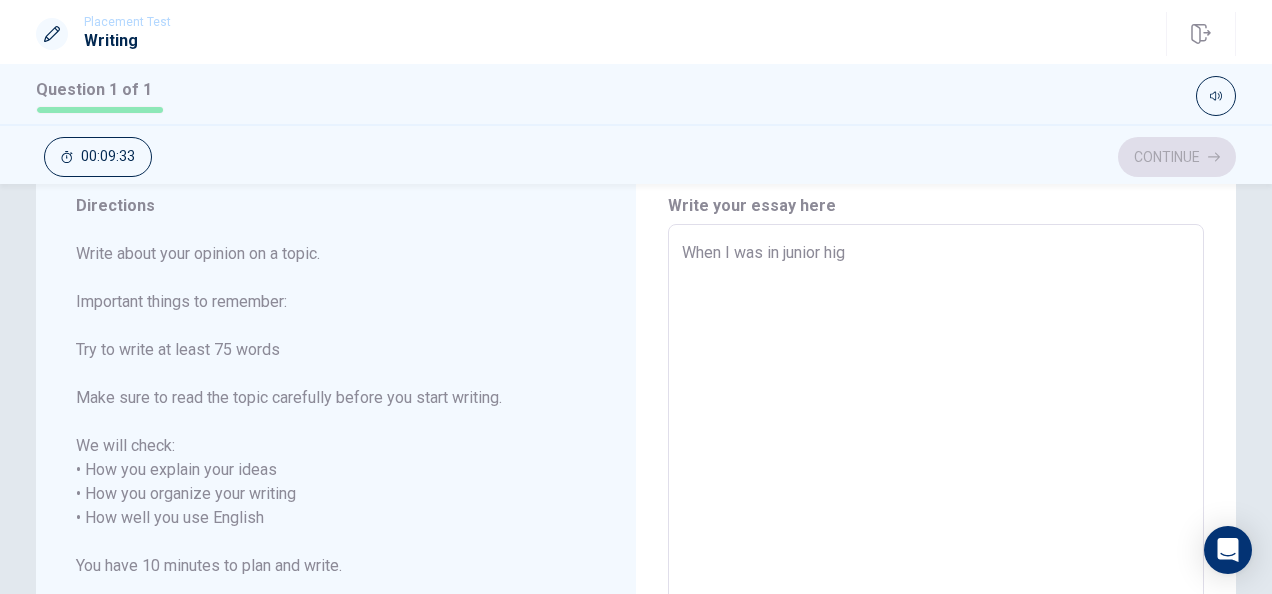 type on "x" 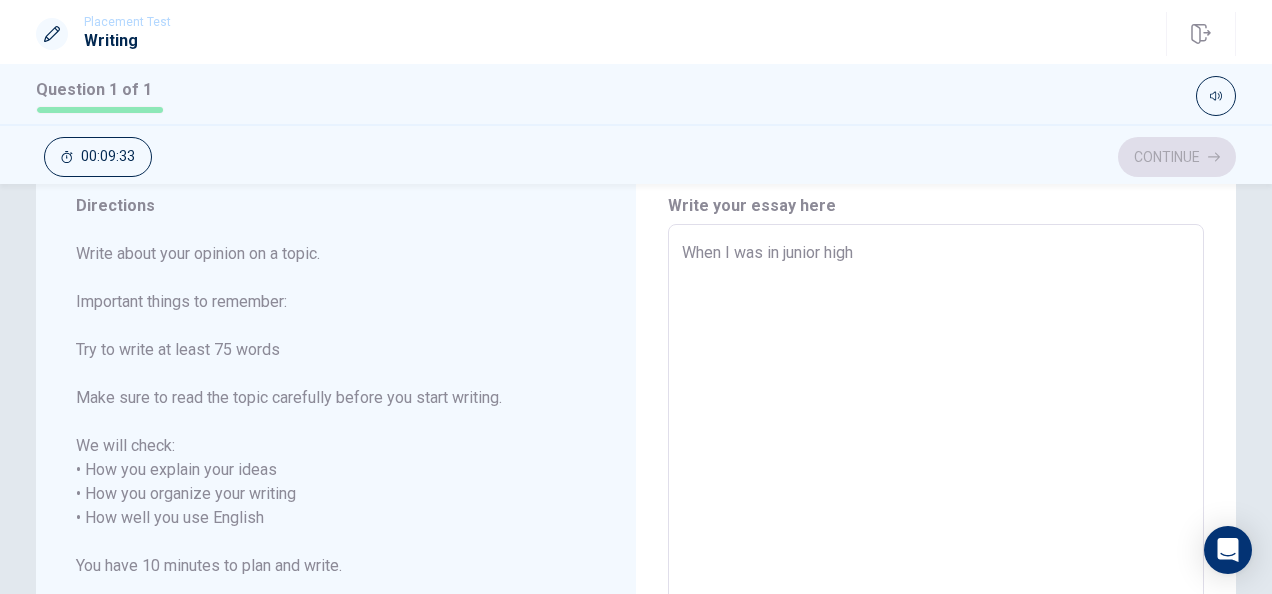 type on "x" 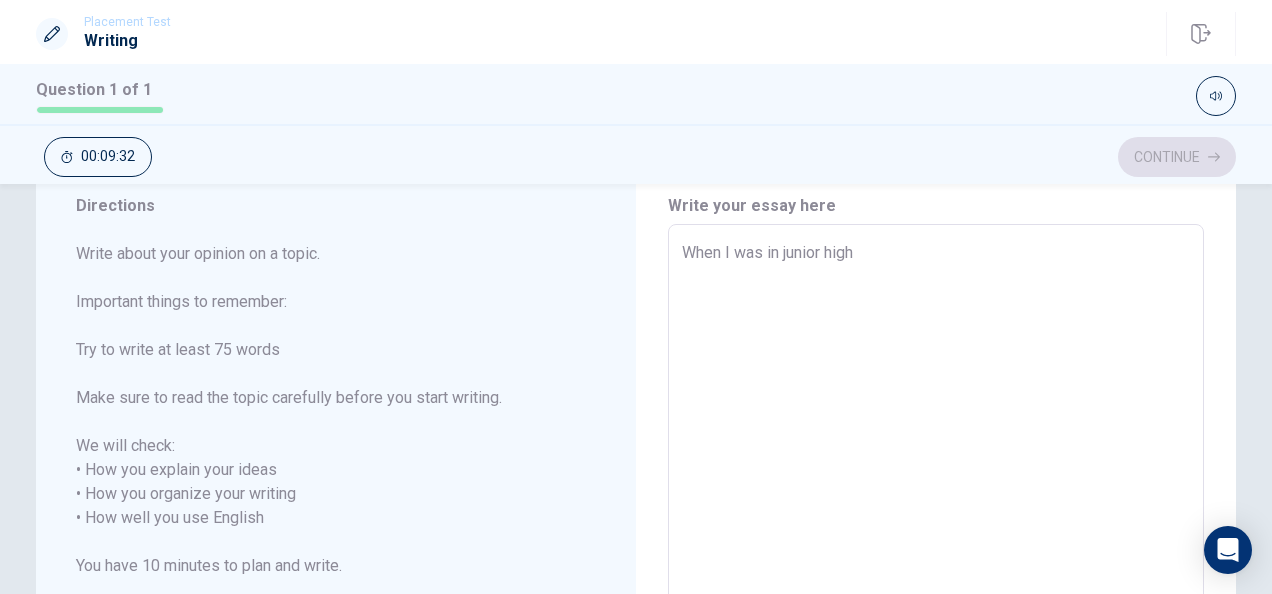 type on "x" 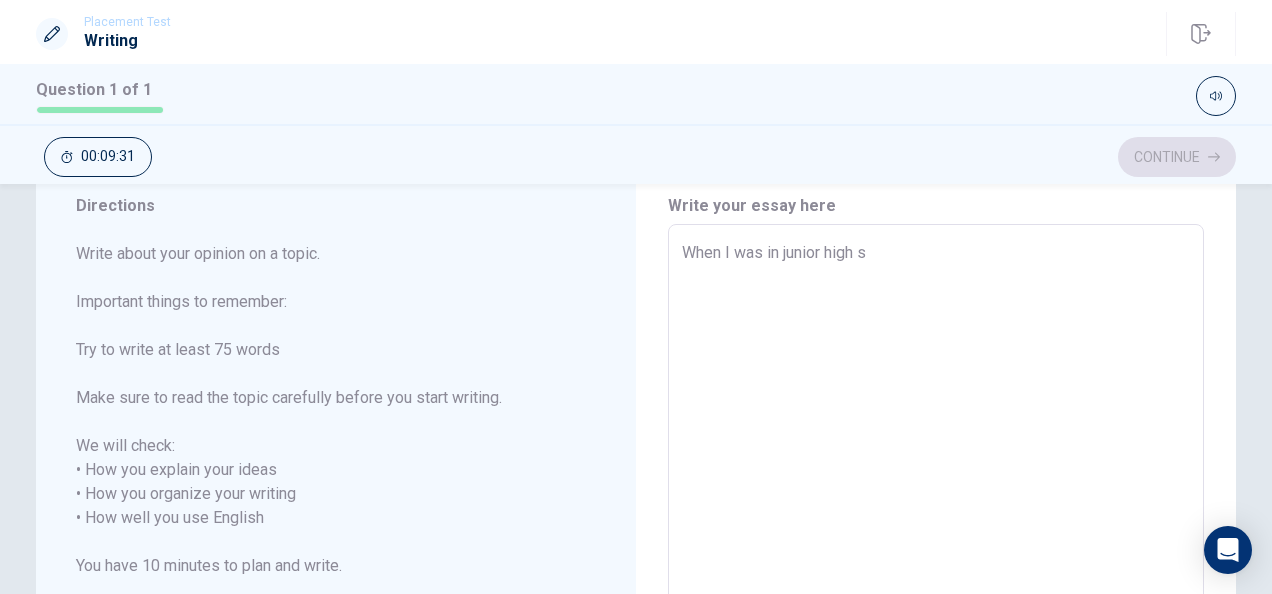 type on "x" 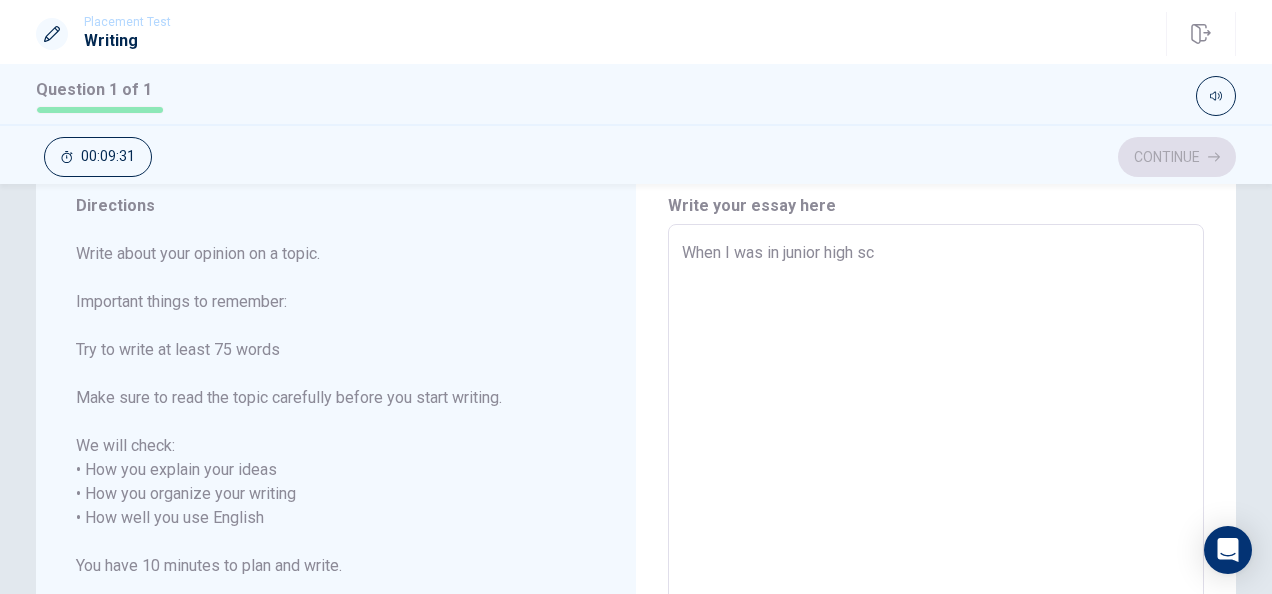 type on "x" 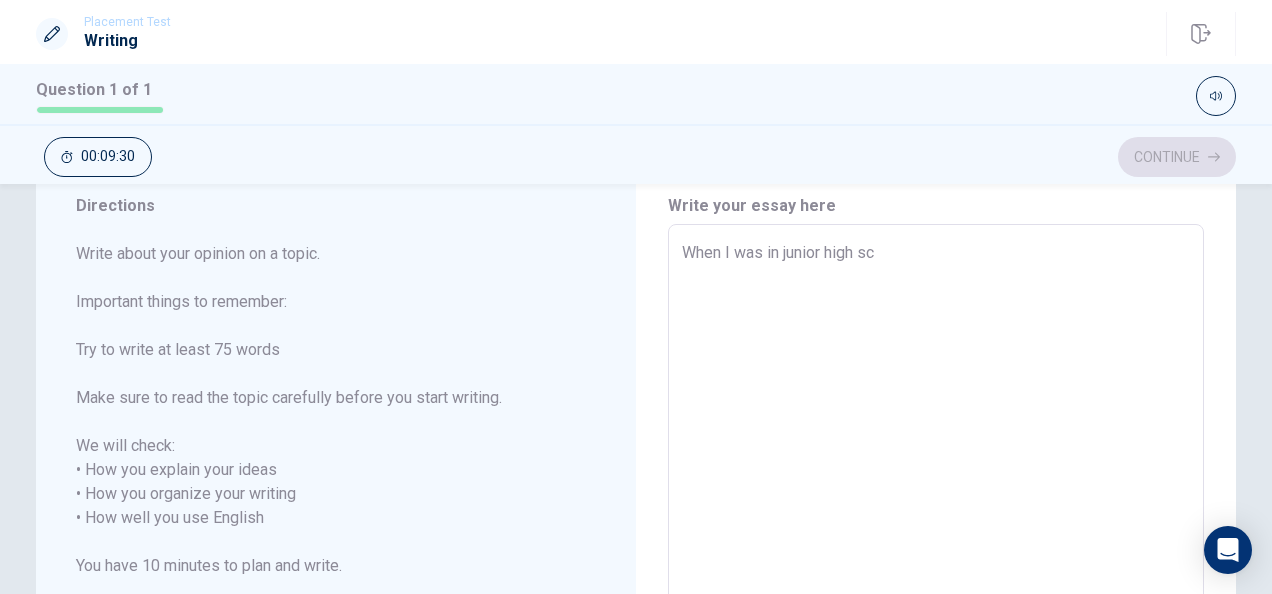 type on "When I was in junior high sch" 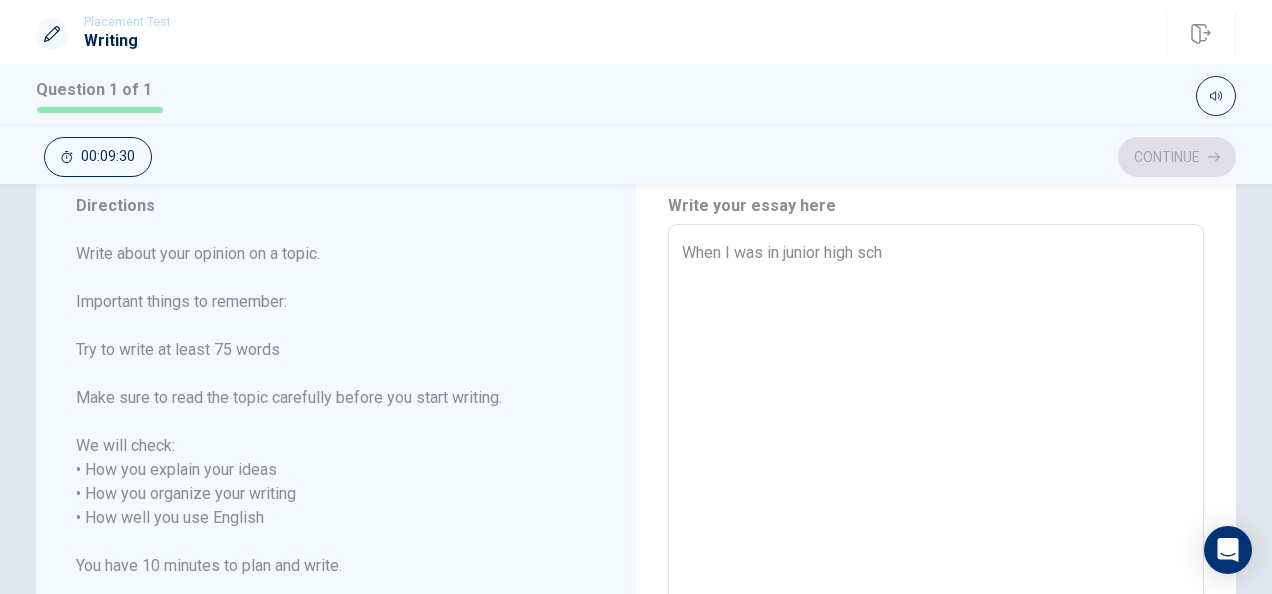 type on "x" 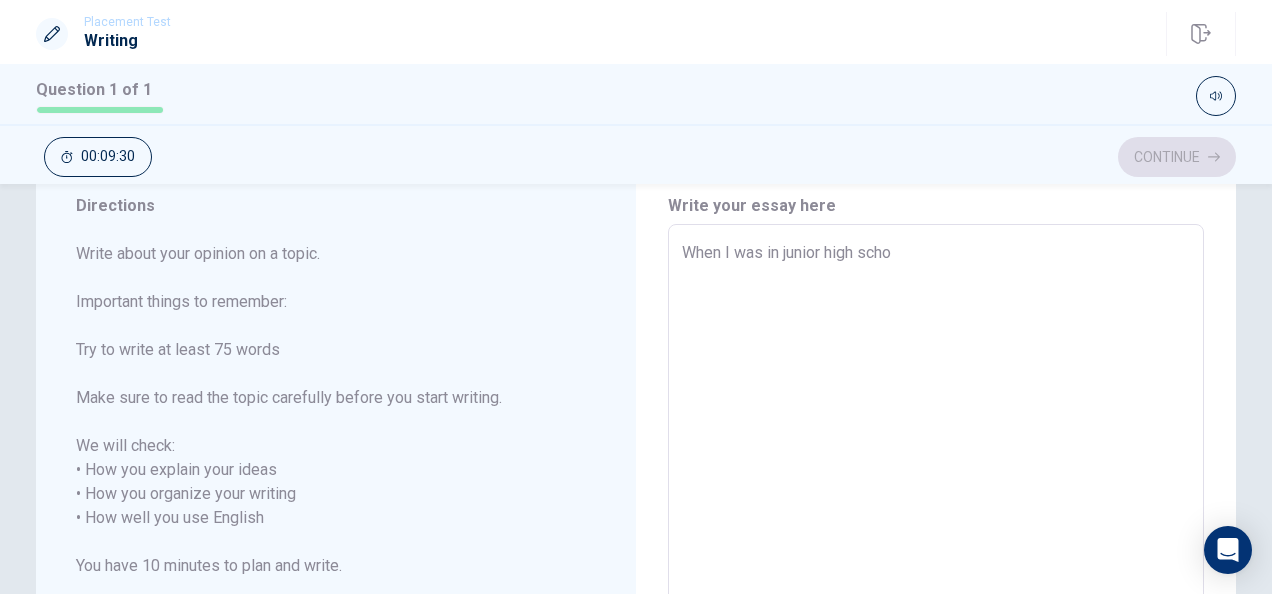 type on "x" 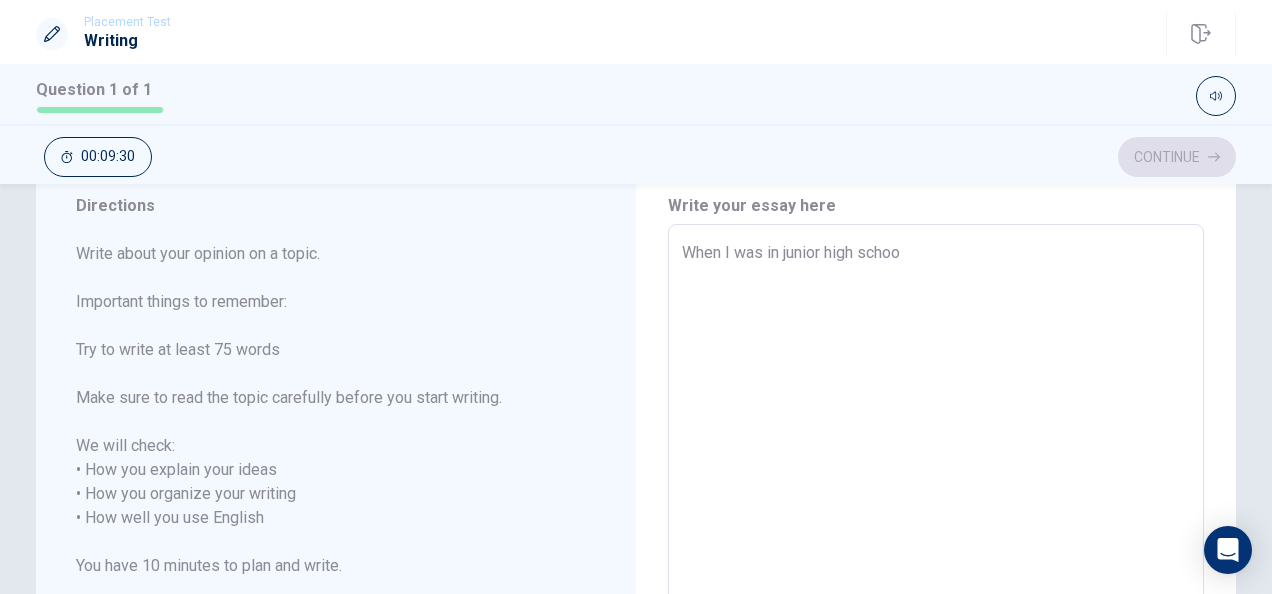 type on "x" 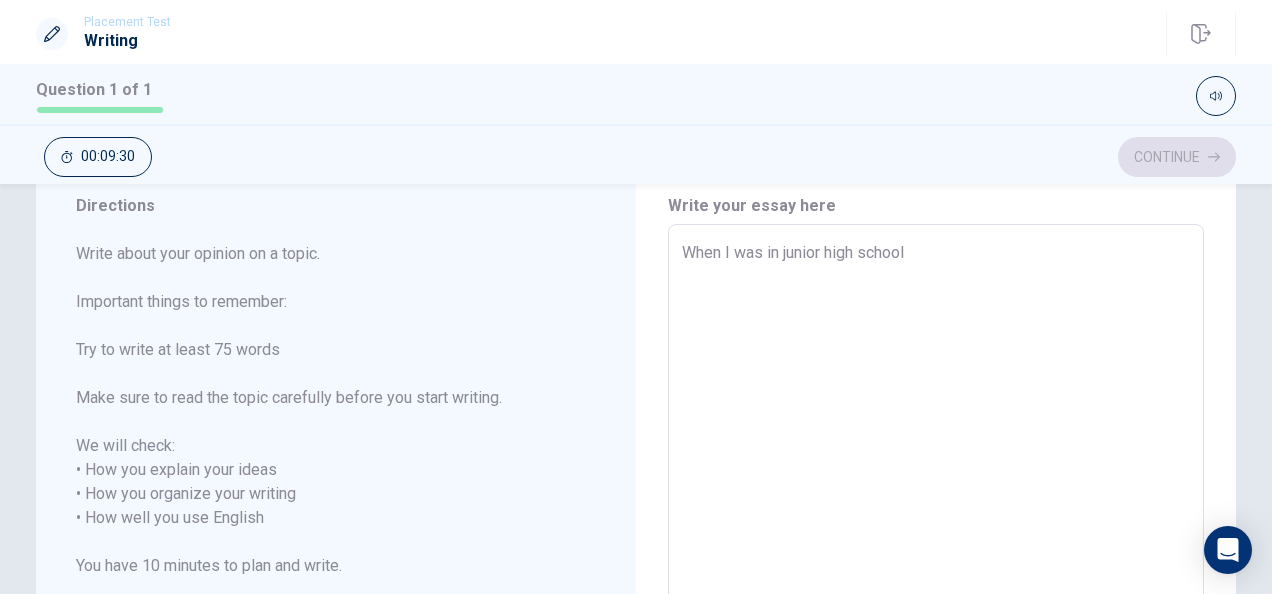 type on "x" 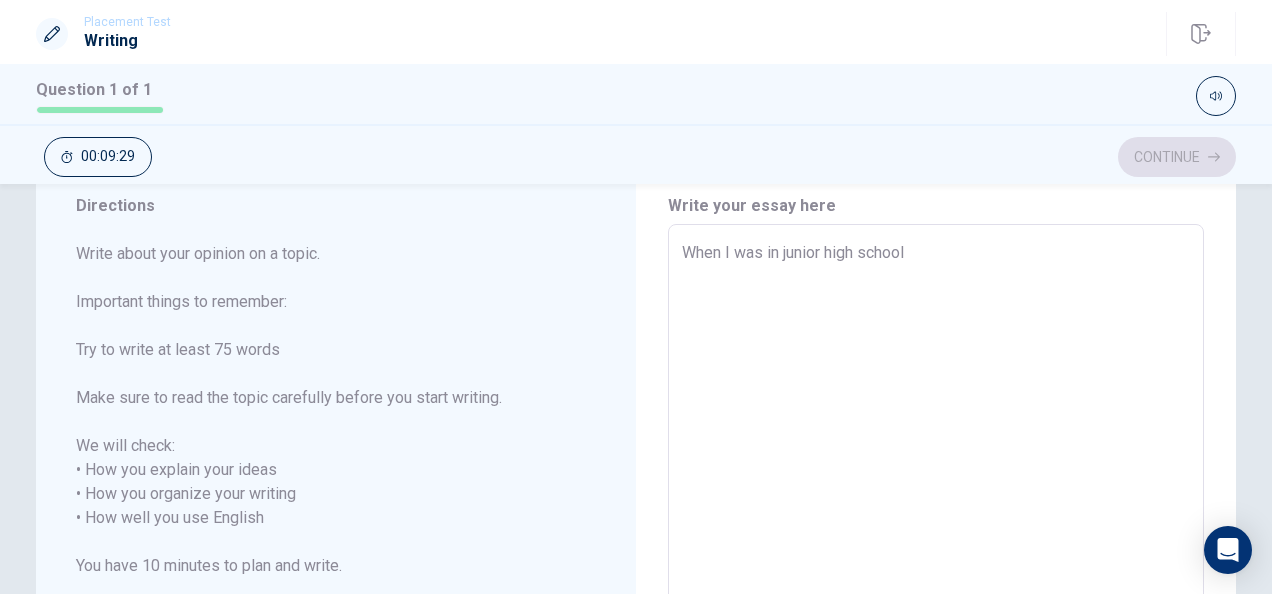 type on "When I was in junior high school" 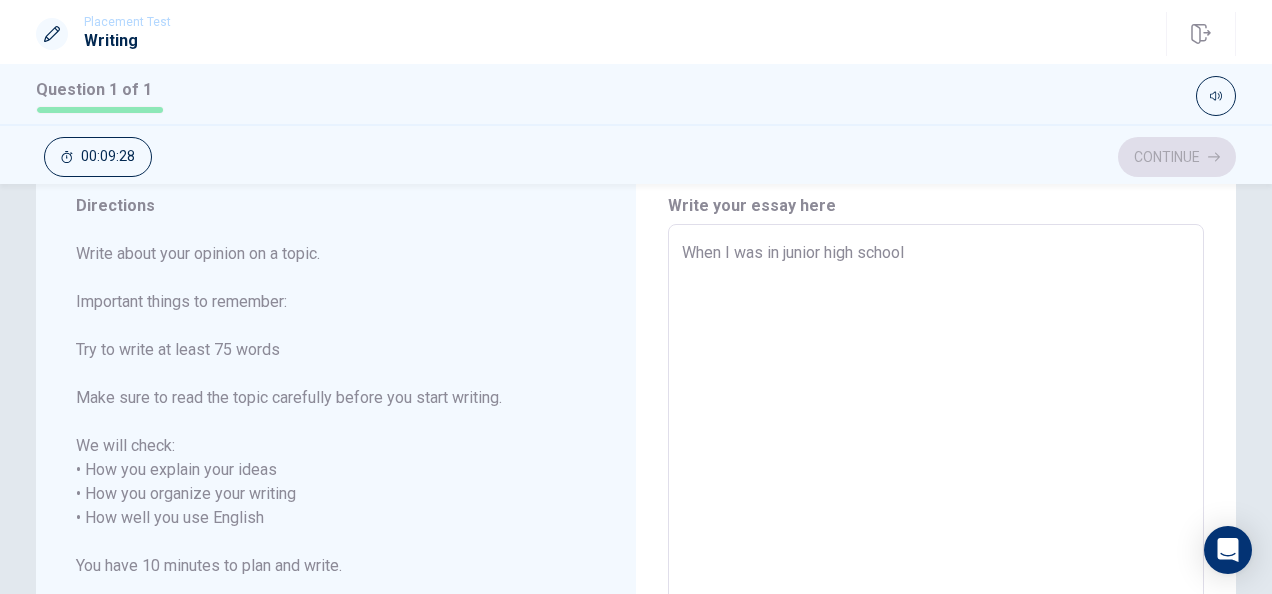 type on "When I was in junior high school" 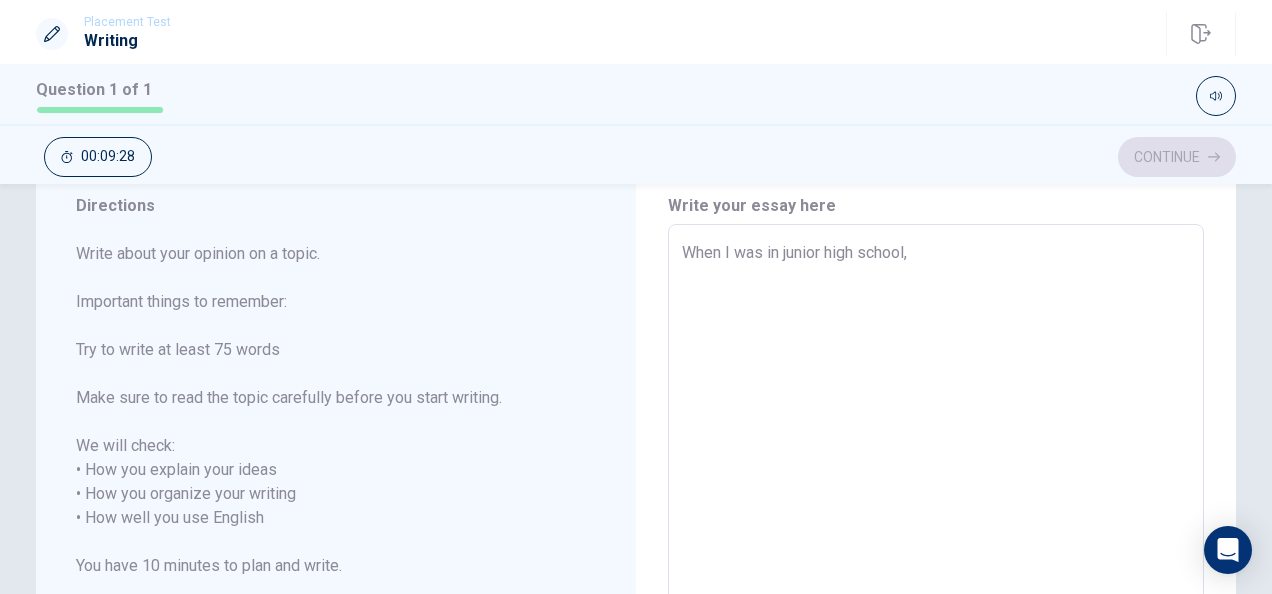type on "x" 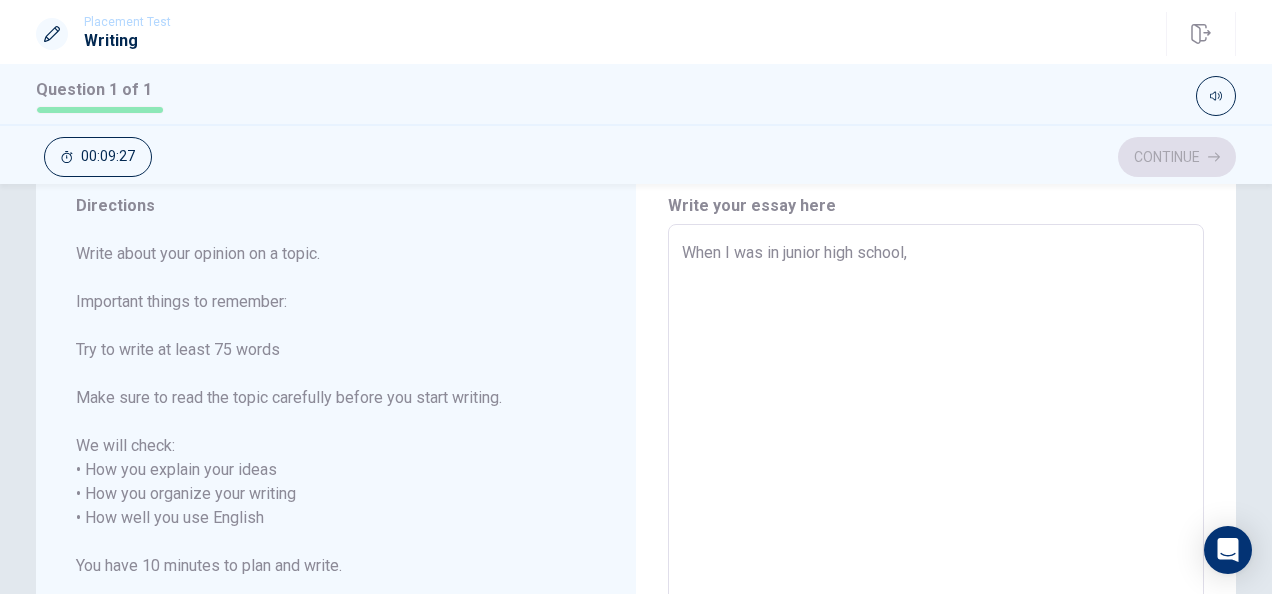 type on "When I was in junior high school, I" 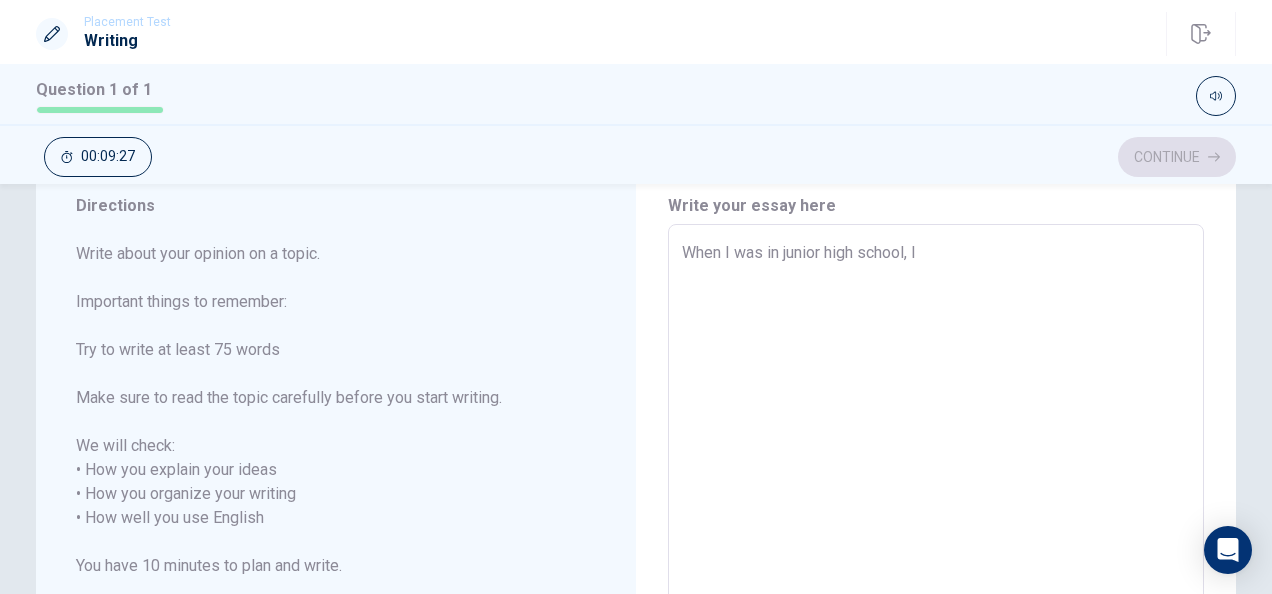type on "x" 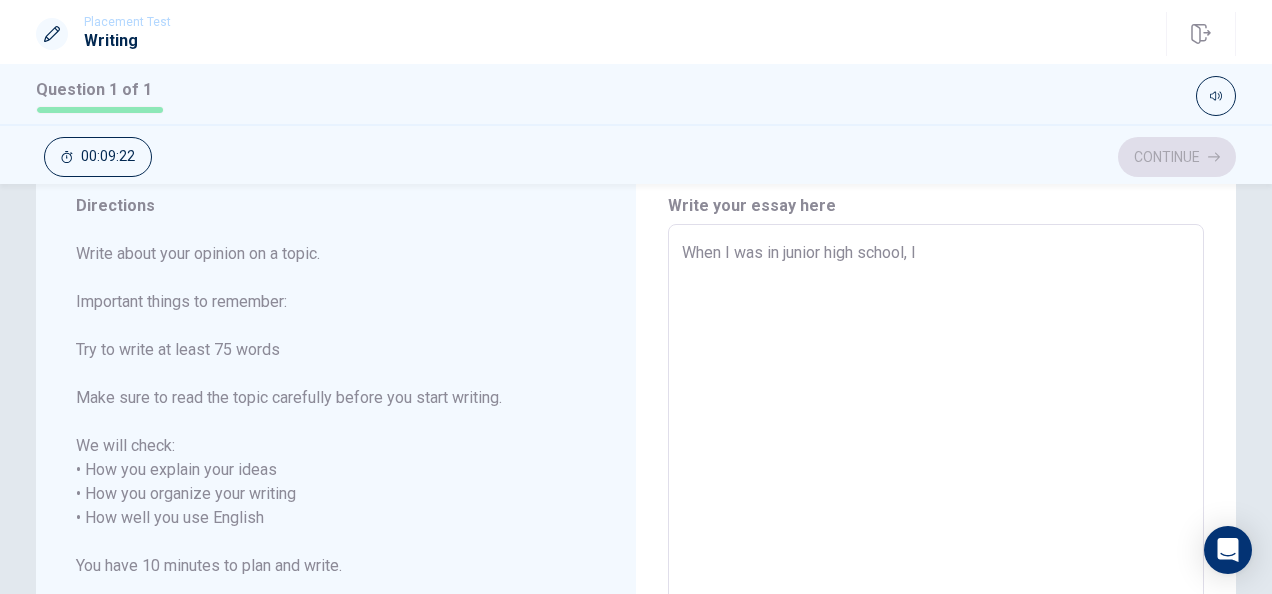 type on "x" 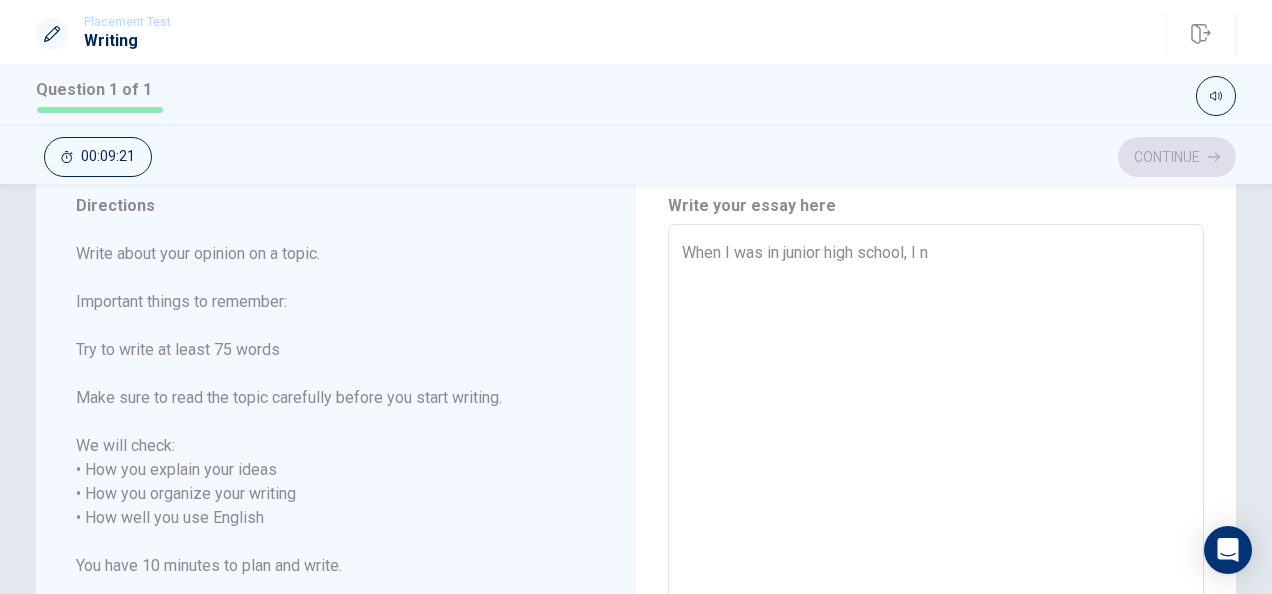 type on "x" 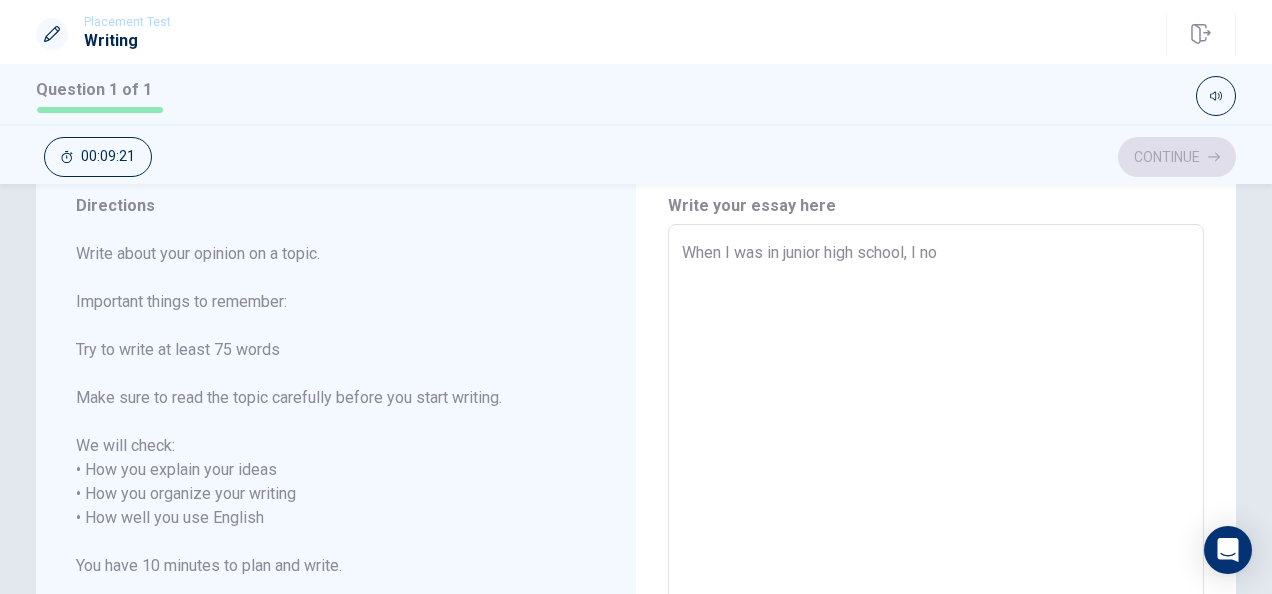 type on "x" 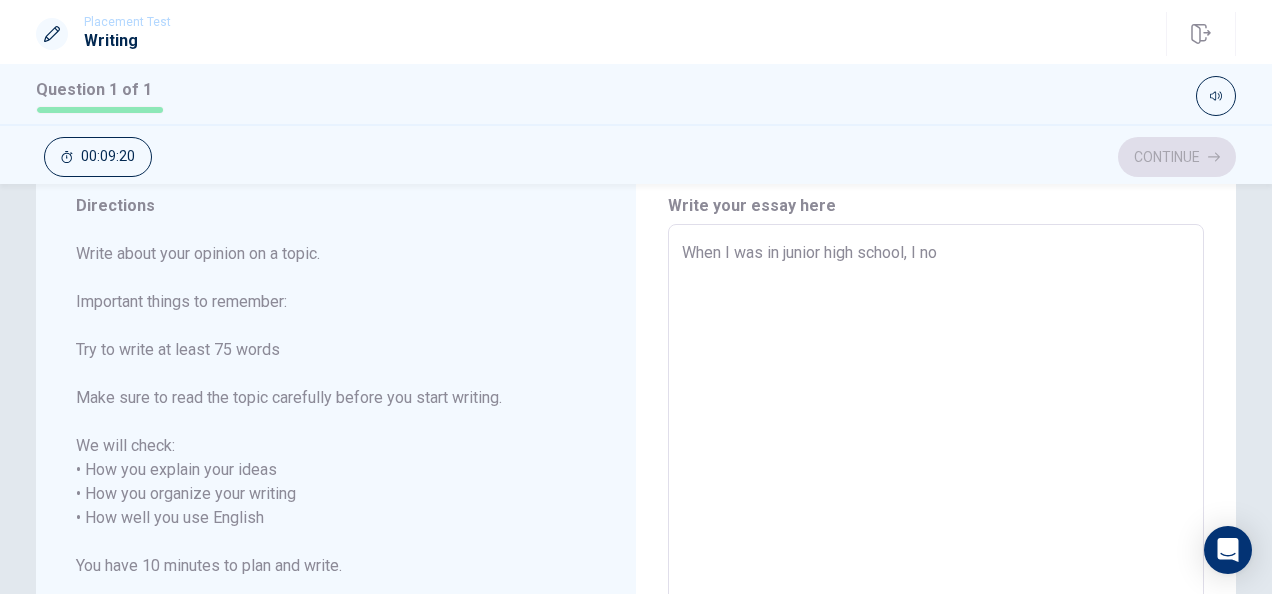 type on "When I was in junior high school, I not" 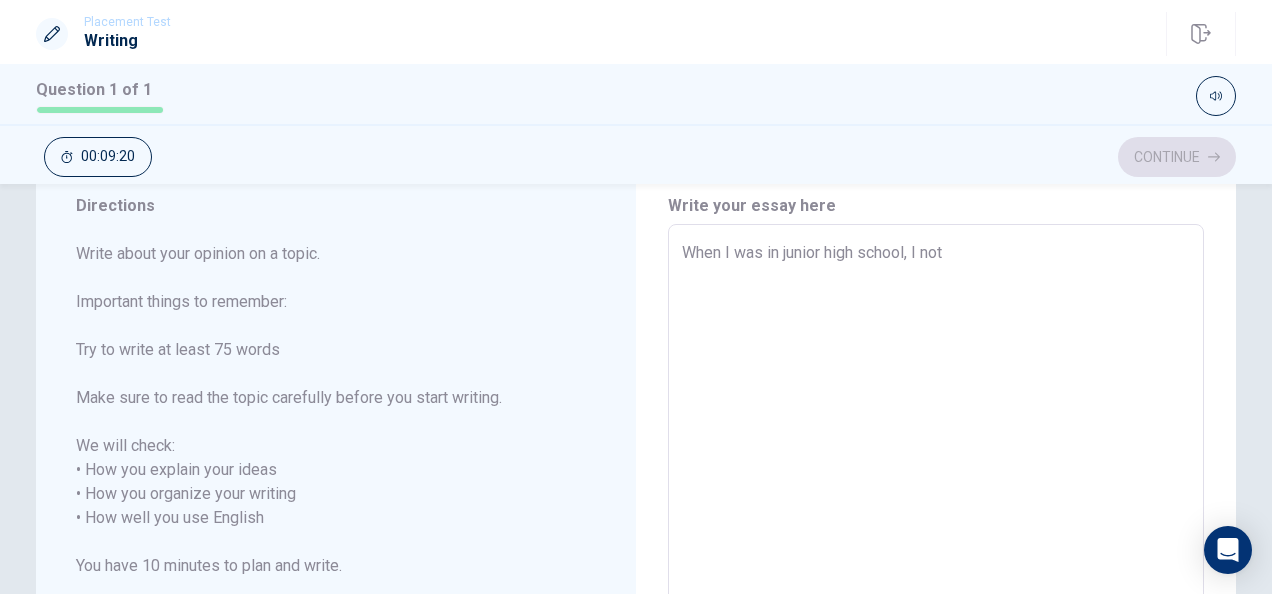 type on "x" 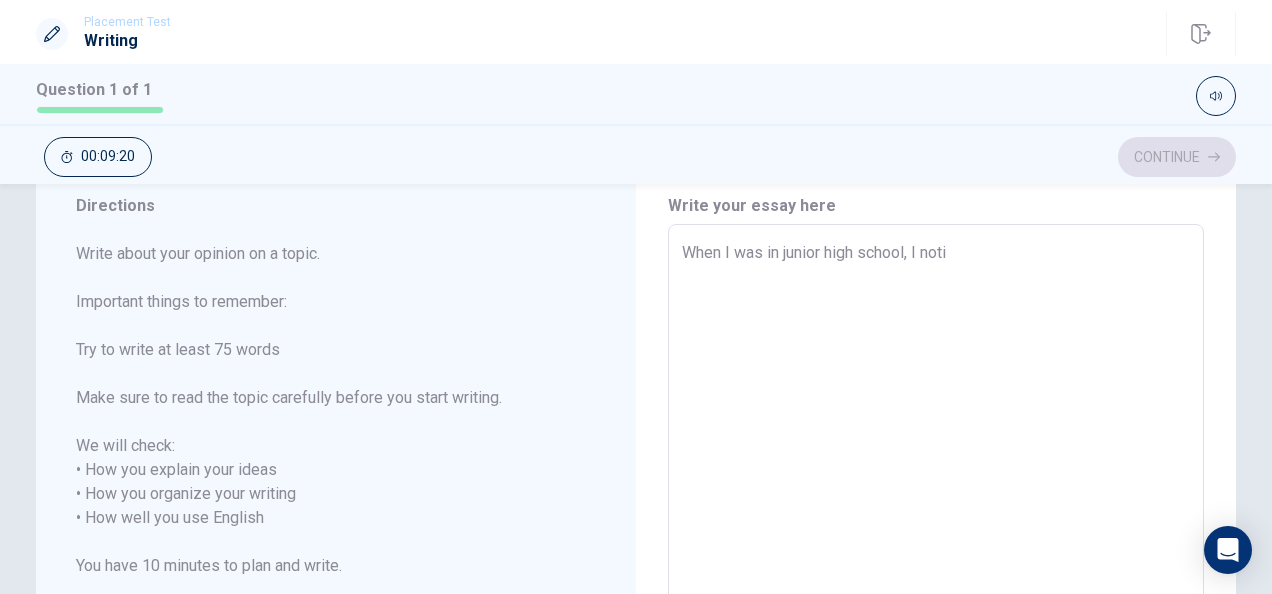 type on "x" 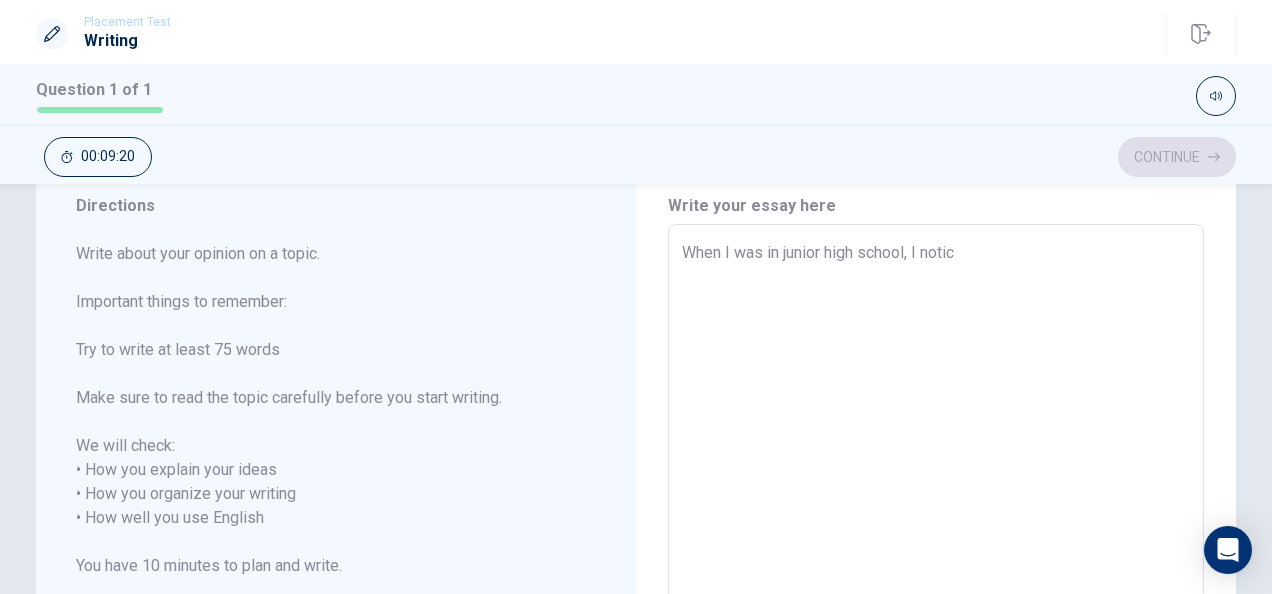 type on "x" 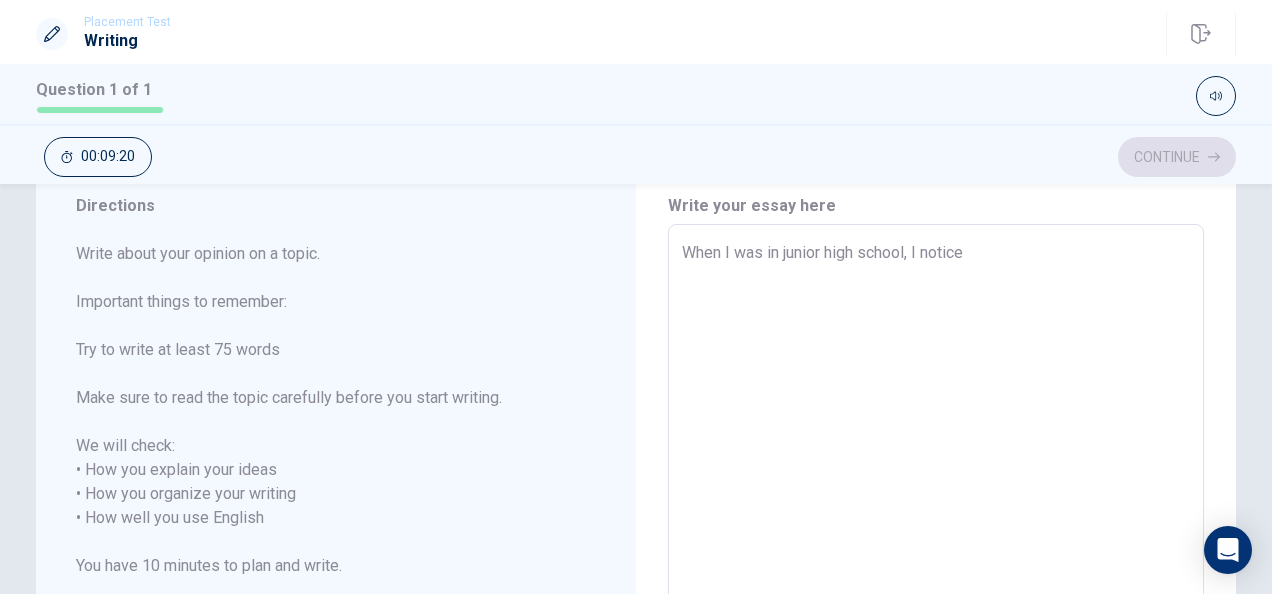 type on "x" 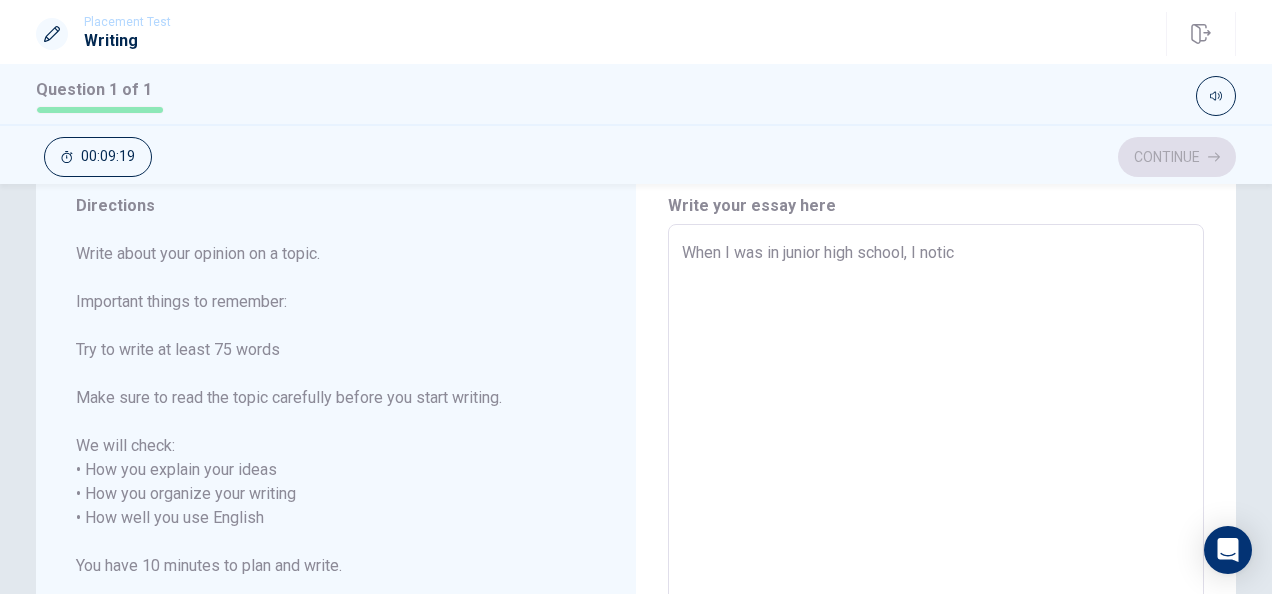 type on "x" 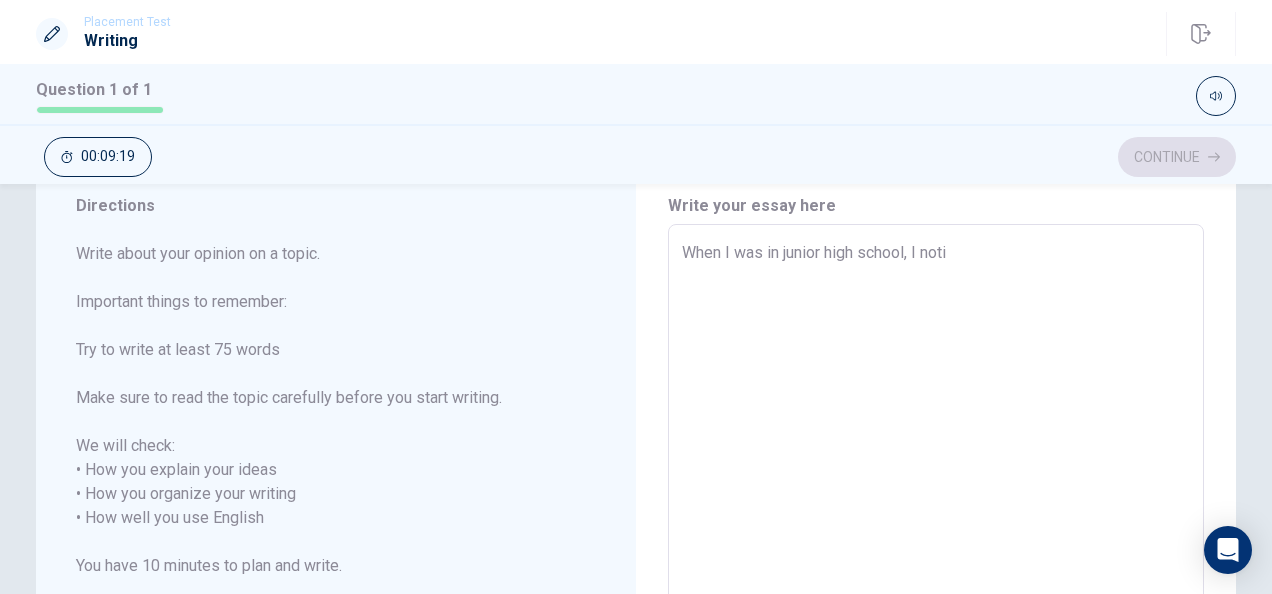 type on "x" 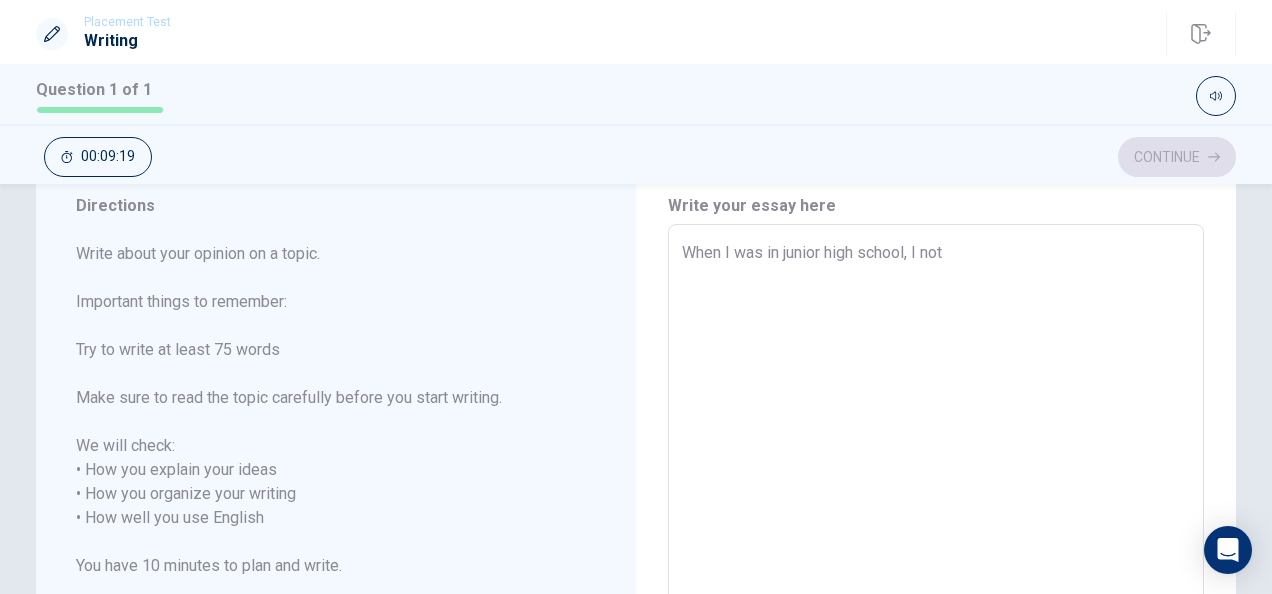 type on "When I was in junior high school, I no" 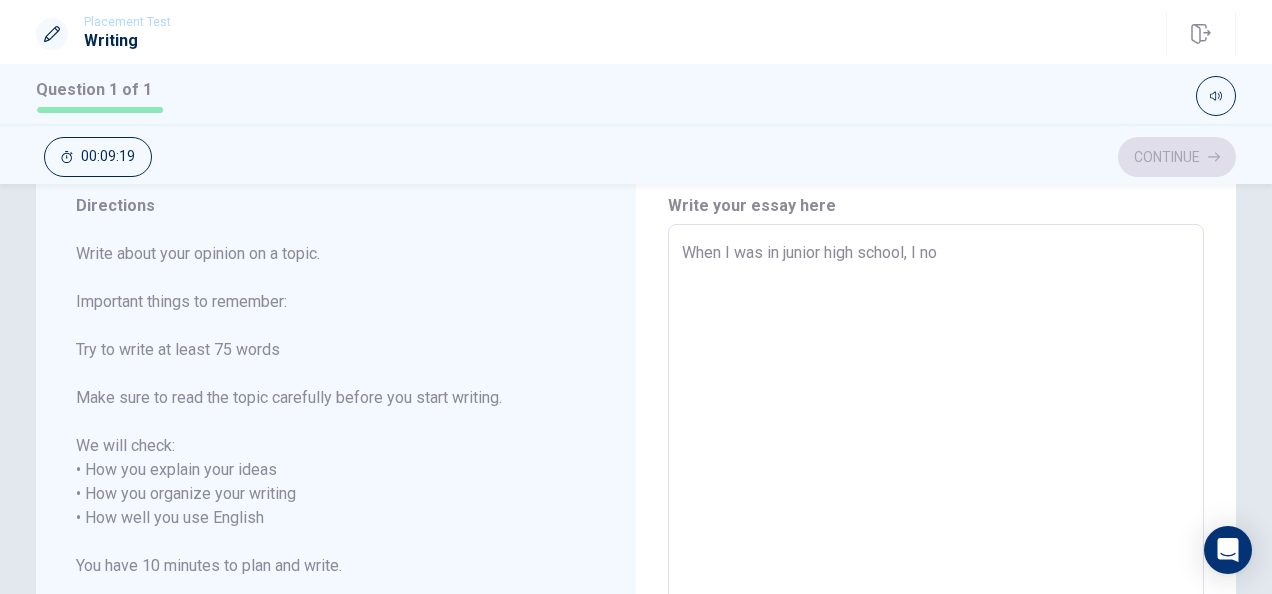 type on "x" 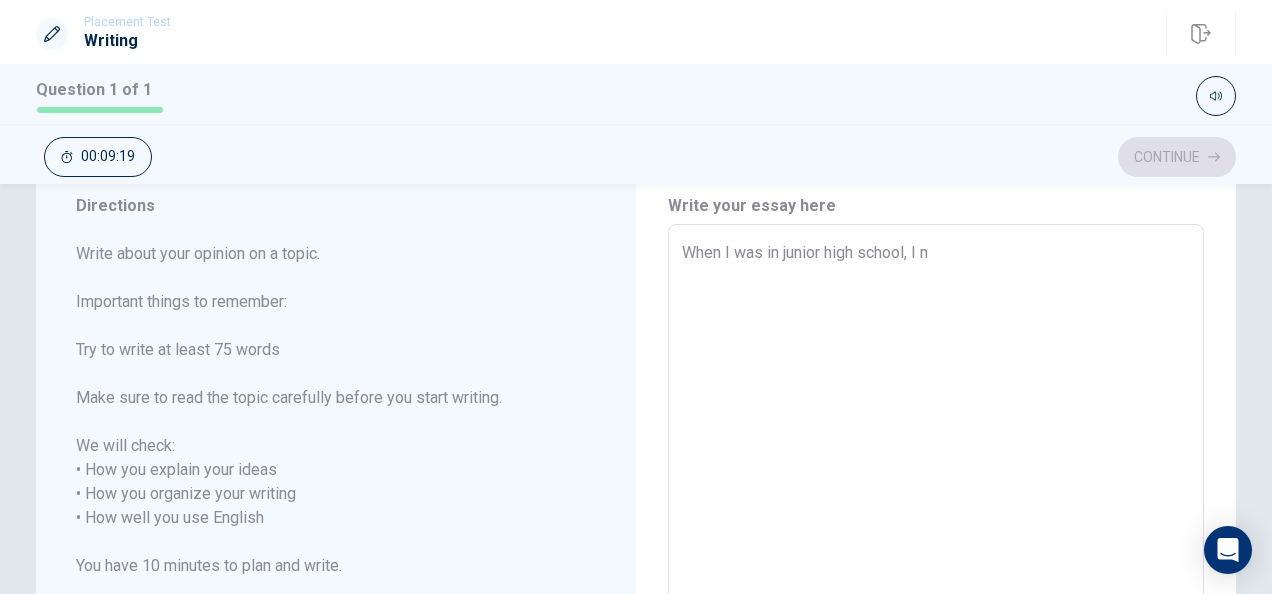type on "x" 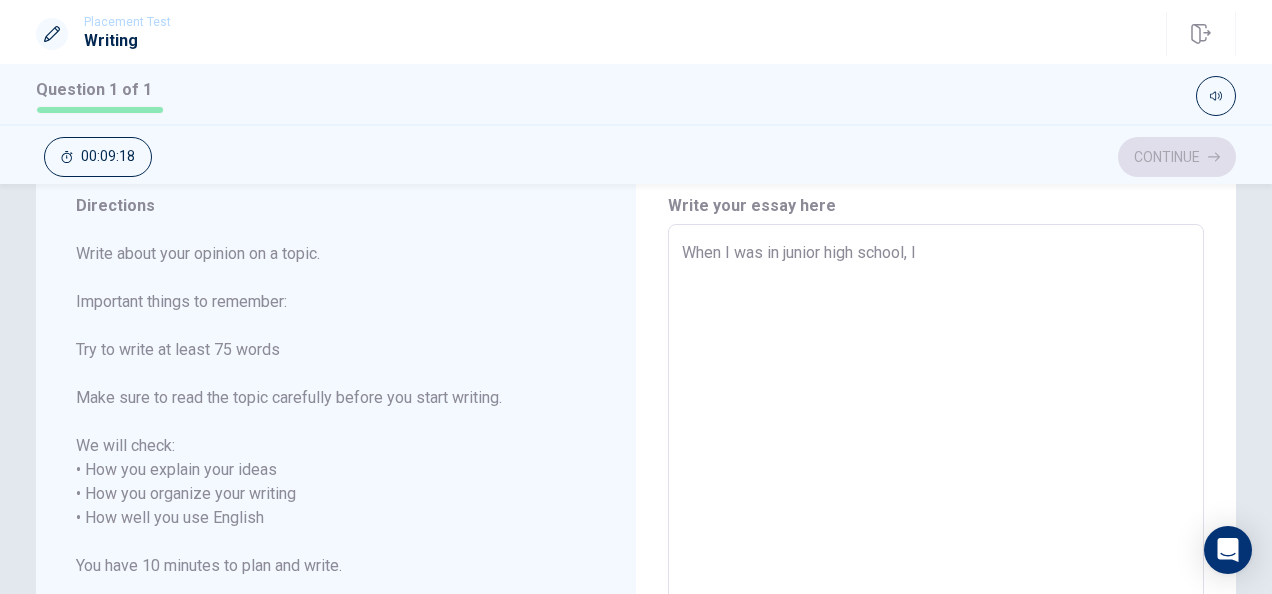 type on "x" 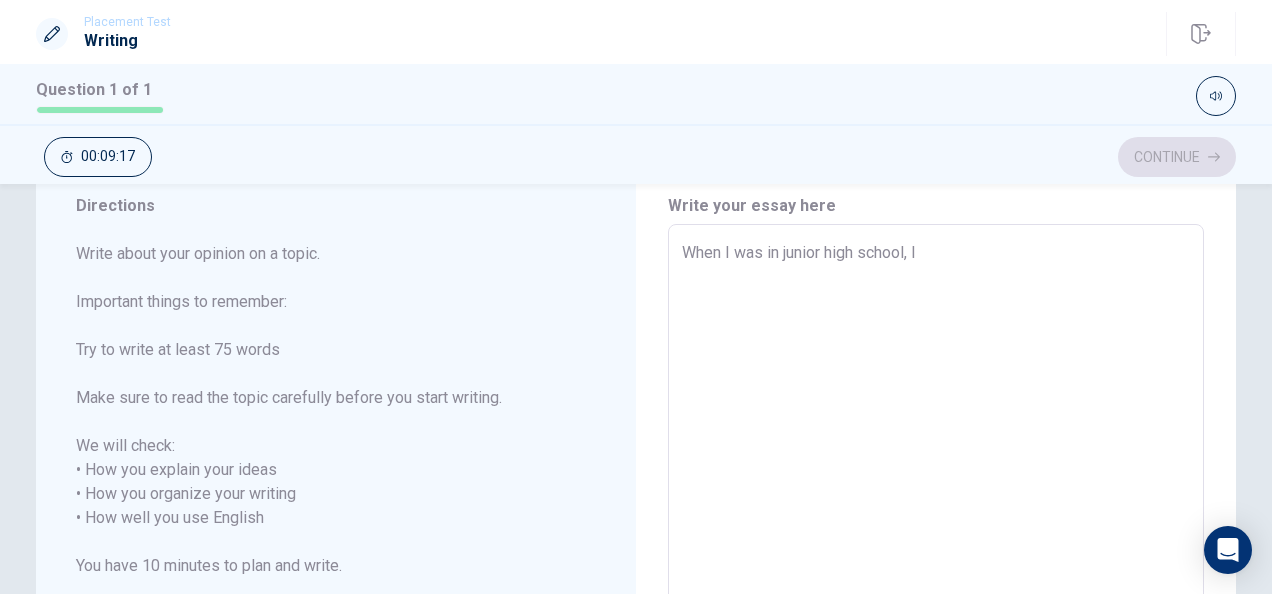 type on "When I was in junior high school, I b" 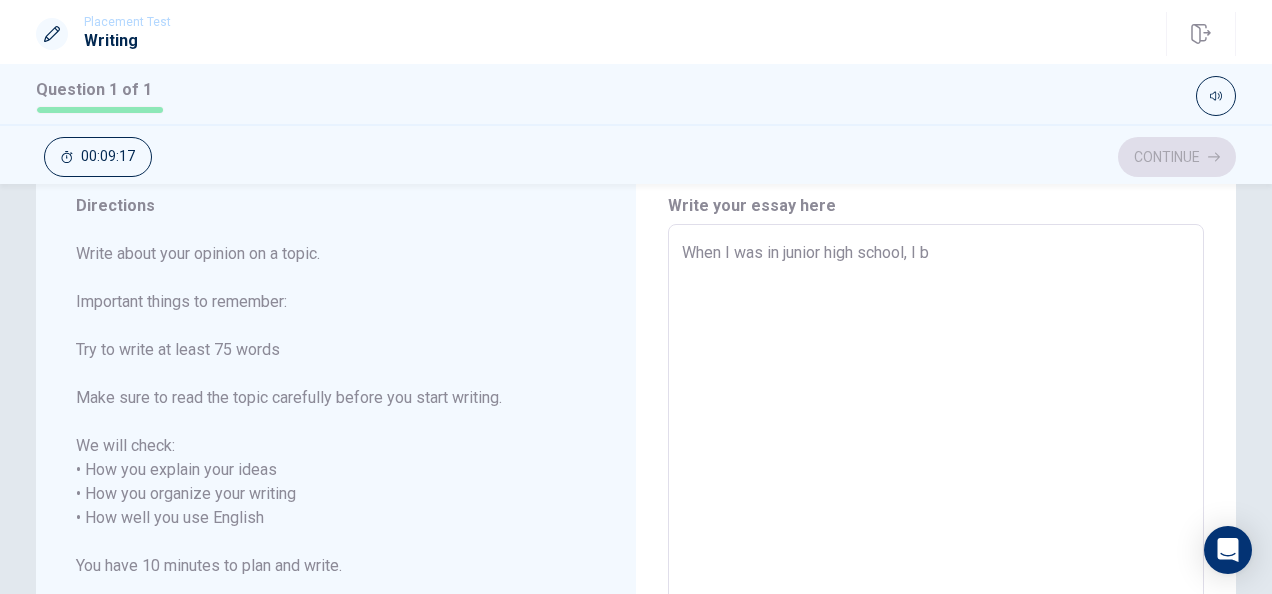 type on "x" 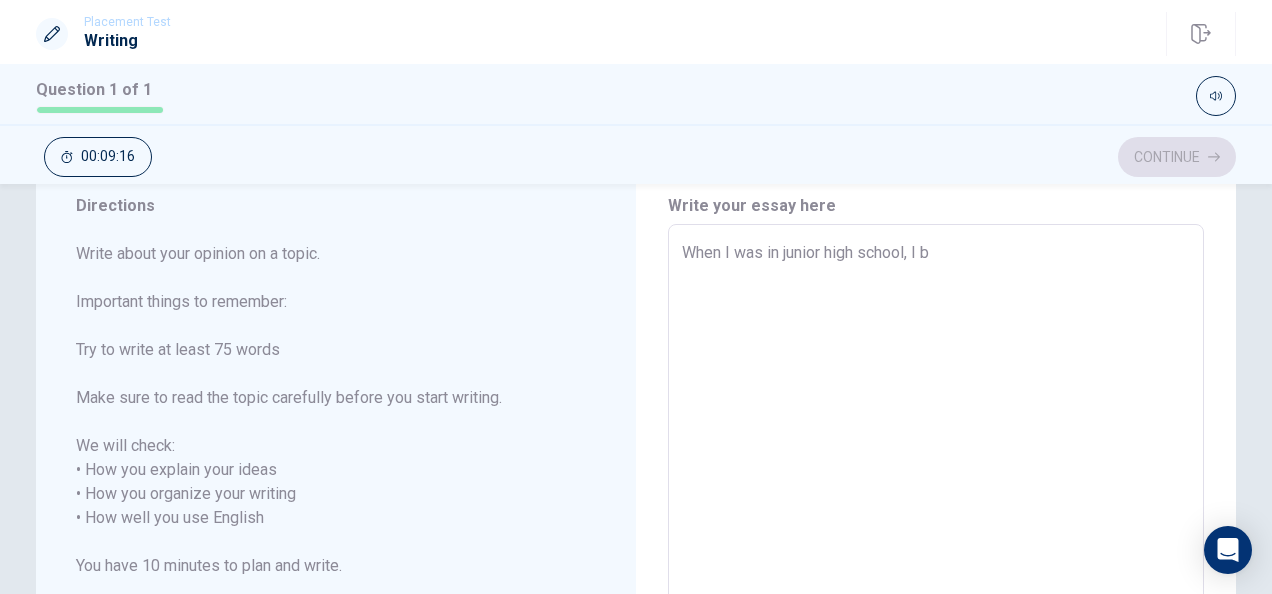 type on "When I was in junior high school, I be" 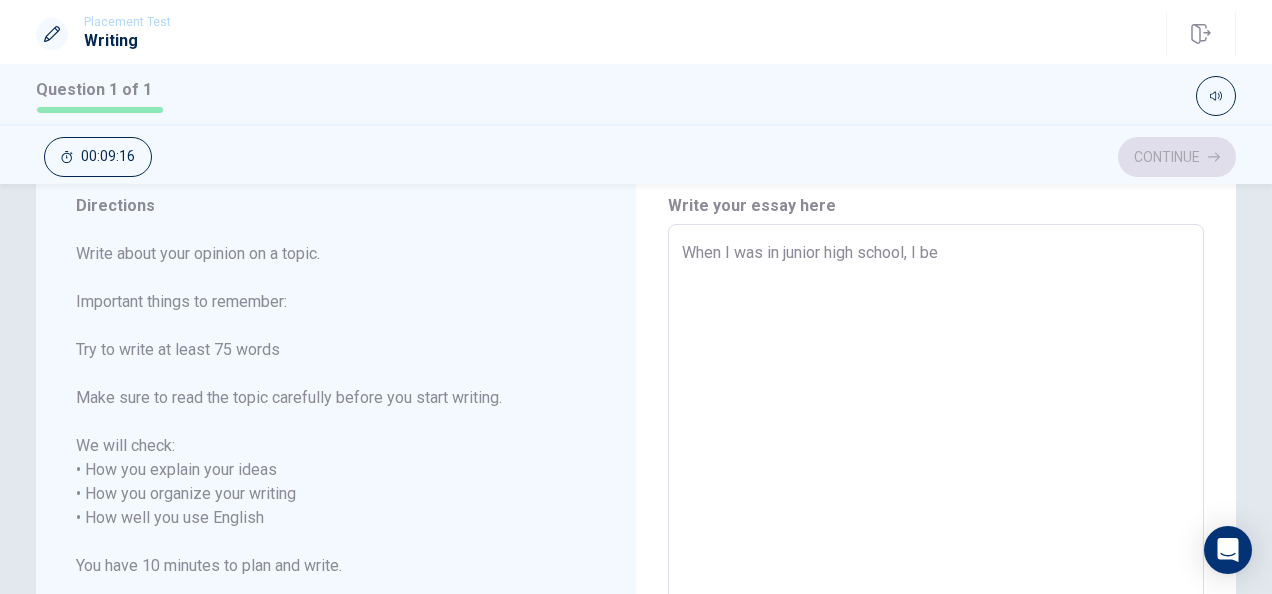 type on "x" 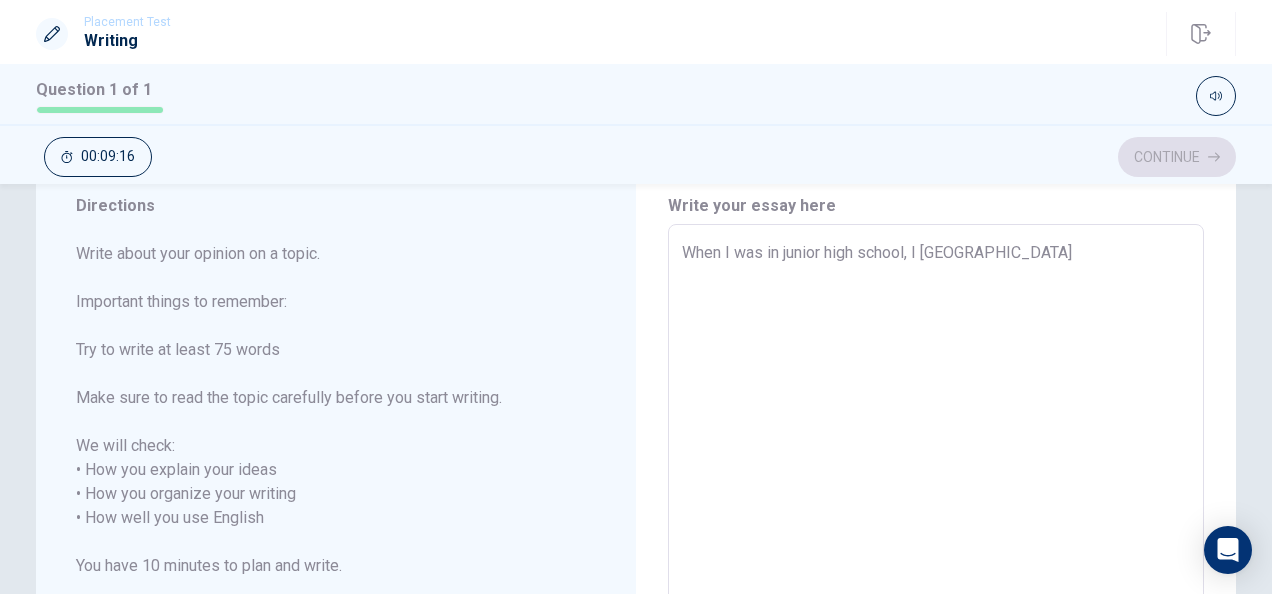type on "x" 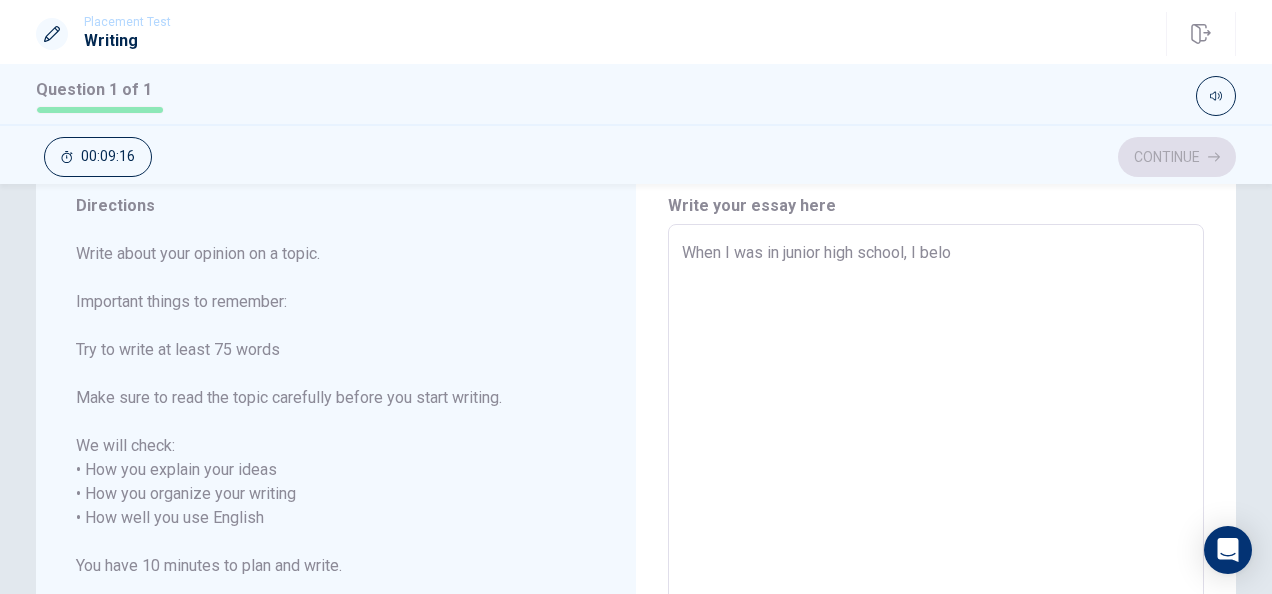 type on "x" 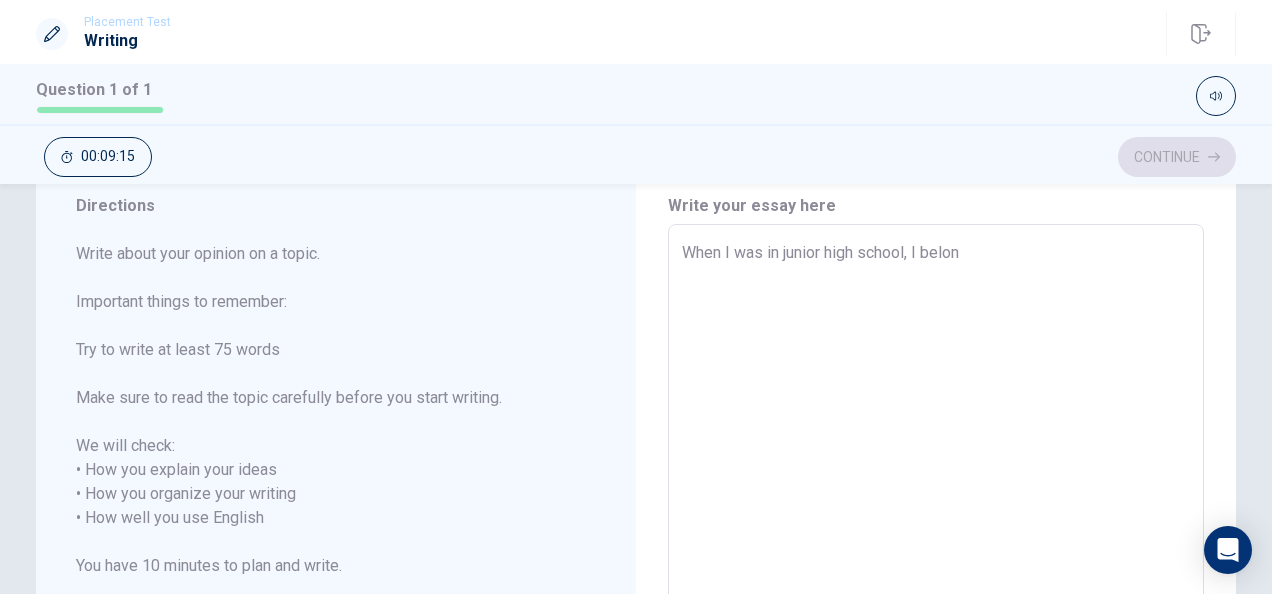 type on "When I was in junior high school, I belong" 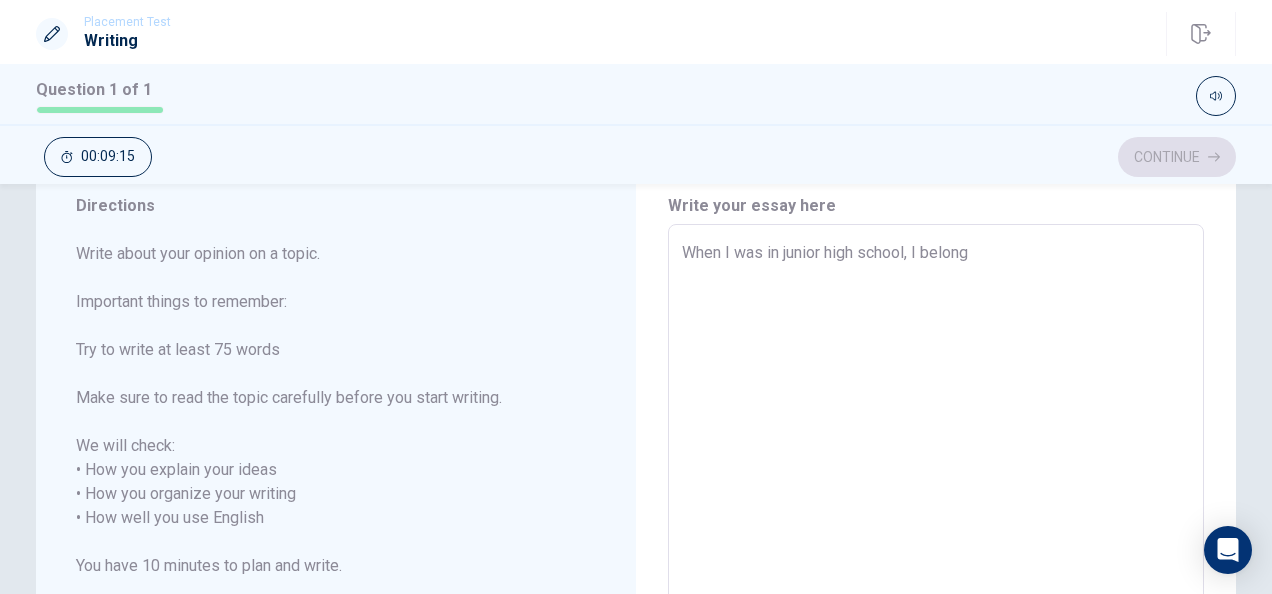 type on "x" 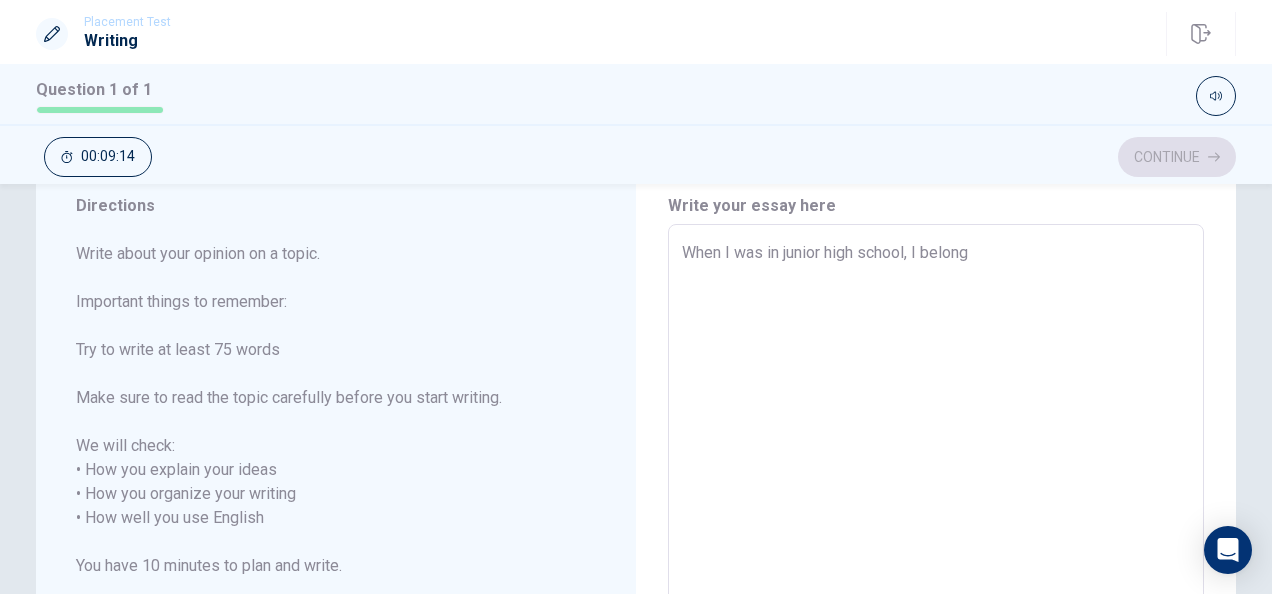 type on "When I was in junior high school, I belong" 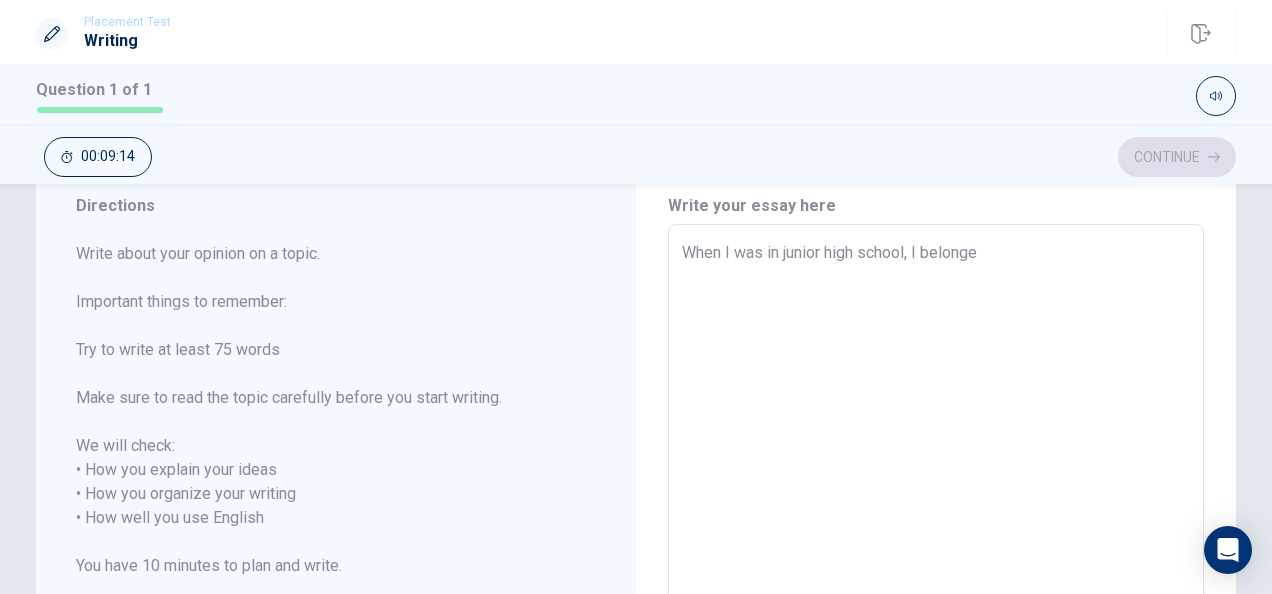 type on "x" 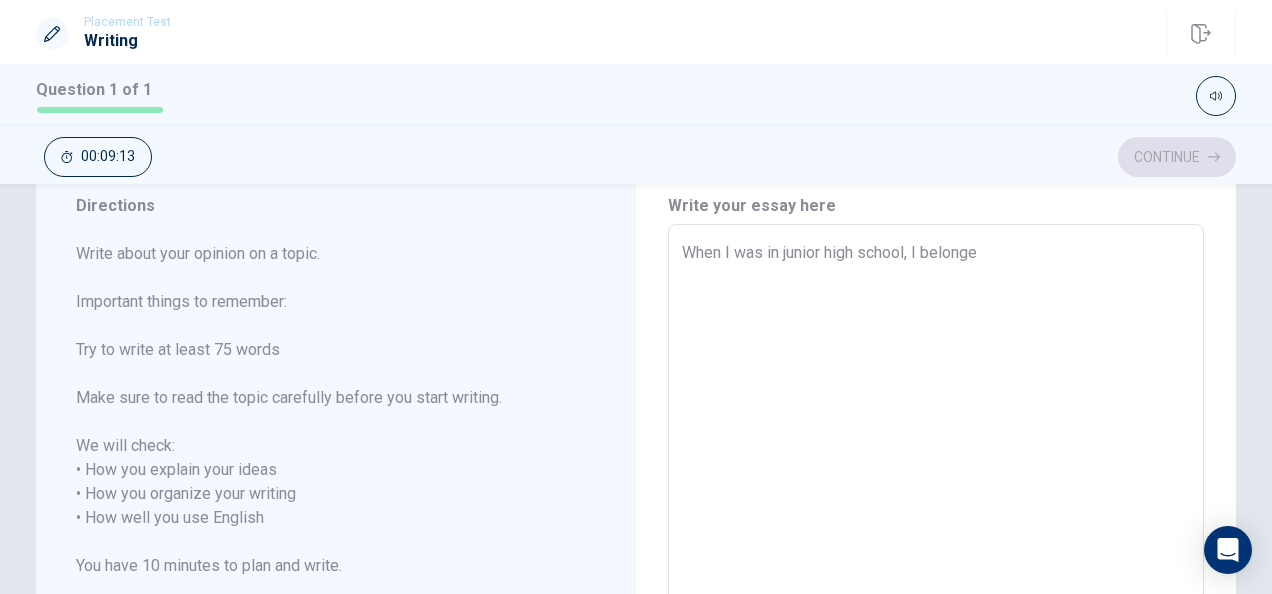 type on "When I was in junior high school, I belonged" 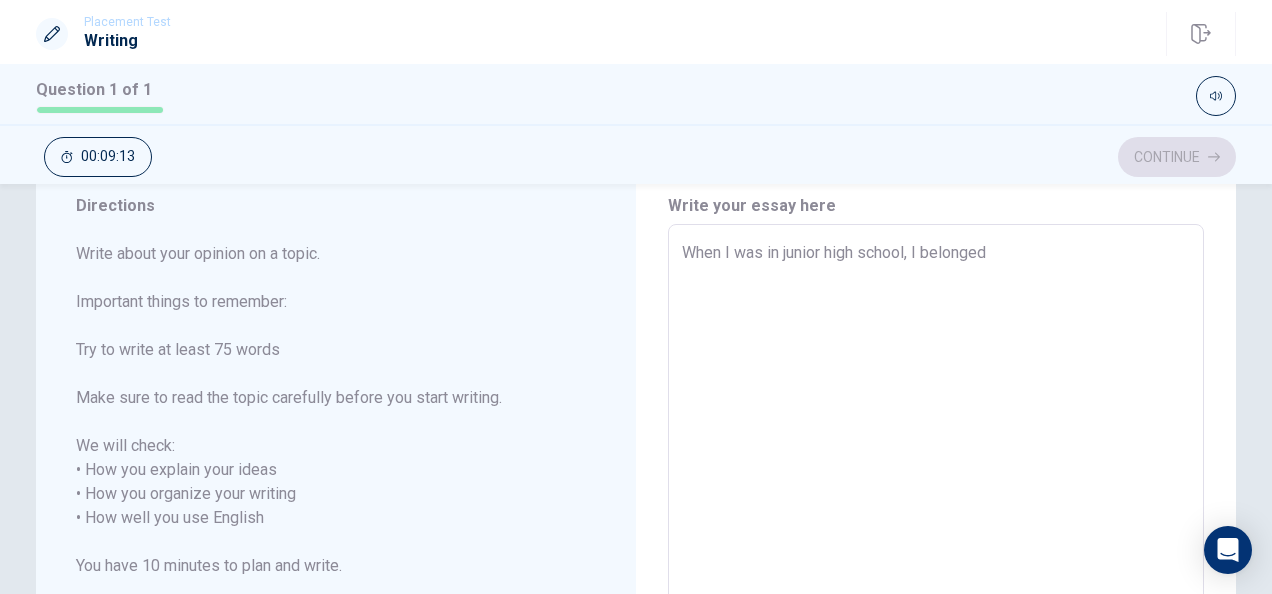 type on "x" 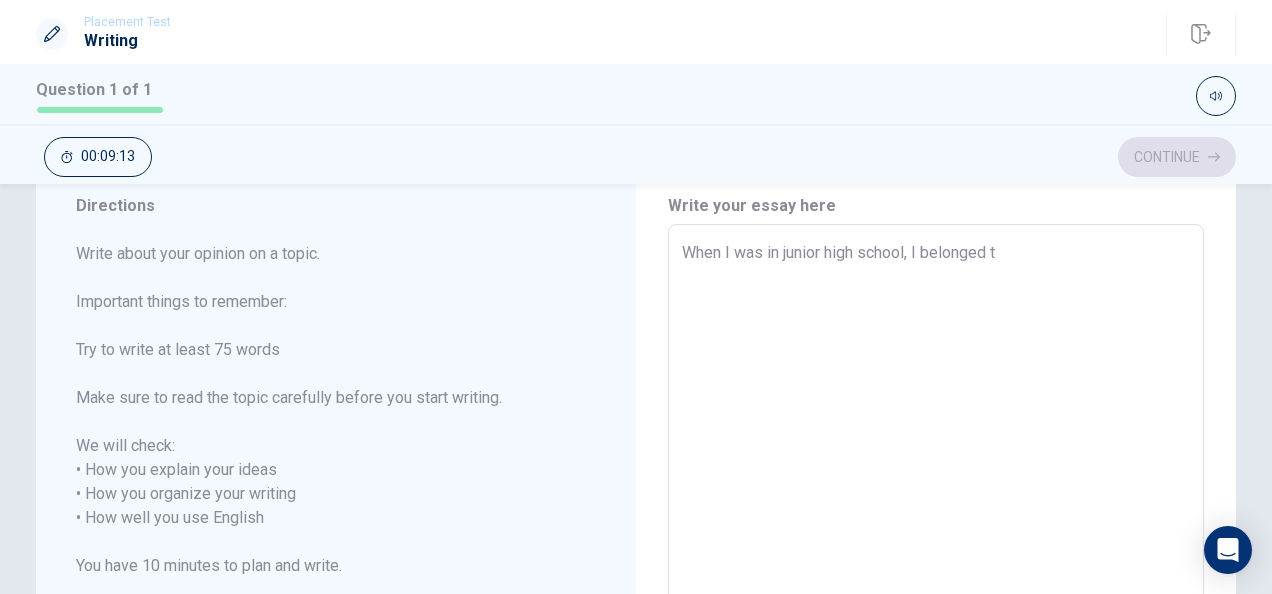 type on "x" 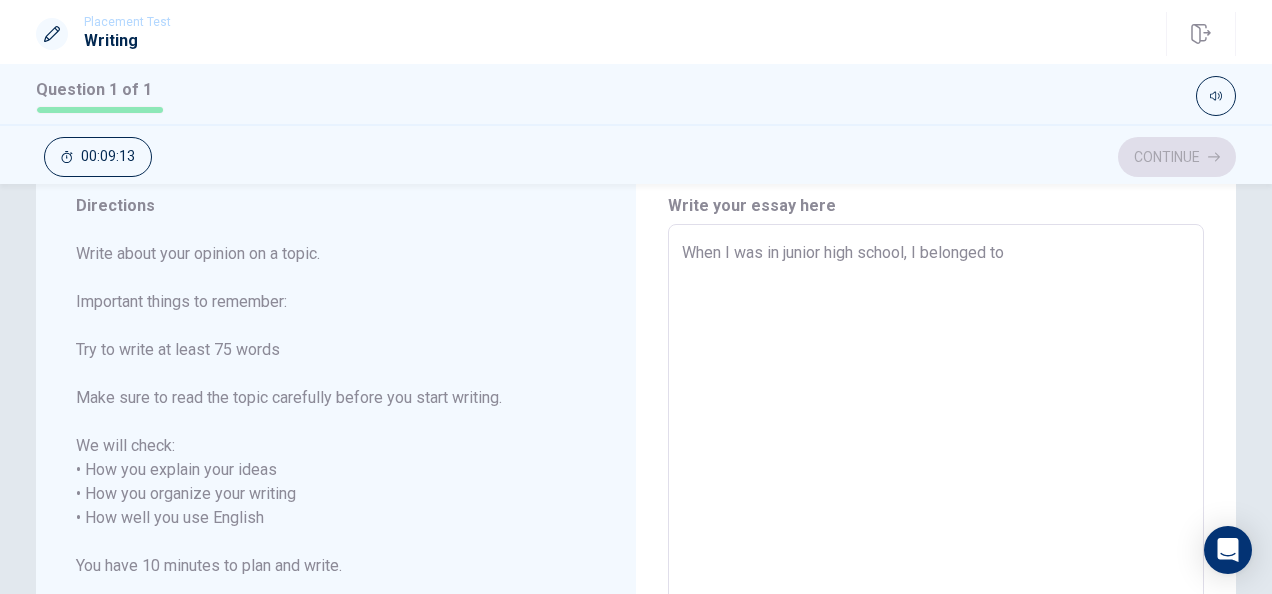 type on "x" 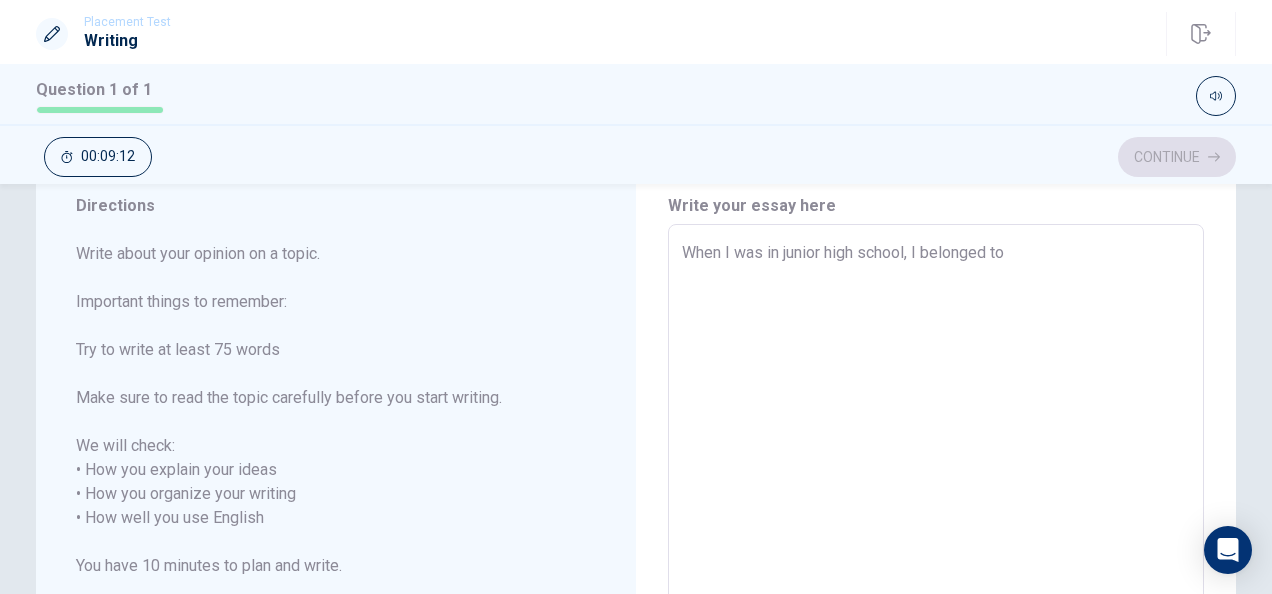 type on "x" 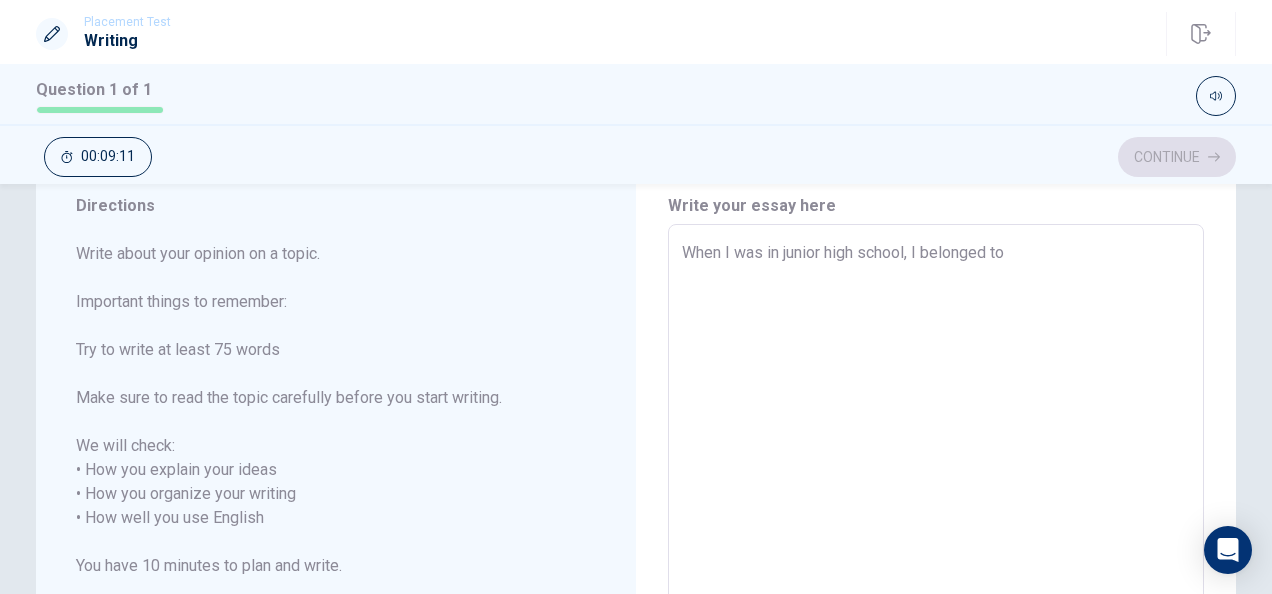 type on "When I was in junior high school, I belonged to a" 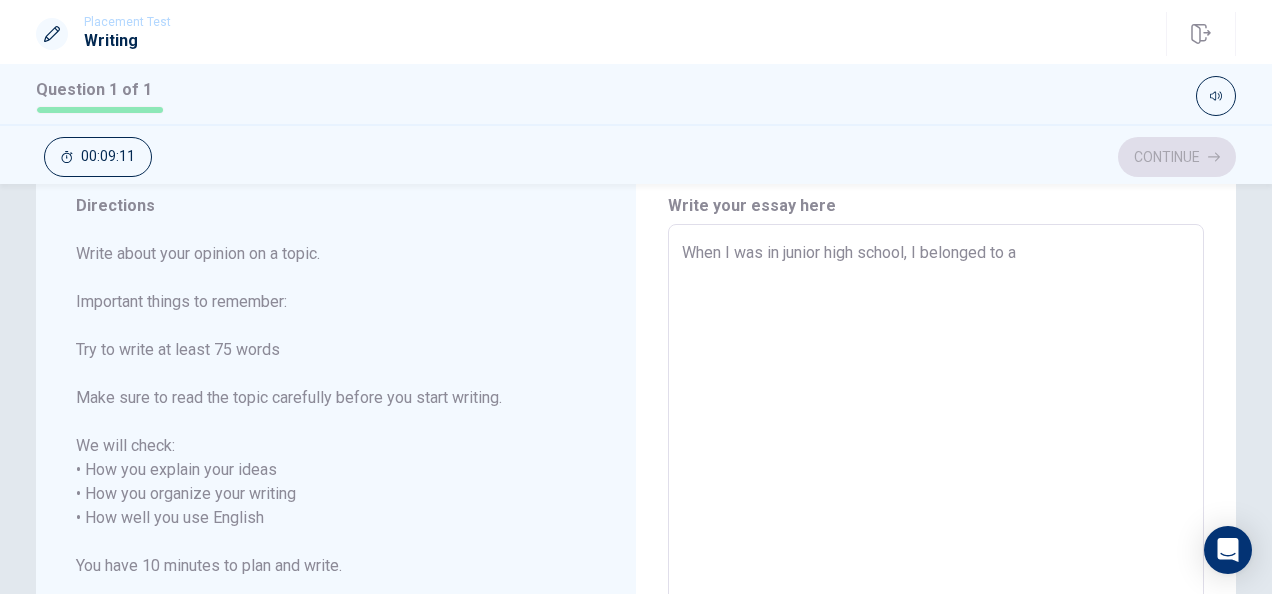 type on "x" 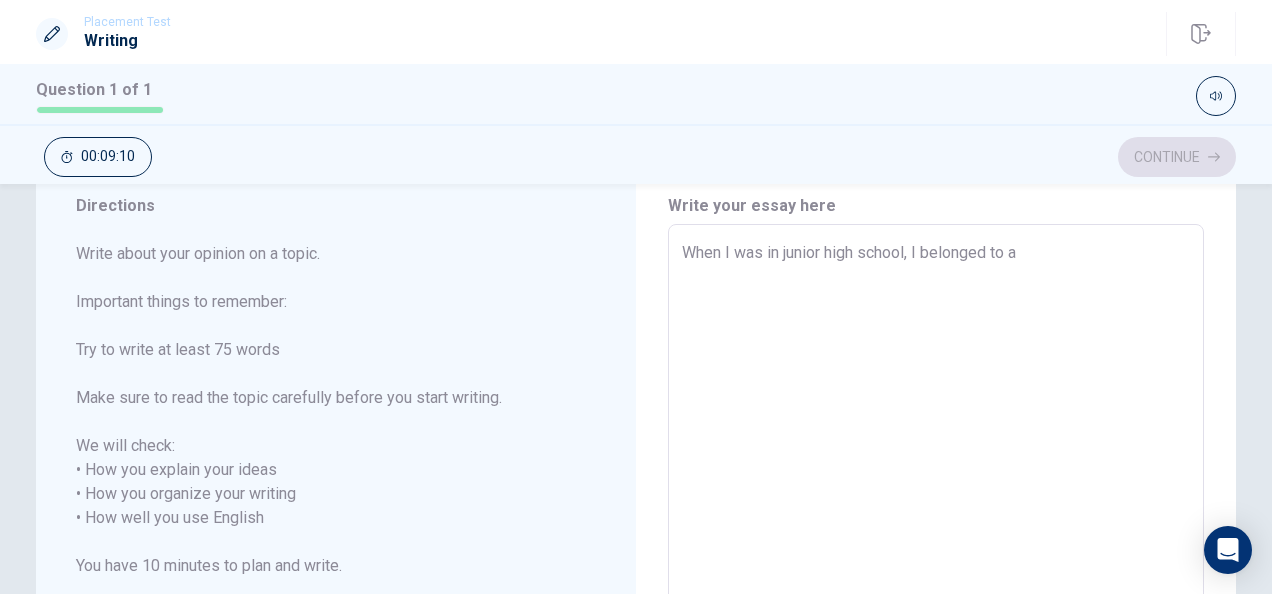 type on "When I was in junior high school, I belonged to a s" 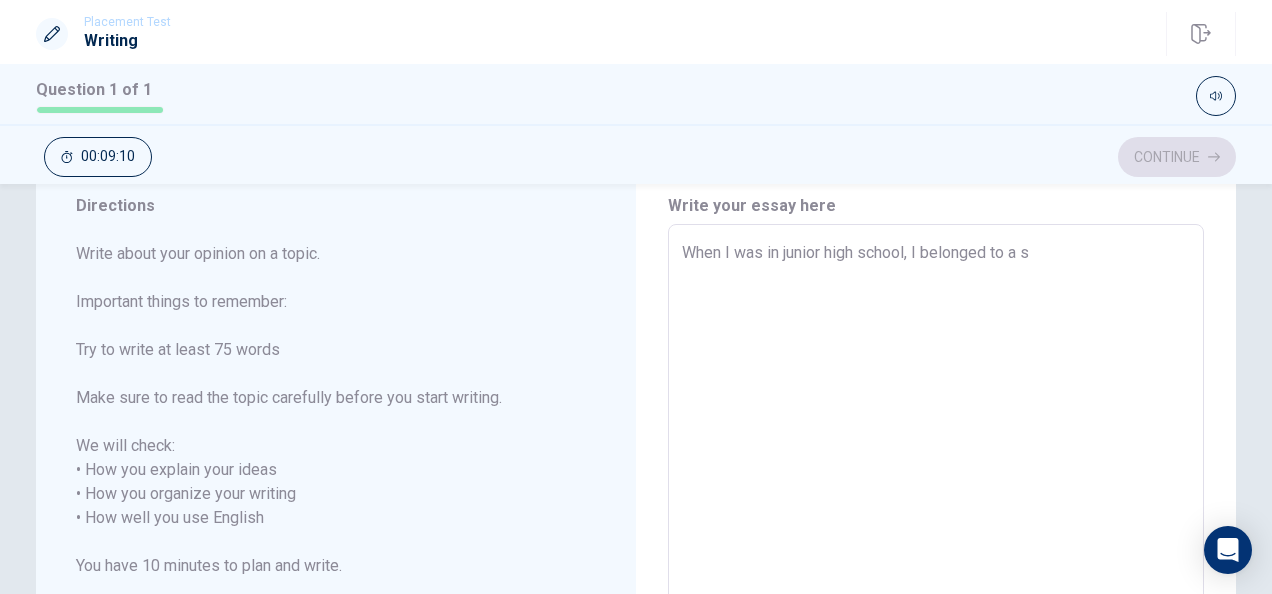 type on "x" 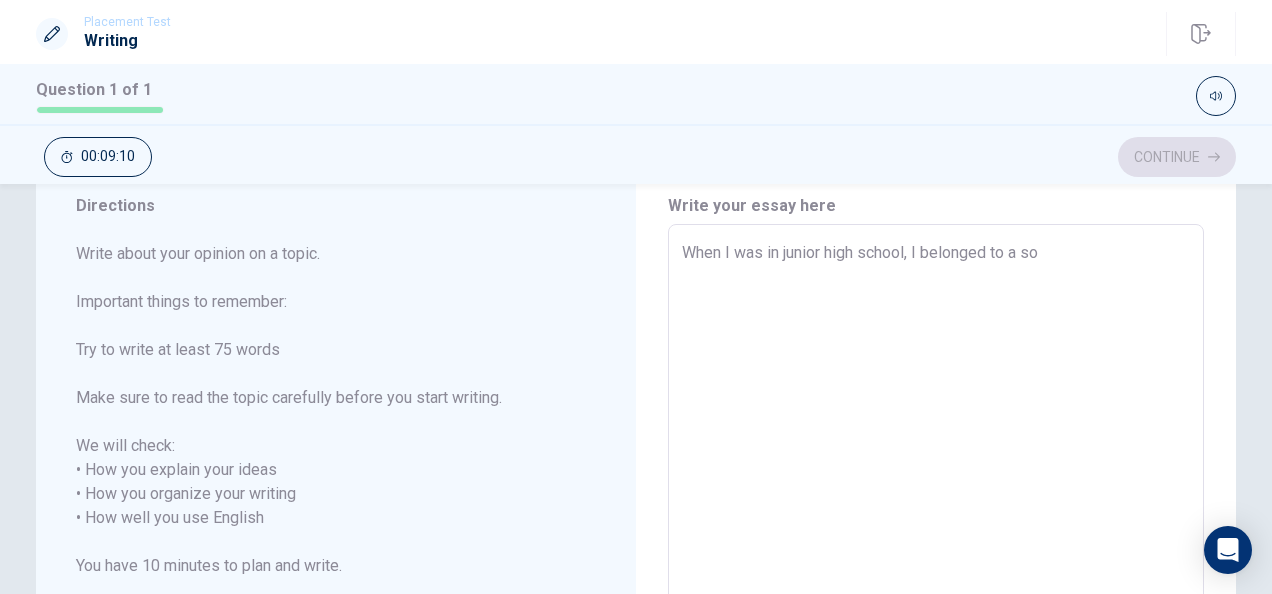 type on "x" 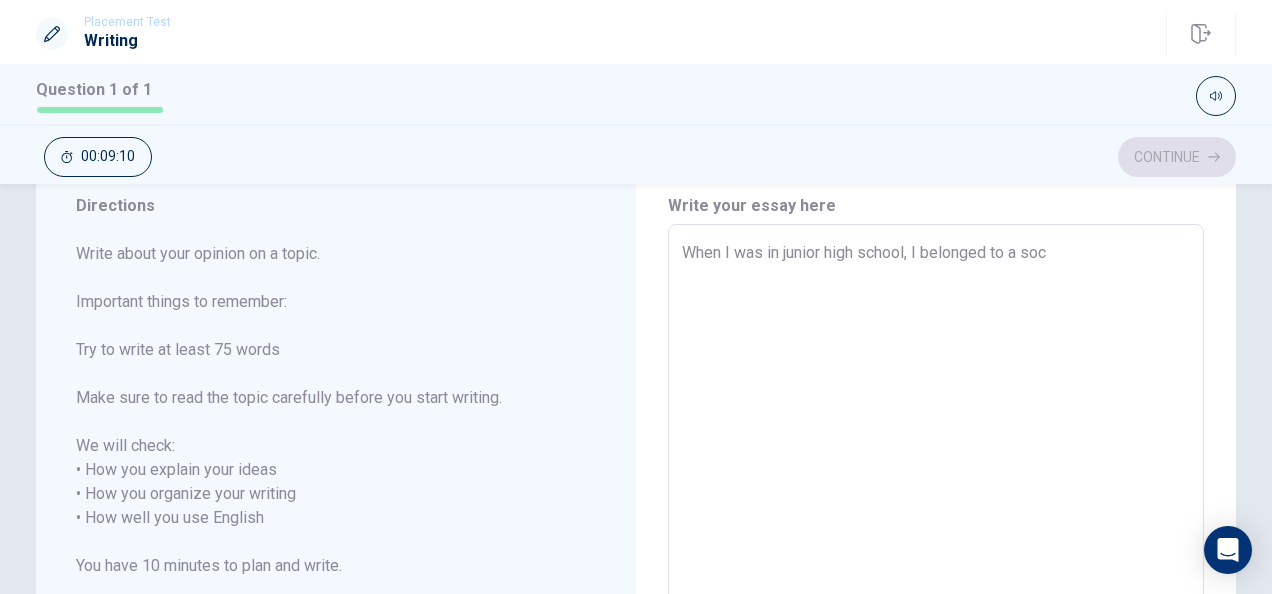 type on "x" 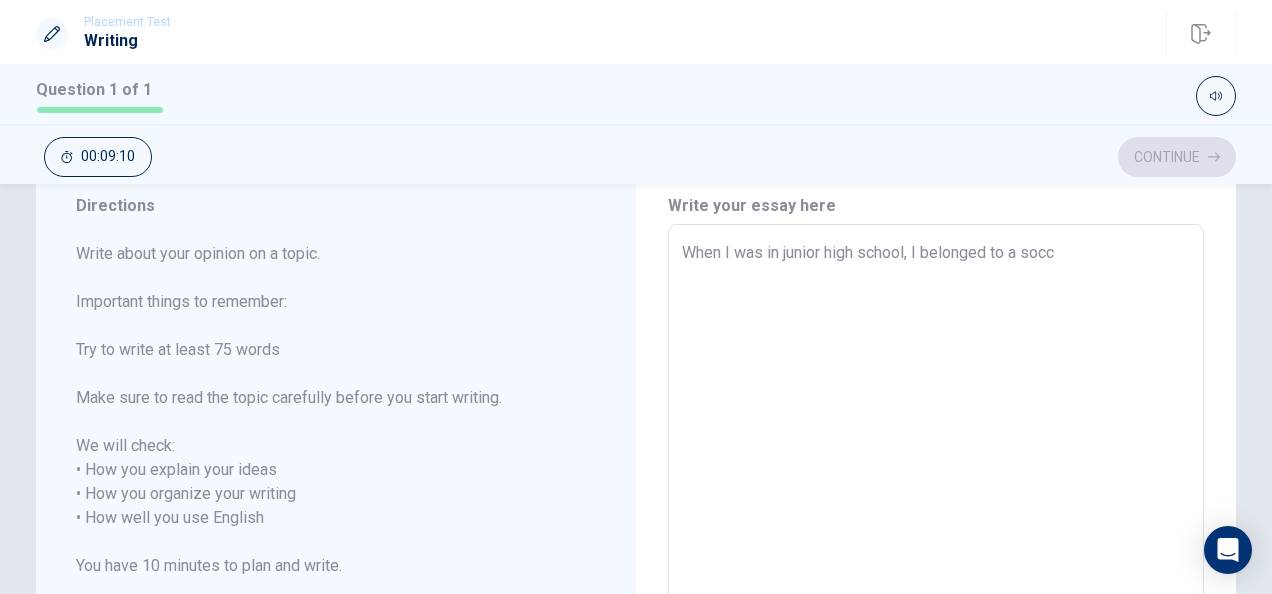 type on "x" 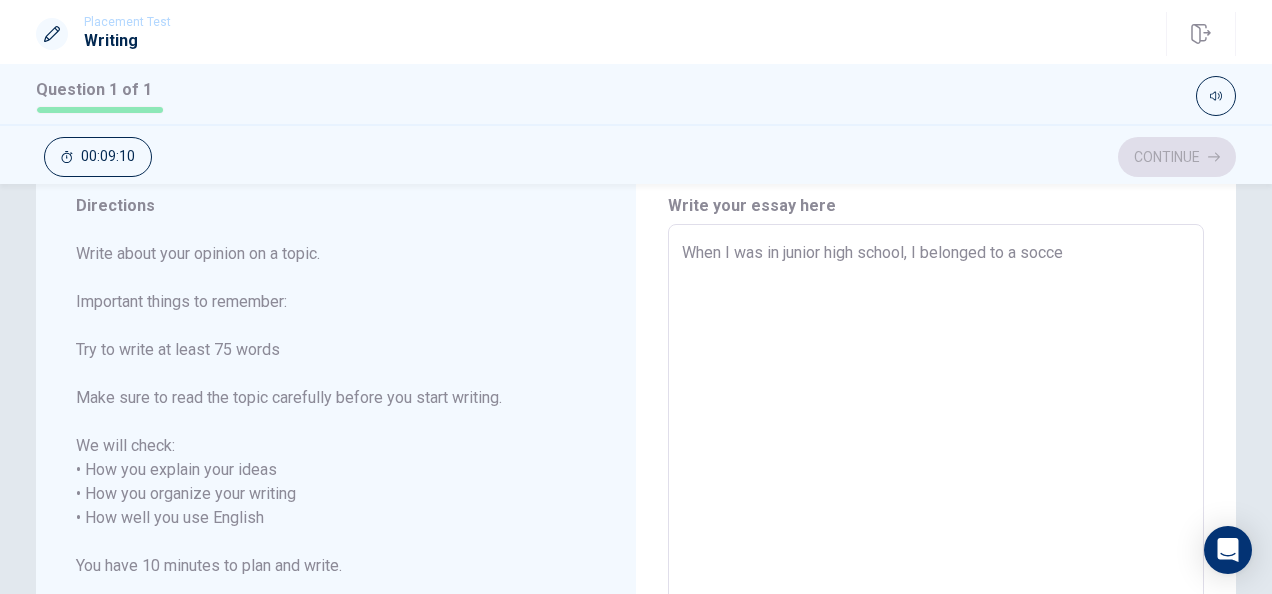 type on "x" 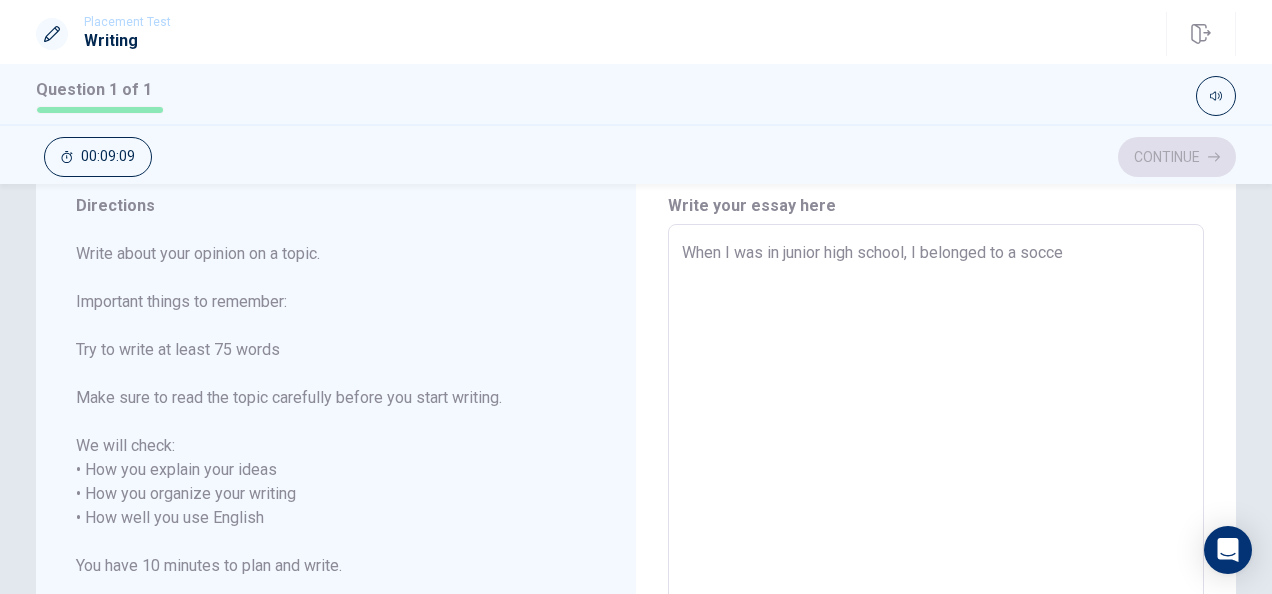 type on "When I was in junior high school, I belonged to a soccer" 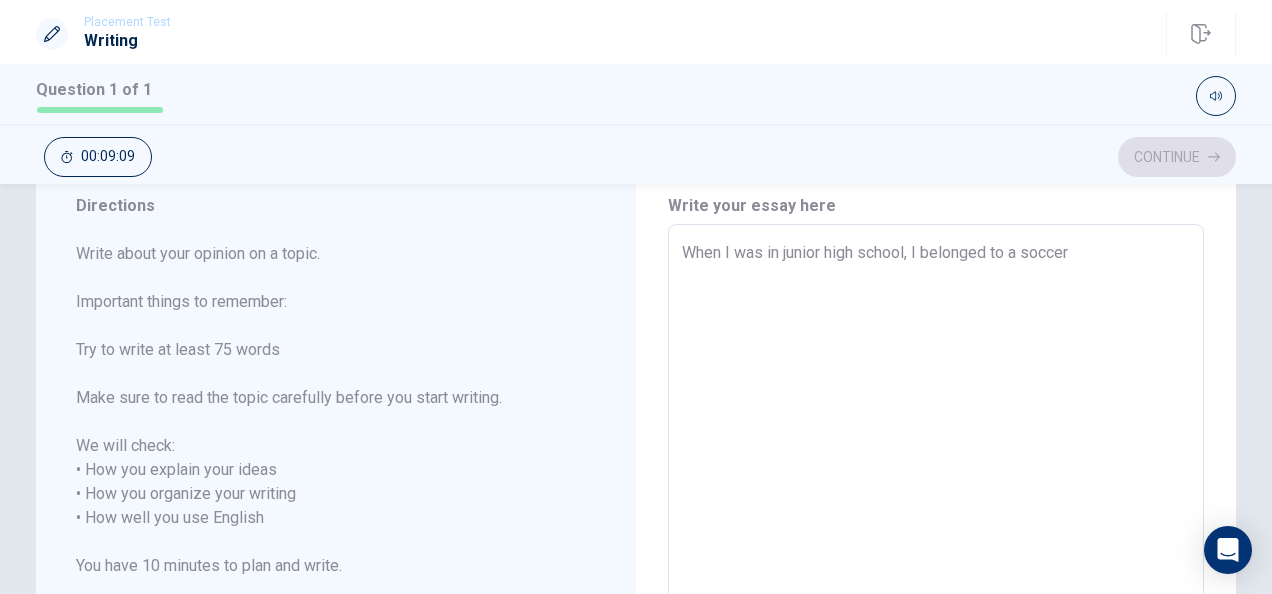 type on "x" 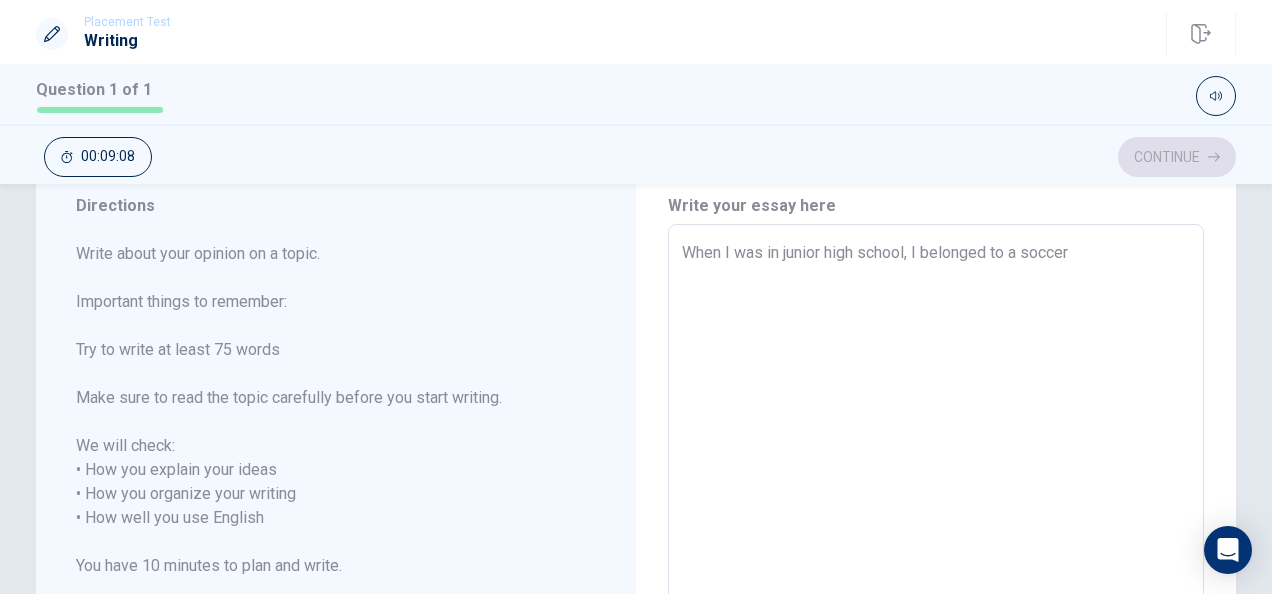 type on "When I was in junior high school, I belonged to a soccer t" 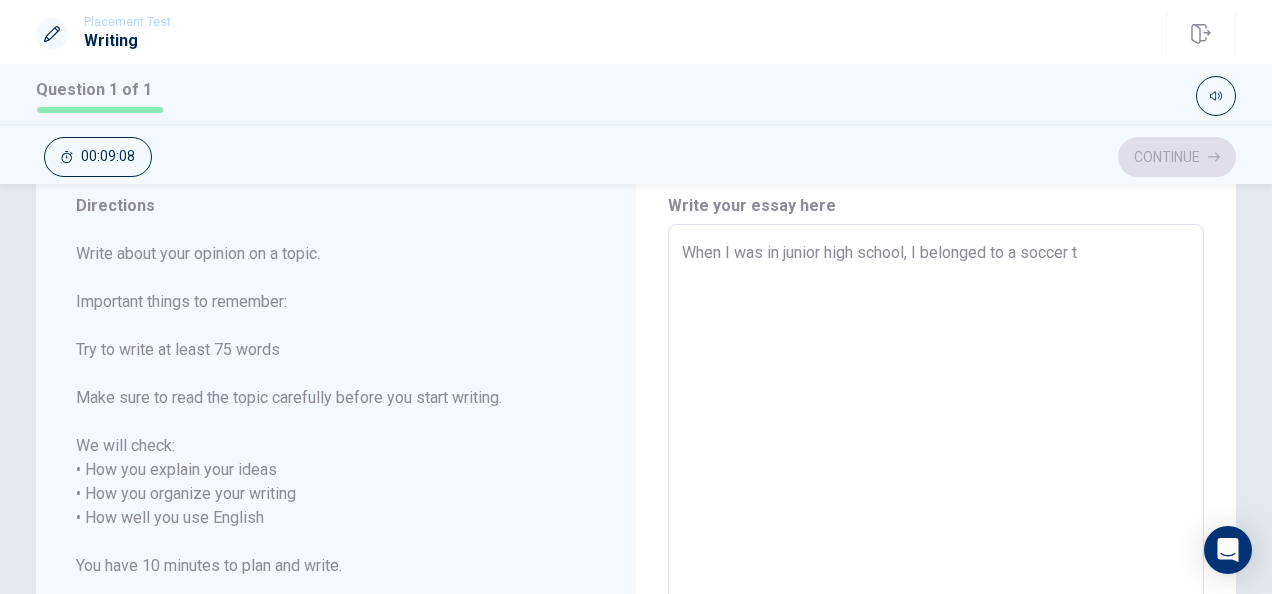 type on "x" 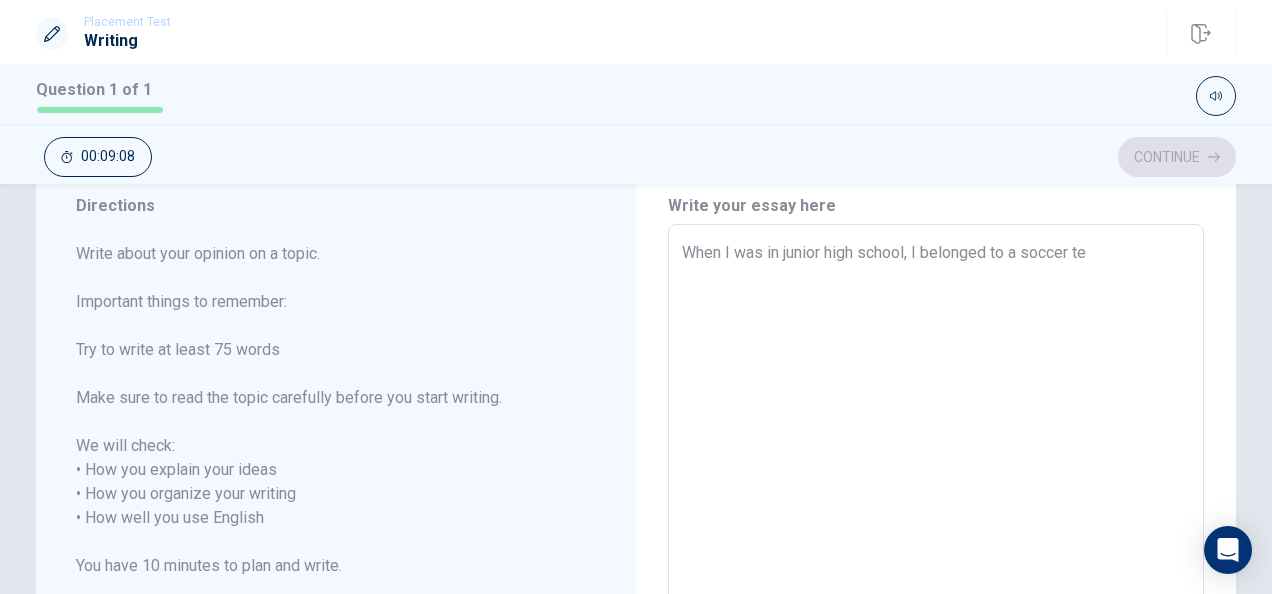 type on "x" 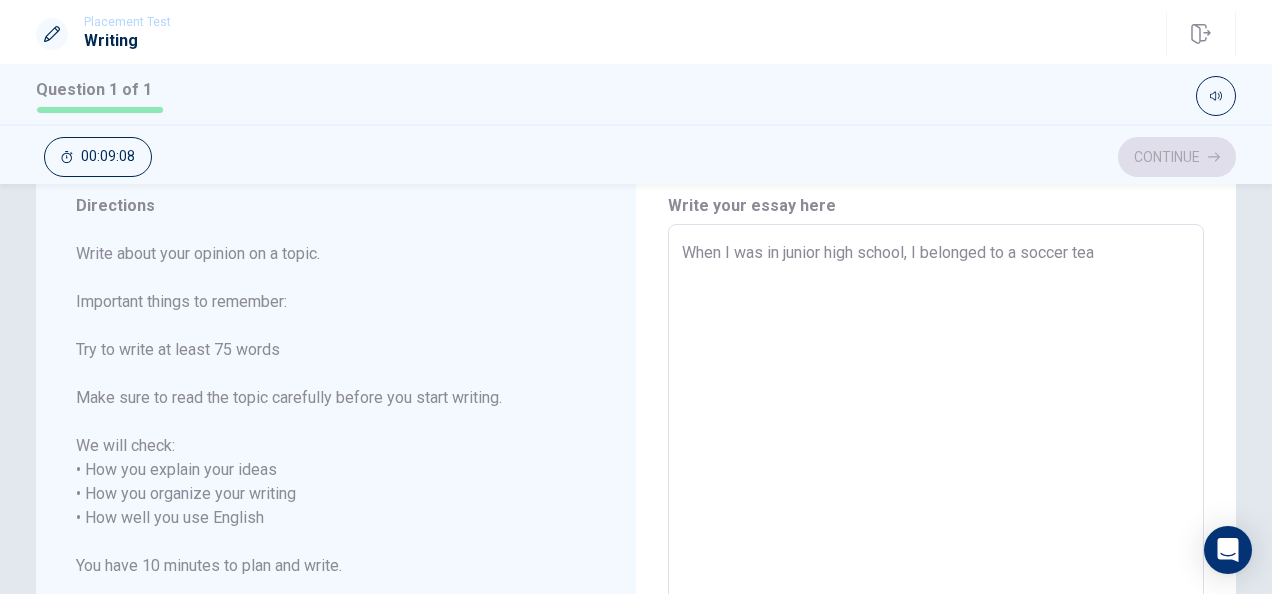 type on "x" 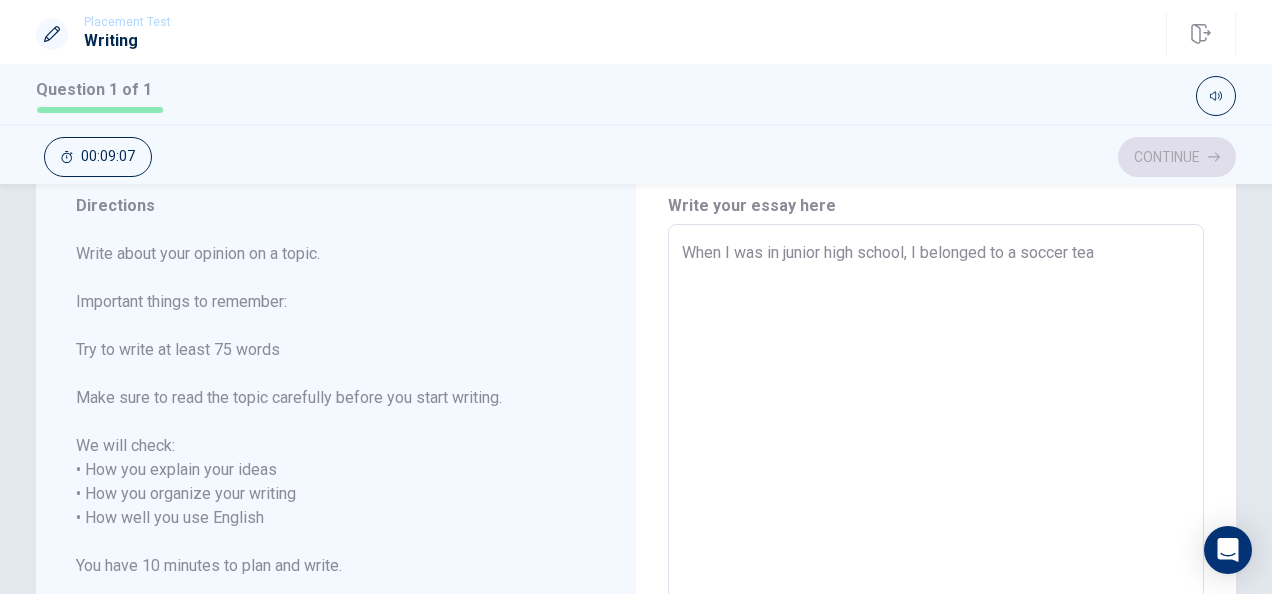 type on "When I was in junior high school, I belonged to a soccer team" 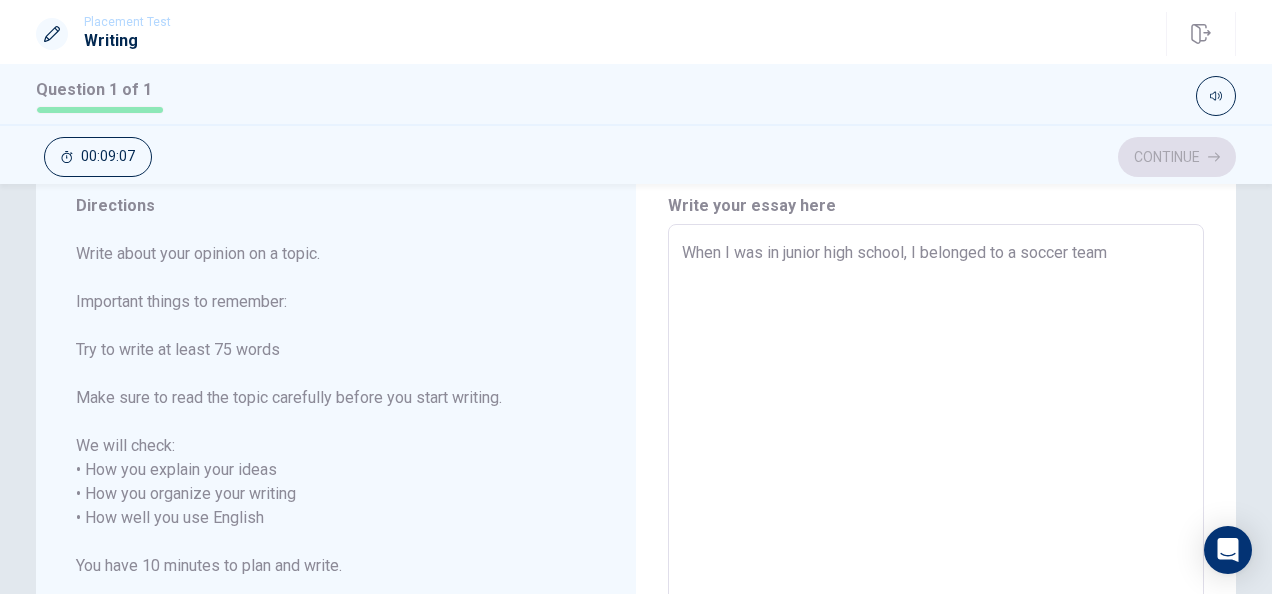 type on "When I was in junior high school, I belonged to a soccer team" 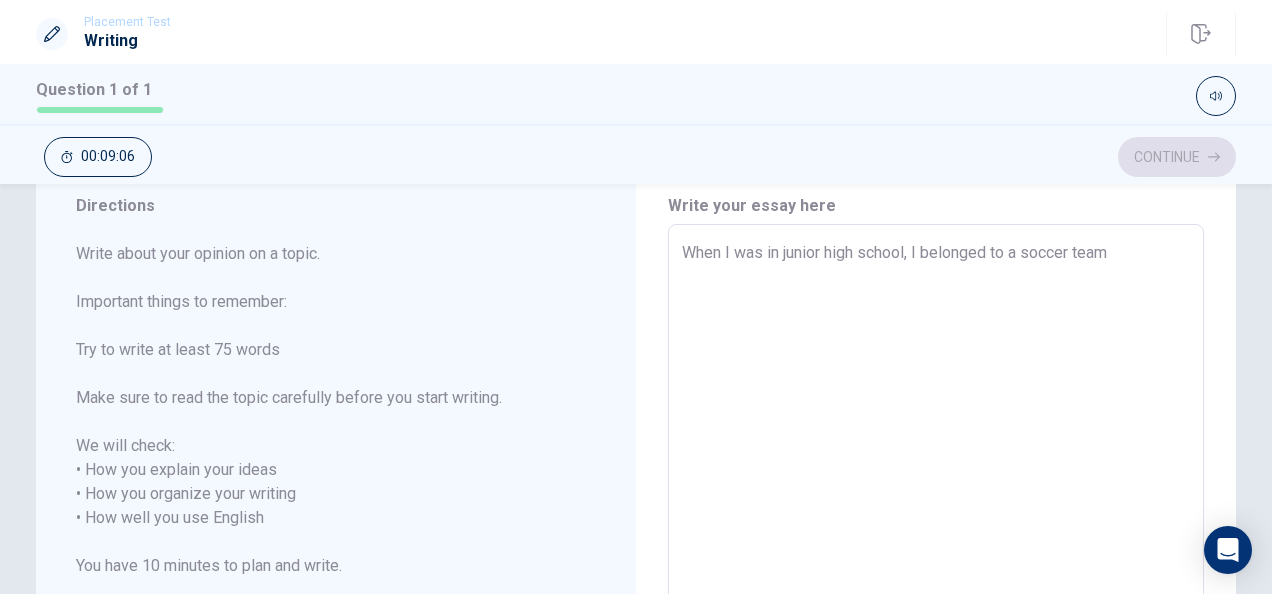 type on "When I was in junior high school, I belonged to a soccer team n" 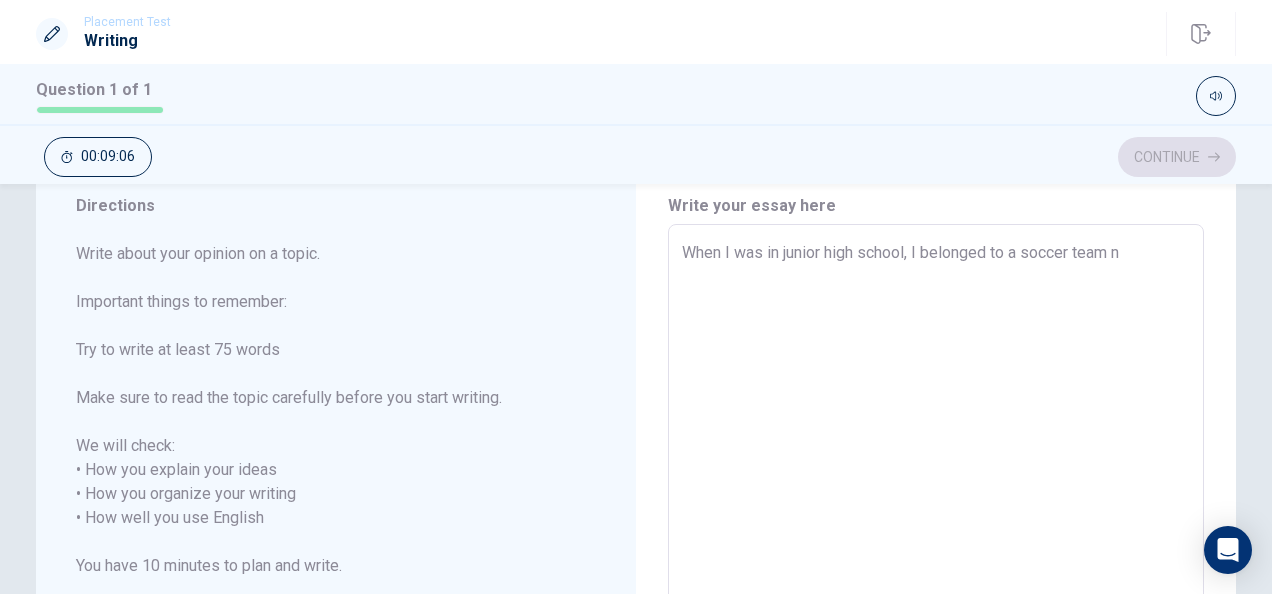type on "x" 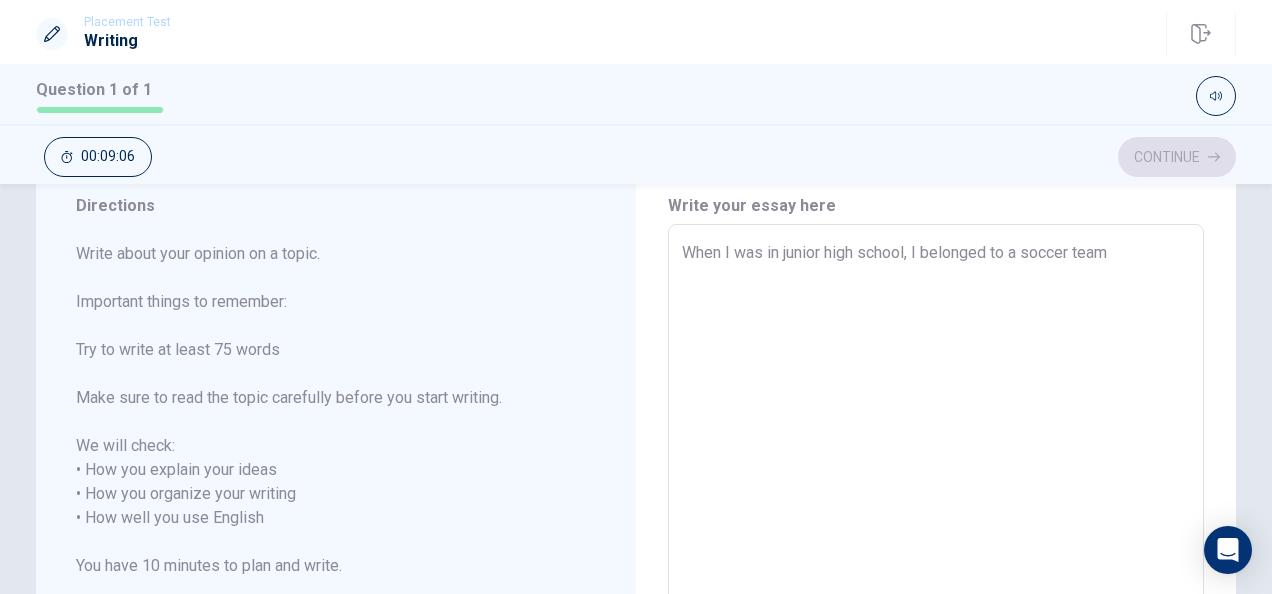 type on "x" 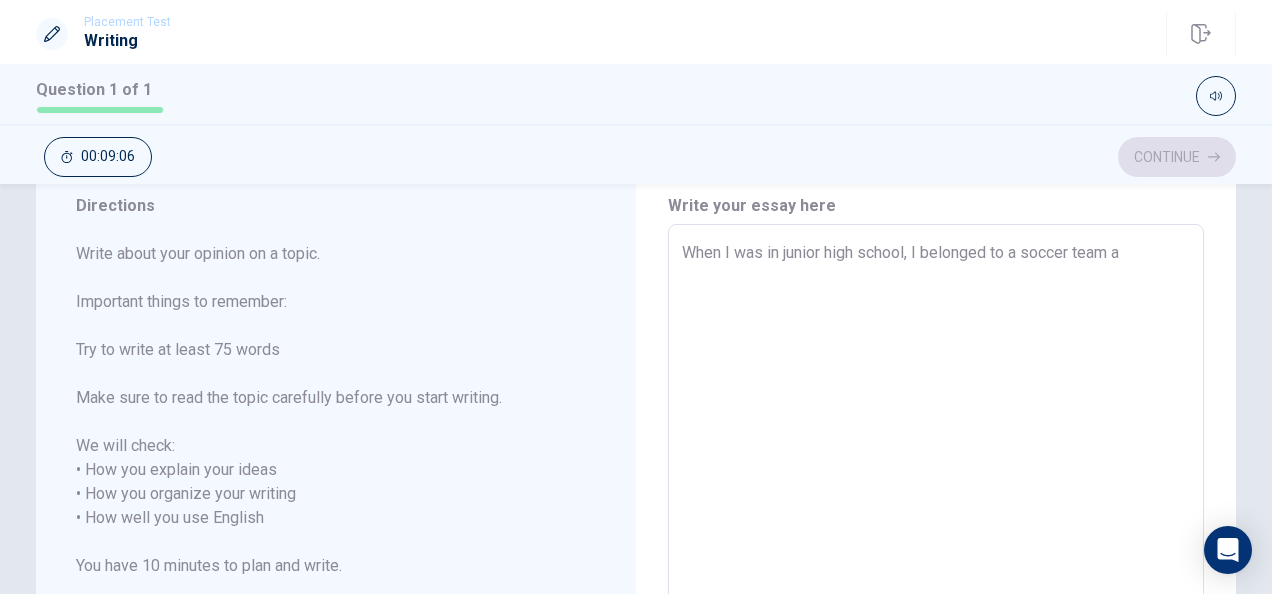 type on "x" 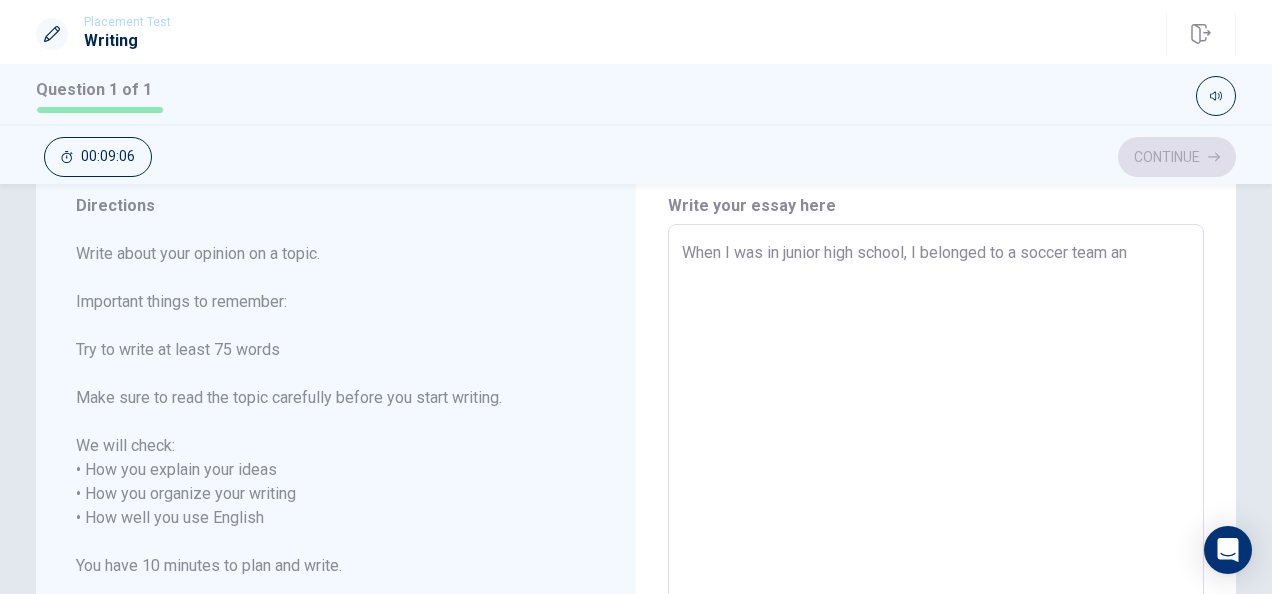 type on "x" 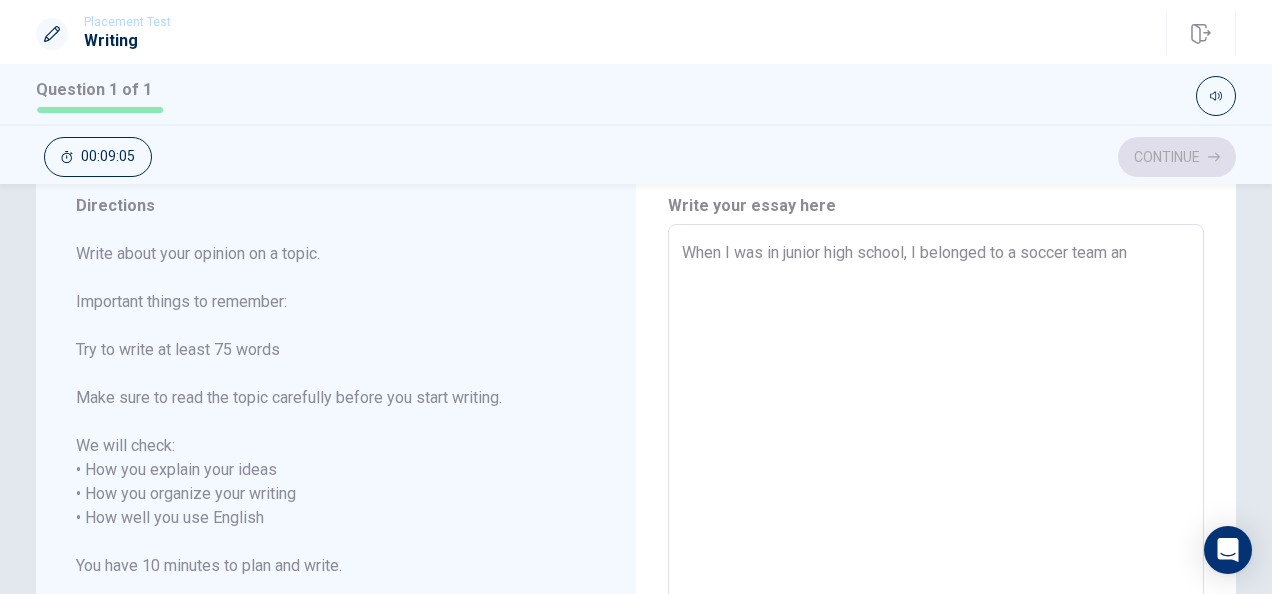 type on "When I was in junior high school, I belonged to a soccer team and" 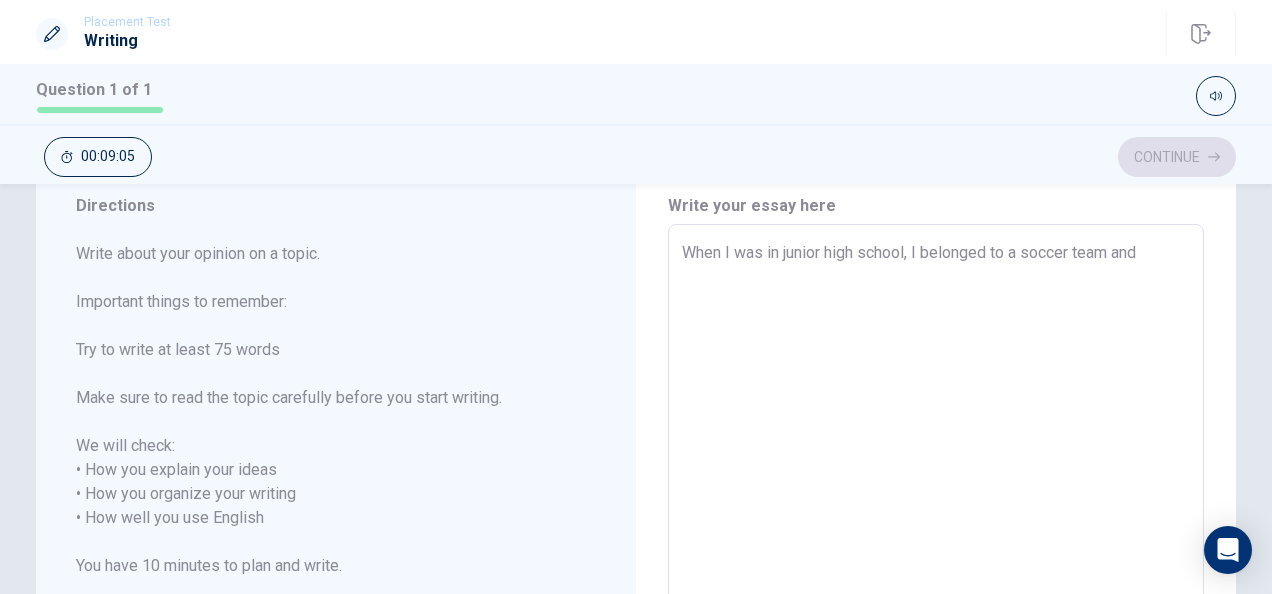 type on "x" 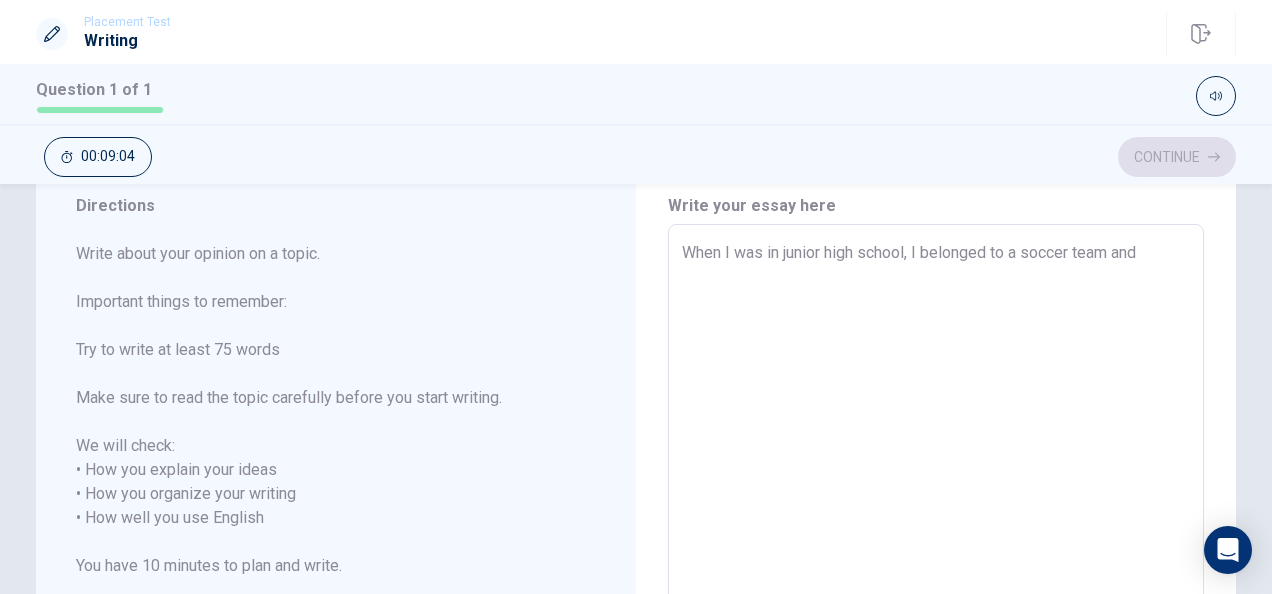 type on "When I was in junior high school, I belonged to a soccer team and I" 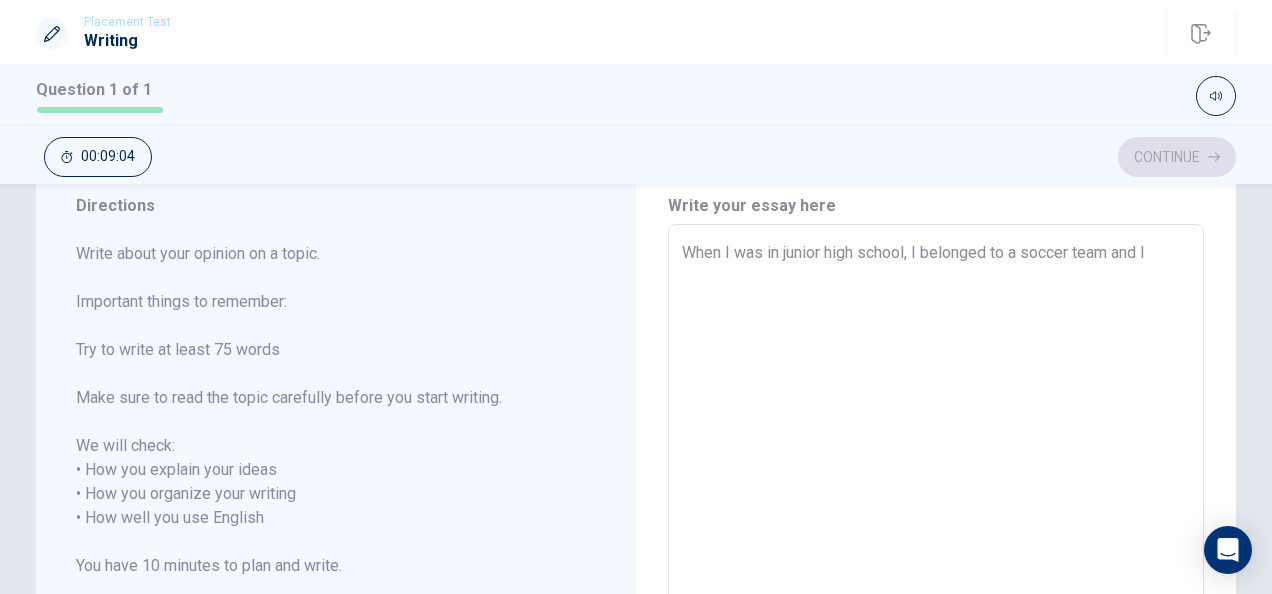 type on "x" 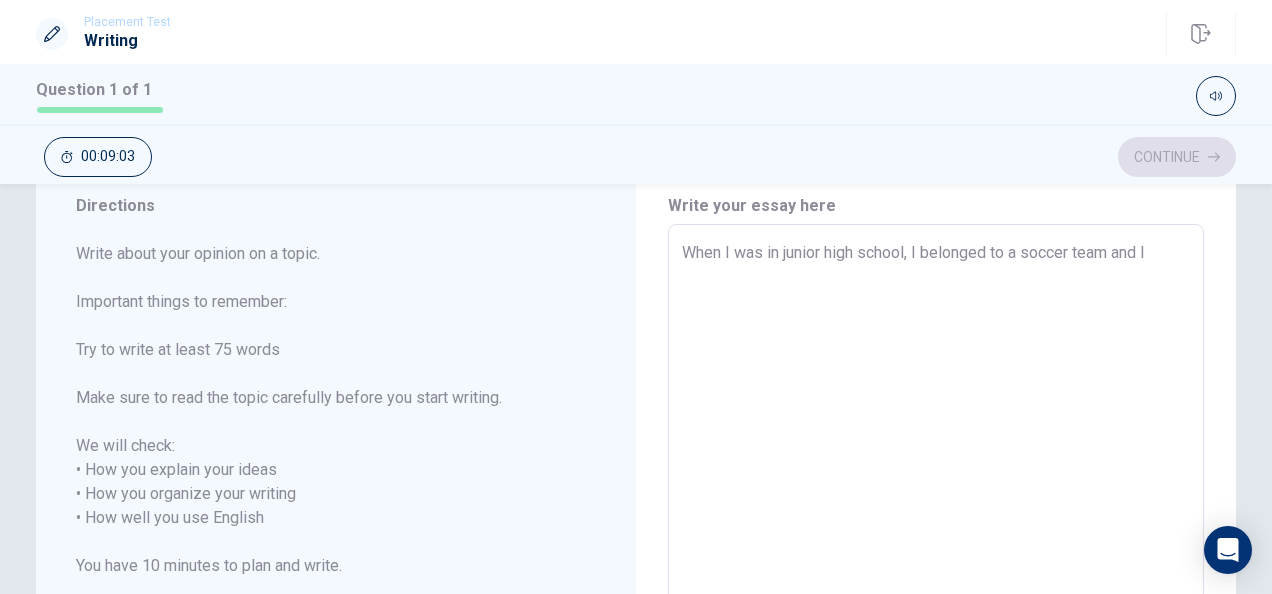type on "x" 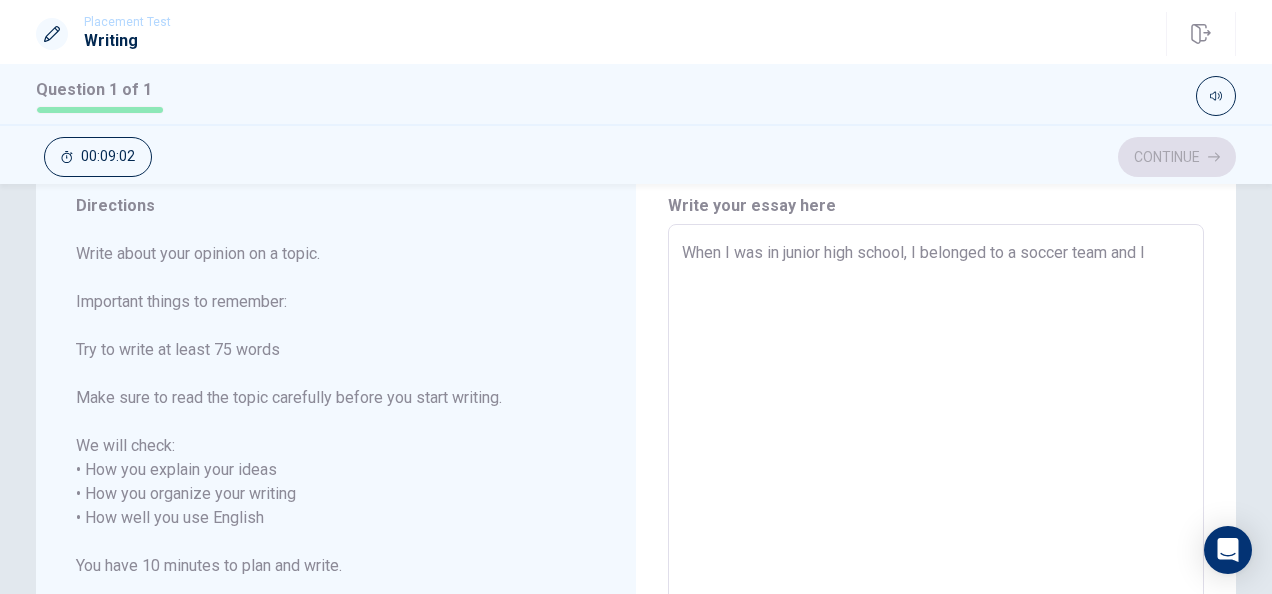 type on "When I was in junior high school, I belonged to a soccer team and I n" 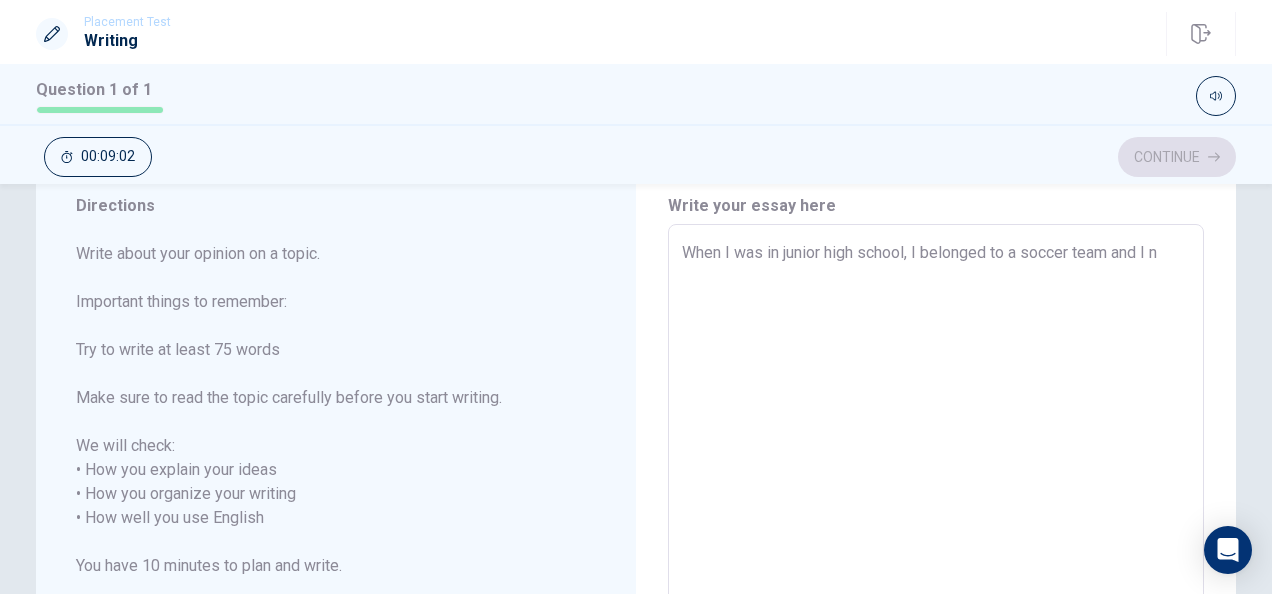 type on "x" 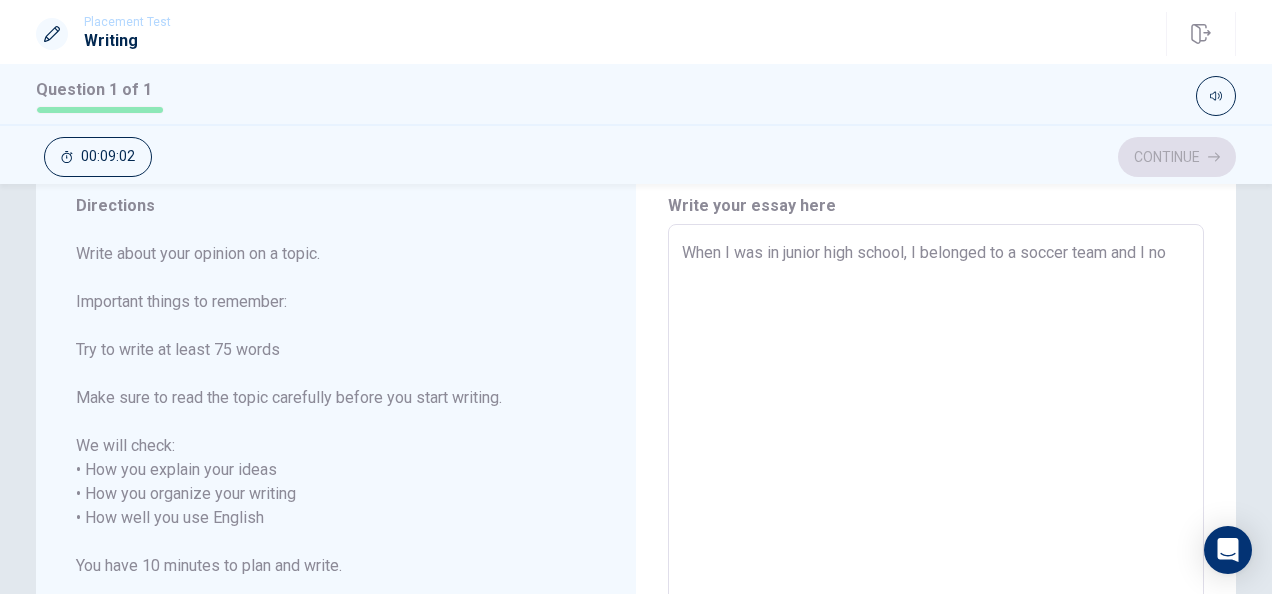 type on "x" 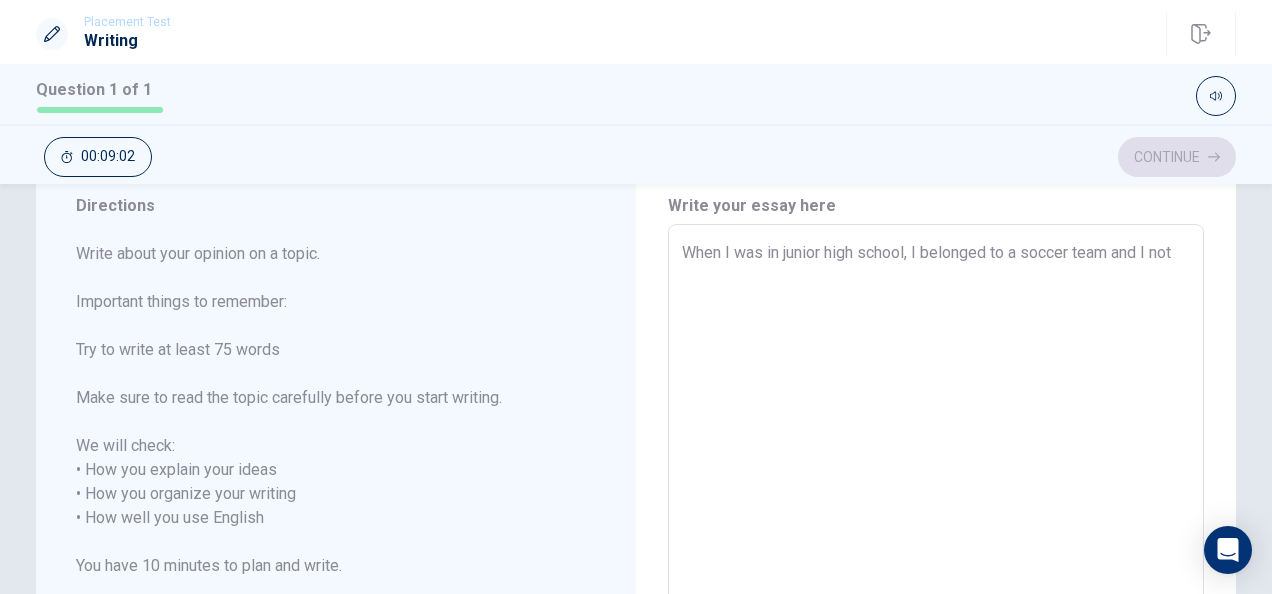type on "x" 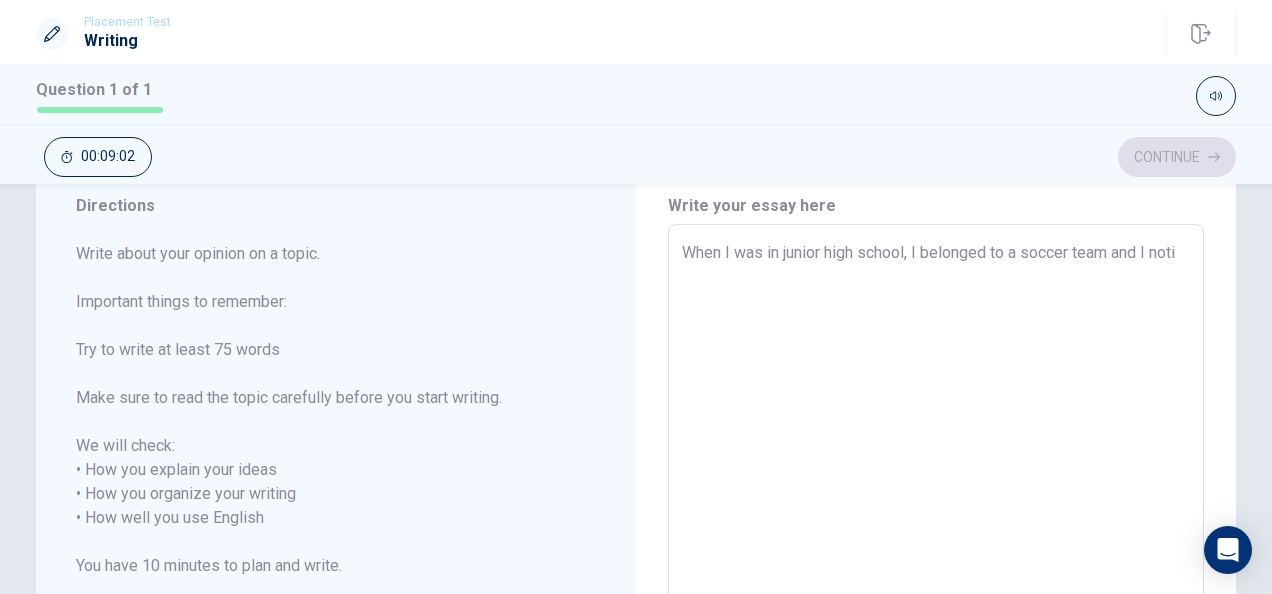 type on "x" 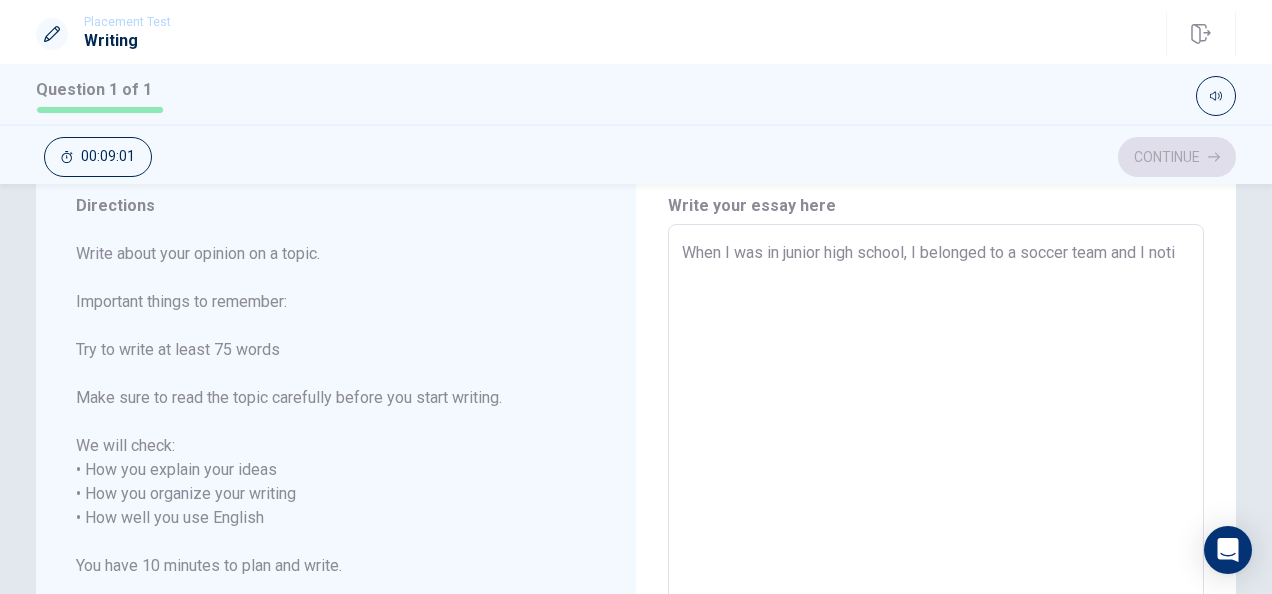 type on "When I was in junior high school, I belonged to a soccer team and I notic" 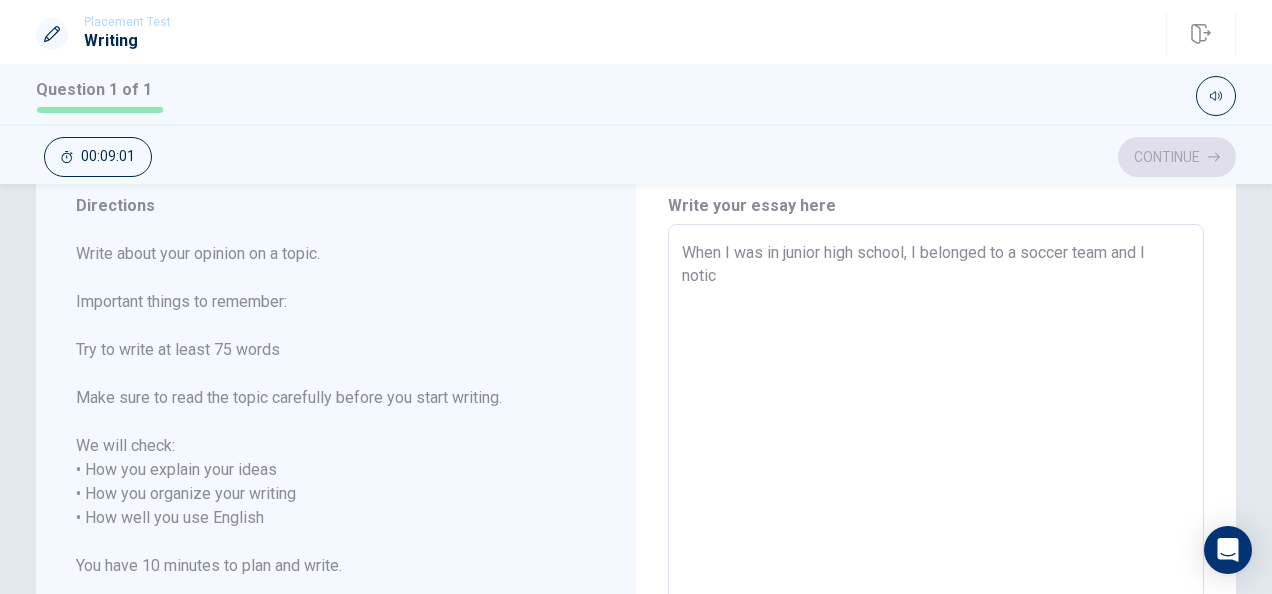 type on "x" 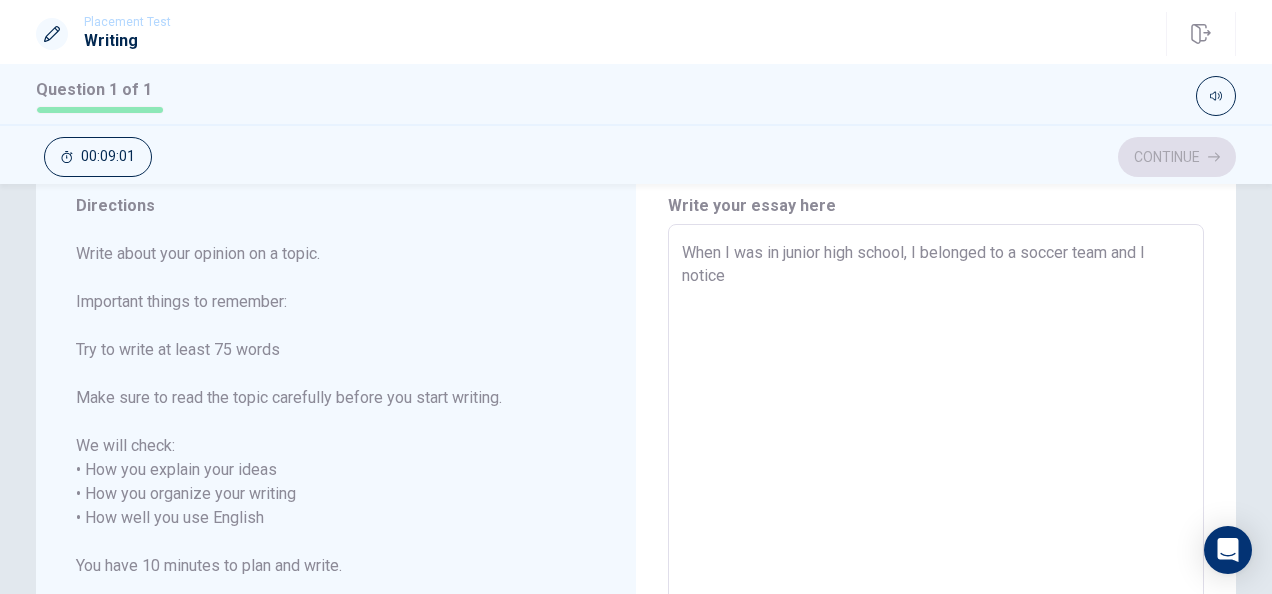 type on "When I was in junior high school, I belonged to a soccer team and I notice" 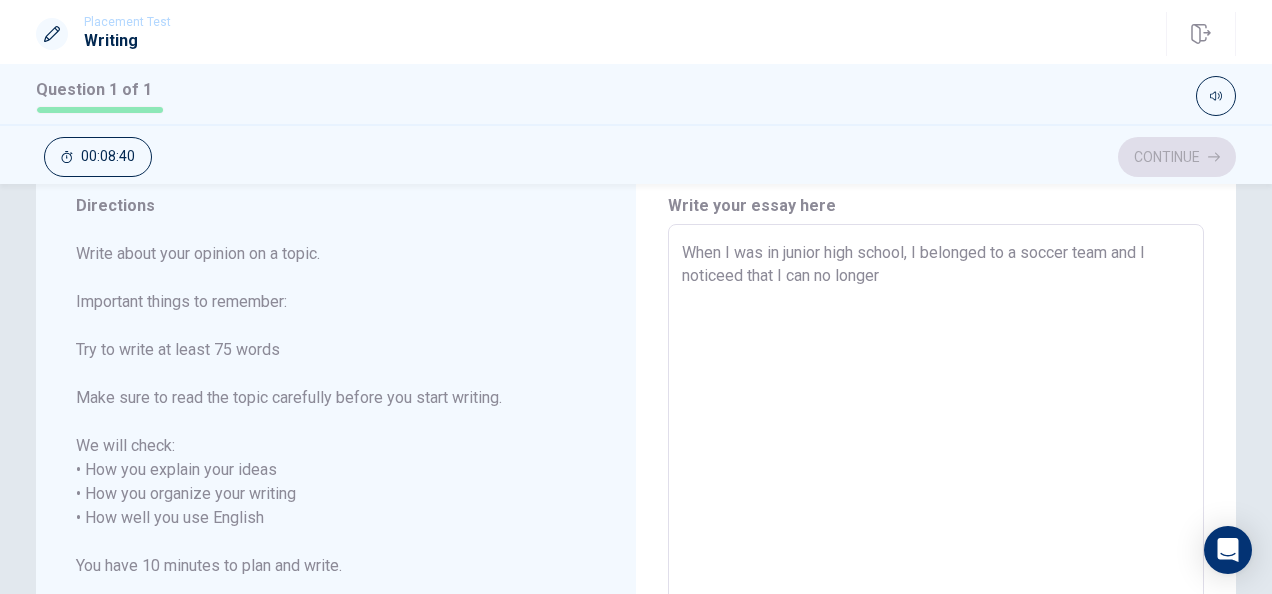 click on "When I was in junior high school, I belonged to a soccer team and I noticeed that I can no longer" at bounding box center (936, 506) 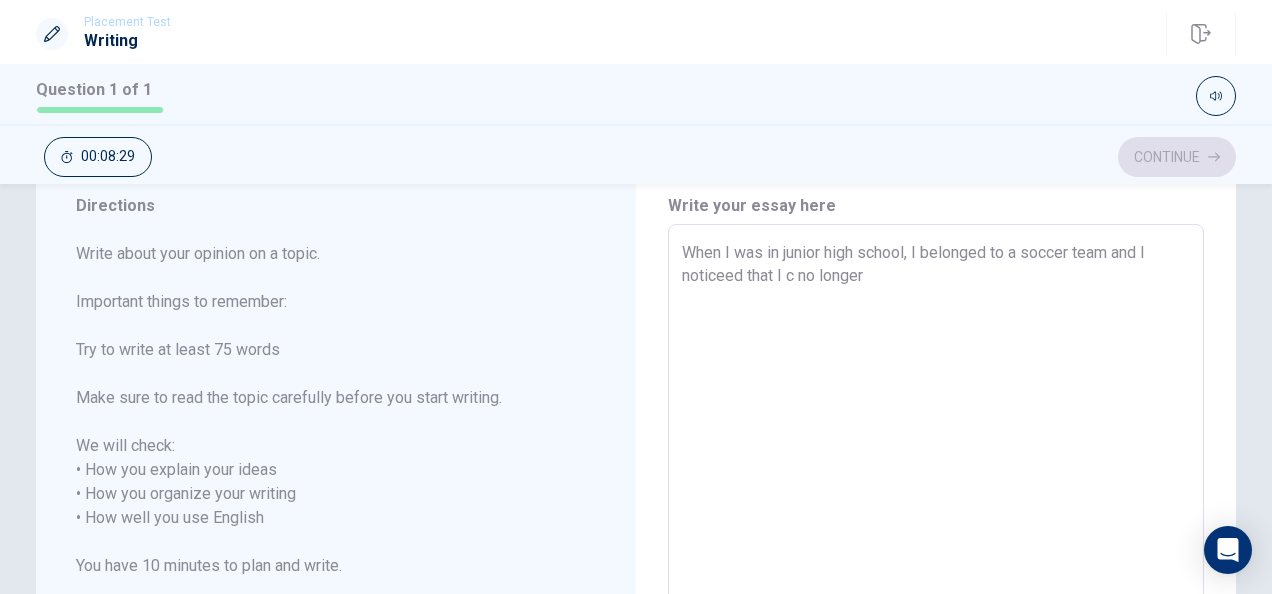 click on "When I was in junior high school, I belonged to a soccer team and I noticeed that I c no longer" at bounding box center [936, 506] 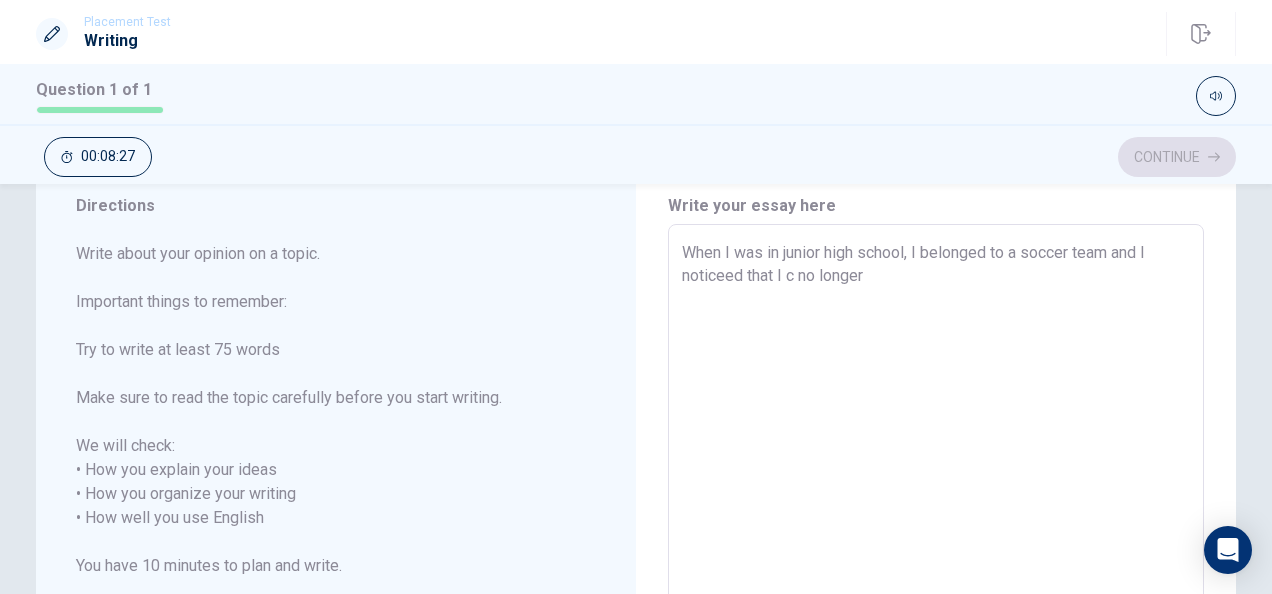 click on "When I was in junior high school, I belonged to a soccer team and I noticeed that I c no longer" at bounding box center [936, 506] 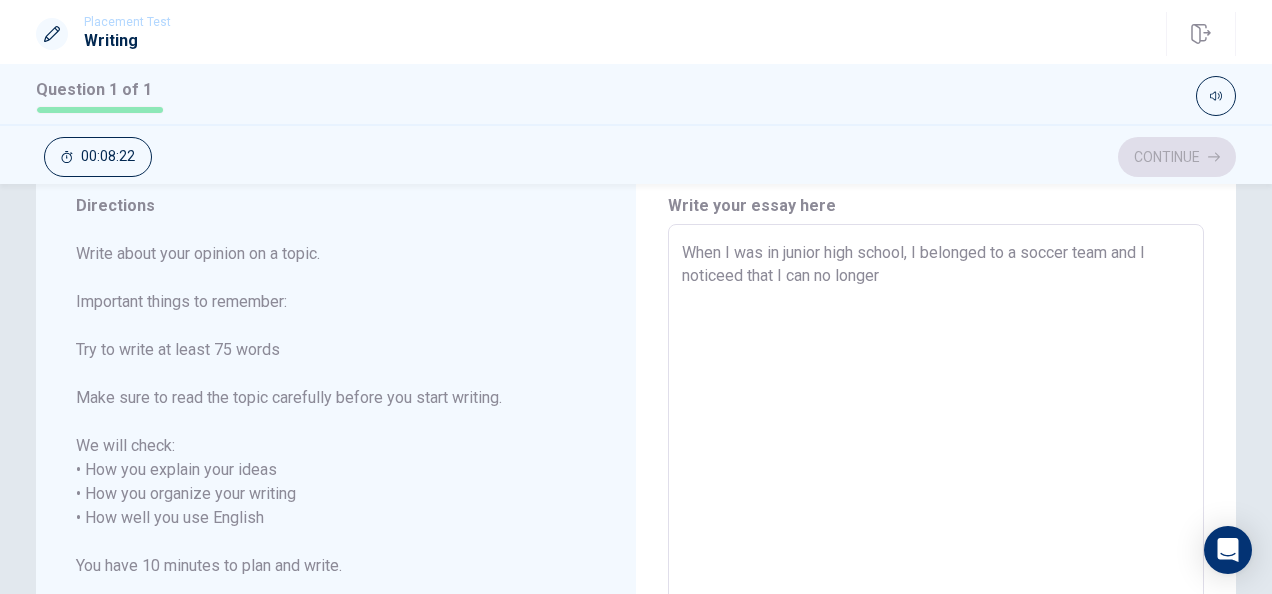 click on "When I was in junior high school, I belonged to a soccer team and I noticeed that I can no longer" at bounding box center [936, 506] 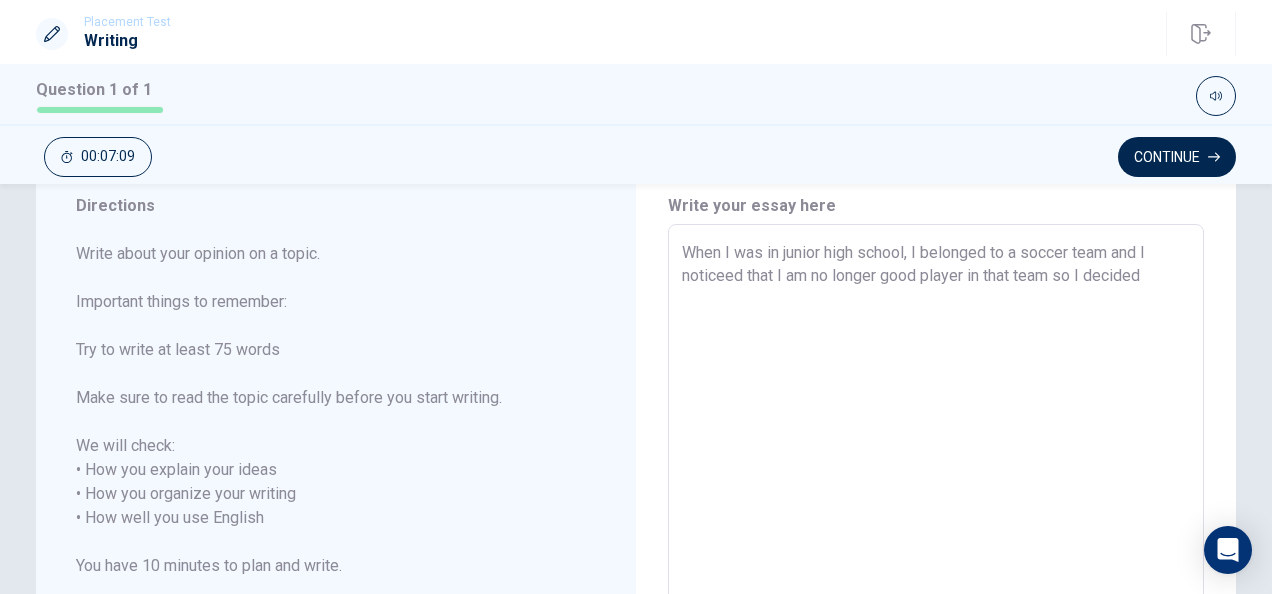 click on "When I was in junior high school, I belonged to a soccer team and I noticeed that I am no longer good player in that team so I decided" at bounding box center [936, 506] 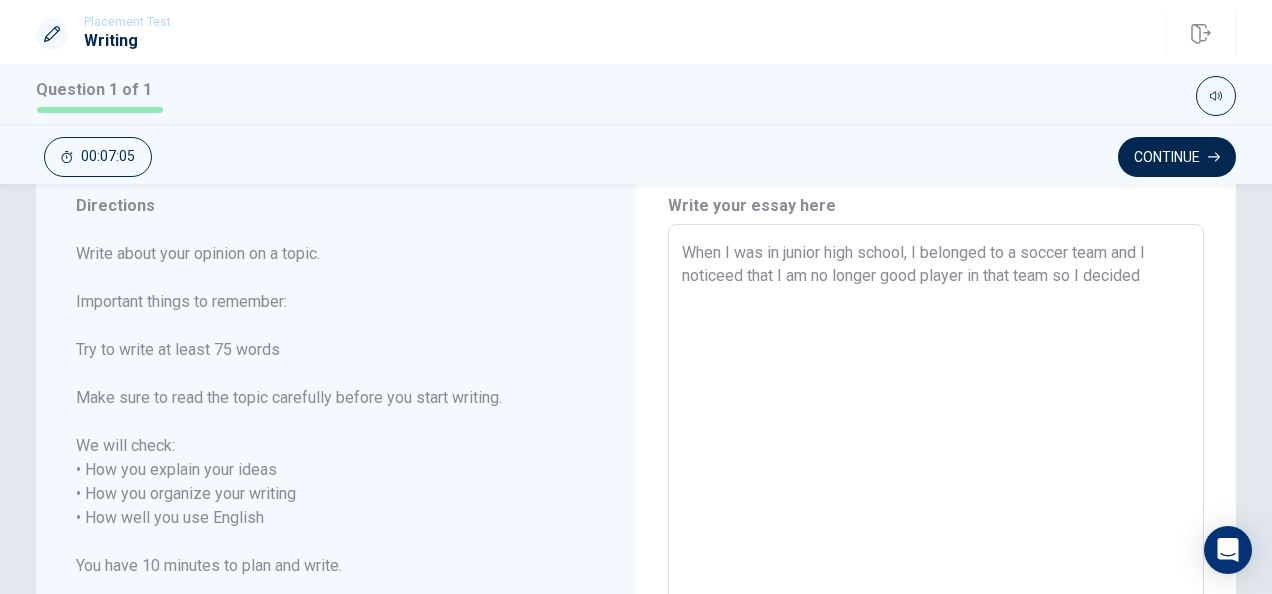 click on "When I was in junior high school, I belonged to a soccer team and I noticeed that I am no longer good player in that team so I decided" at bounding box center (936, 506) 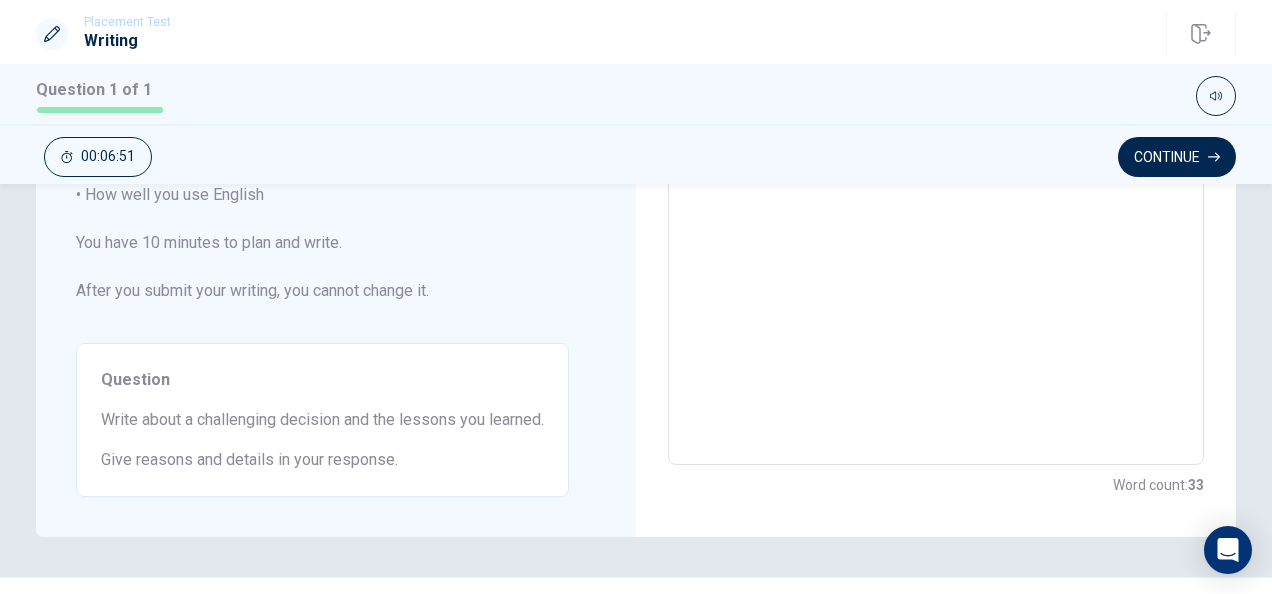 scroll, scrollTop: 394, scrollLeft: 0, axis: vertical 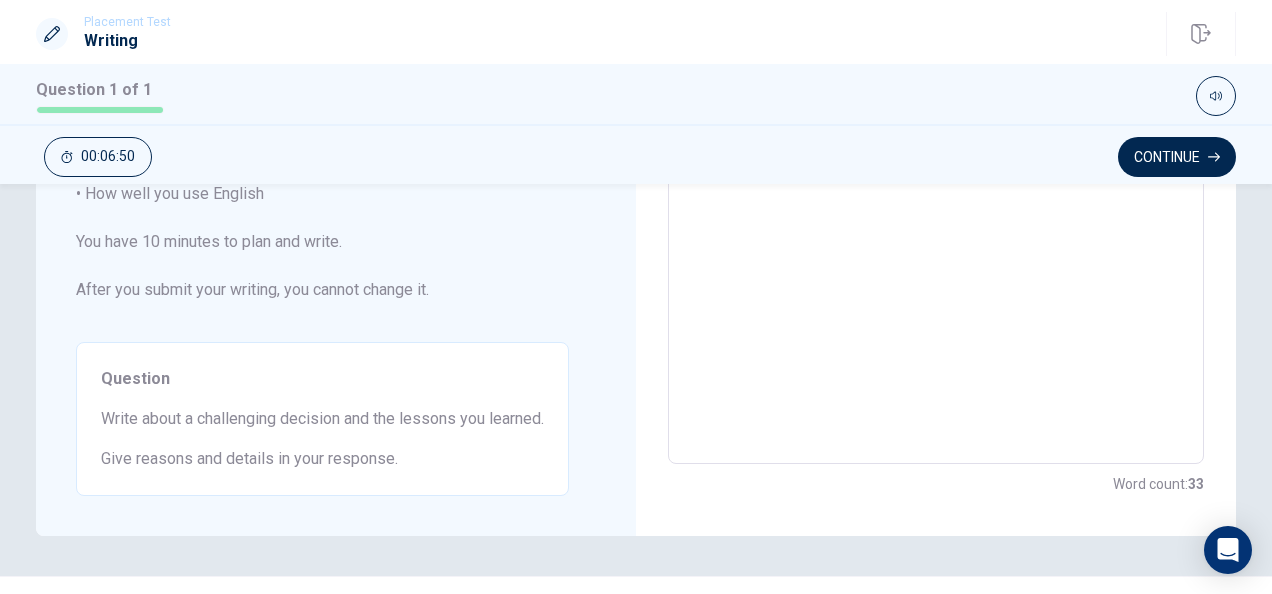click on "Question Write about a challenging decision and the lessons you learned. Give reasons and details in your response." at bounding box center (322, 419) 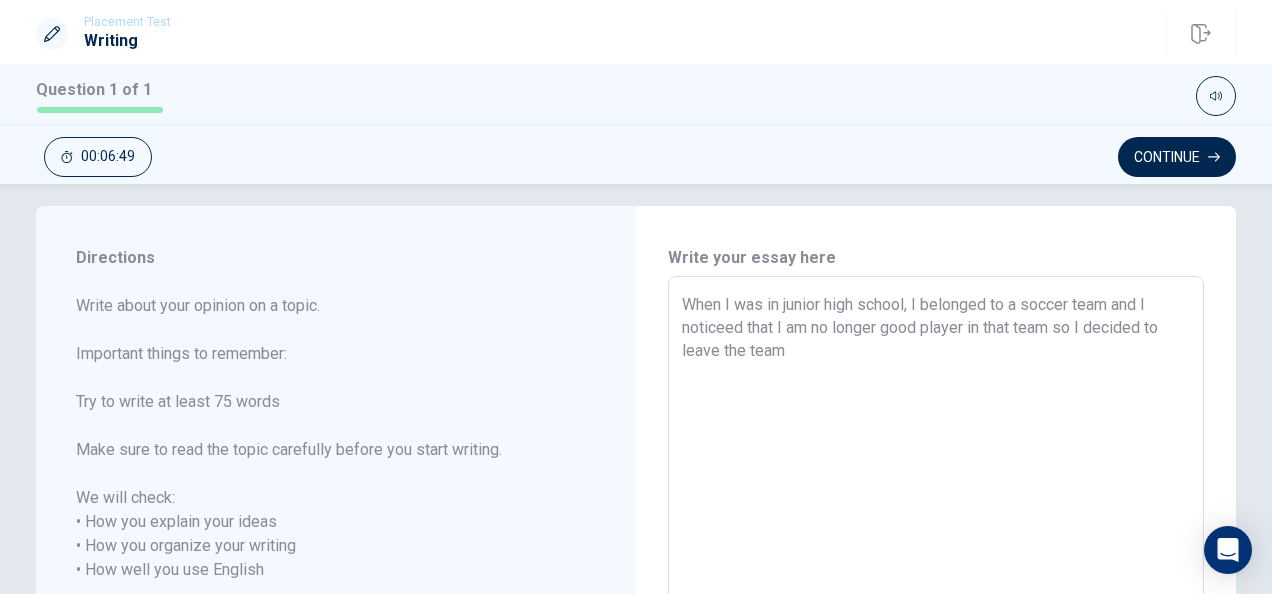 scroll, scrollTop: 0, scrollLeft: 0, axis: both 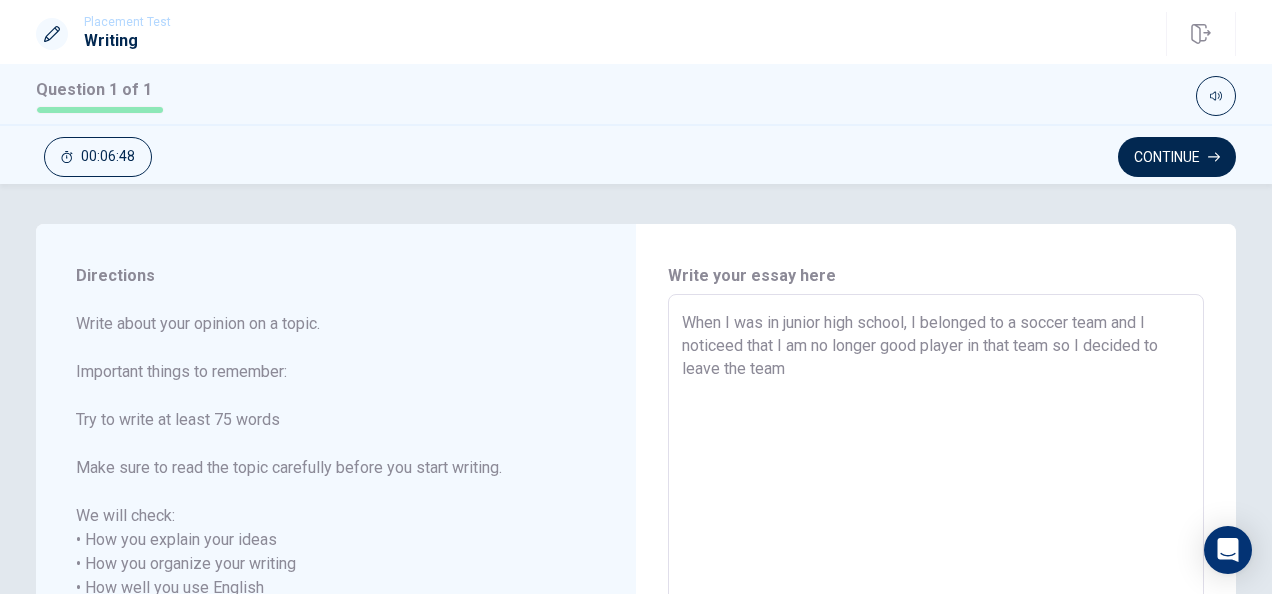 click on "When I was in junior high school, I belonged to a soccer team and I noticeed that I am no longer good player in that team so I decided to leave the team" at bounding box center (936, 576) 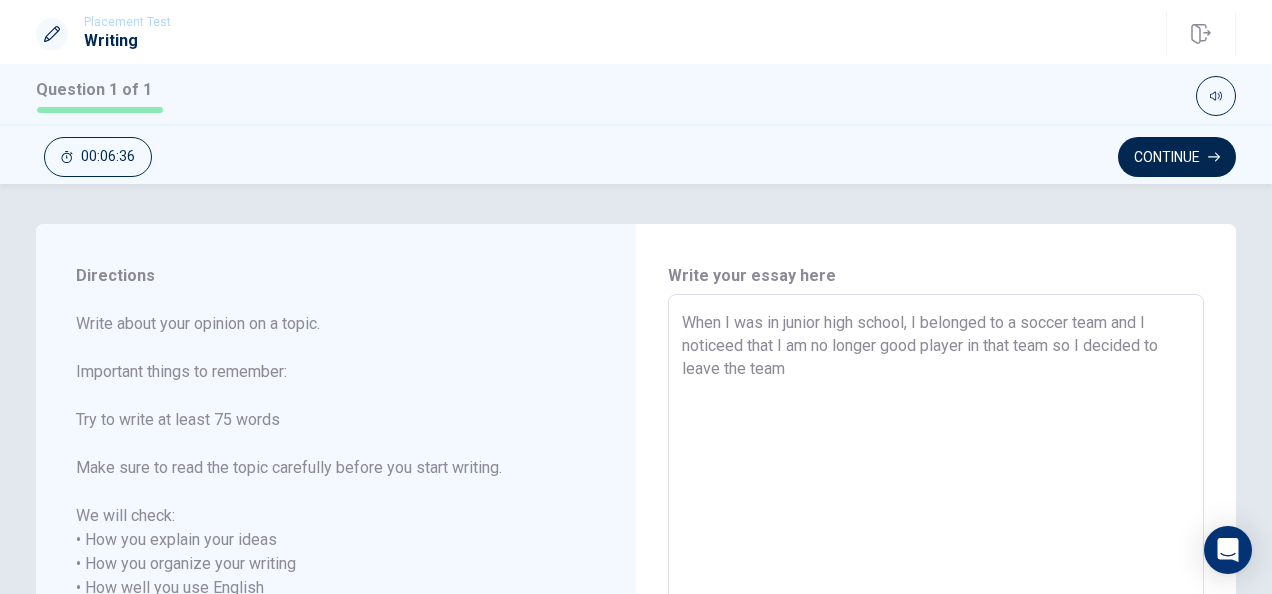click on "When I was in junior high school, I belonged to a soccer team and I noticeed that I am no longer good player in that team so I decided to leave the team" at bounding box center [936, 576] 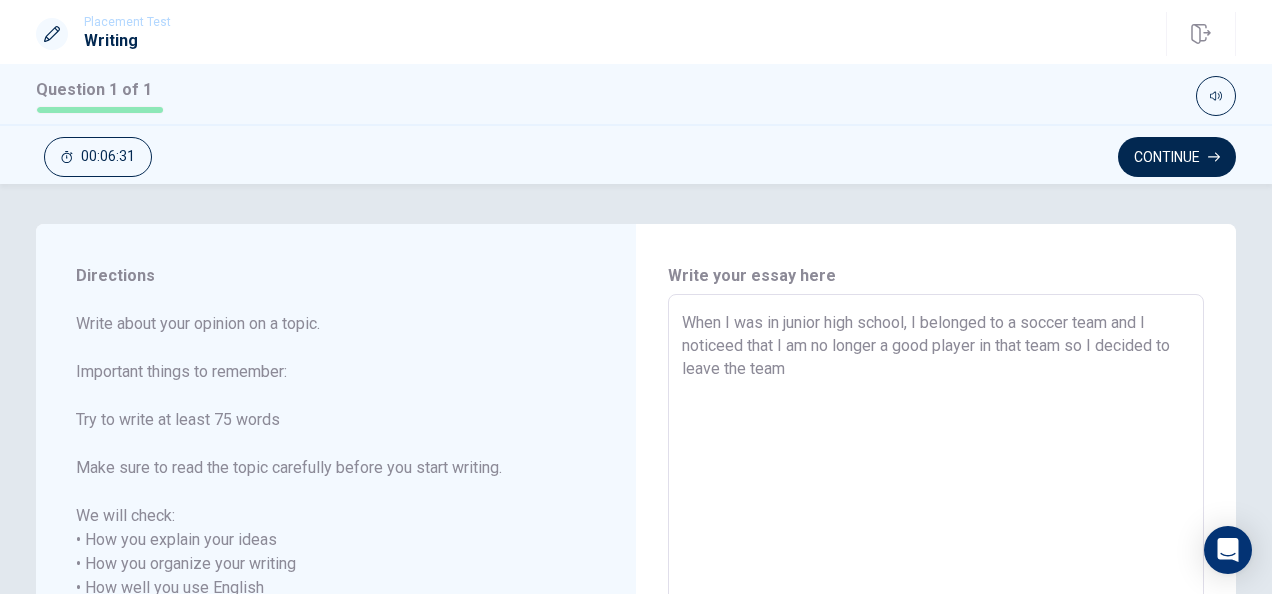click on "When I was in junior high school, I belonged to a soccer team and I noticeed that I am no longer a good player in that team so I decided to leave the team" at bounding box center [936, 576] 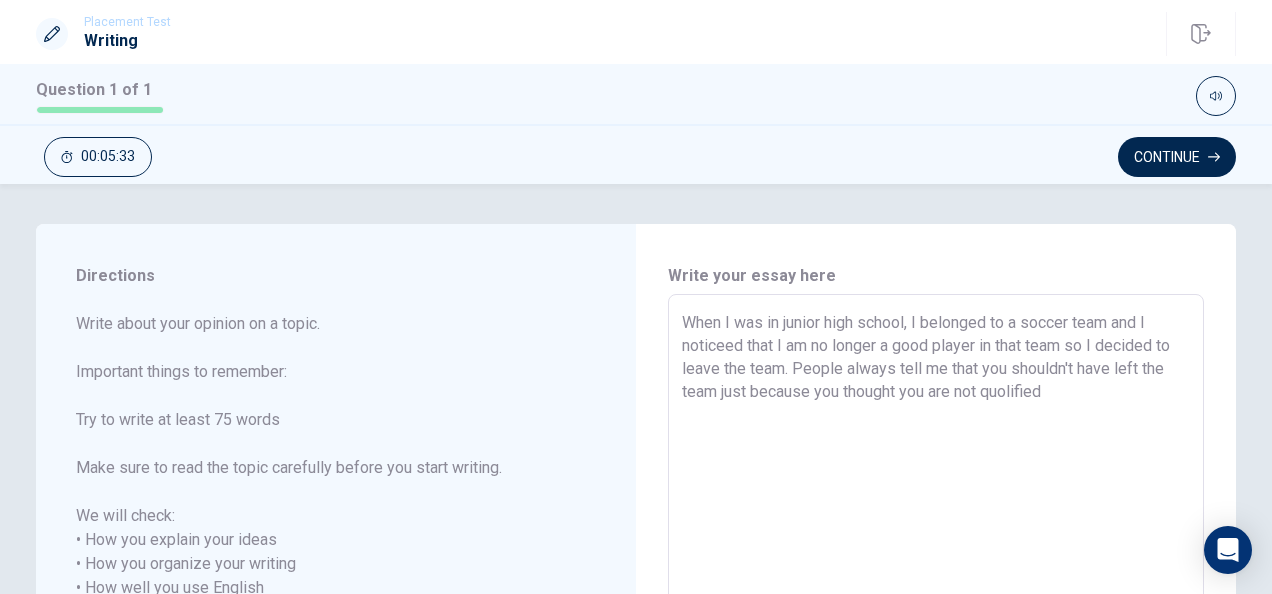 click on "When I was in junior high school, I belonged to a soccer team and I noticeed that I am no longer a good player in that team so I decided to leave the team. People always tell me that you shouldn't have left the team just because you thought you are not quolified" at bounding box center (936, 576) 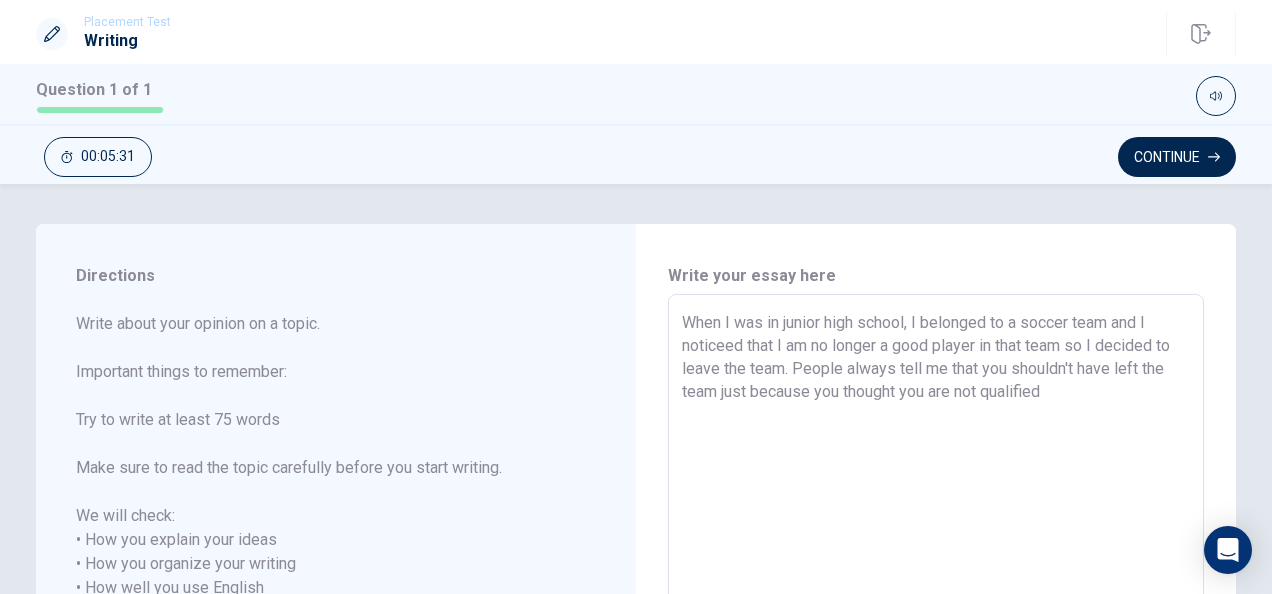 click on "When I was in junior high school, I belonged to a soccer team and I noticeed that I am no longer a good player in that team so I decided to leave the team. People always tell me that you shouldn't have left the team just because you thought you are not qualified" at bounding box center [936, 576] 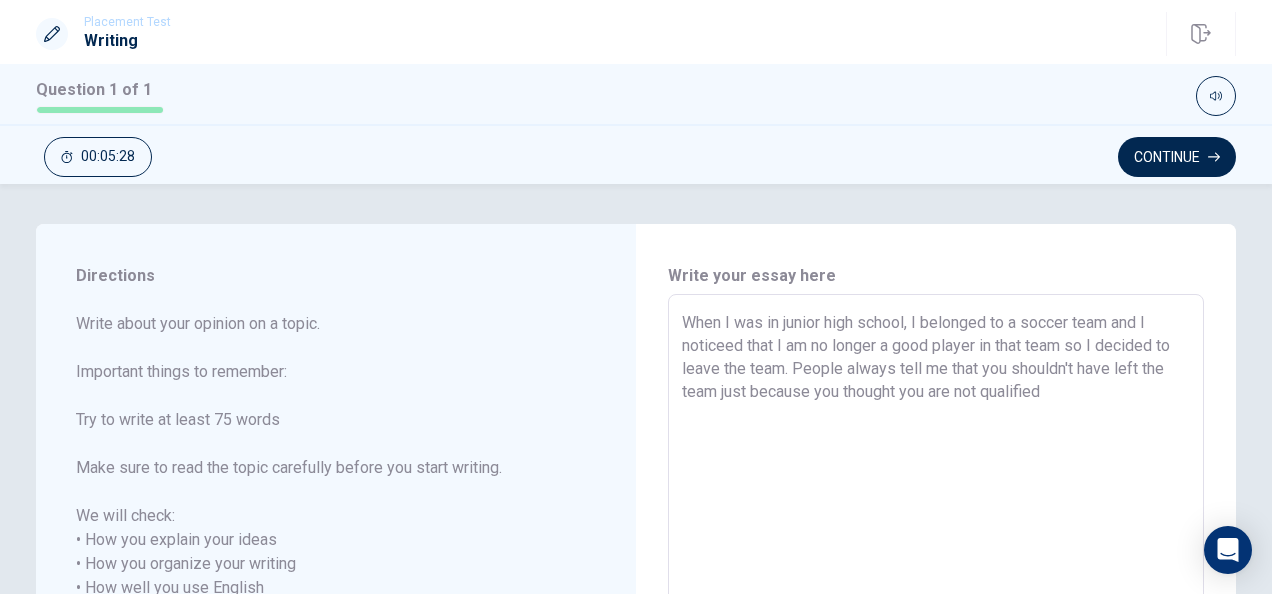 click on "When I was in junior high school, I belonged to a soccer team and I noticeed that I am no longer a good player in that team so I decided to leave the team. People always tell me that you shouldn't have left the team just because you thought you are not qualified" at bounding box center [936, 576] 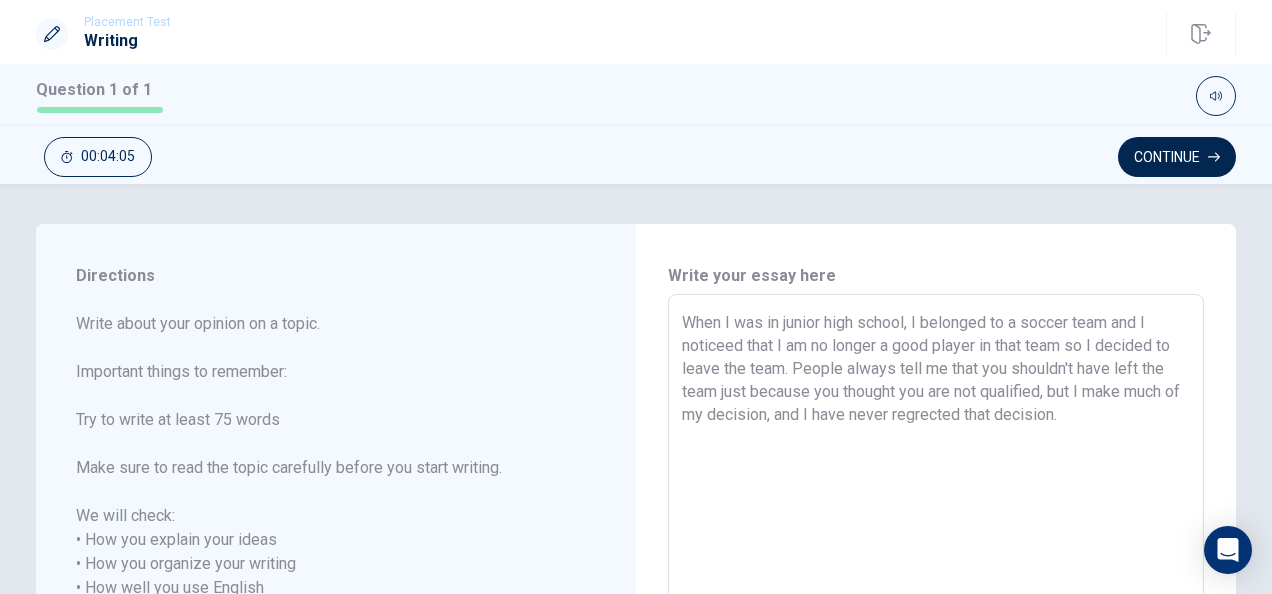 click on "When I was in junior high school, I belonged to a soccer team and I noticeed that I am no longer a good player in that team so I decided to leave the team. People always tell me that you shouldn't have left the team just because you thought you are not qualified, but I make much of my decision, and I have never regrected that decision." at bounding box center [936, 576] 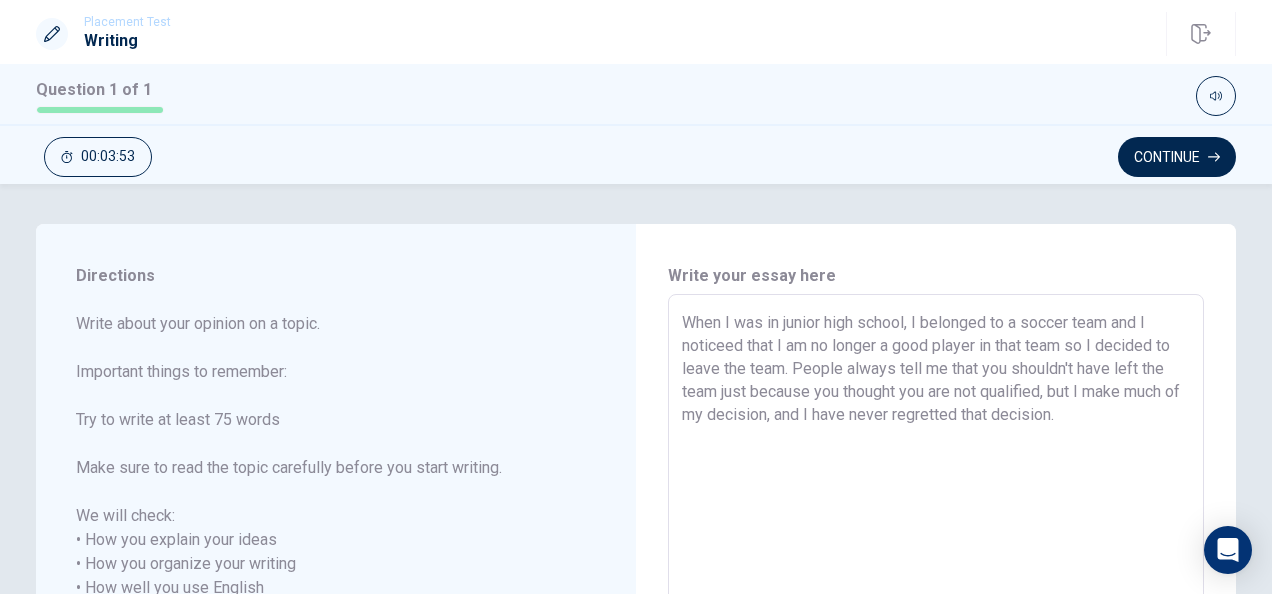 click on "When I was in junior high school, I belonged to a soccer team and I noticeed that I am no longer a good player in that team so I decided to leave the team. People always tell me that you shouldn't have left the team just because you thought you are not qualified, but I make much of my decision, and I have never regretted that decision." at bounding box center (936, 576) 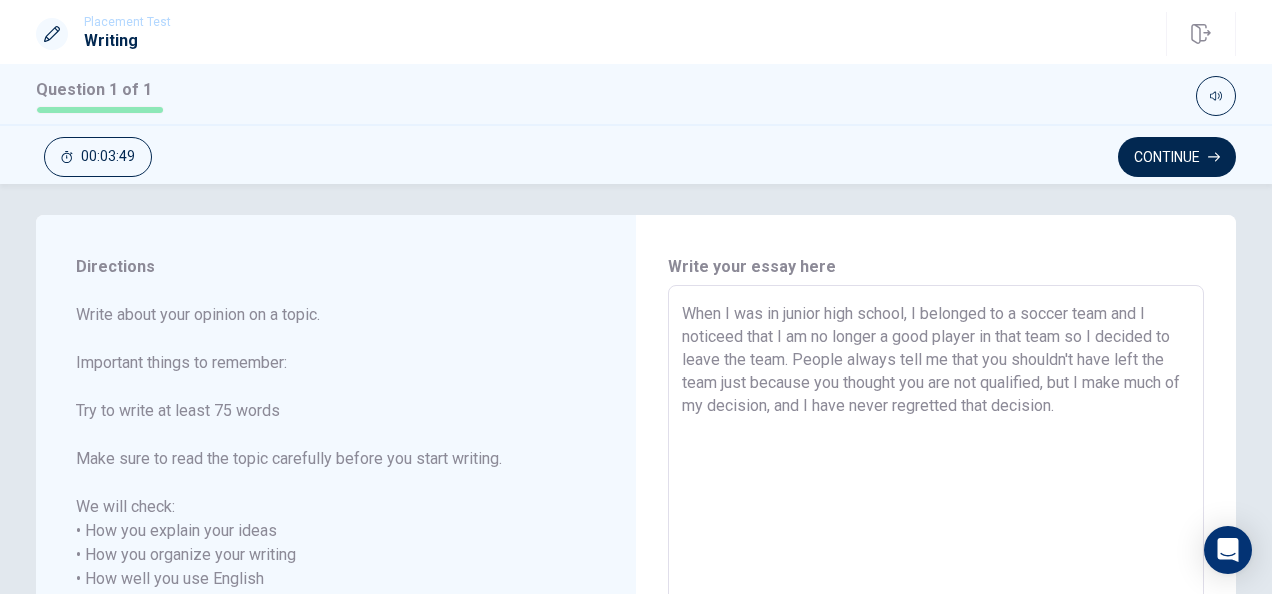 scroll, scrollTop: 0, scrollLeft: 0, axis: both 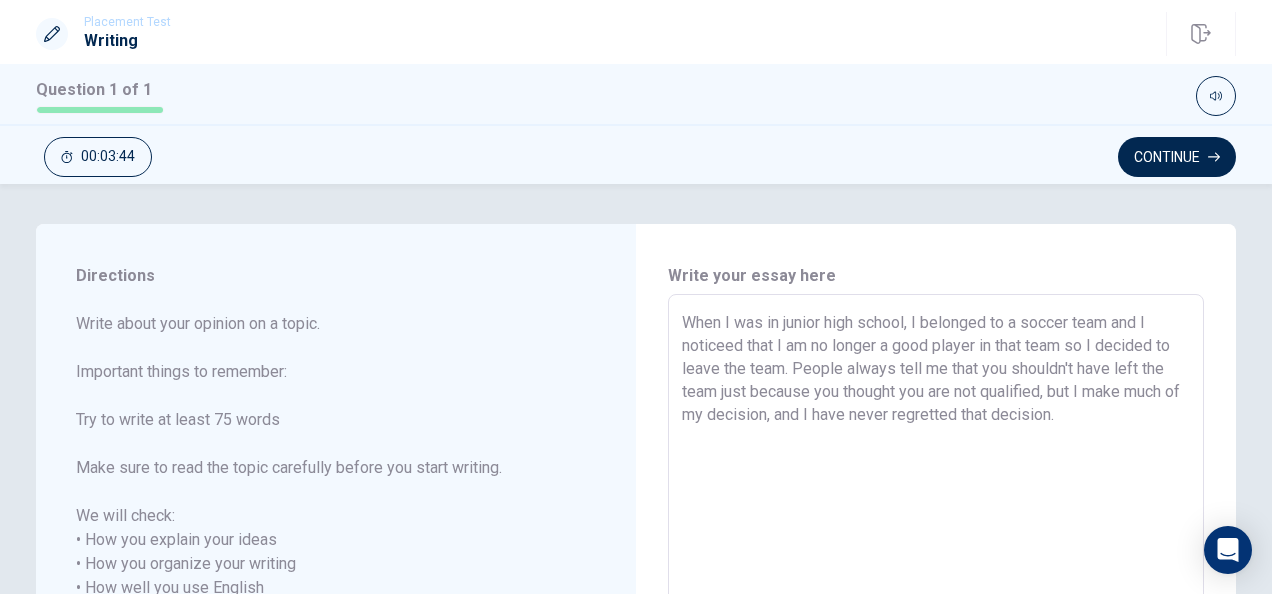click on "When I was in junior high school, I belonged to a soccer team and I noticeed that I am no longer a good player in that team so I decided to leave the team. People always tell me that you shouldn't have left the team just because you thought you are not qualified, but I make much of my decision, and I have never regretted that decision." at bounding box center (936, 576) 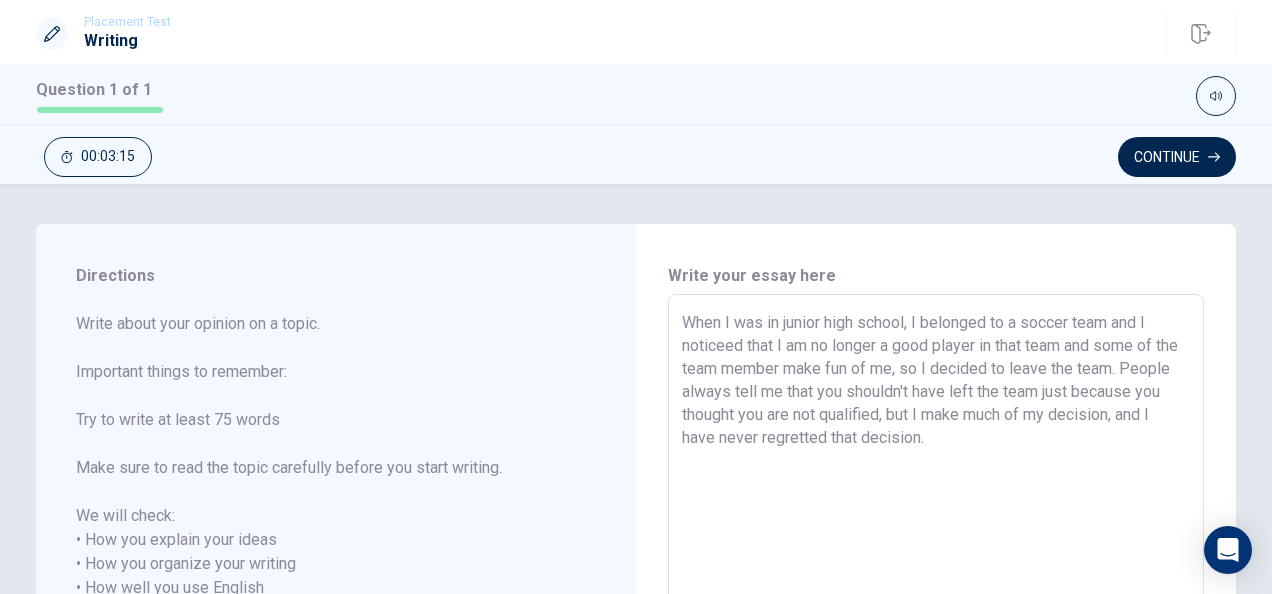 click on "When I was in junior high school, I belonged to a soccer team and I noticeed that I am no longer a good player in that team and some of the team member make fun of me, so I decided to leave the team. People always tell me that you shouldn't have left the team just because you thought you are not qualified, but I make much of my decision, and I have never regretted that decision." at bounding box center (936, 576) 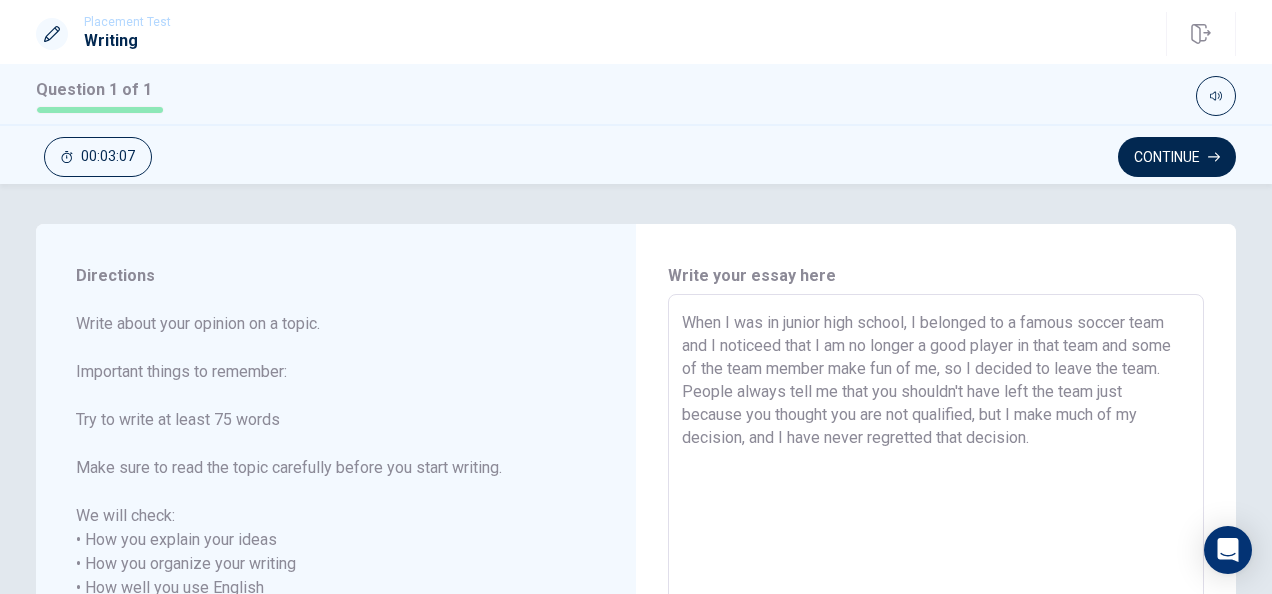 click on "When I was in junior high school, I belonged to a famous soccer team and I noticeed that I am no longer a good player in that team and some of the team member make fun of me, so I decided to leave the team. People always tell me that you shouldn't have left the team just because you thought you are not qualified, but I make much of my decision, and I have never regretted that decision." at bounding box center [936, 576] 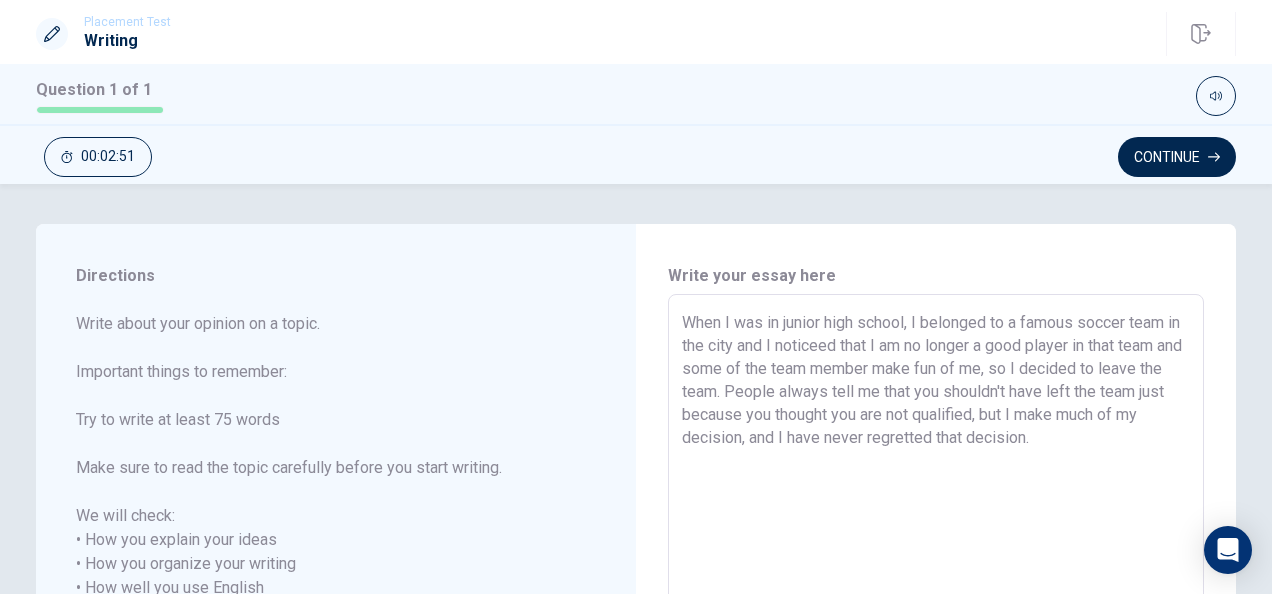 click on "When I was in junior high school, I belonged to a famous soccer team in the city and I noticeed that I am no longer a good player in that team and some of the team member make fun of me, so I decided to leave the team. People always tell me that you shouldn't have left the team just because you thought you are not qualified, but I make much of my decision, and I have never regretted that decision." at bounding box center (936, 576) 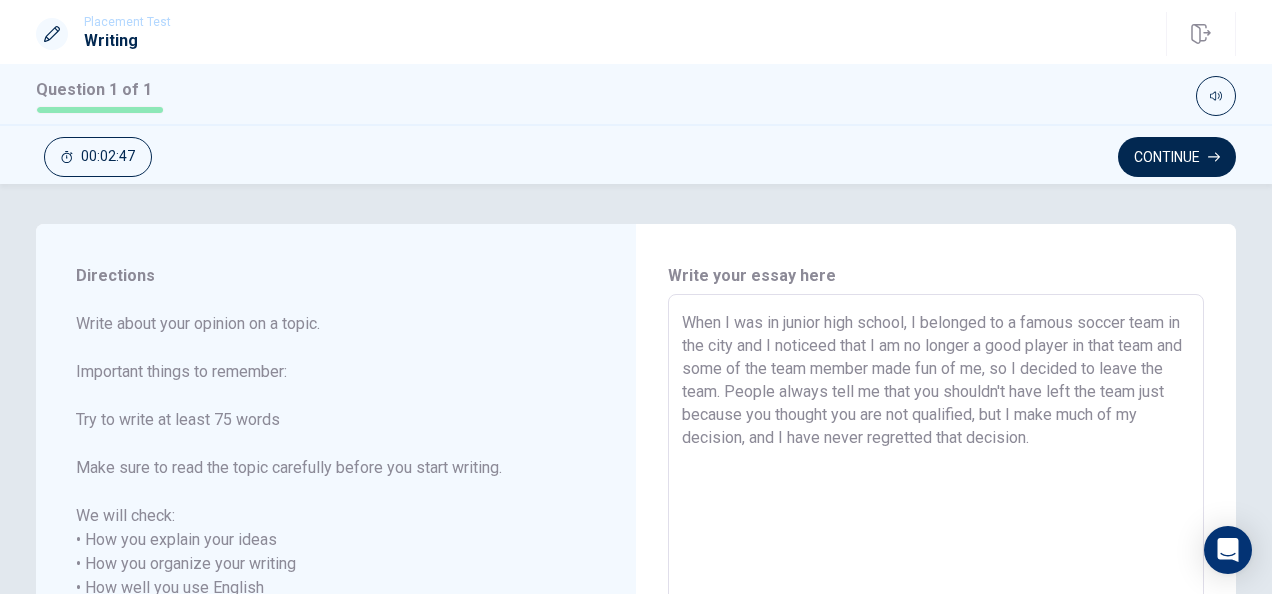 click on "When I was in junior high school, I belonged to a famous soccer team in the city and I noticeed that I am no longer a good player in that team and some of the team member made fun of me, so I decided to leave the team. People always tell me that you shouldn't have left the team just because you thought you are not qualified, but I make much of my decision, and I have never regretted that decision." at bounding box center (936, 576) 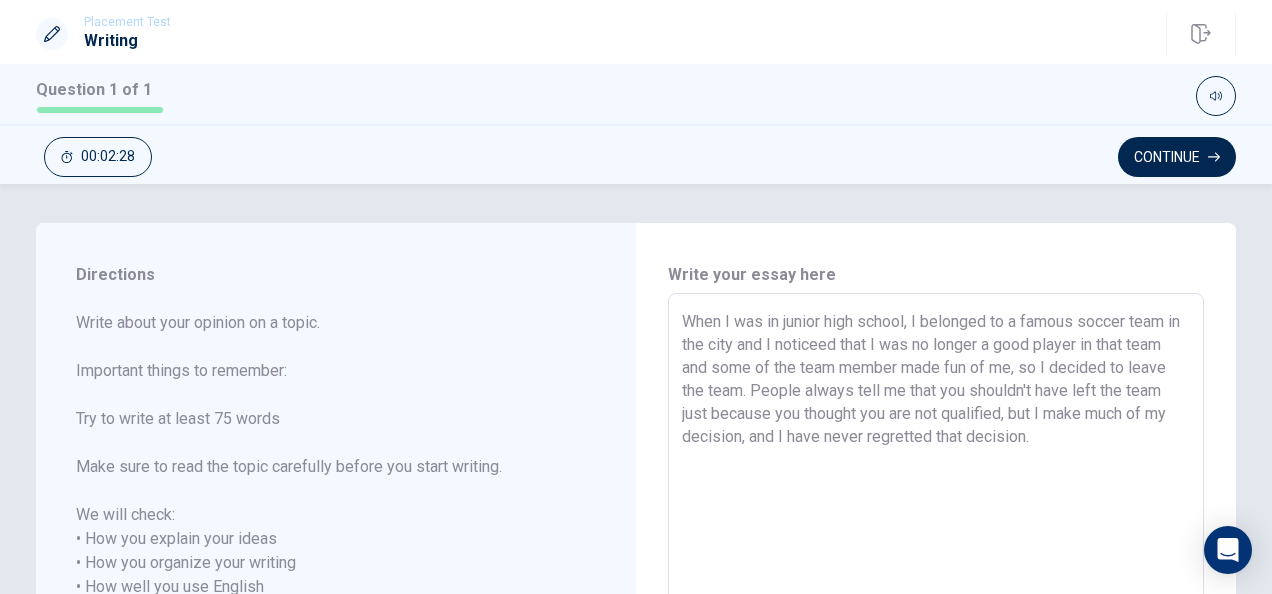 scroll, scrollTop: 0, scrollLeft: 0, axis: both 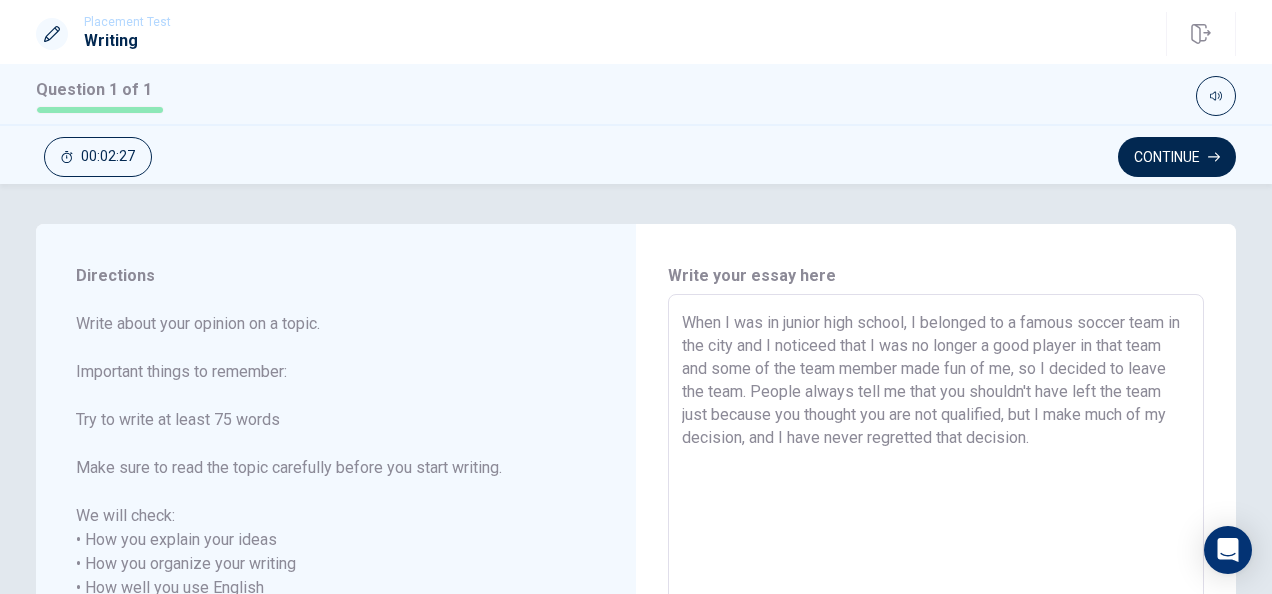click on "When I was in junior high school, I belonged to a famous soccer team in the city and I noticeed that I was no longer a good player in that team and some of the team member made fun of me, so I decided to leave the team. People always tell me that you shouldn't have left the team just because you thought you are not qualified, but I make much of my decision, and I have never regretted that decision." at bounding box center (936, 576) 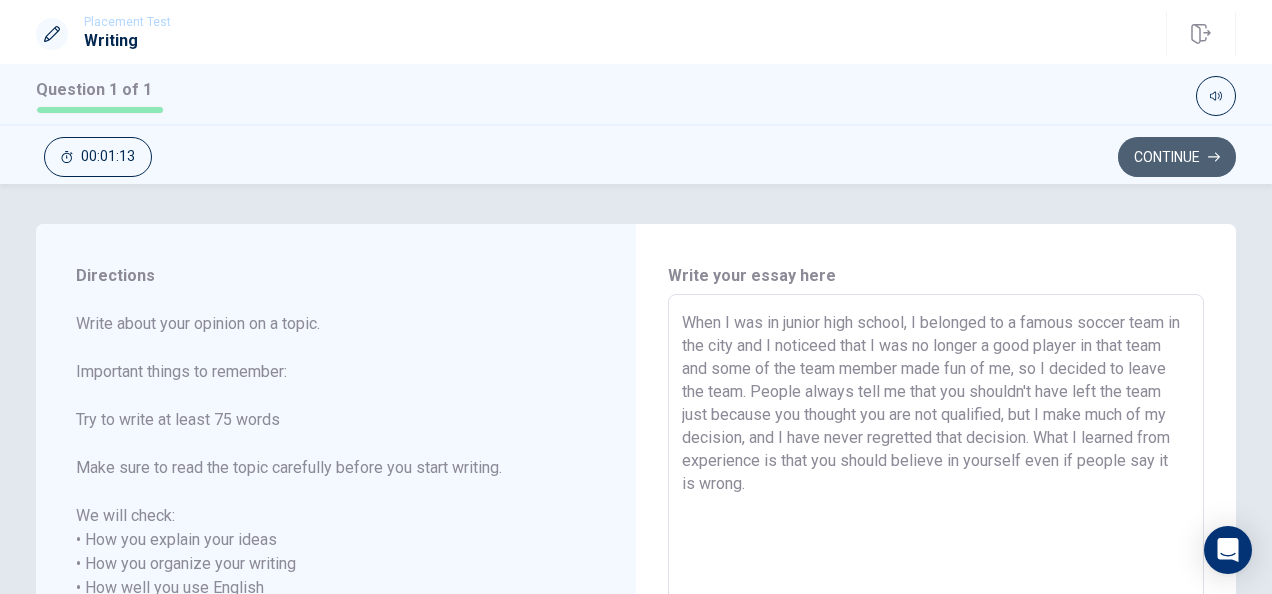 click on "Continue" at bounding box center (1177, 157) 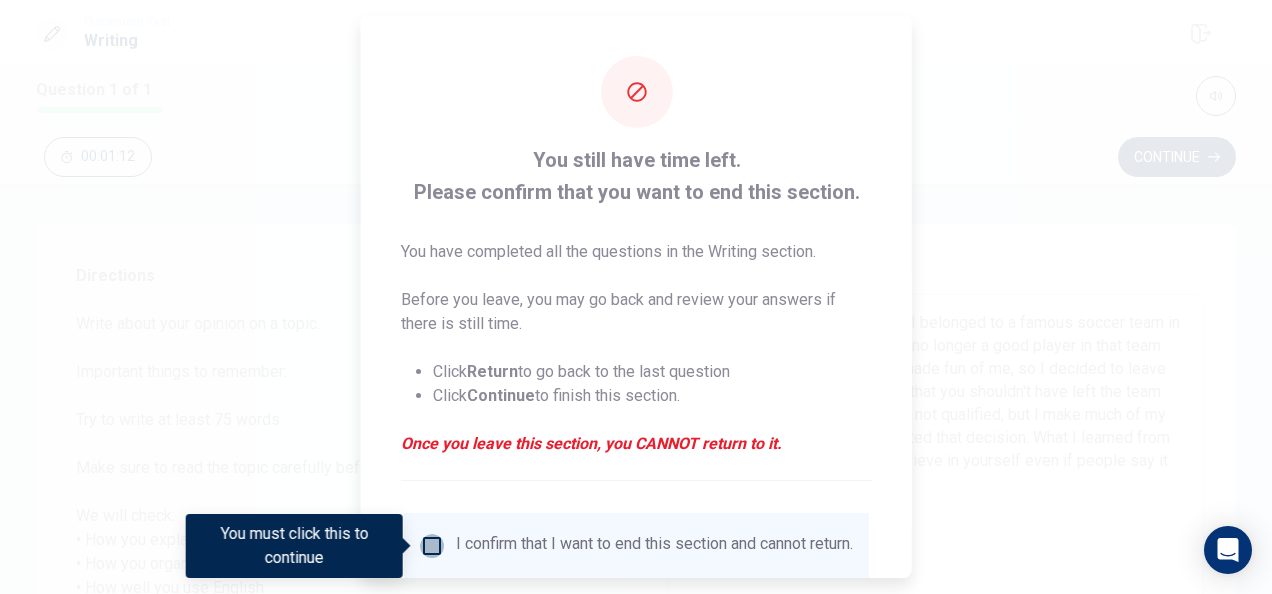 click at bounding box center [432, 546] 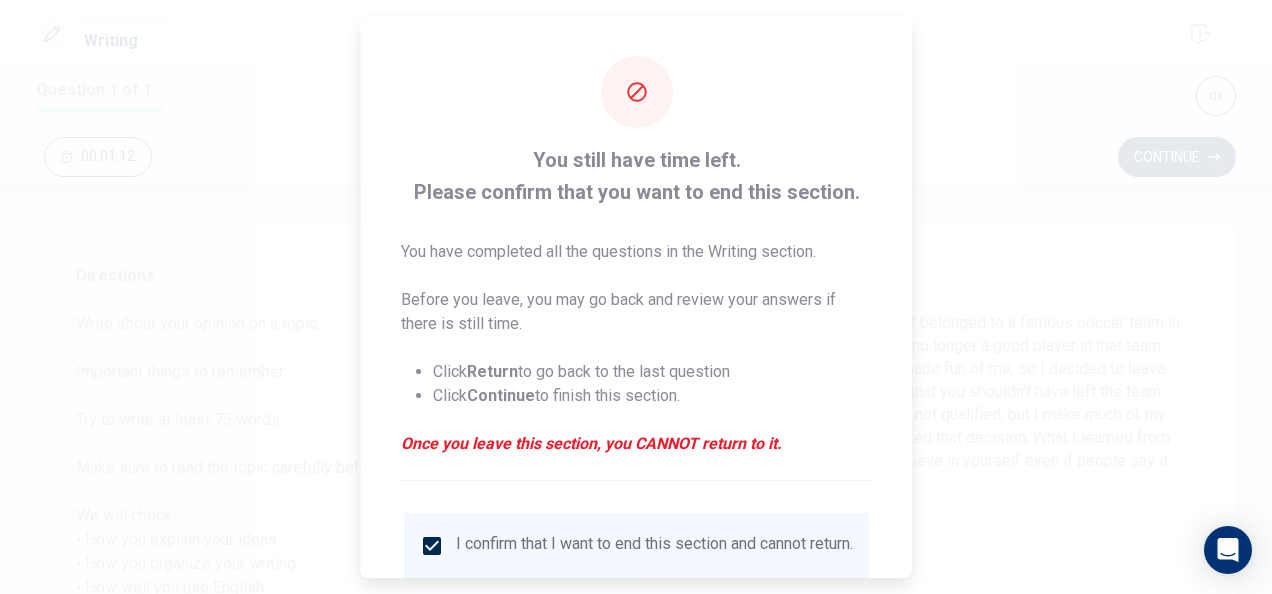 scroll, scrollTop: 152, scrollLeft: 0, axis: vertical 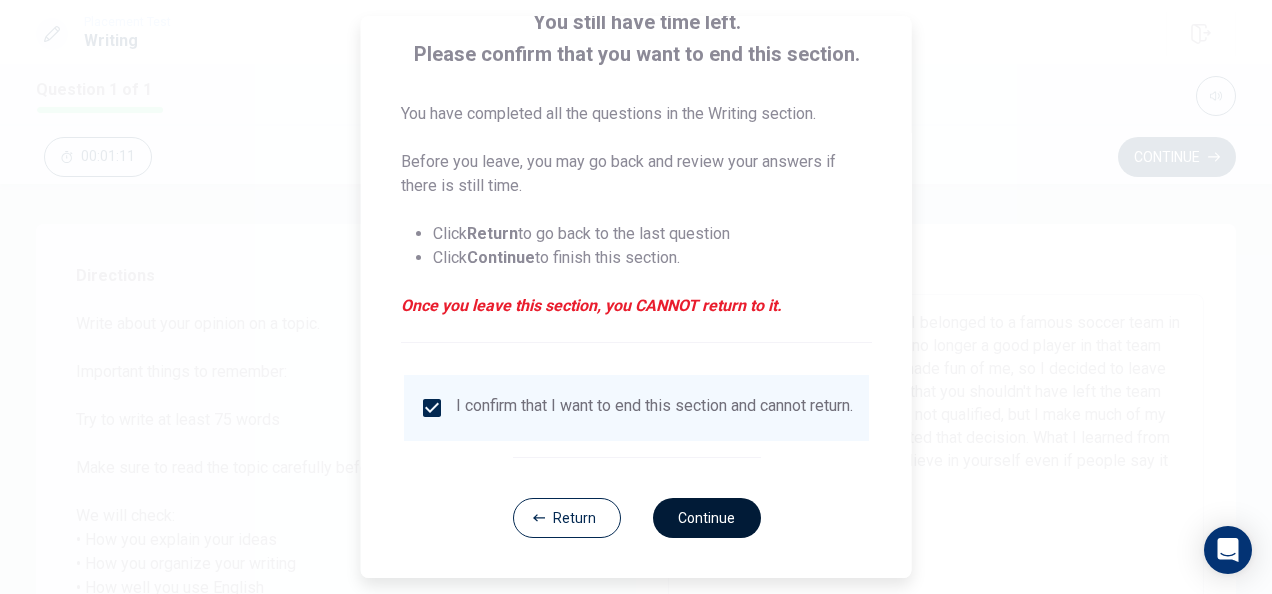 click on "Continue" at bounding box center [706, 518] 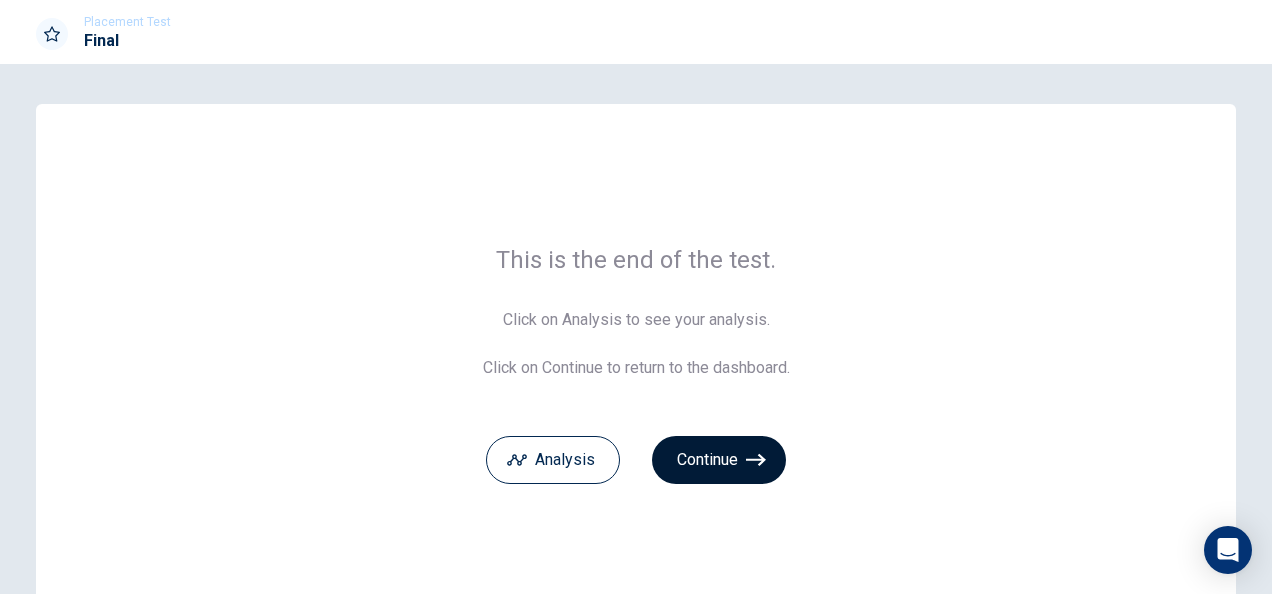 click on "Continue" at bounding box center (719, 460) 